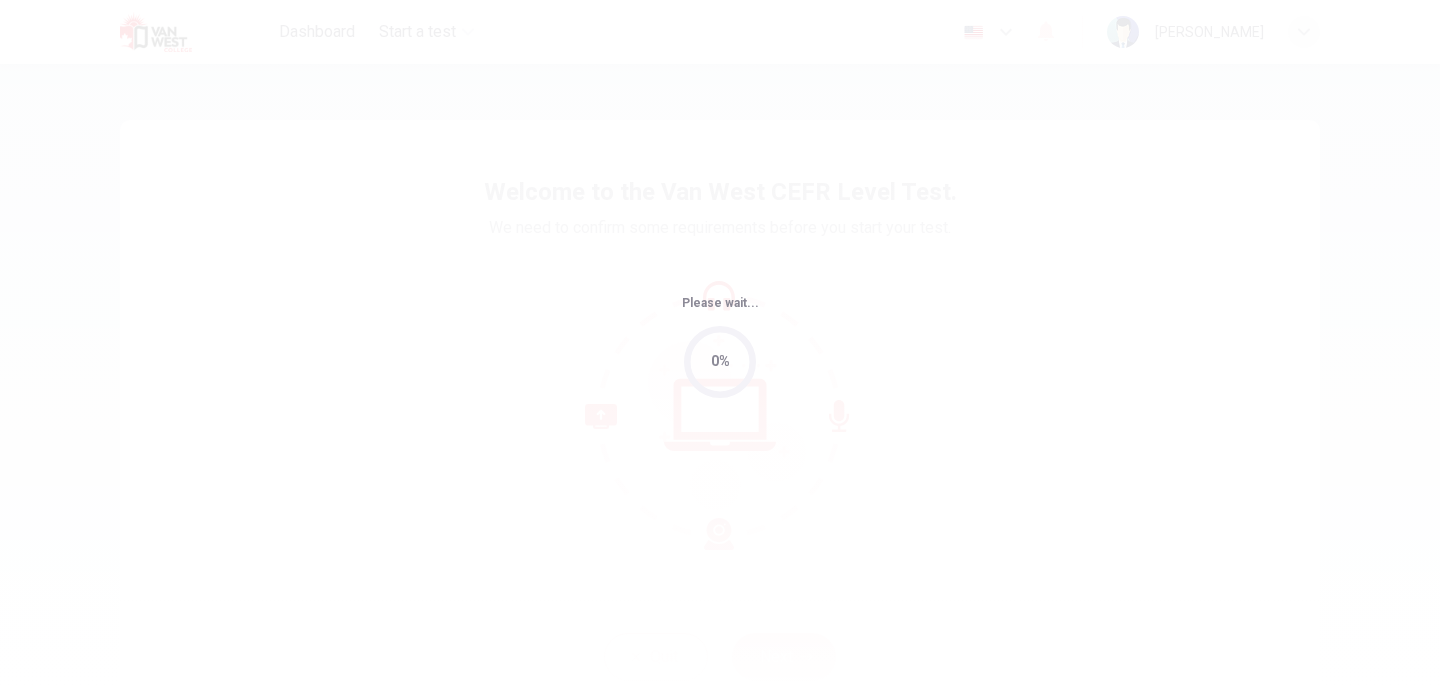 scroll, scrollTop: 0, scrollLeft: 0, axis: both 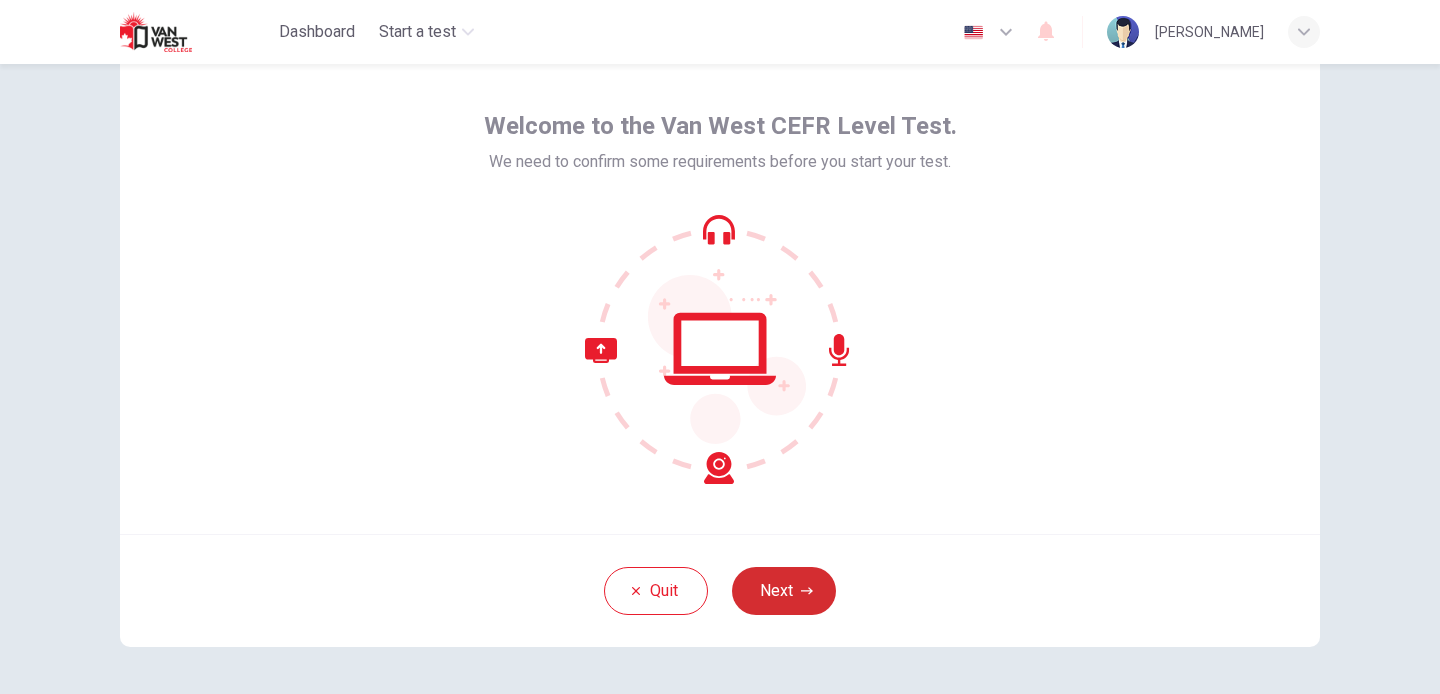 click on "Next" at bounding box center (784, 591) 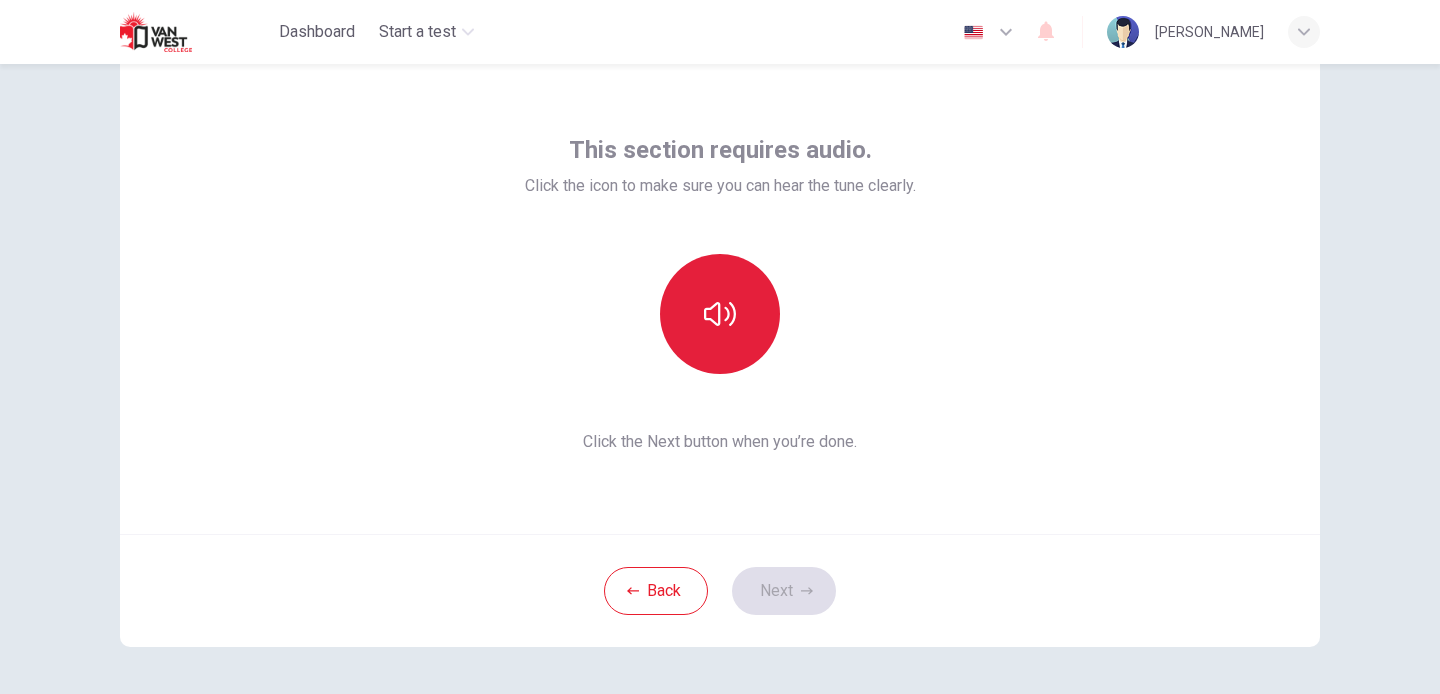 click at bounding box center [720, 314] 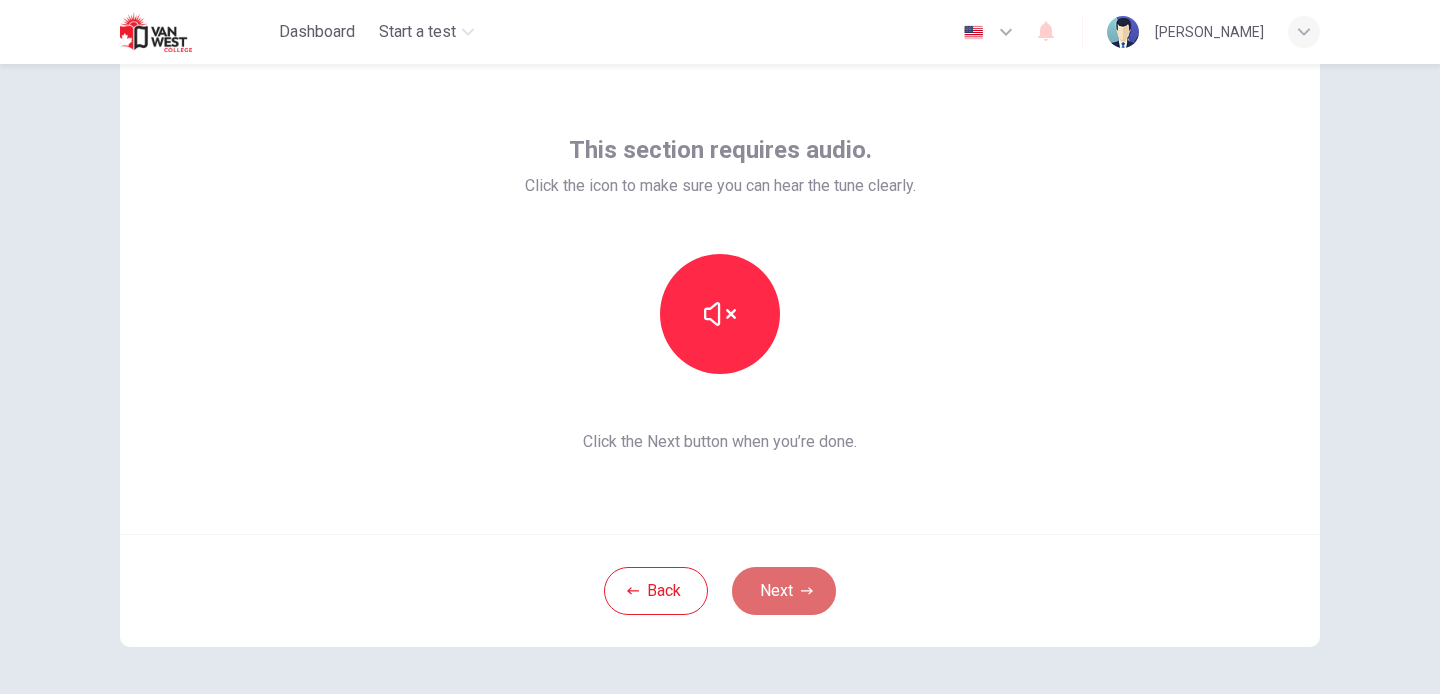 click on "Next" at bounding box center (784, 591) 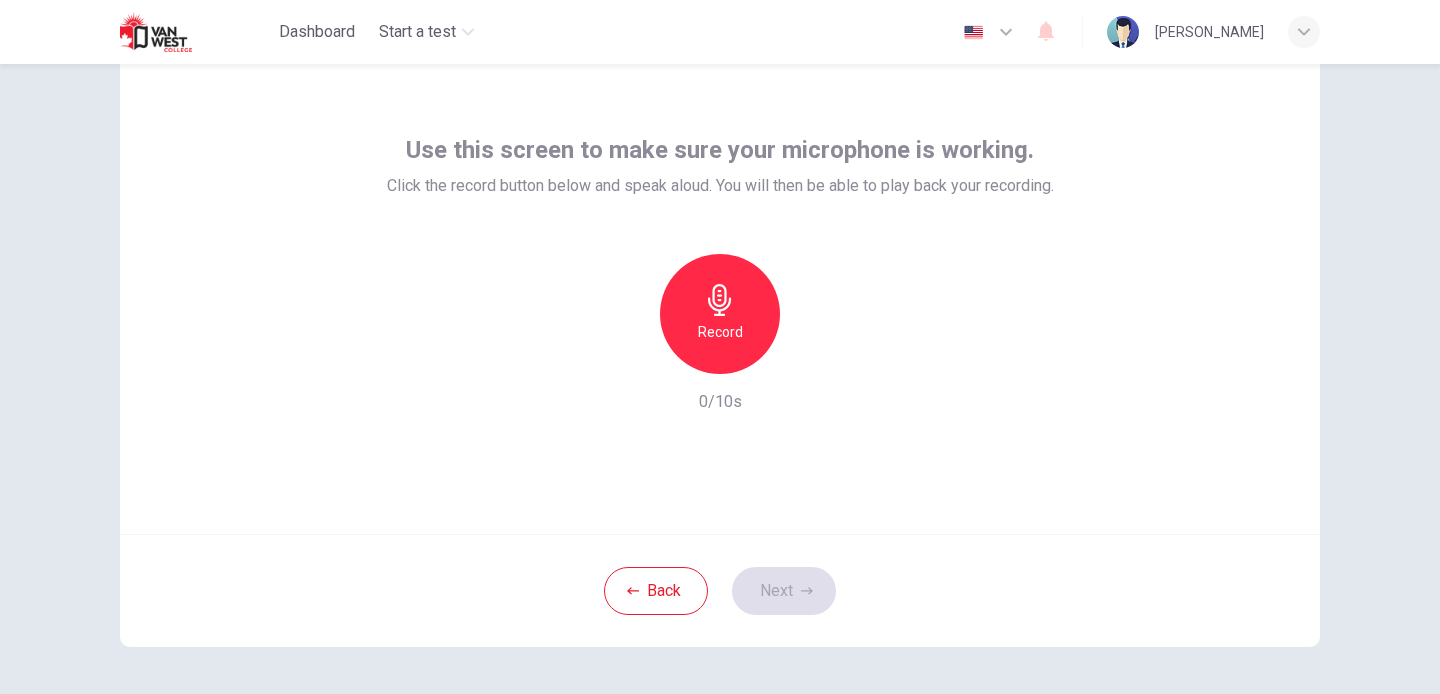 click on "Record" at bounding box center [720, 314] 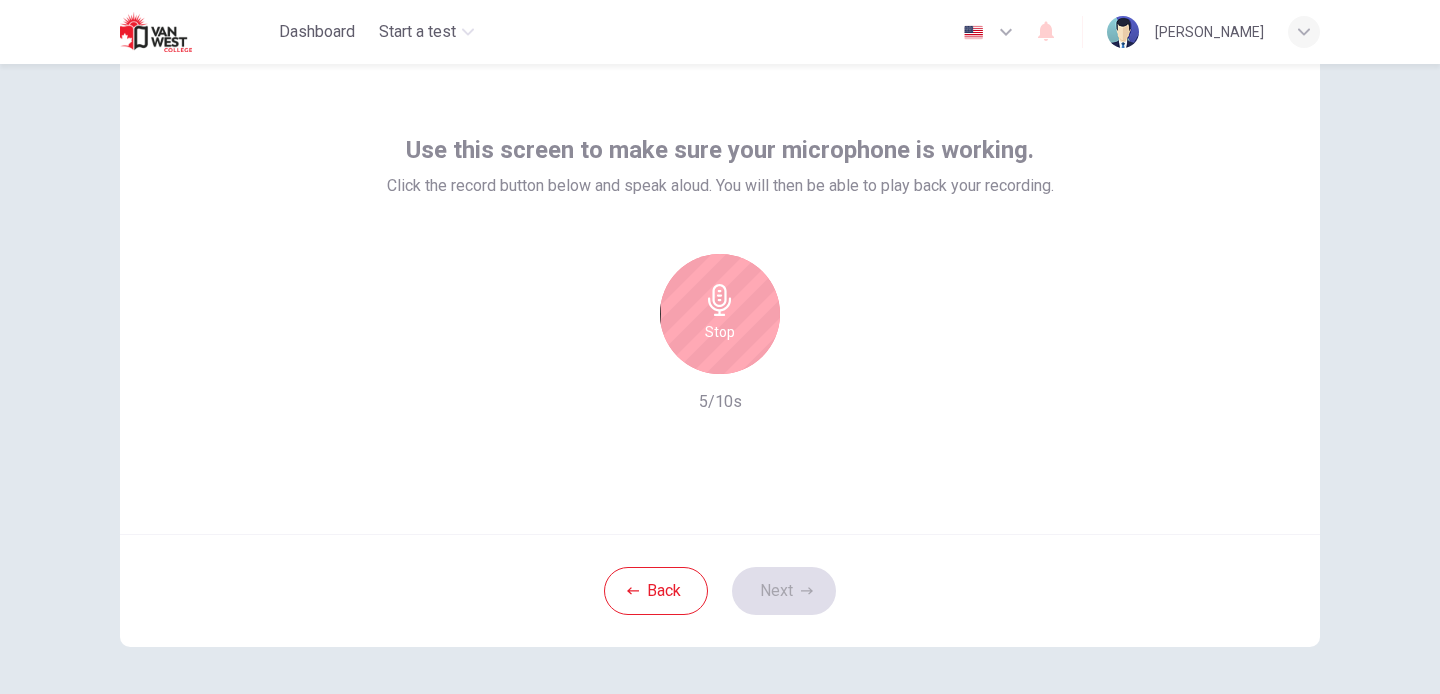 click on "Stop" at bounding box center [720, 314] 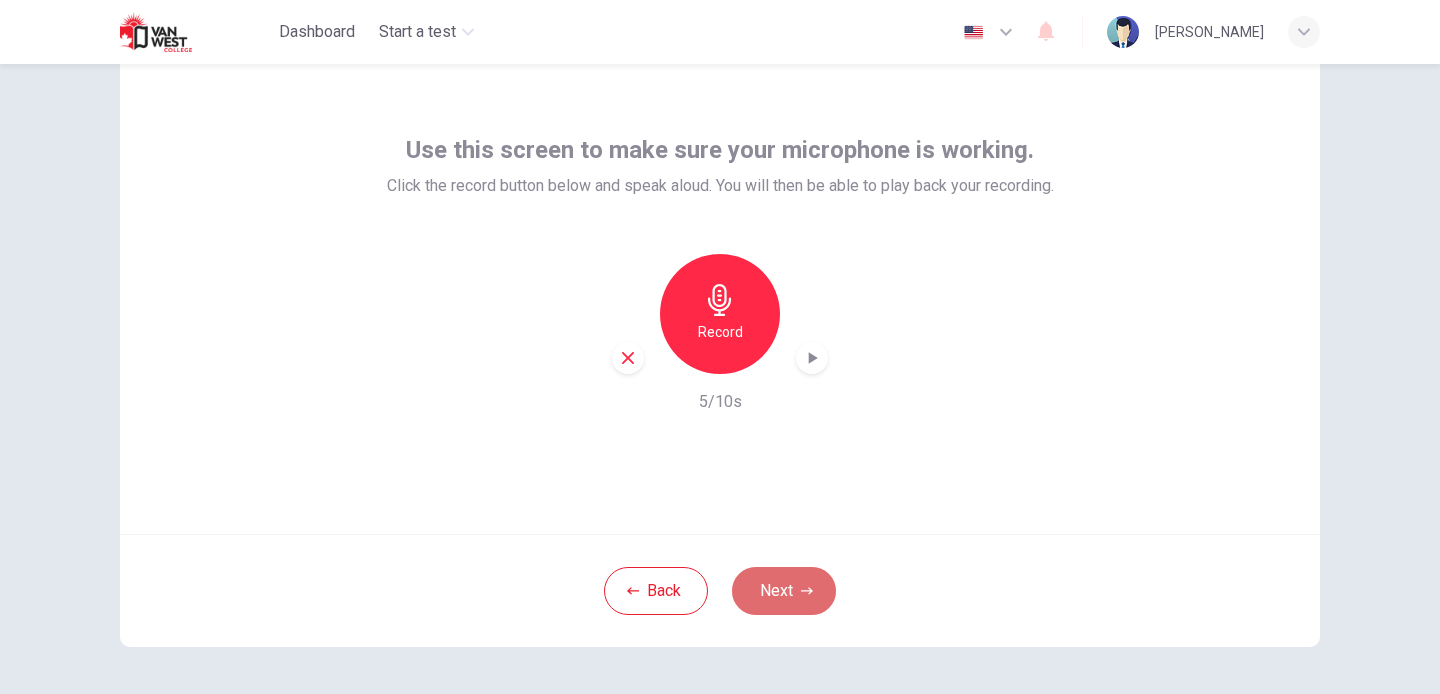 click 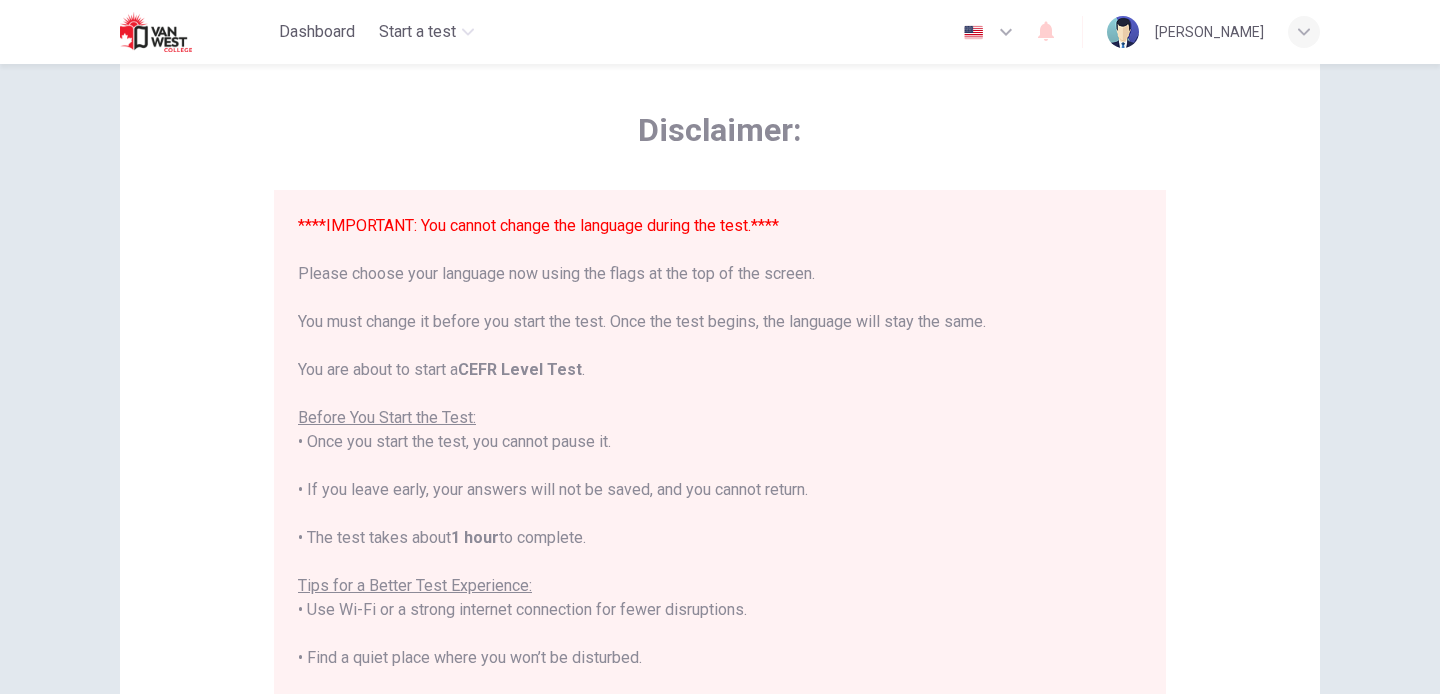 scroll, scrollTop: 191, scrollLeft: 0, axis: vertical 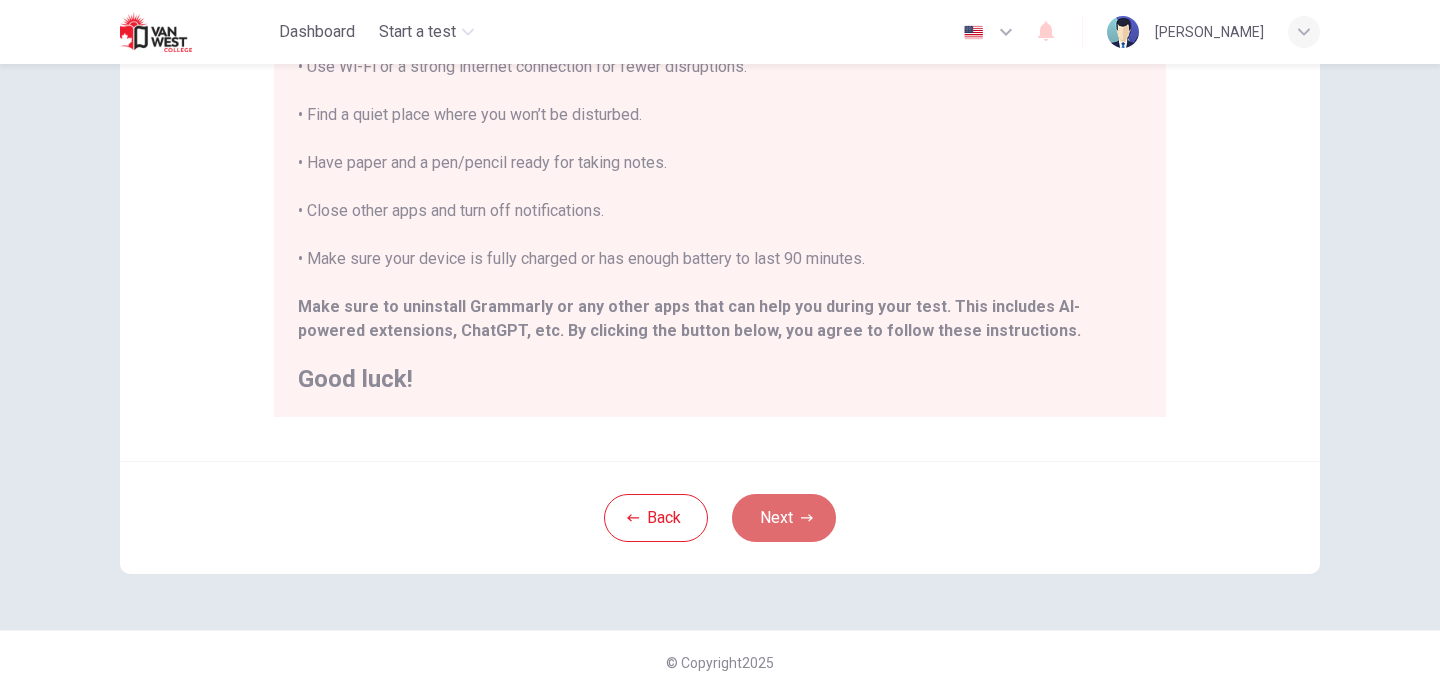 click on "Next" at bounding box center (784, 518) 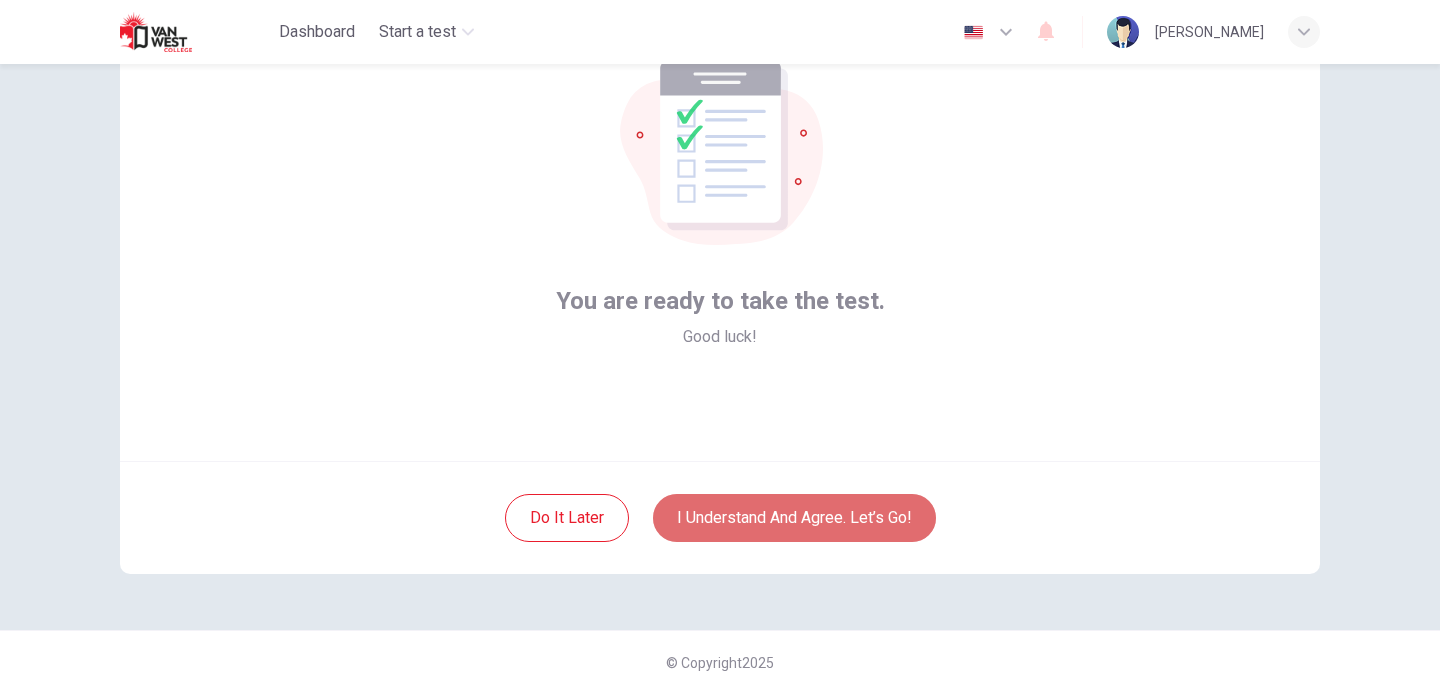 click on "I understand and agree. Let’s go!" at bounding box center (794, 518) 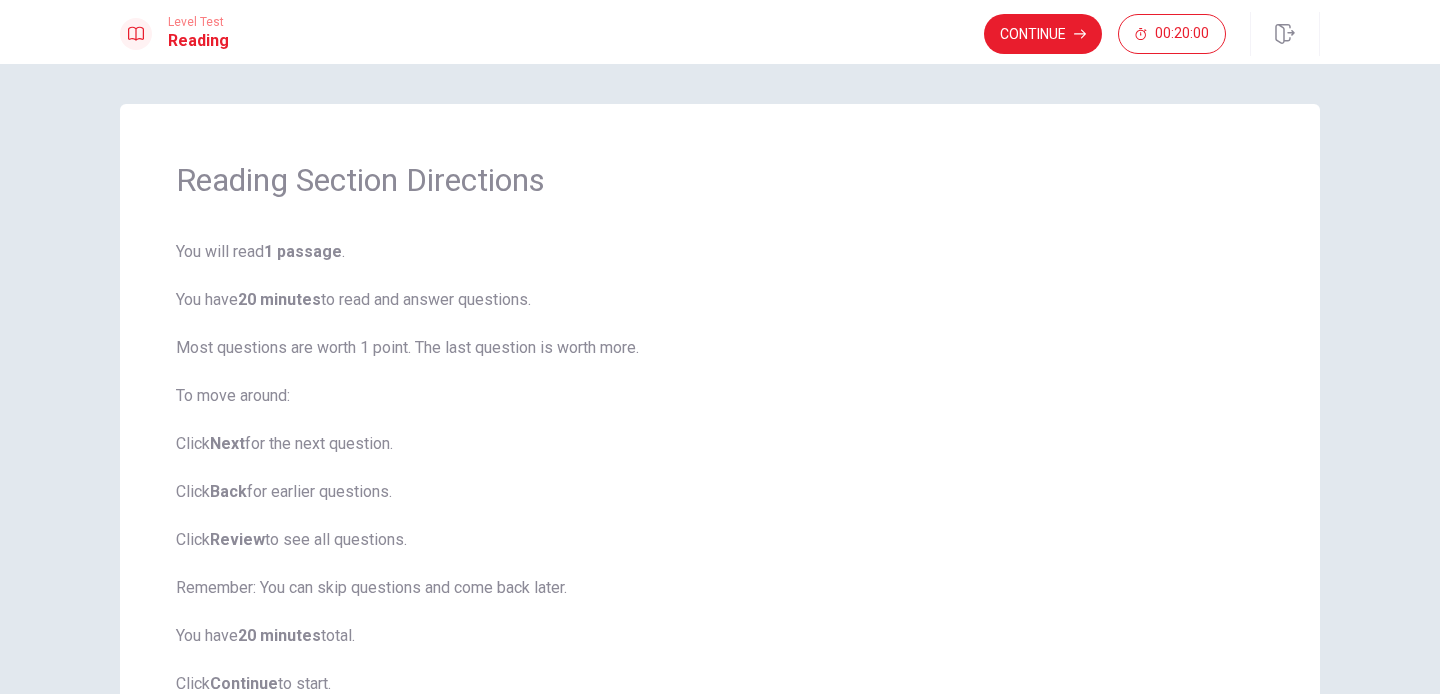 click on "You will read  1 passage .
You have  20 minutes  to read and answer questions.
Most questions are worth 1 point. The last question is worth more.
To move around:
Click  Next  for the next question.
Click  Back  for earlier questions.
Click  Review  to see all questions.
Remember: You can skip questions and come back later.
You have  20 minutes  total.
Click  Continue  to start." at bounding box center (720, 468) 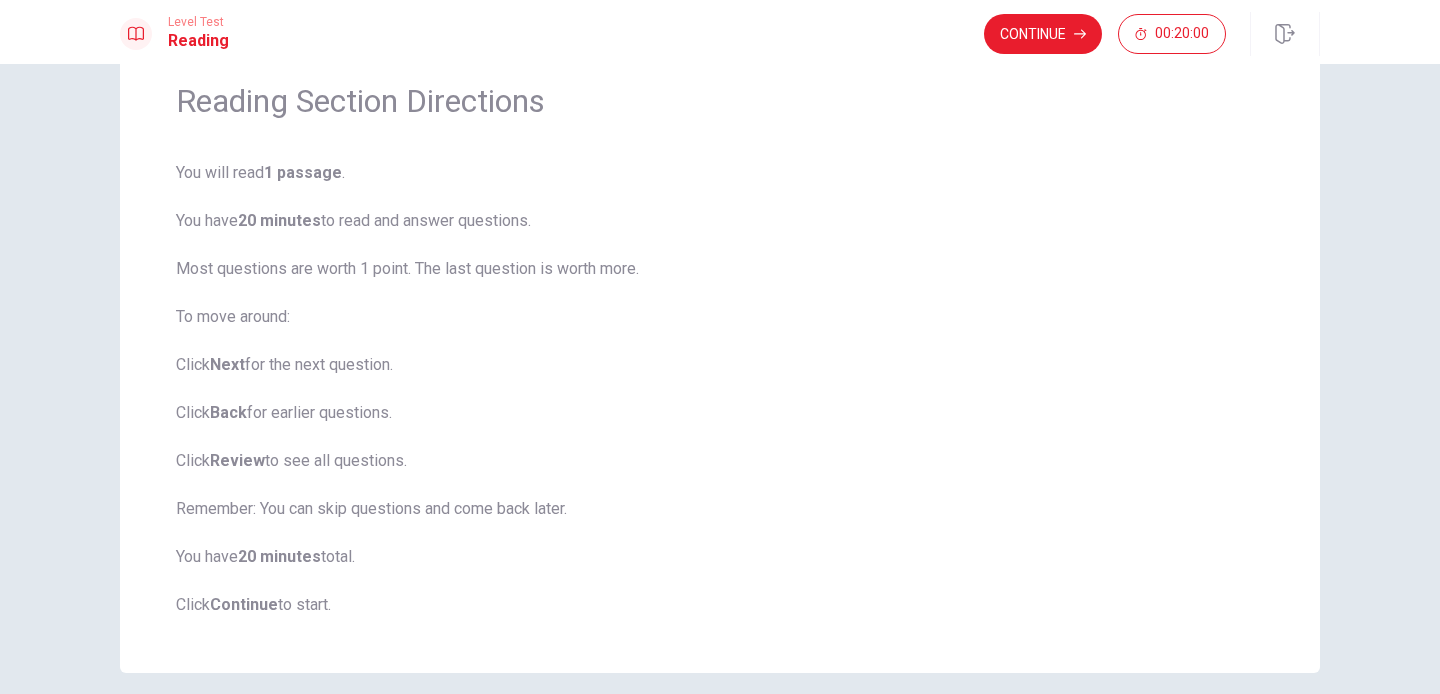 scroll, scrollTop: 162, scrollLeft: 0, axis: vertical 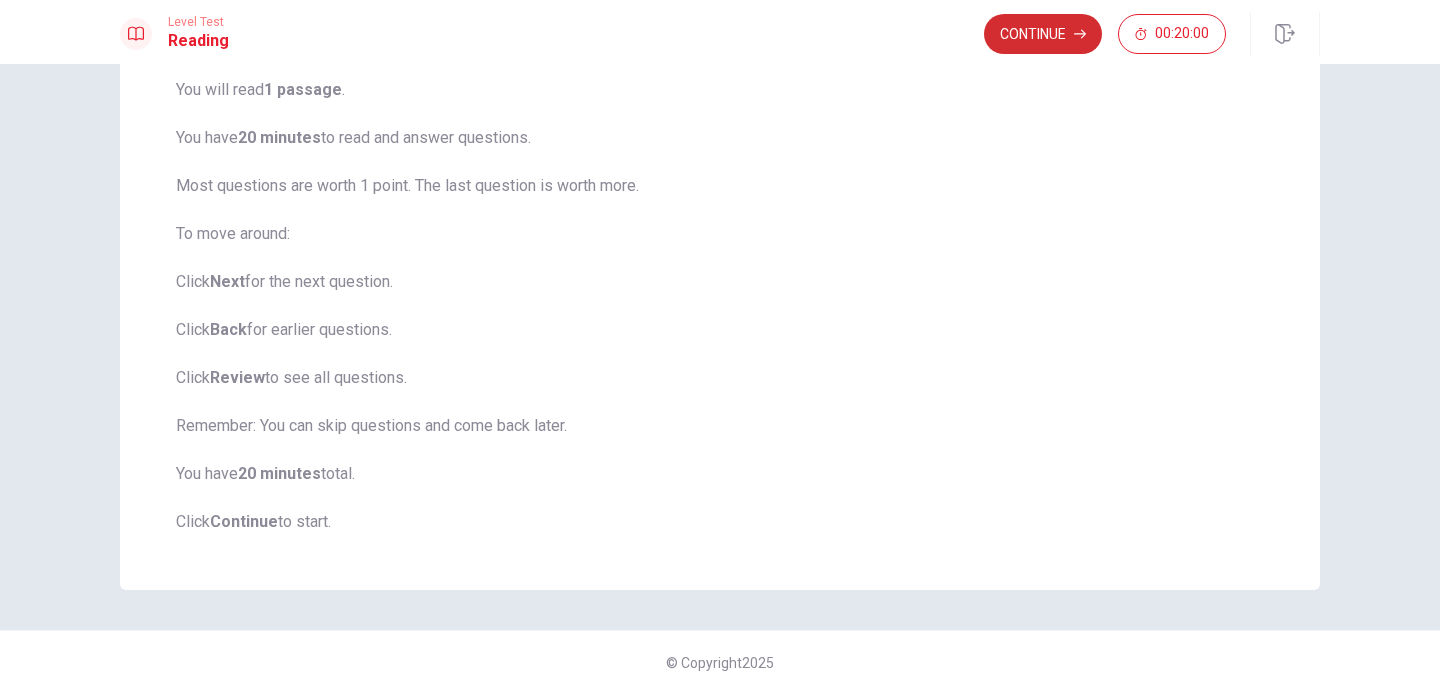 click on "Continue" at bounding box center [1043, 34] 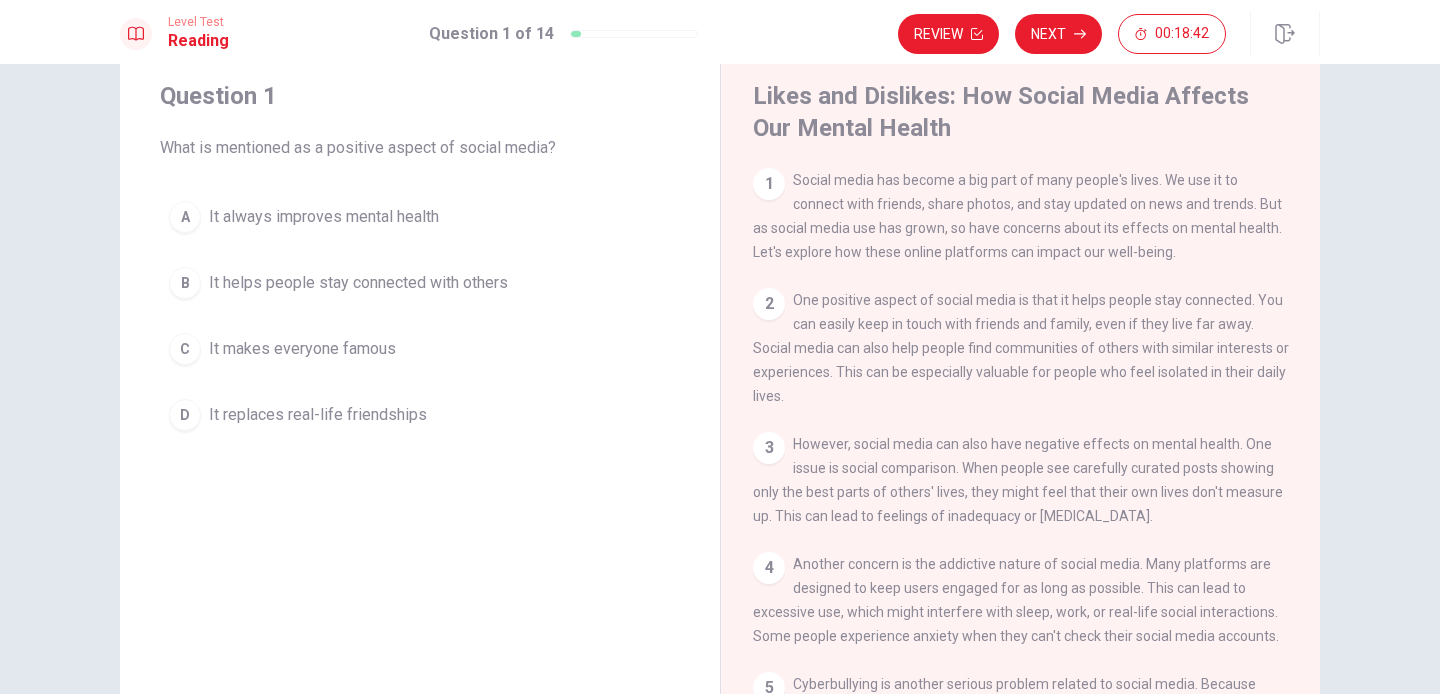 scroll, scrollTop: 59, scrollLeft: 0, axis: vertical 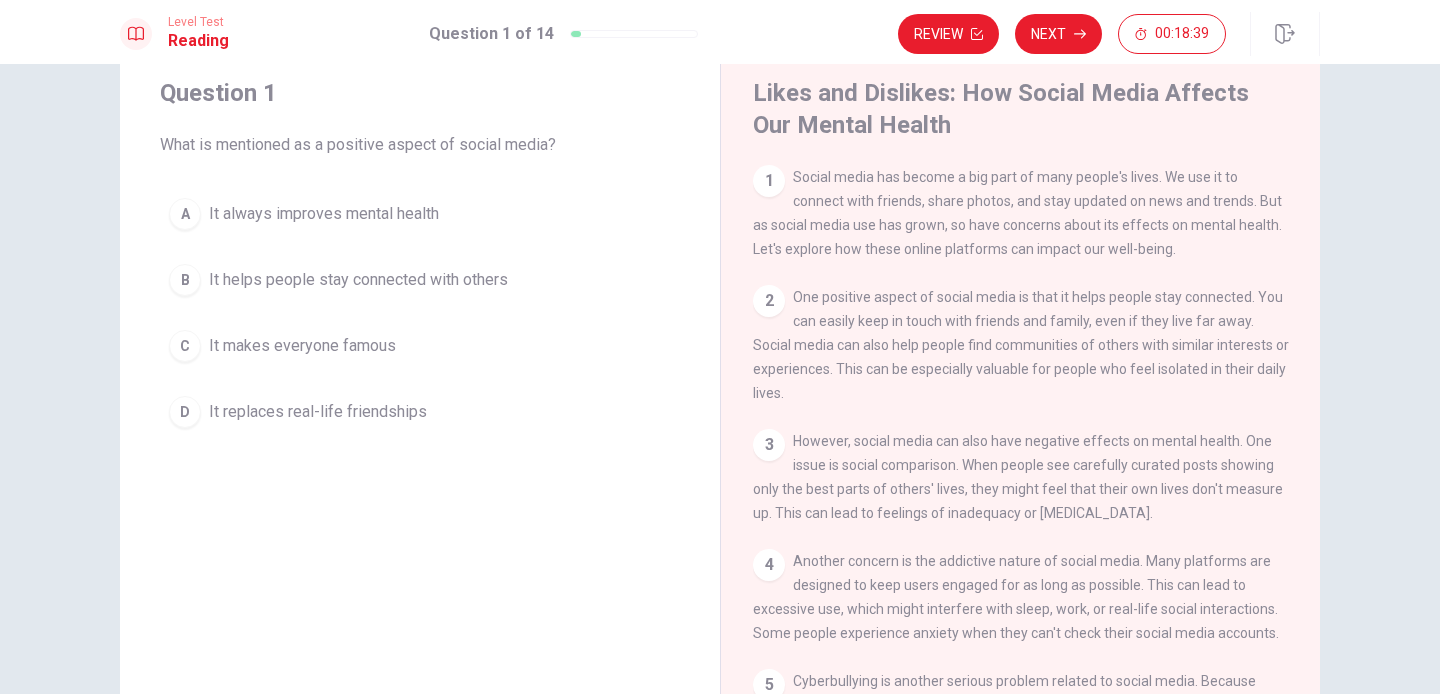 click on "B" at bounding box center [185, 280] 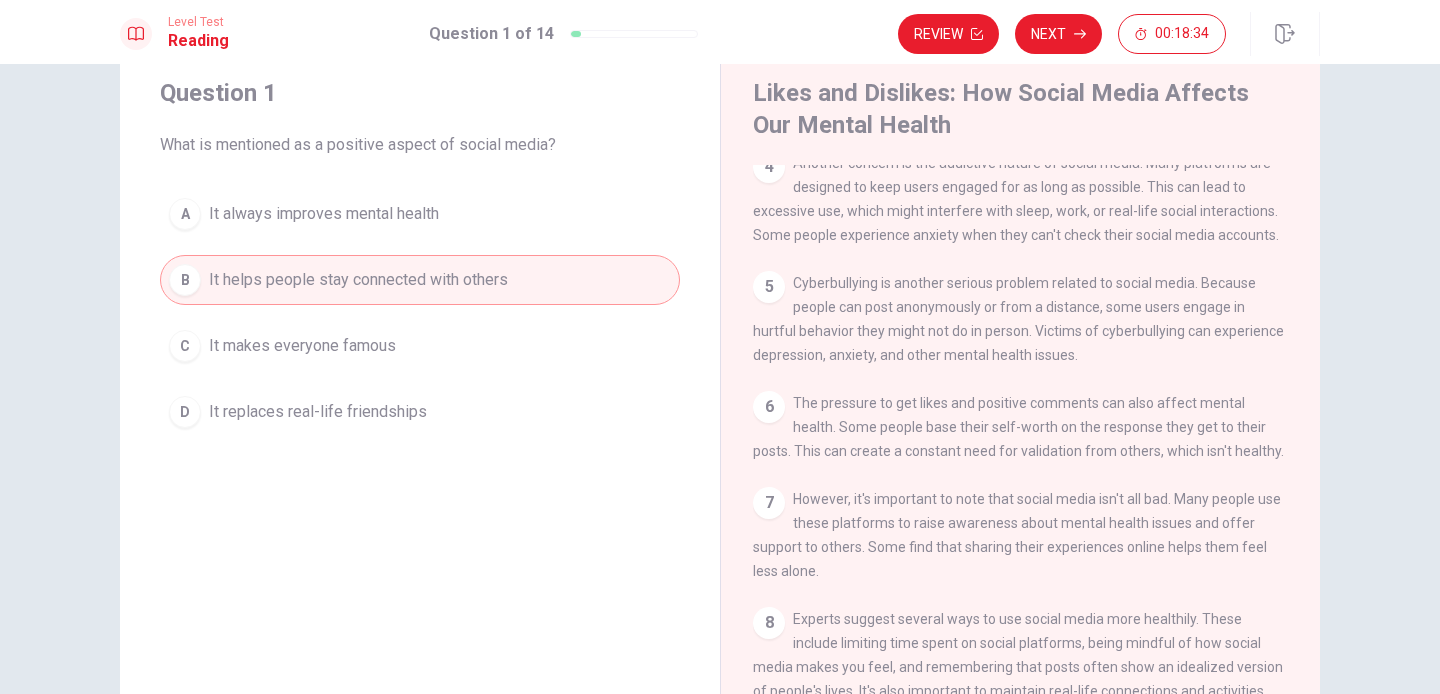 scroll, scrollTop: 566, scrollLeft: 0, axis: vertical 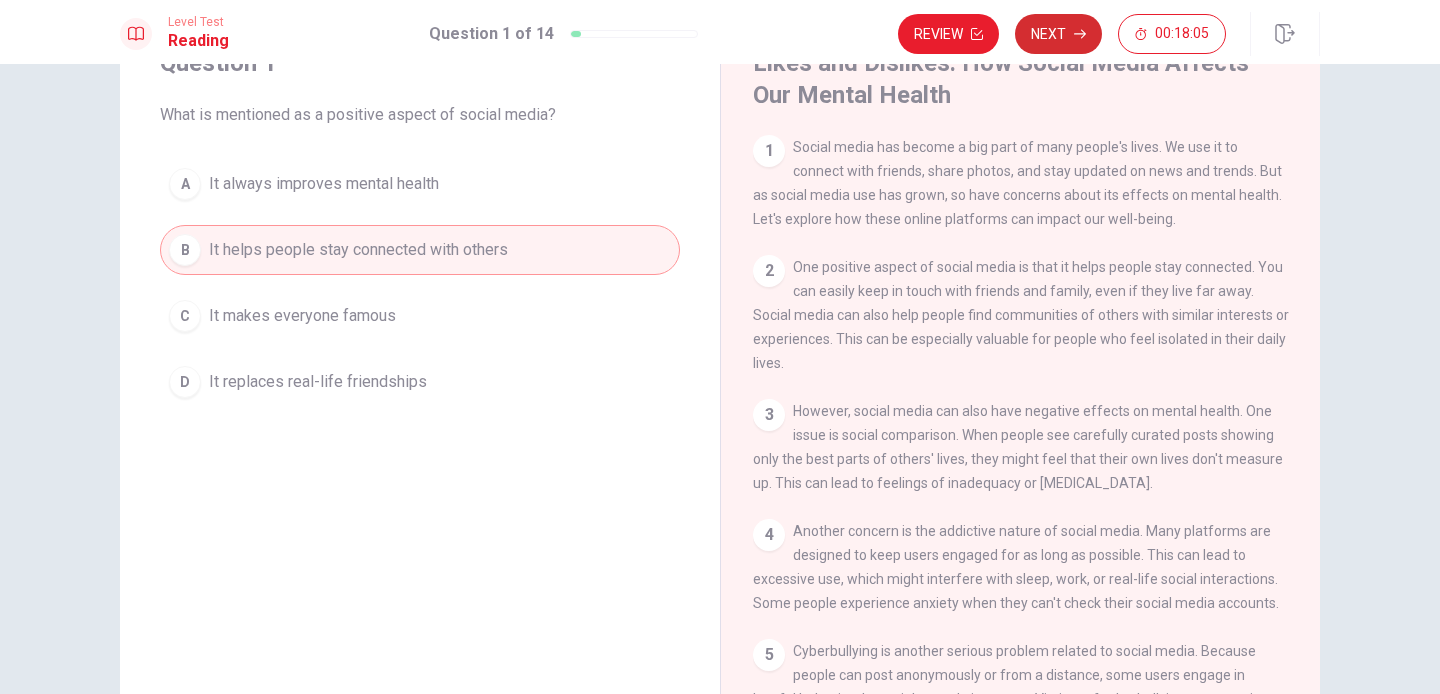 click on "Next" at bounding box center [1058, 34] 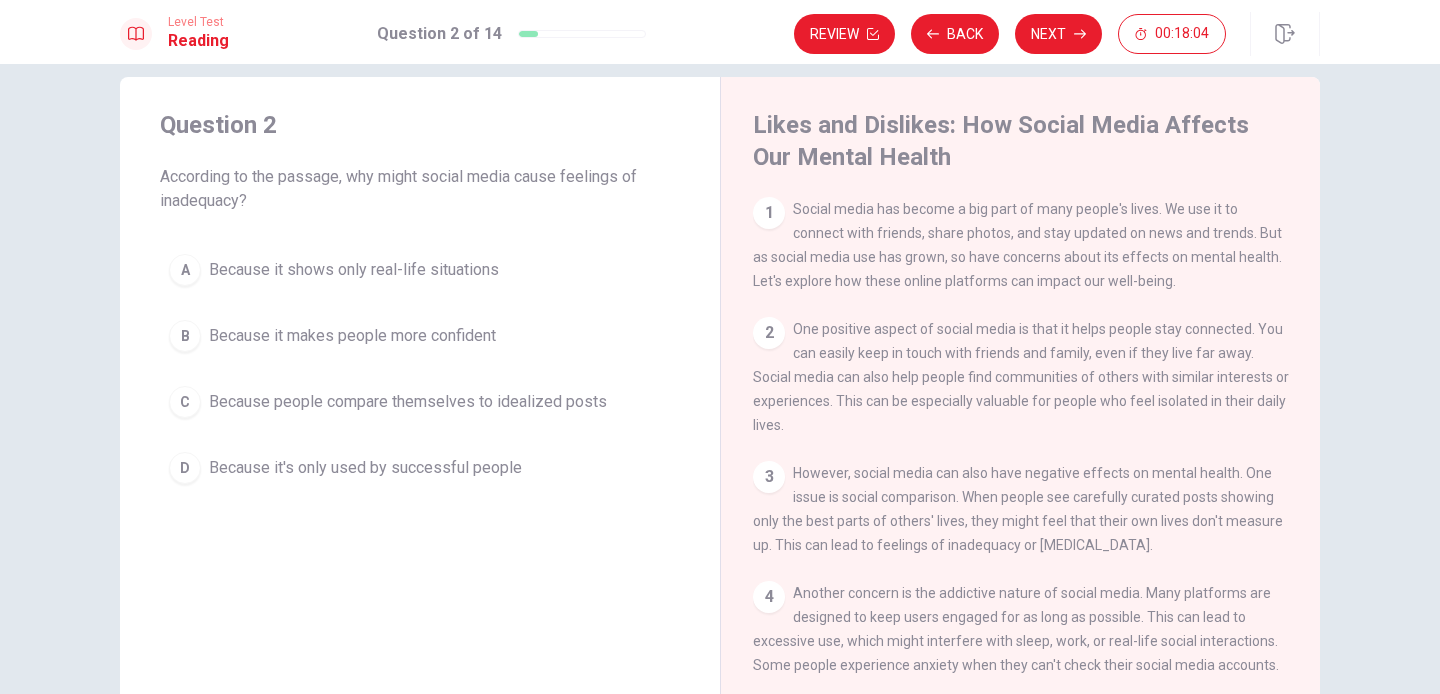 scroll, scrollTop: 20, scrollLeft: 0, axis: vertical 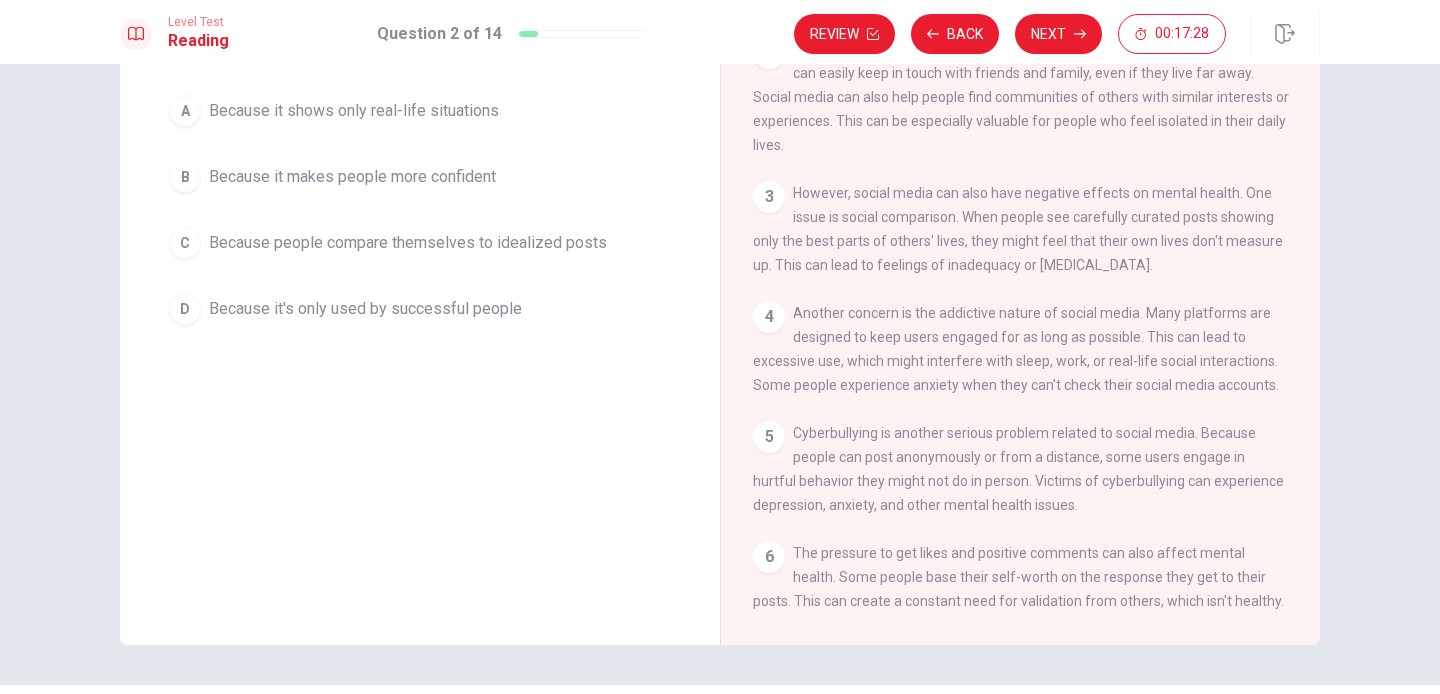 click on "Question 2 According to the passage, why might social media cause feelings of inadequacy? A Because it shows only real-life situations B Because it makes people more confident C Because people compare themselves to idealized posts D Because it's only used by successful people" at bounding box center (420, 281) 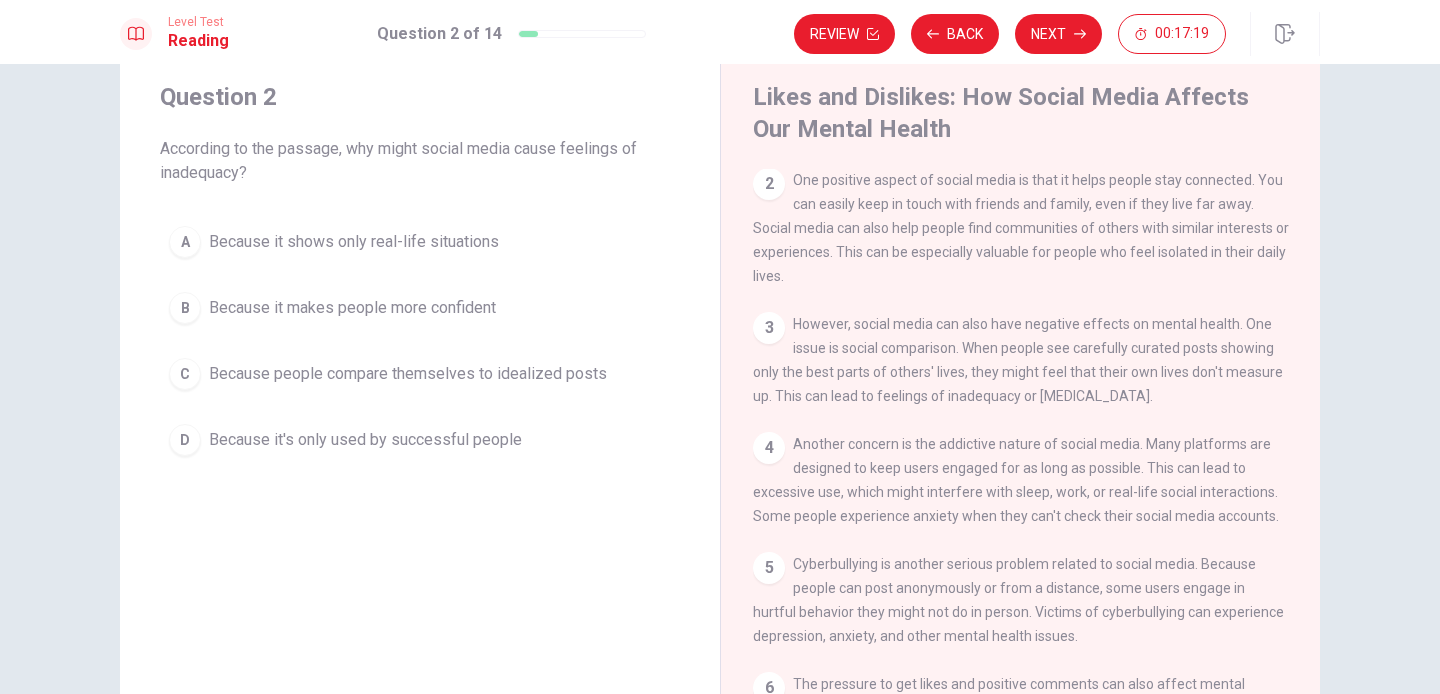 scroll, scrollTop: 50, scrollLeft: 0, axis: vertical 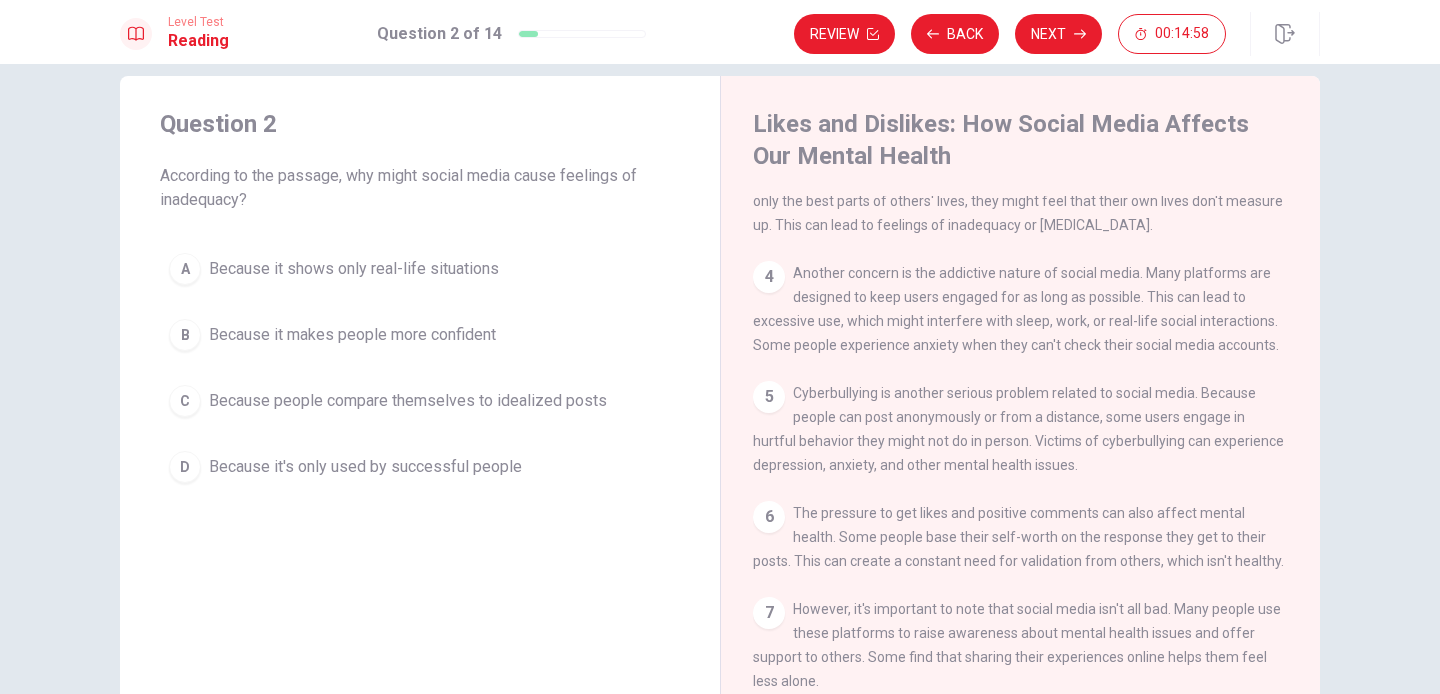 drag, startPoint x: 854, startPoint y: 309, endPoint x: 902, endPoint y: 315, distance: 48.373547 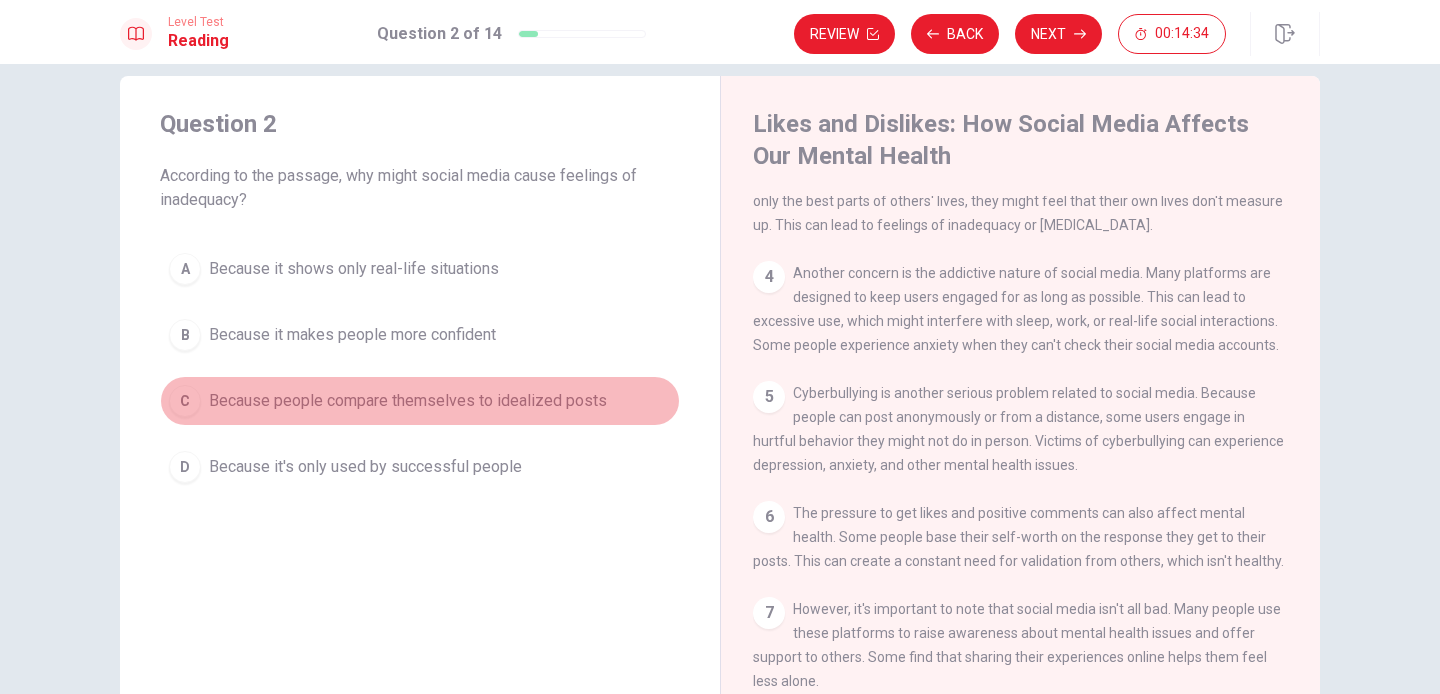 click on "C" at bounding box center [185, 401] 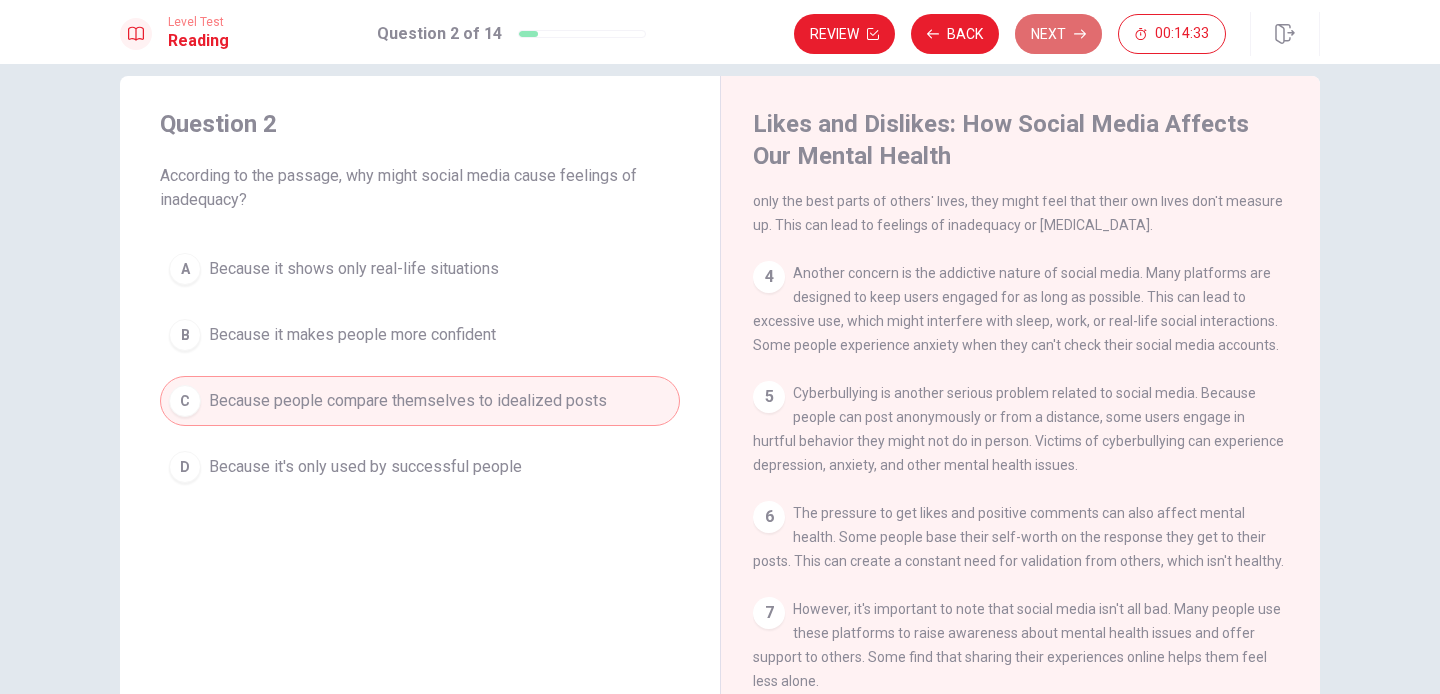 click on "Next" at bounding box center (1058, 34) 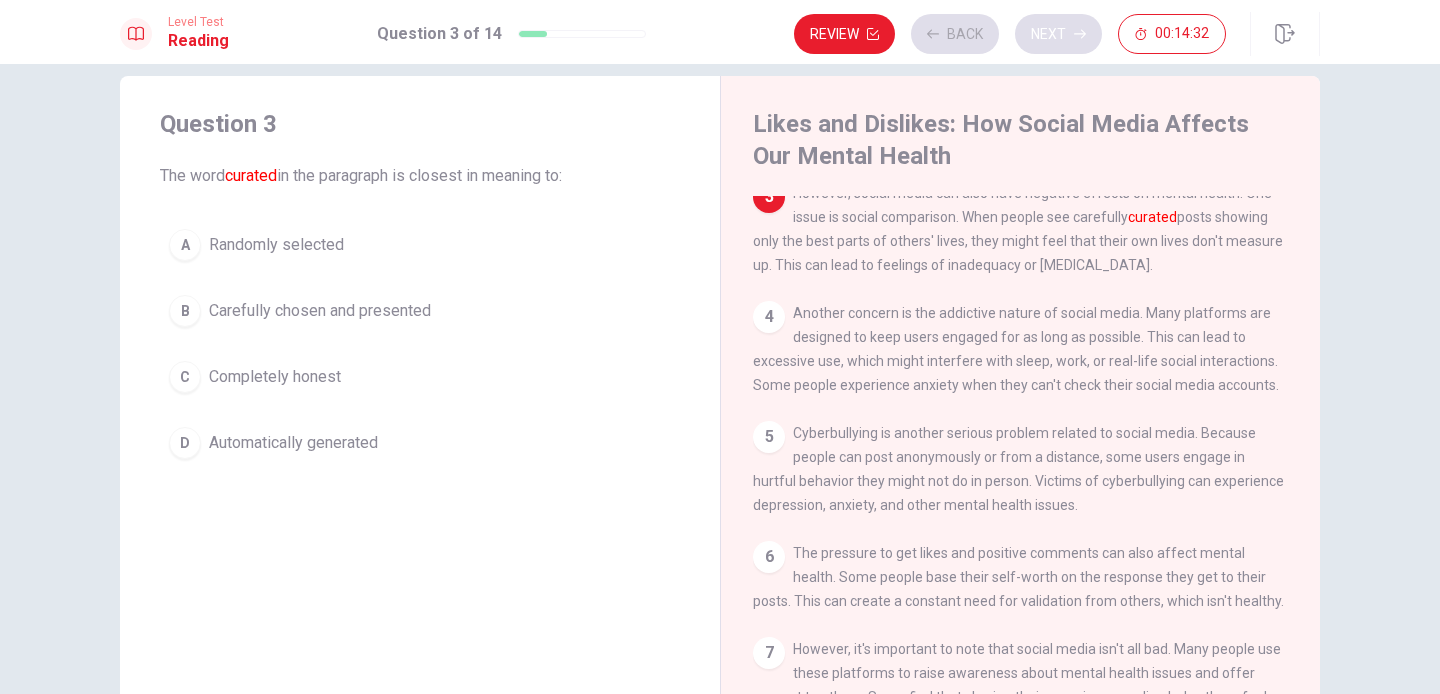 scroll, scrollTop: 273, scrollLeft: 0, axis: vertical 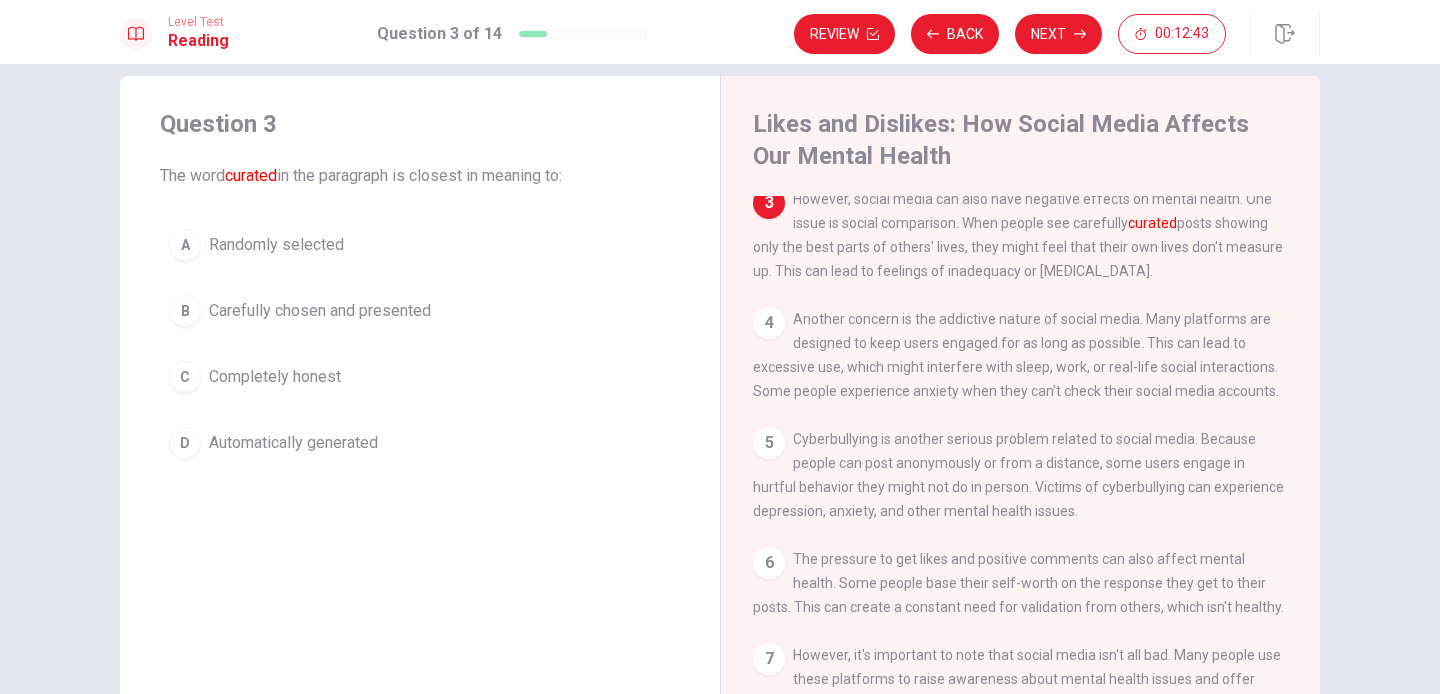 click on "B" at bounding box center [185, 311] 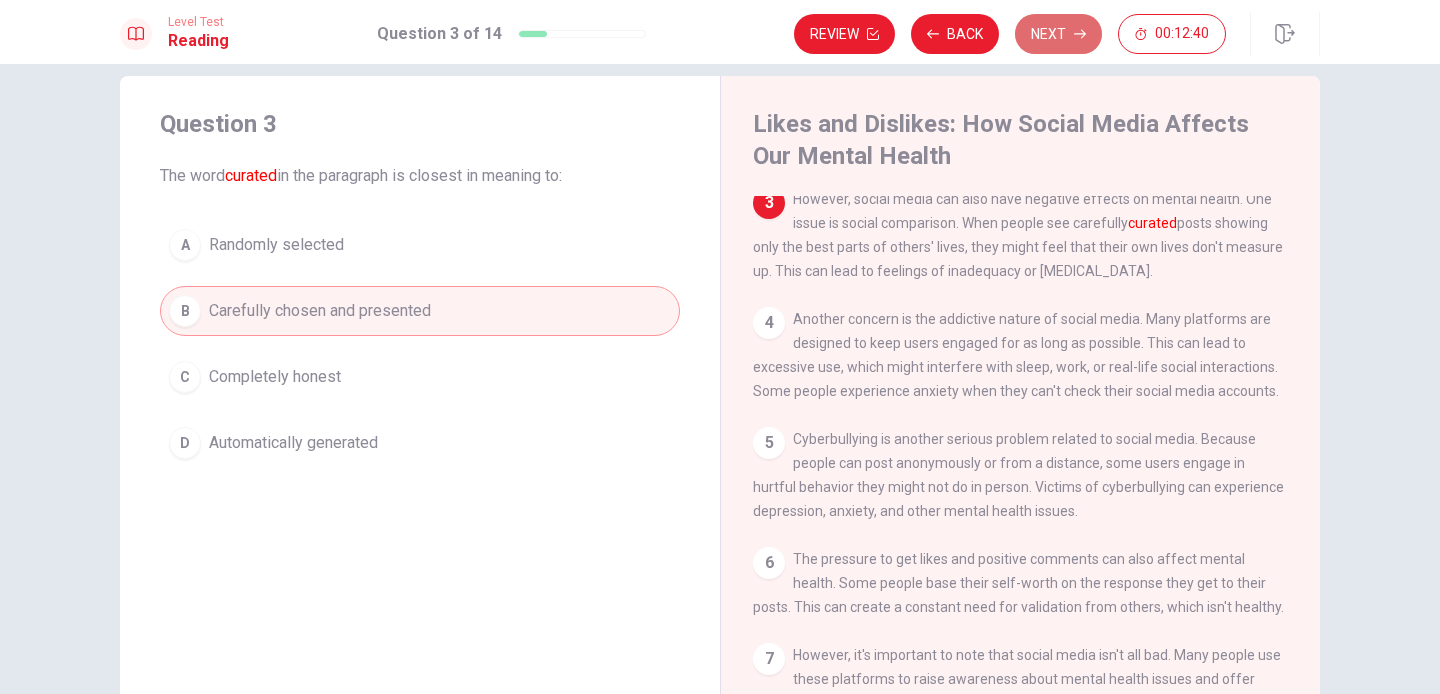 click on "Next" at bounding box center (1058, 34) 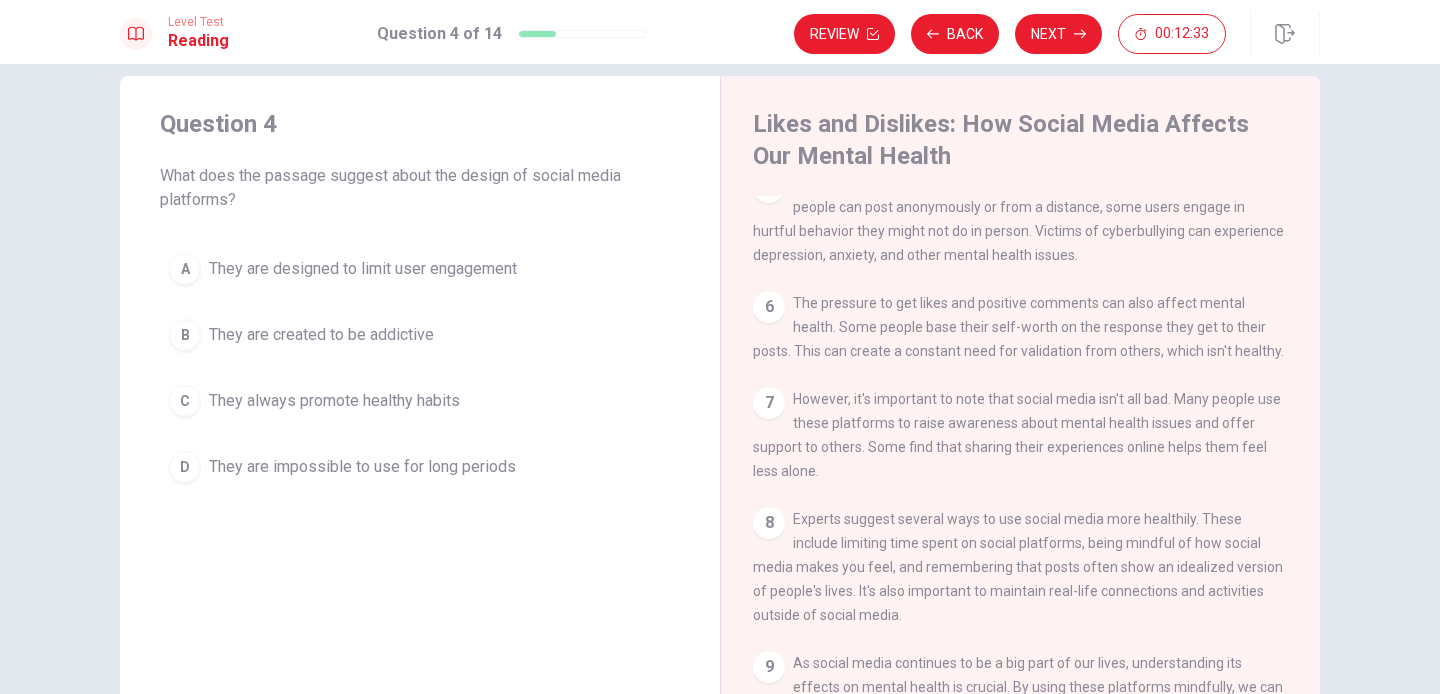scroll, scrollTop: 566, scrollLeft: 0, axis: vertical 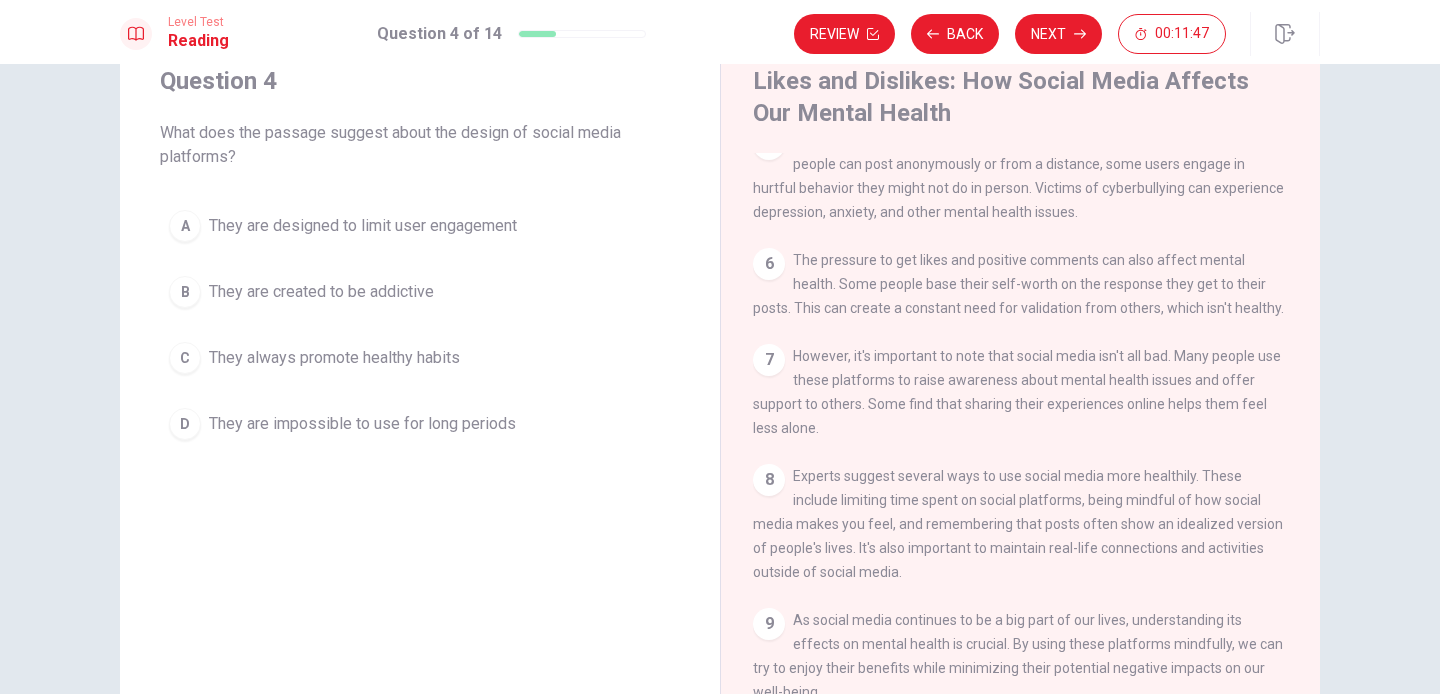 click on "A" at bounding box center [185, 226] 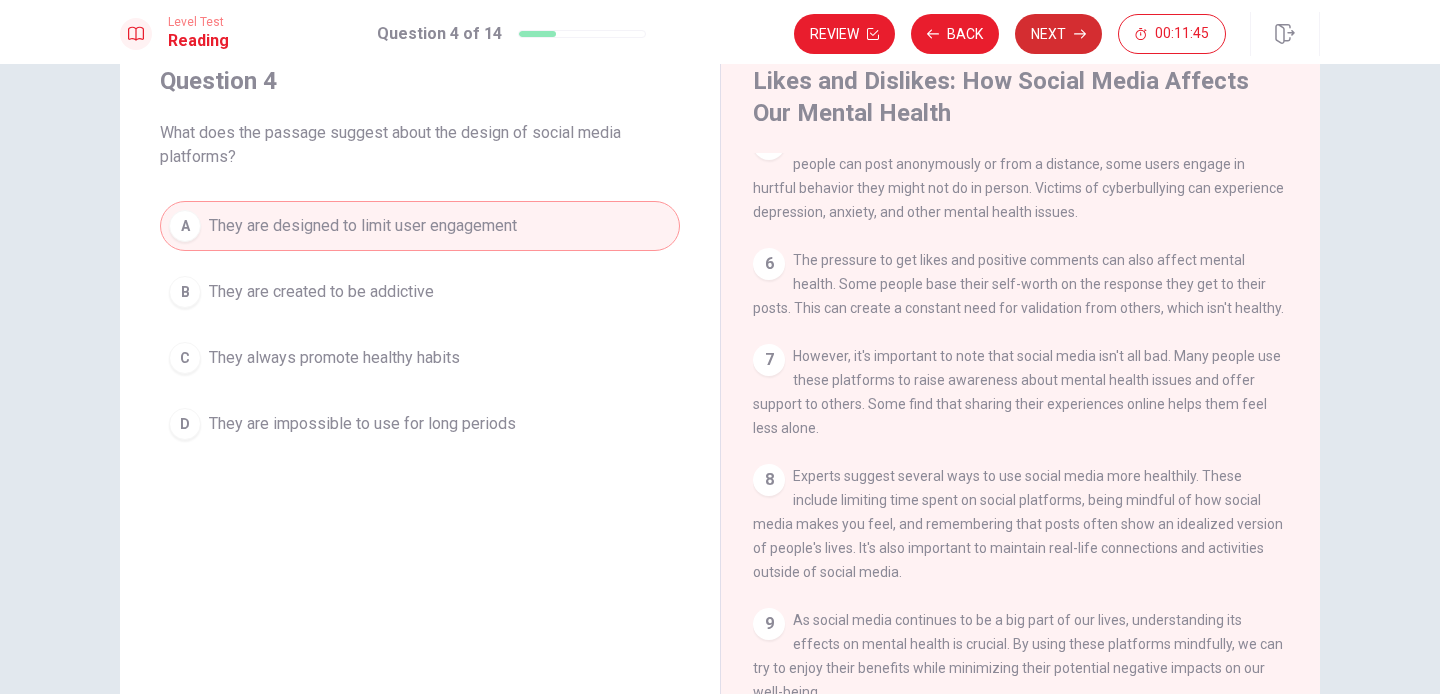 click on "Next" at bounding box center (1058, 34) 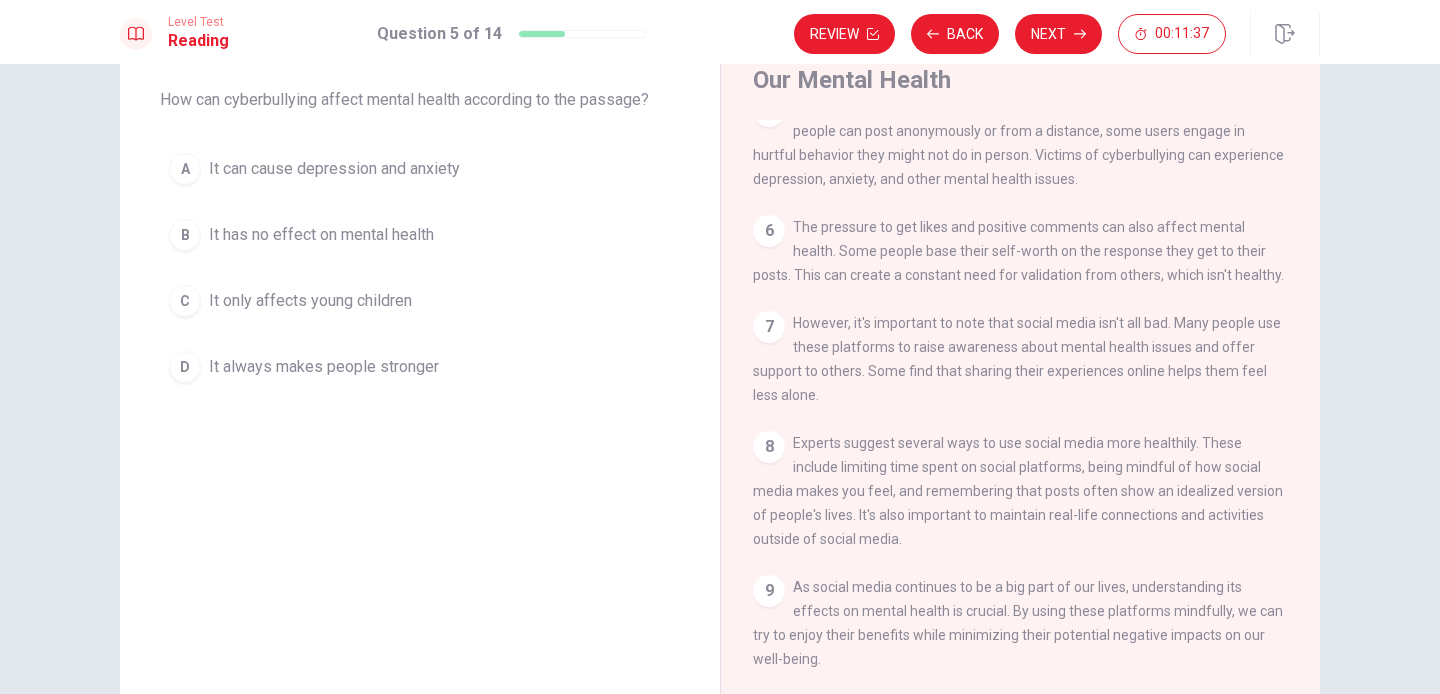 scroll, scrollTop: 87, scrollLeft: 0, axis: vertical 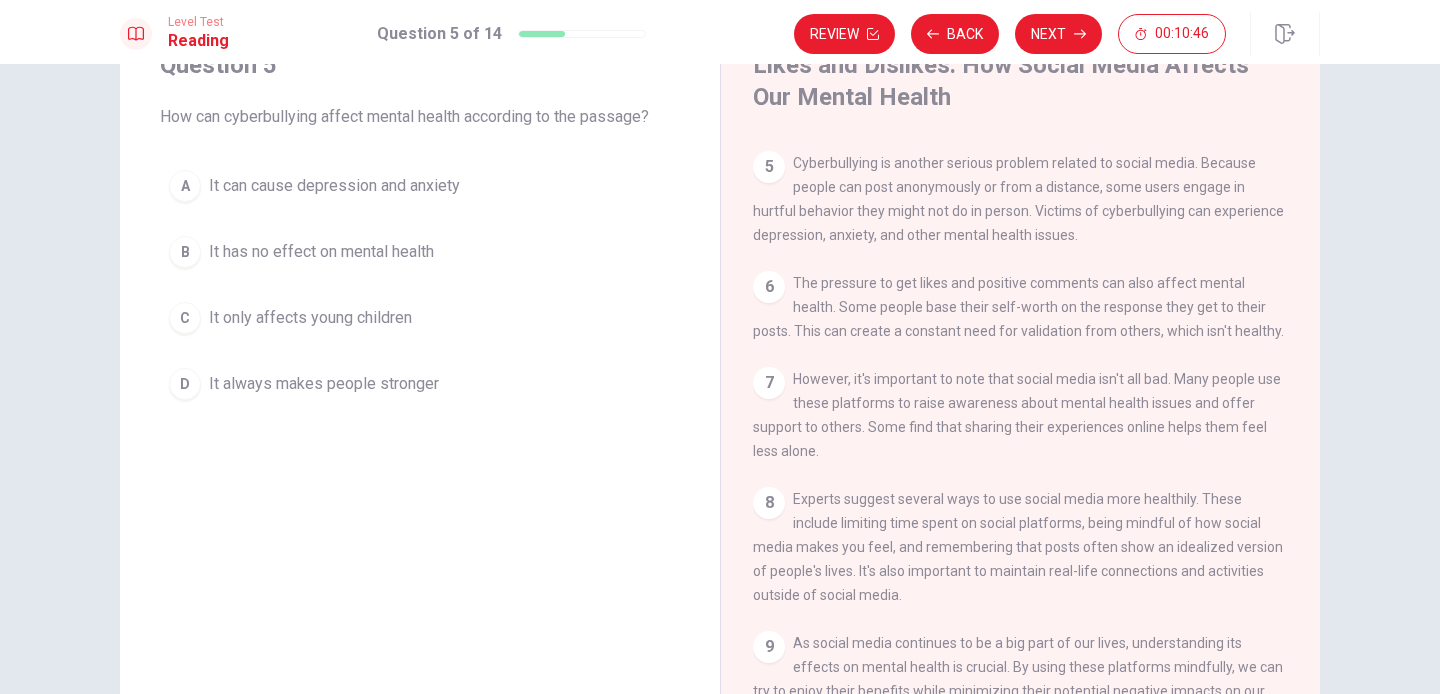 click on "B" at bounding box center (185, 252) 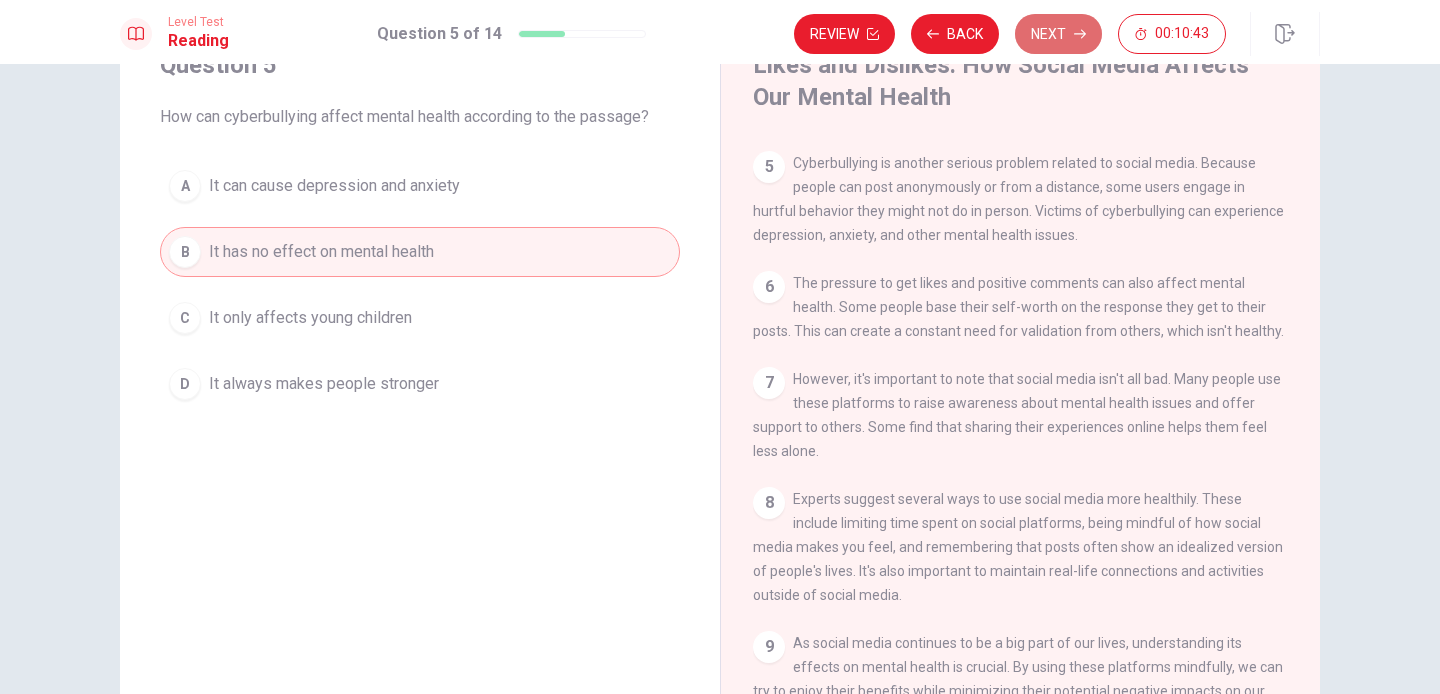 click on "Next" at bounding box center (1058, 34) 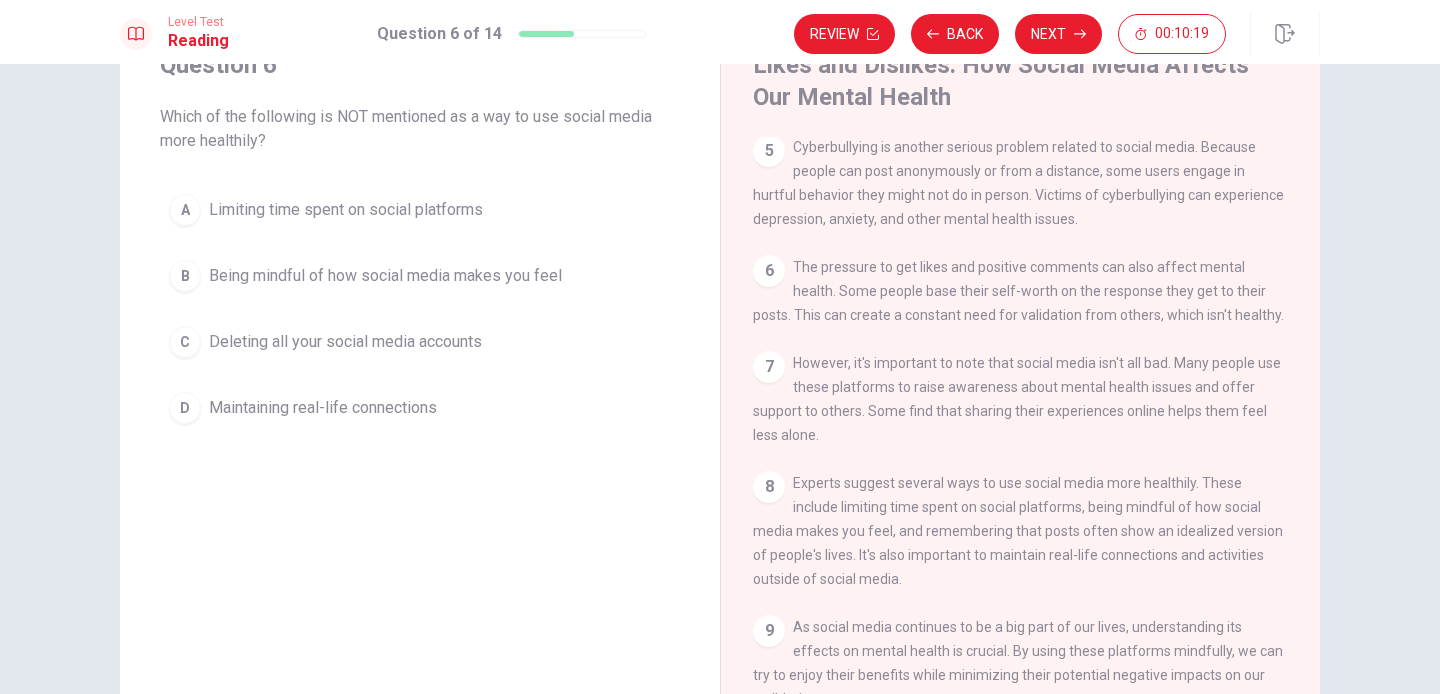 scroll, scrollTop: 566, scrollLeft: 0, axis: vertical 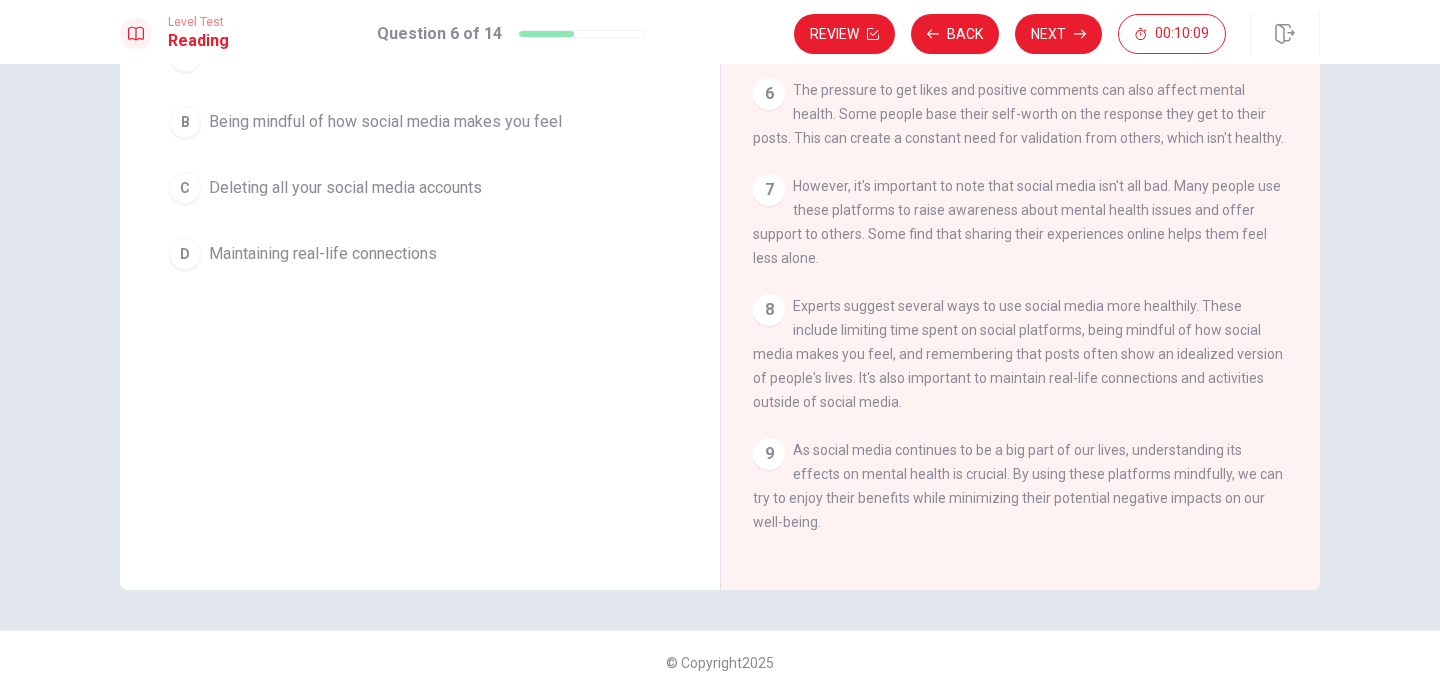 drag, startPoint x: 807, startPoint y: 327, endPoint x: 897, endPoint y: 327, distance: 90 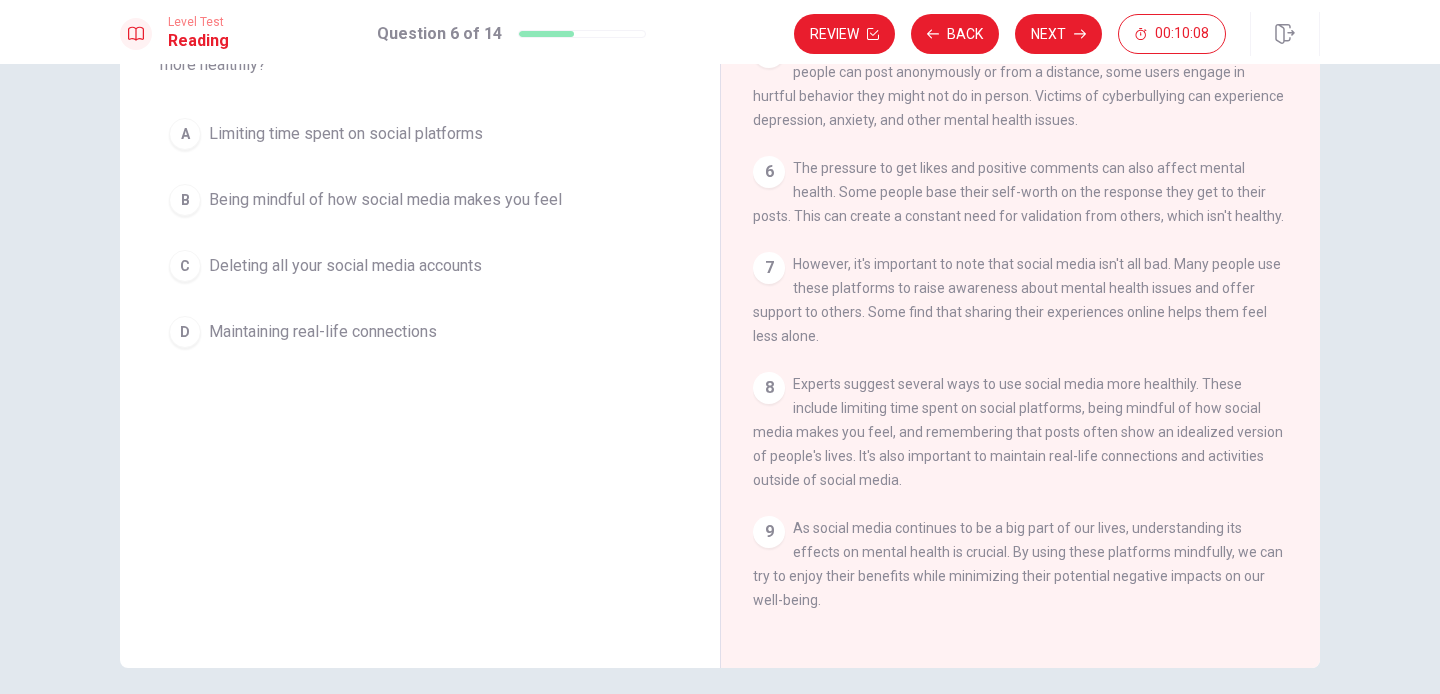 scroll, scrollTop: 172, scrollLeft: 0, axis: vertical 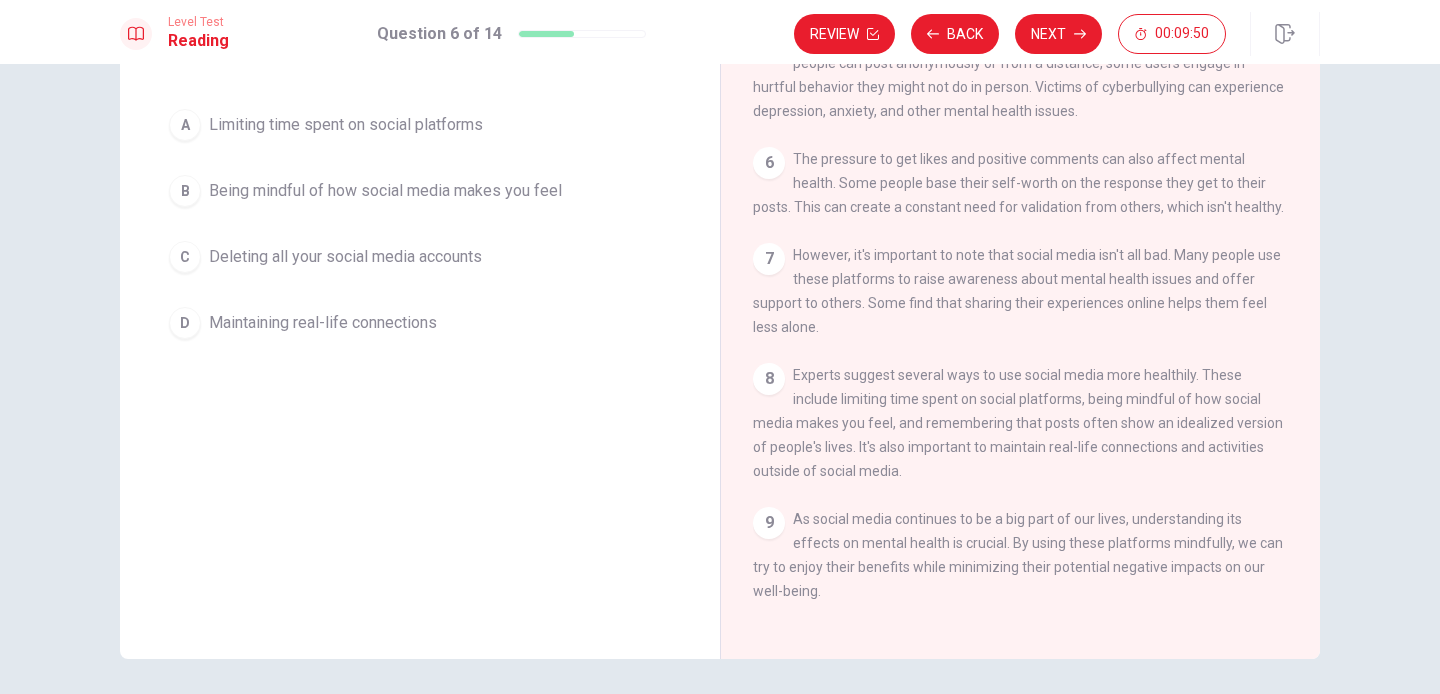 click on "C" at bounding box center (185, 257) 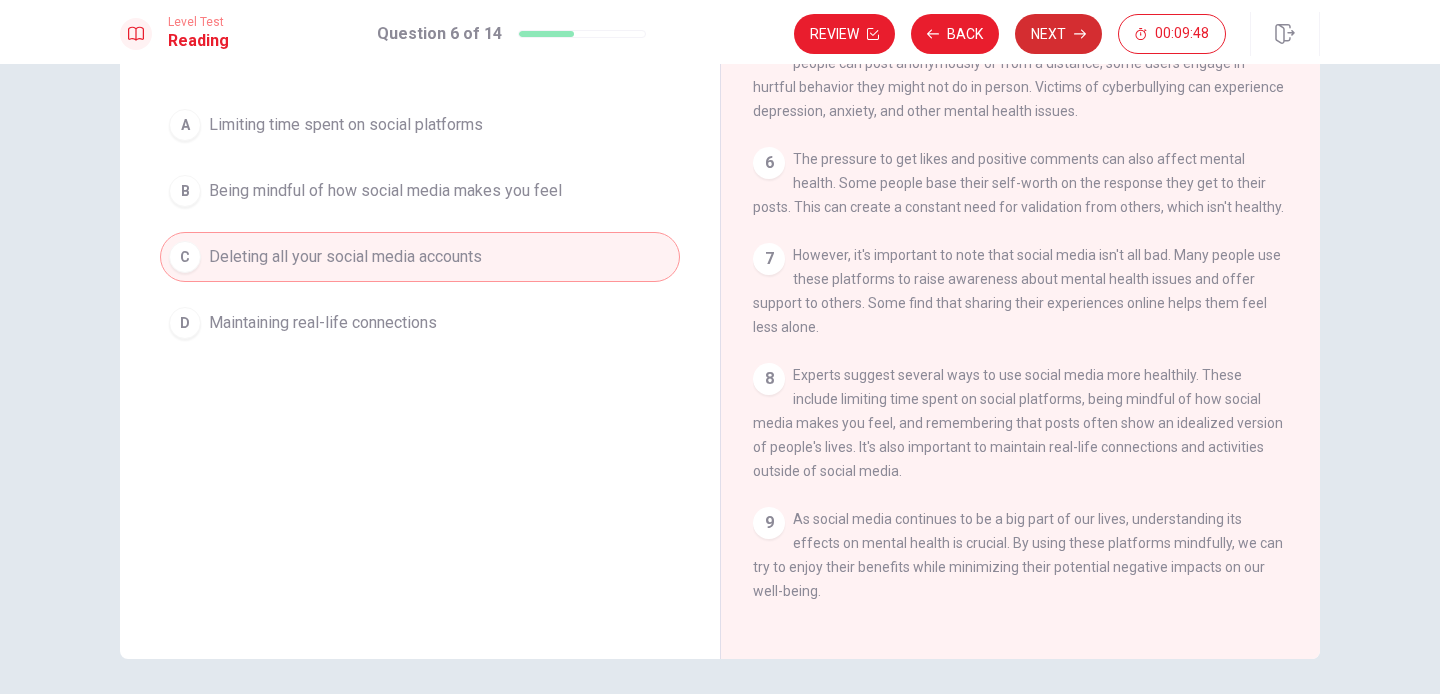 click on "Next" at bounding box center (1058, 34) 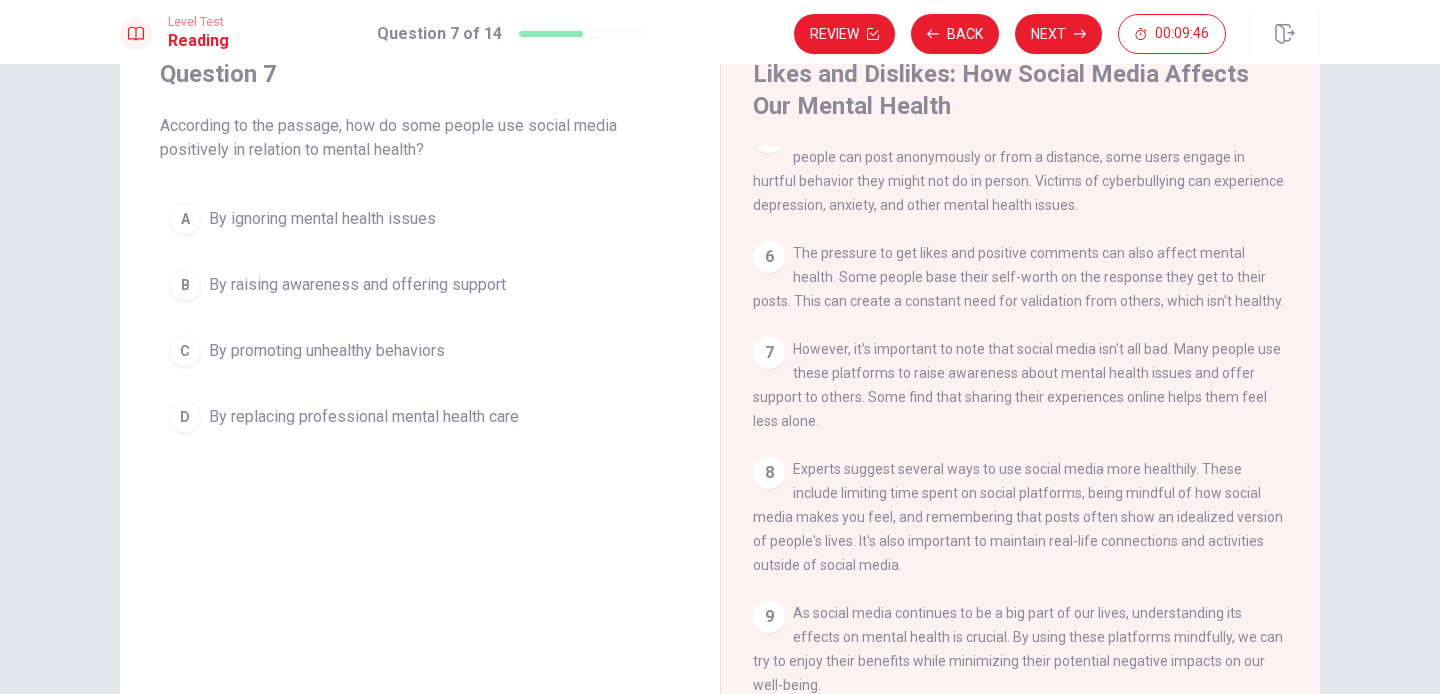 scroll, scrollTop: 74, scrollLeft: 0, axis: vertical 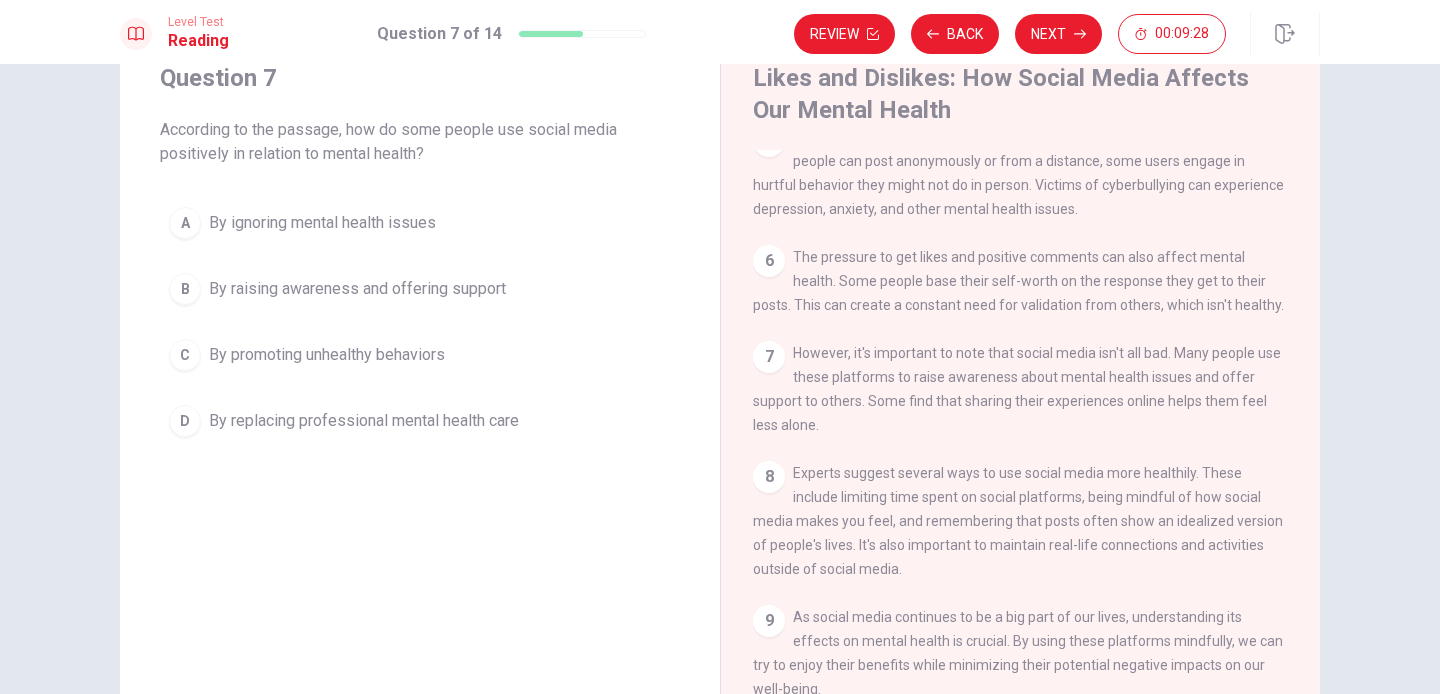 click on "B" at bounding box center [185, 289] 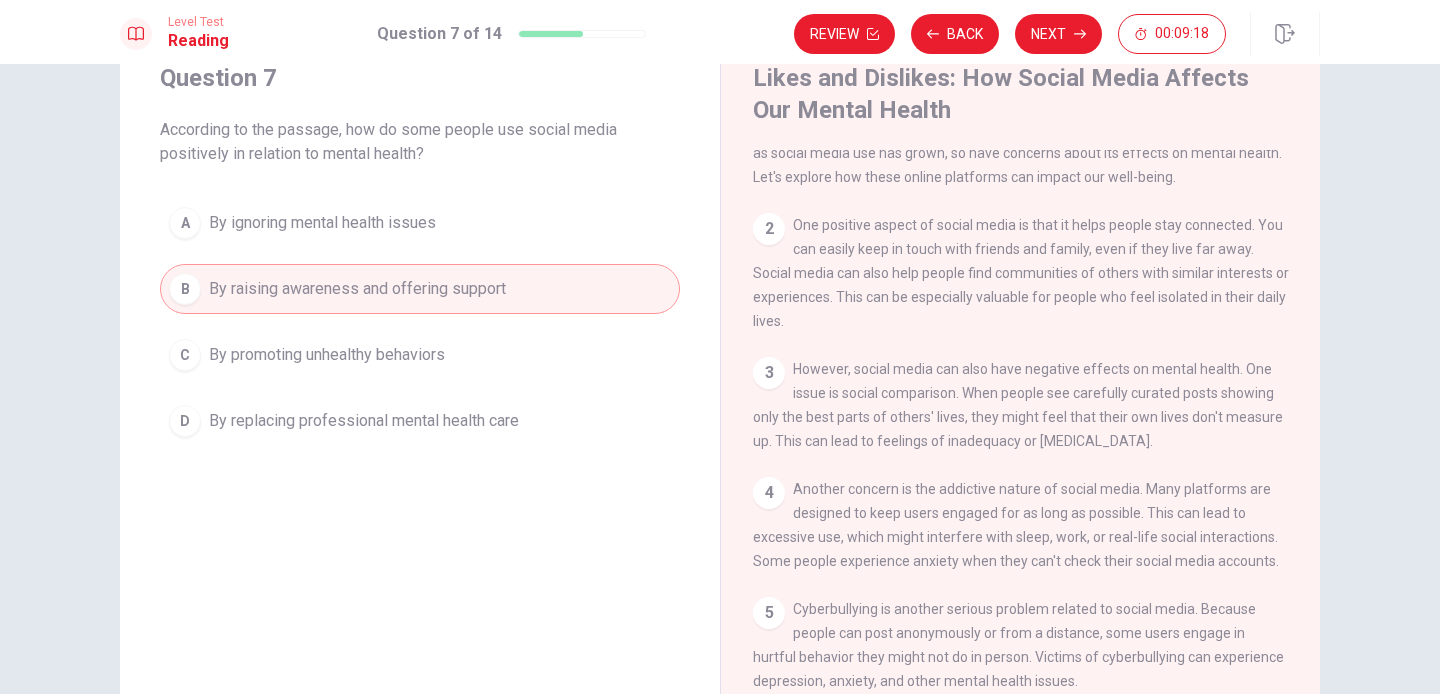 scroll, scrollTop: 0, scrollLeft: 0, axis: both 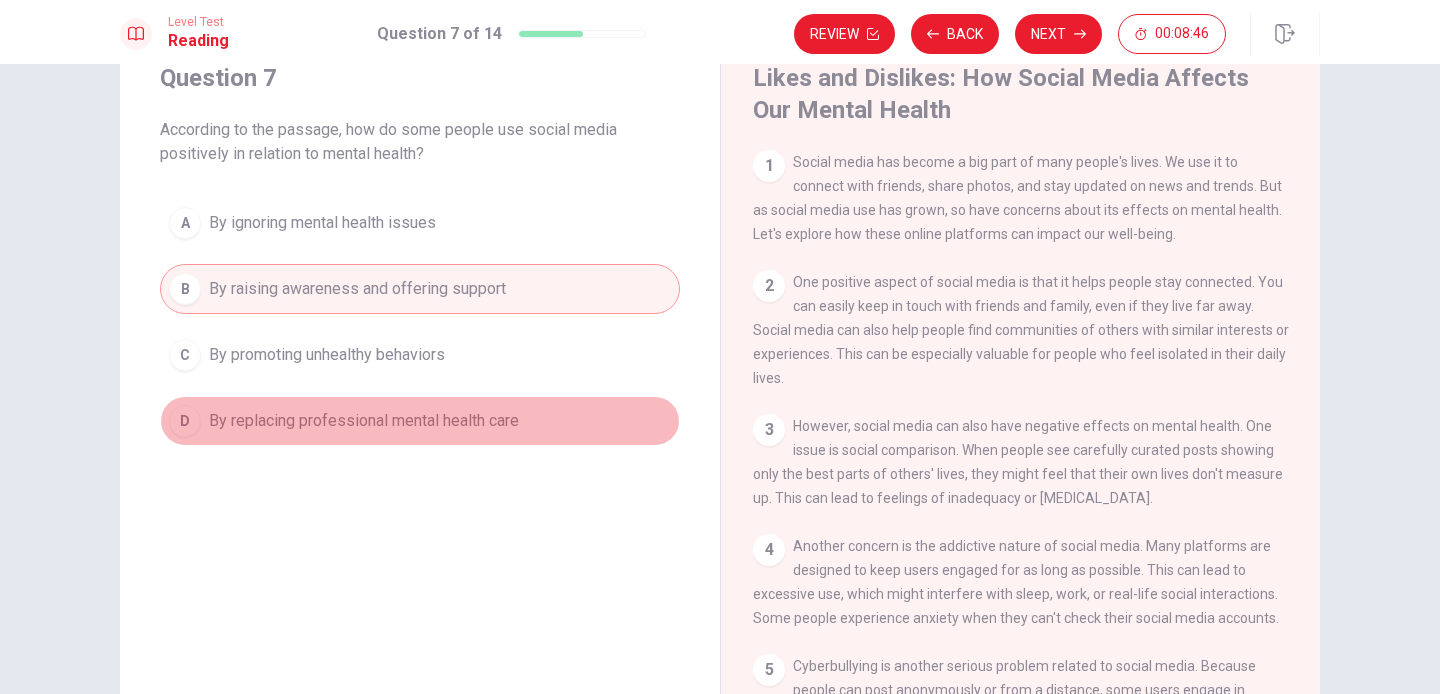 click on "D" at bounding box center (185, 421) 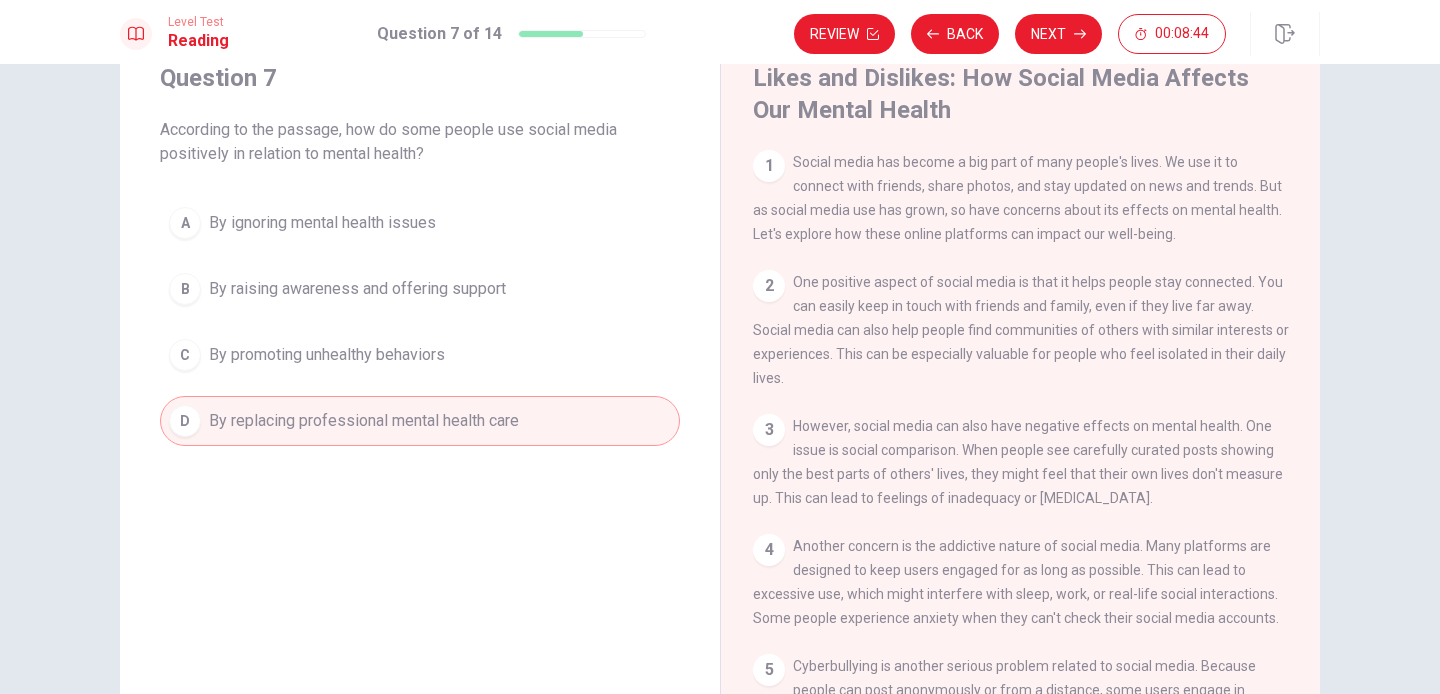 click on "Review Back Next 00:08:44" at bounding box center [1010, 34] 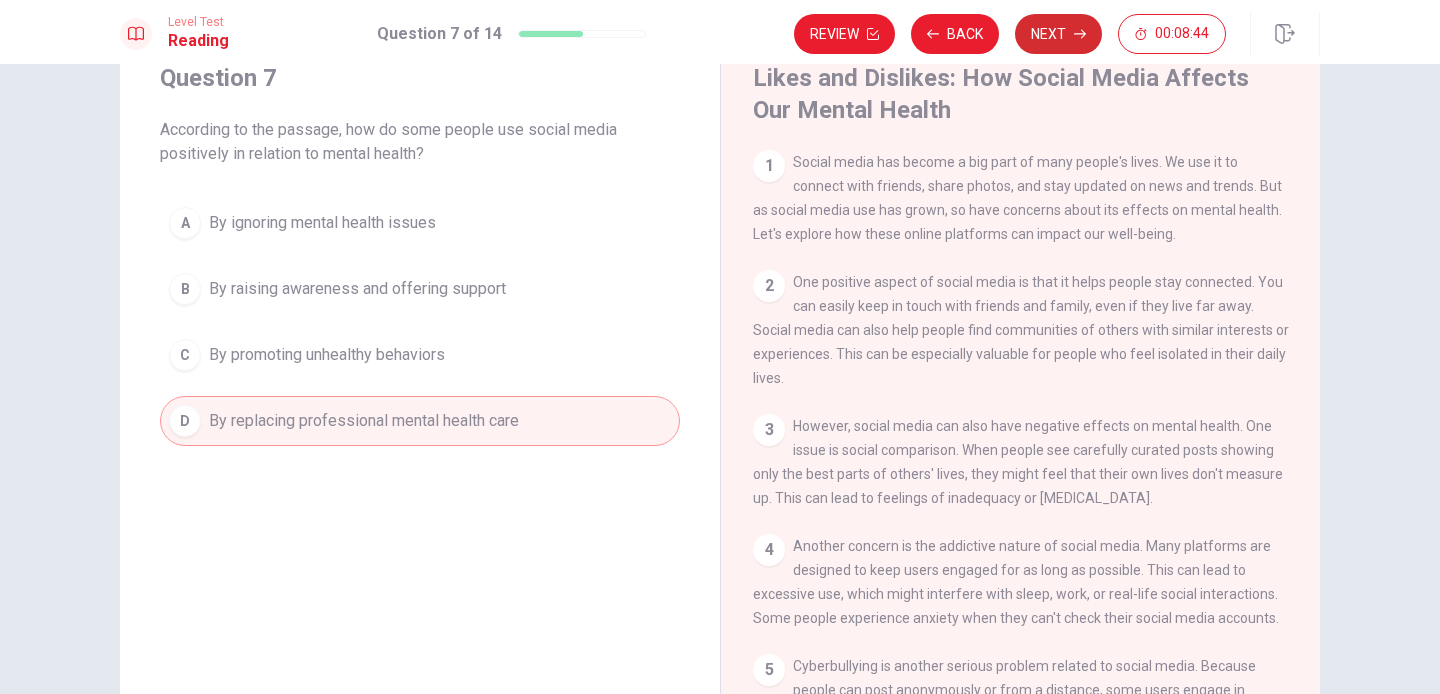 click on "Next" at bounding box center [1058, 34] 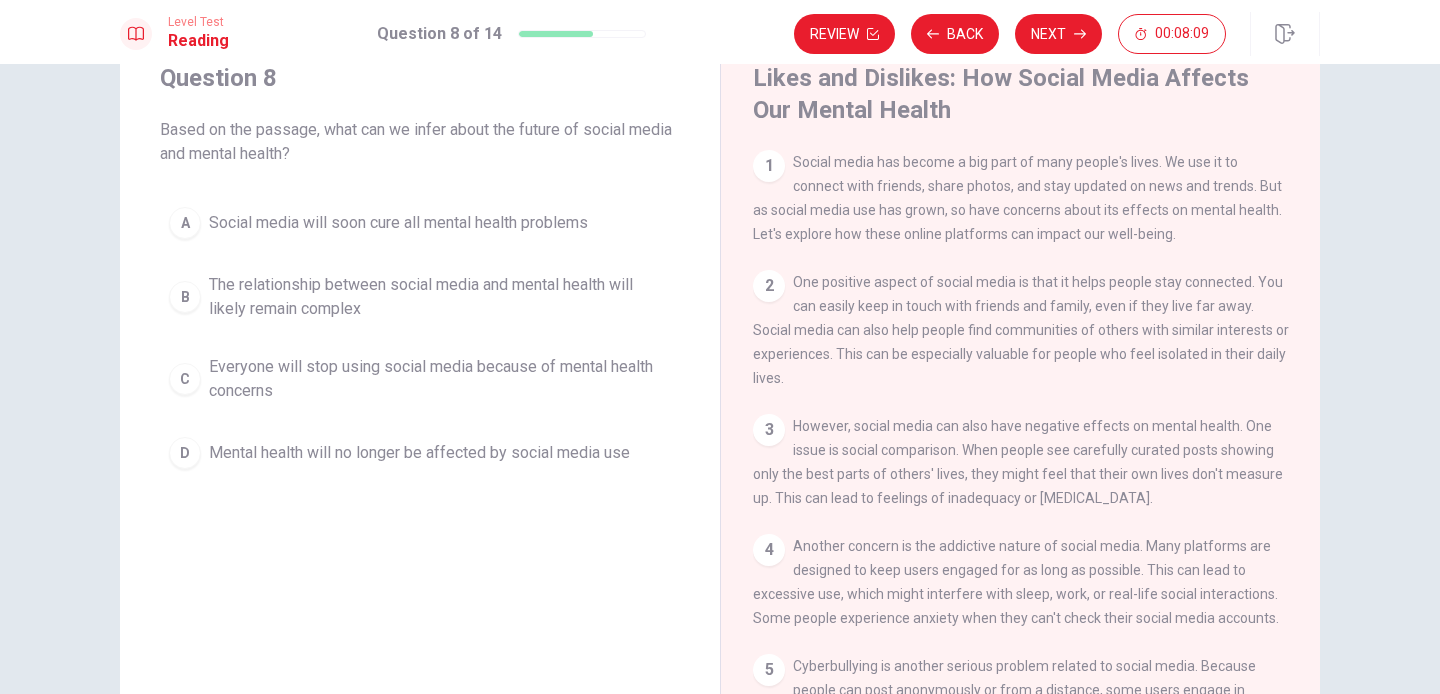 scroll, scrollTop: 566, scrollLeft: 0, axis: vertical 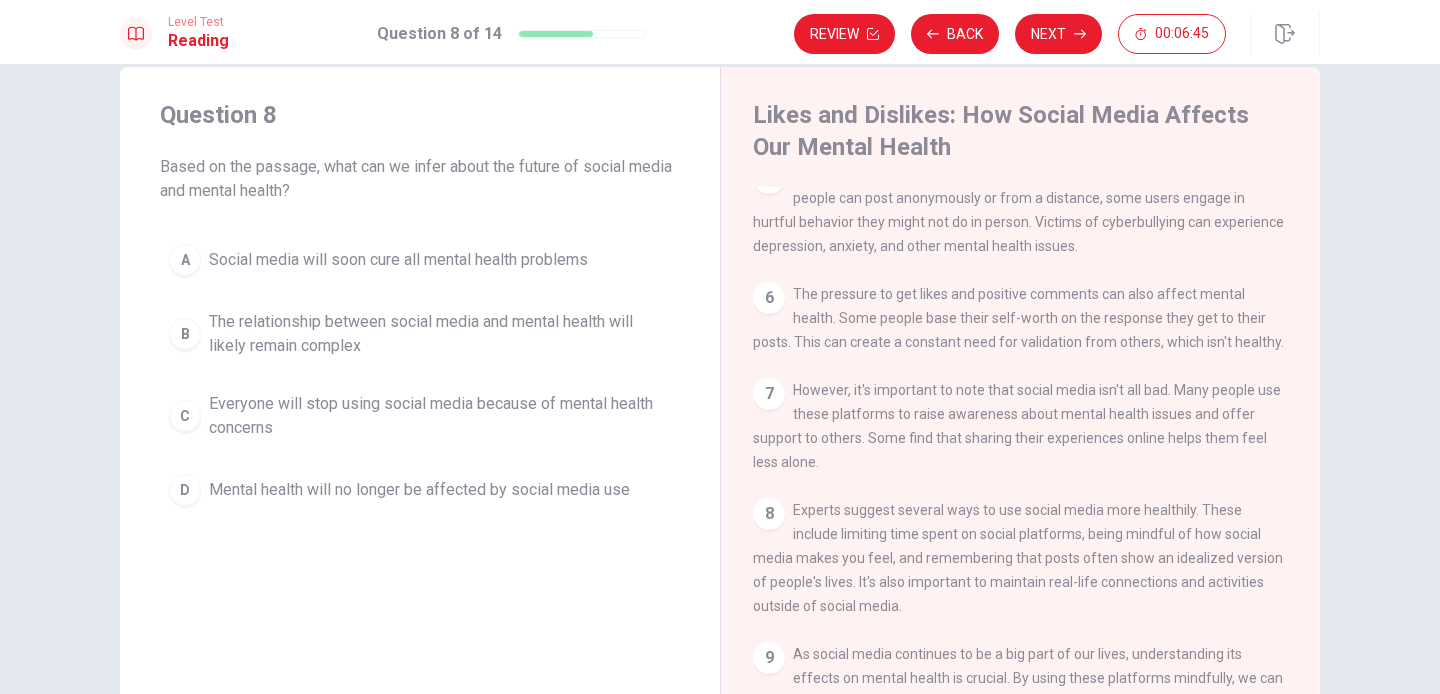 click on "B" at bounding box center [185, 334] 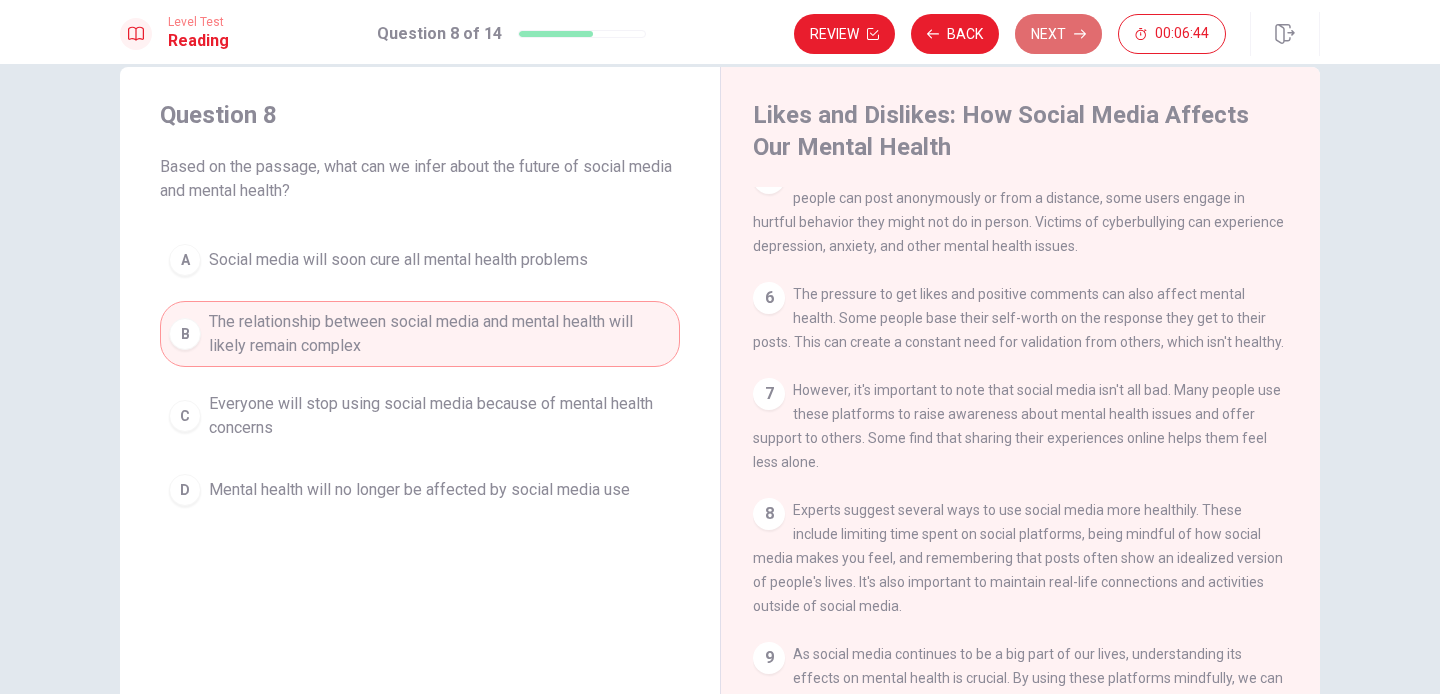 click on "Next" at bounding box center [1058, 34] 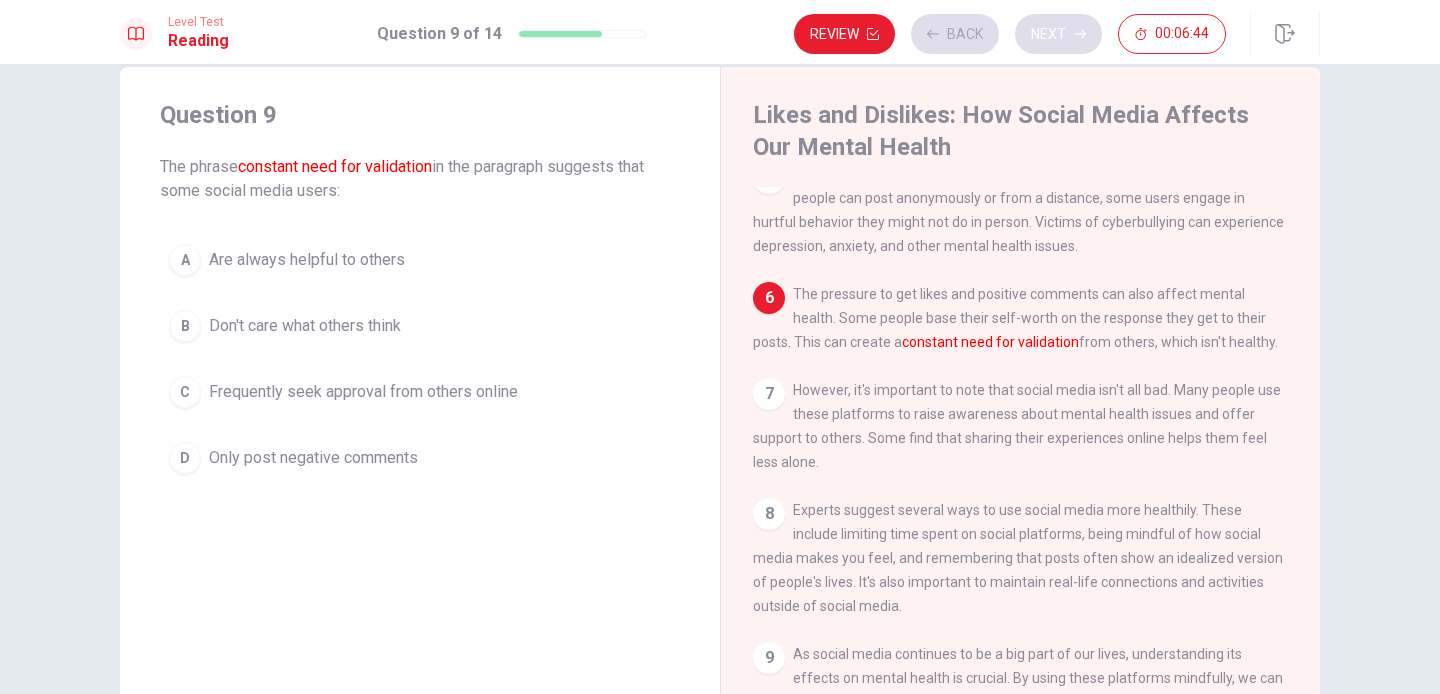 scroll, scrollTop: 566, scrollLeft: 0, axis: vertical 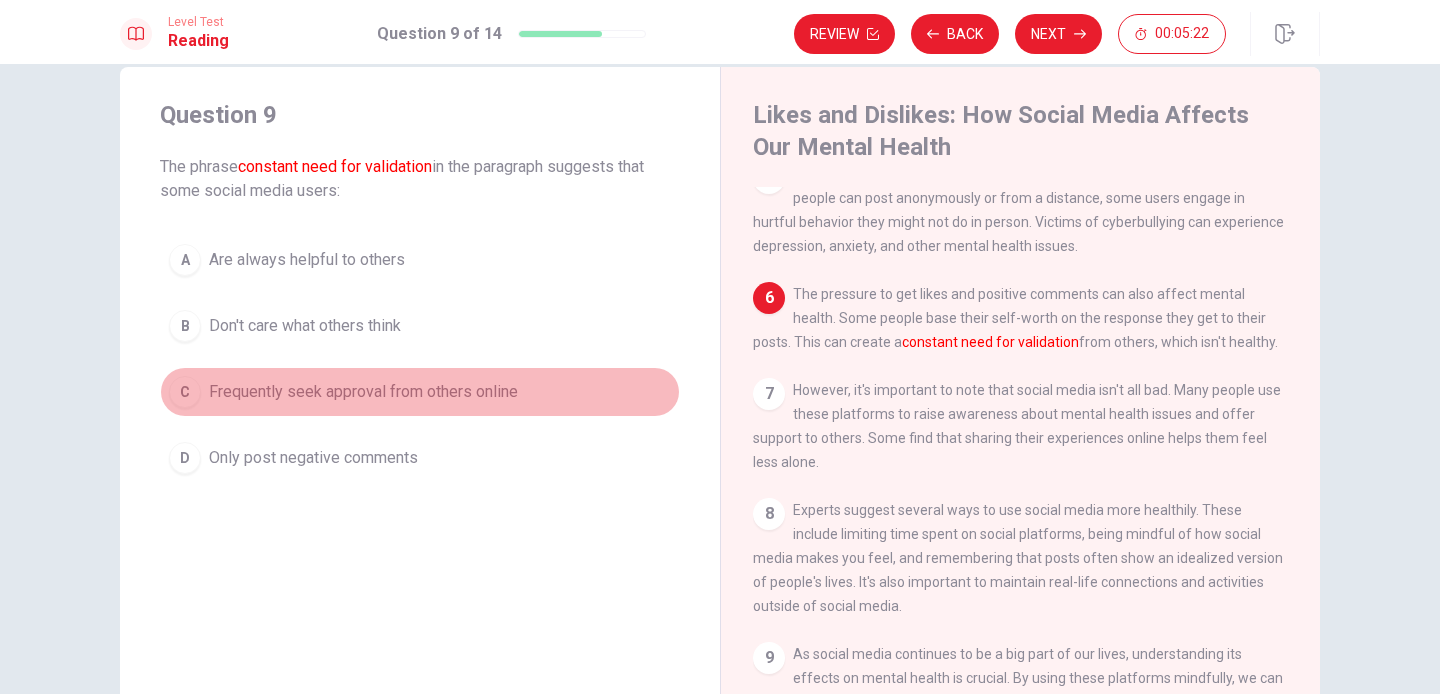 click on "C" at bounding box center (185, 392) 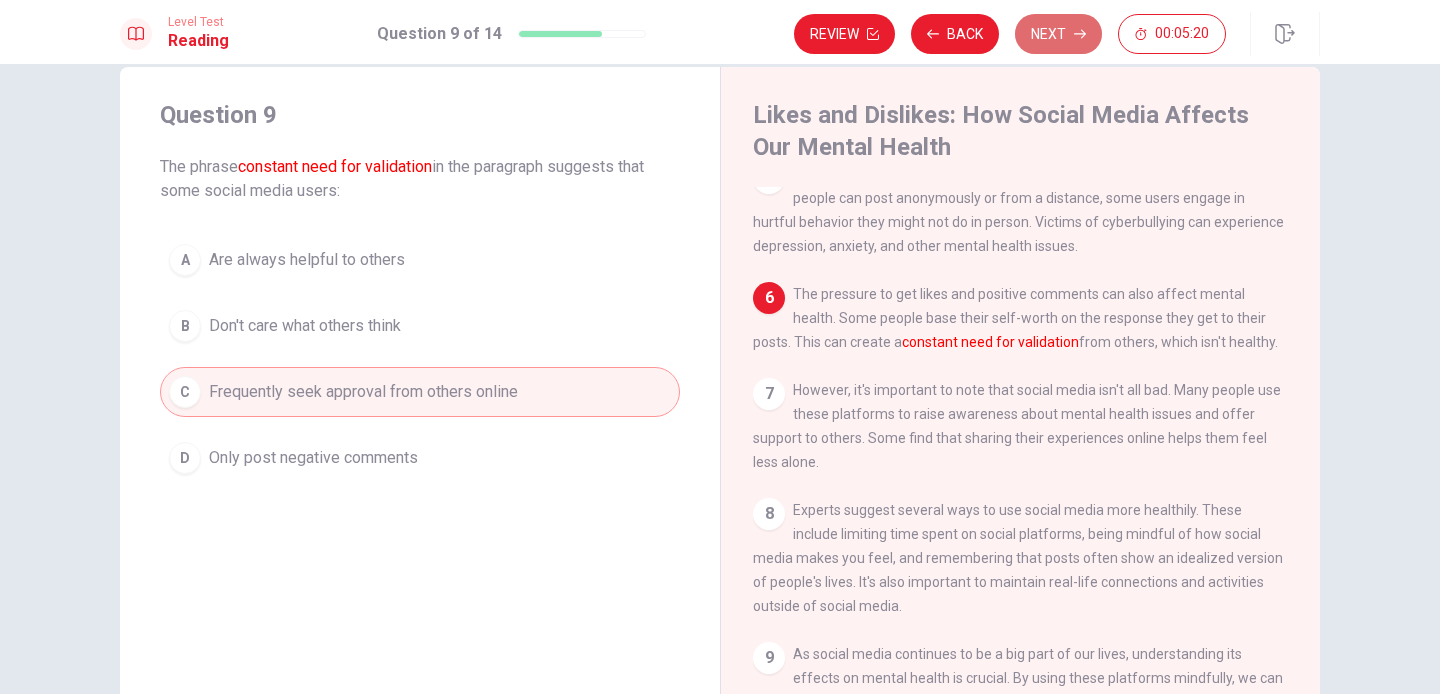 click on "Next" at bounding box center [1058, 34] 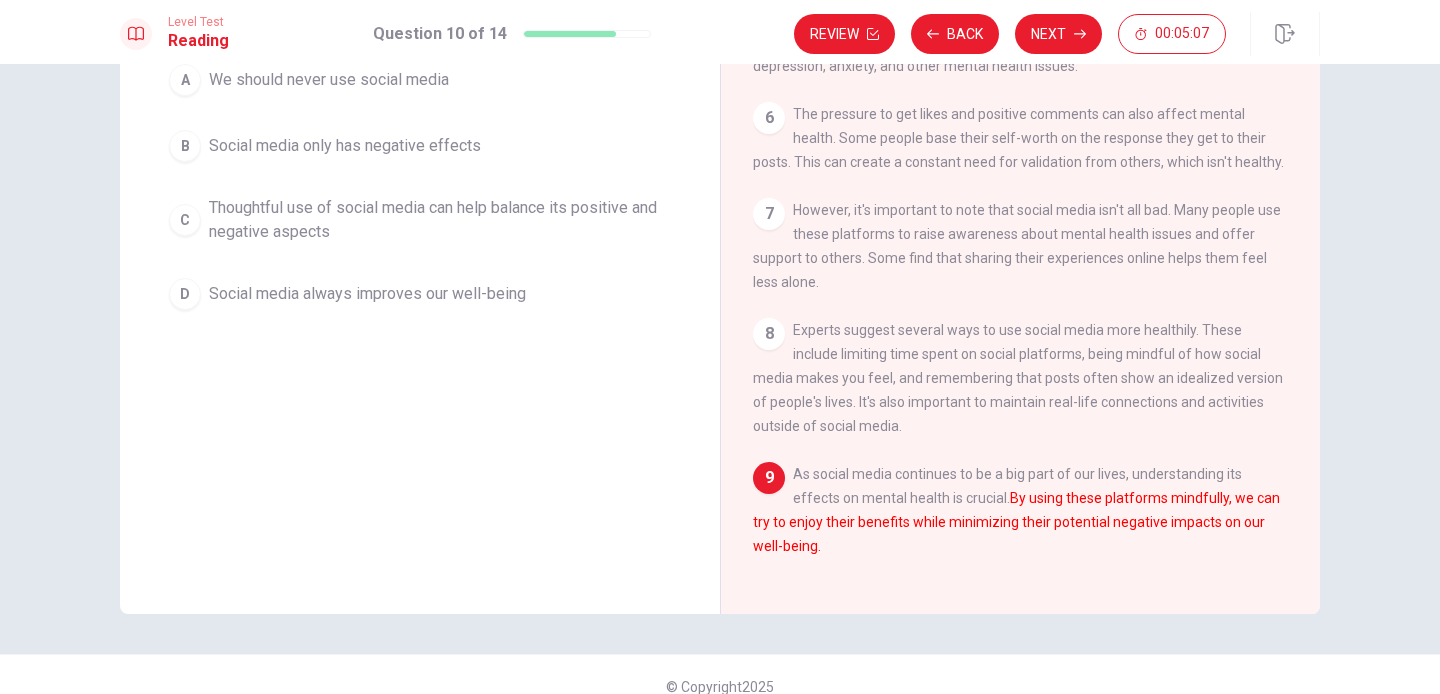 scroll, scrollTop: 241, scrollLeft: 0, axis: vertical 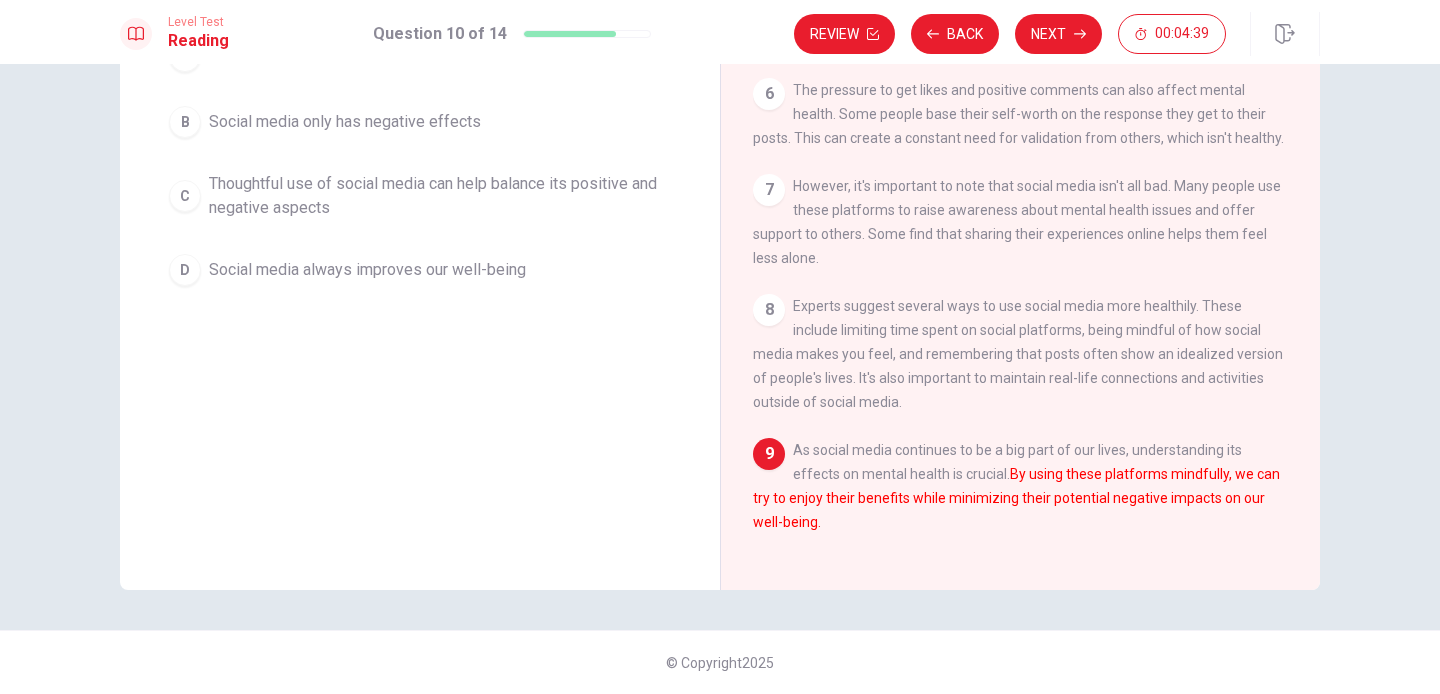 click on "C" at bounding box center (185, 196) 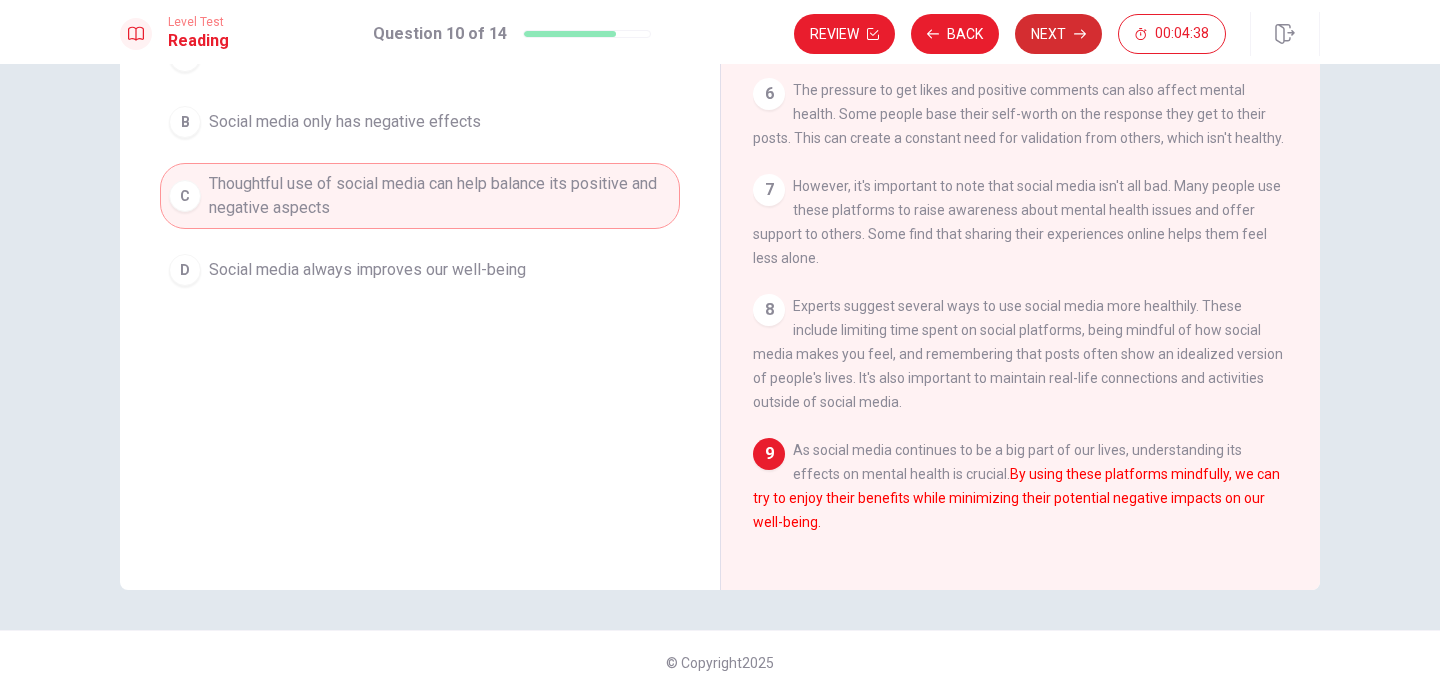click on "Next" at bounding box center (1058, 34) 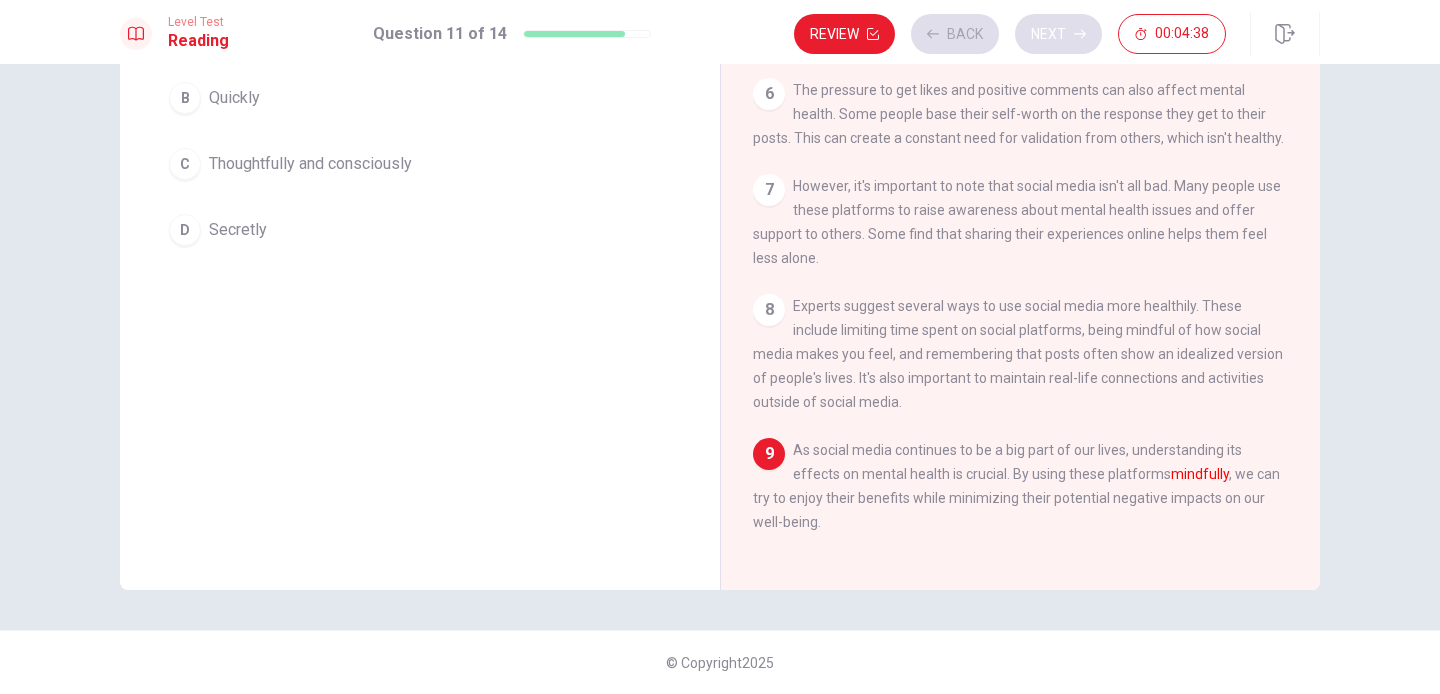 scroll, scrollTop: 217, scrollLeft: 0, axis: vertical 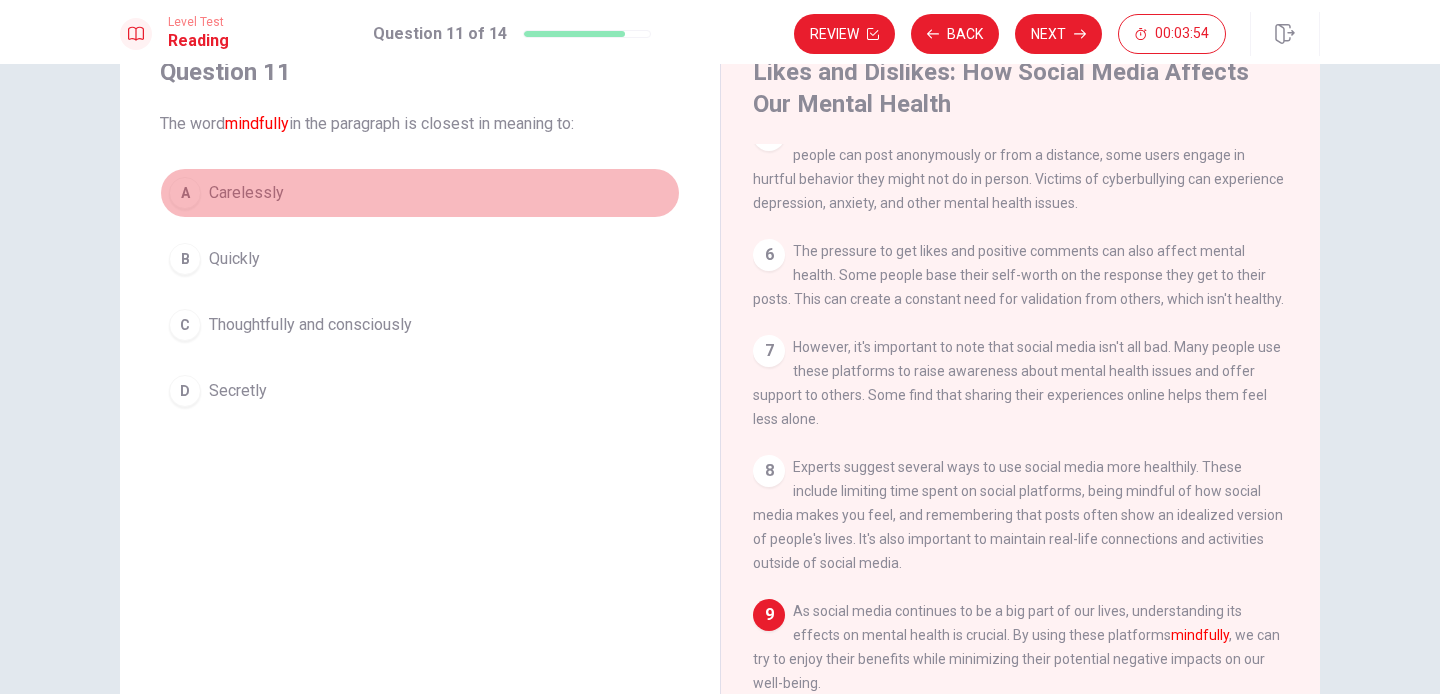 click on "A" at bounding box center (185, 193) 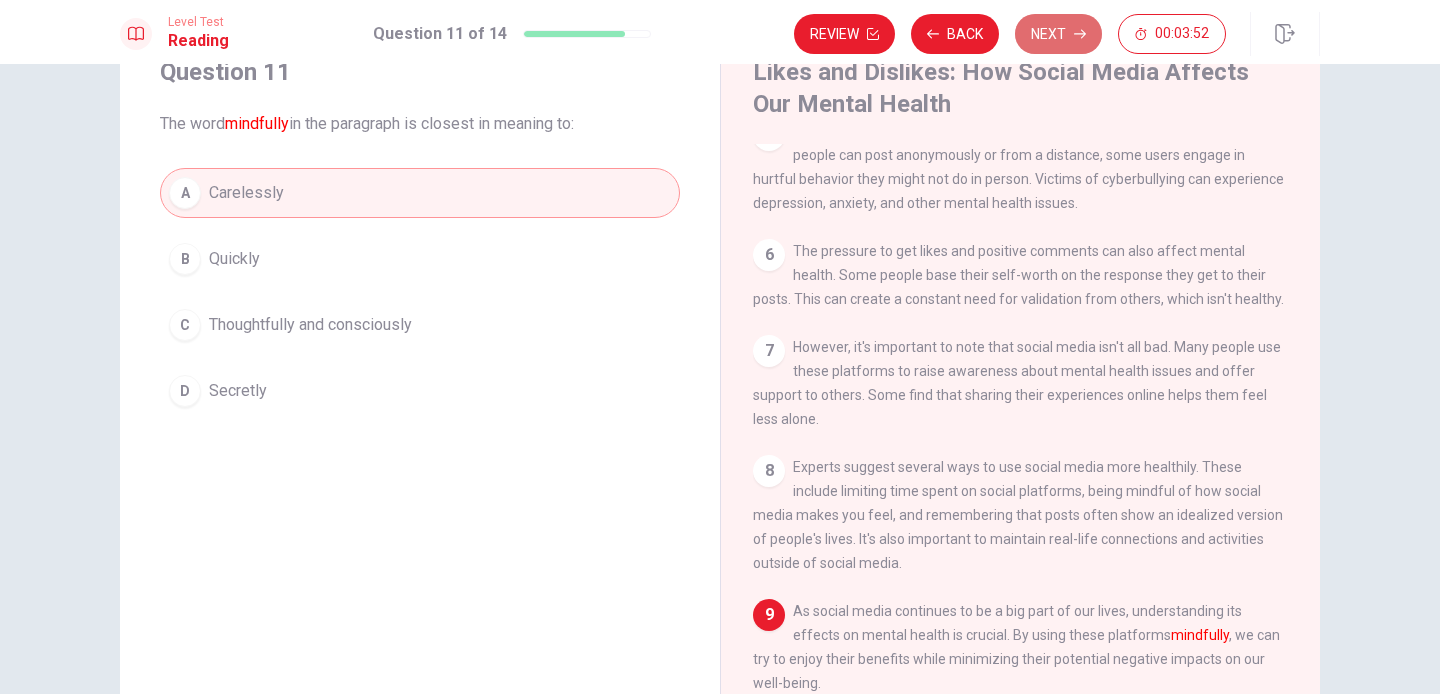 click on "Next" at bounding box center (1058, 34) 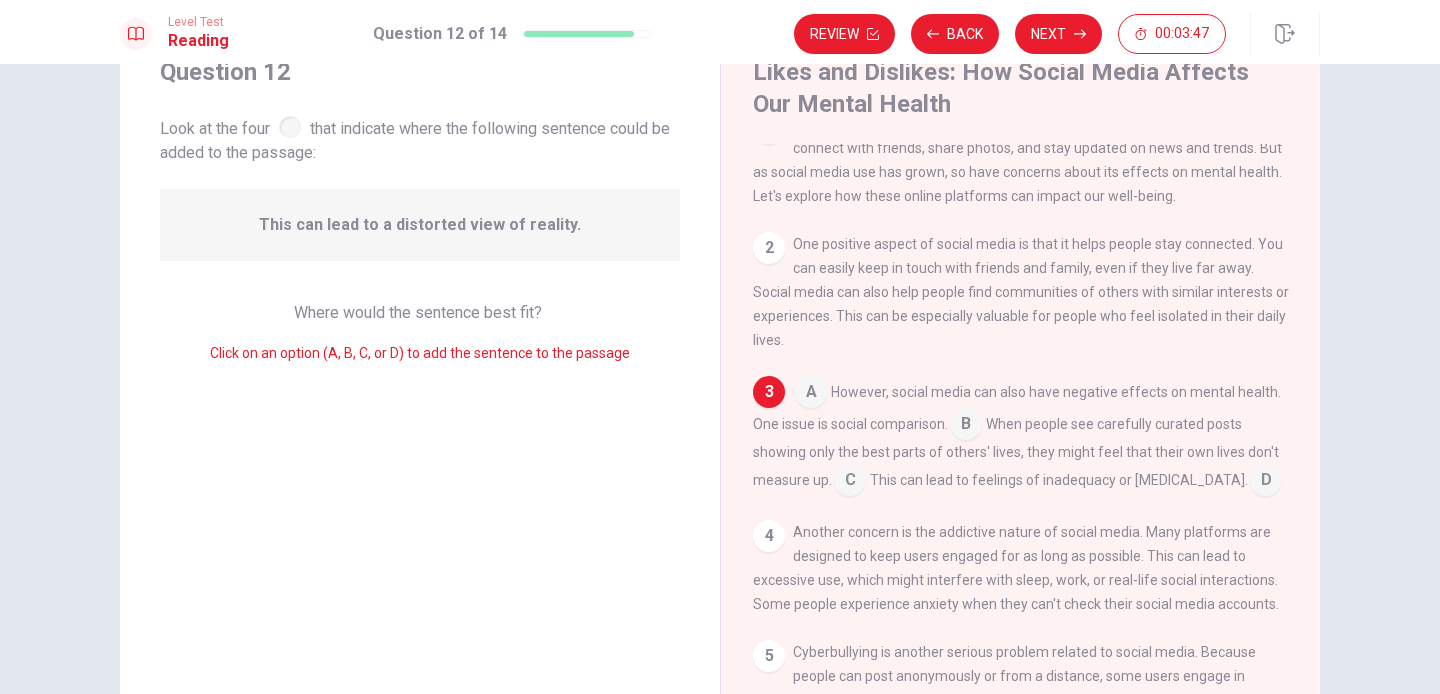 scroll, scrollTop: 31, scrollLeft: 0, axis: vertical 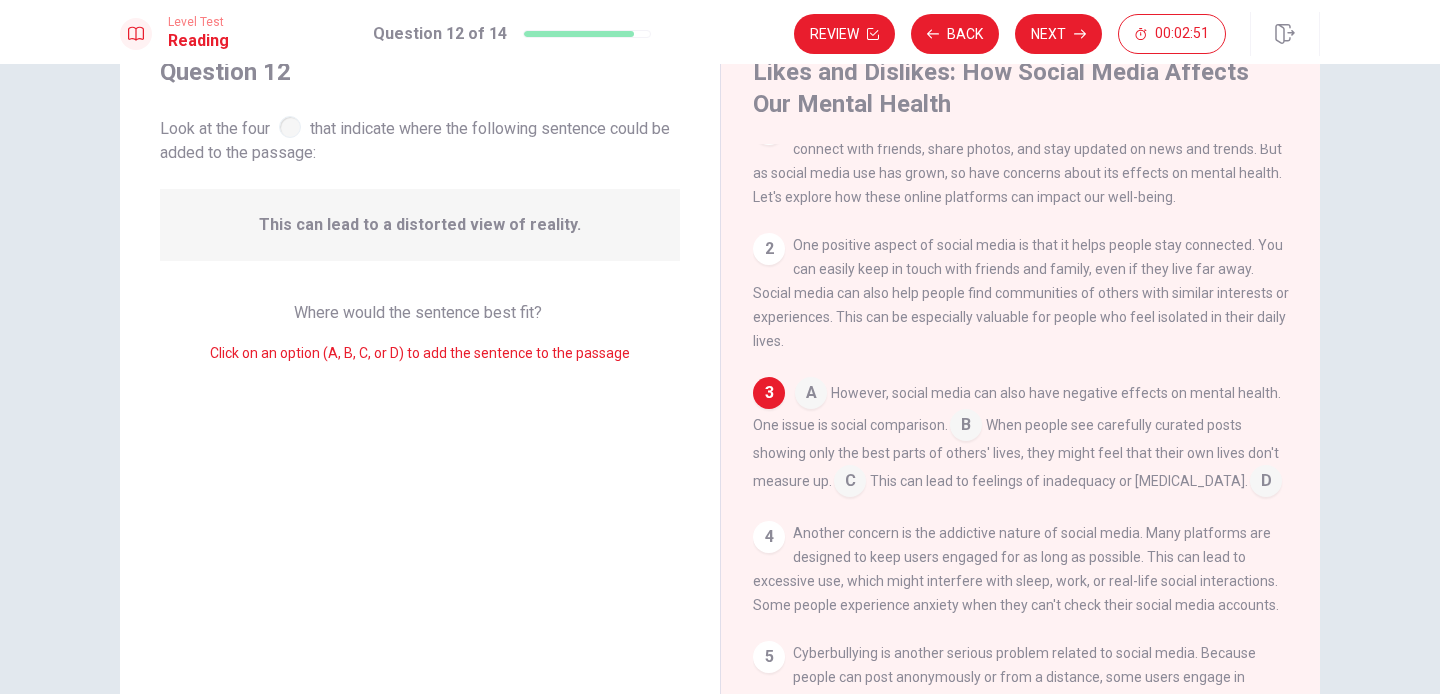 click at bounding box center [811, 395] 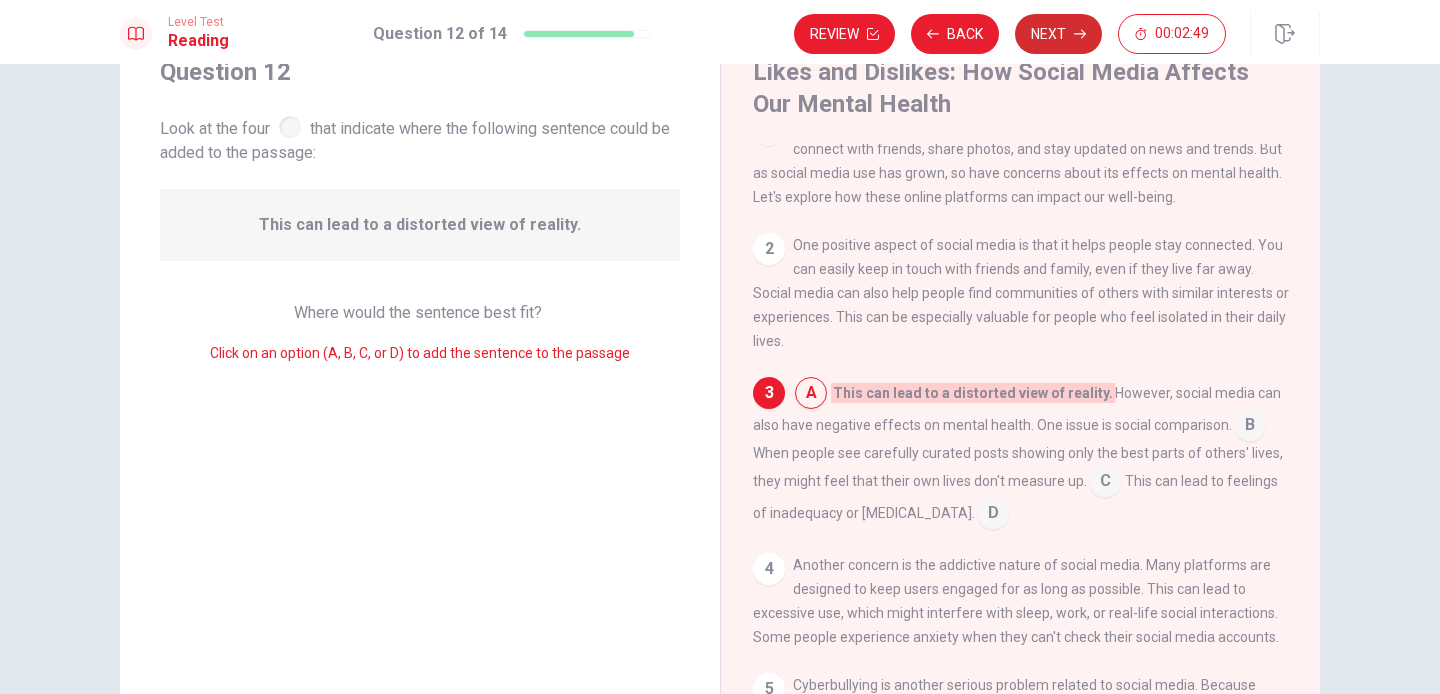 click on "Next" at bounding box center (1058, 34) 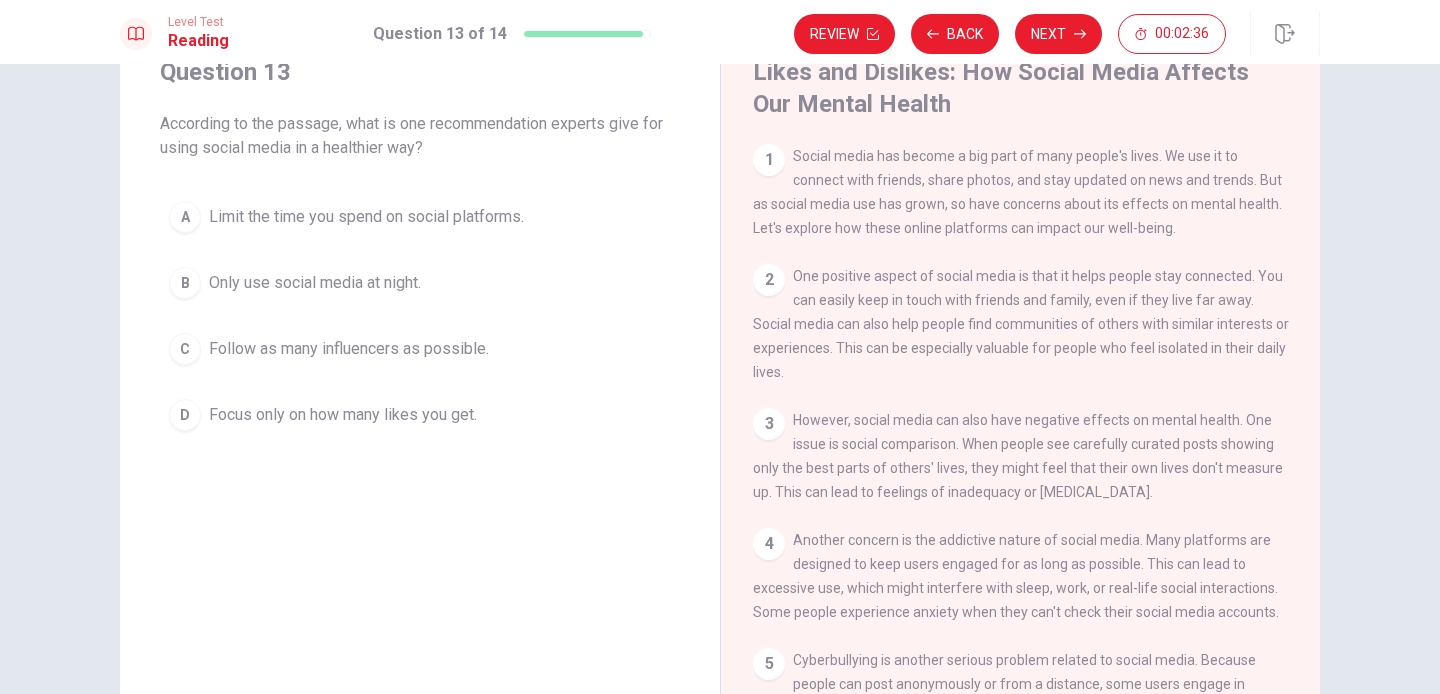 click on "A" at bounding box center [185, 217] 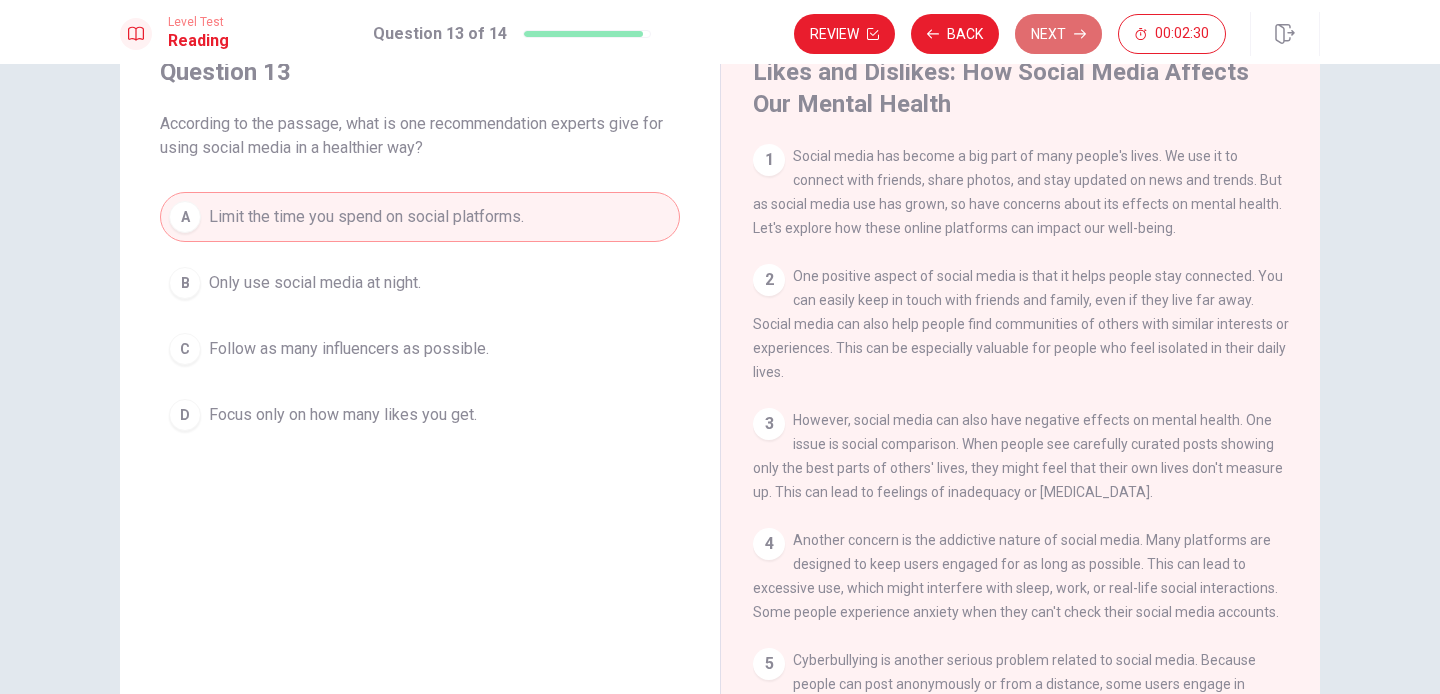 click on "Next" at bounding box center (1058, 34) 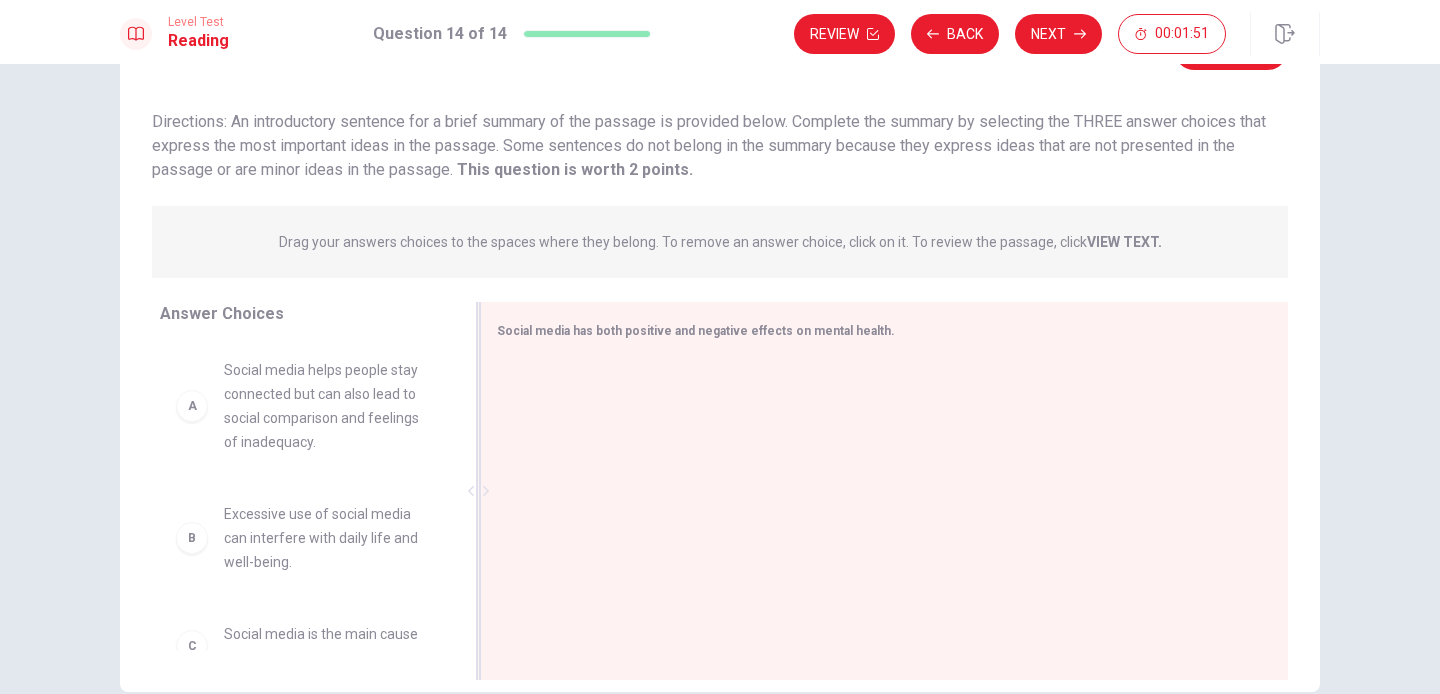 scroll, scrollTop: 92, scrollLeft: 0, axis: vertical 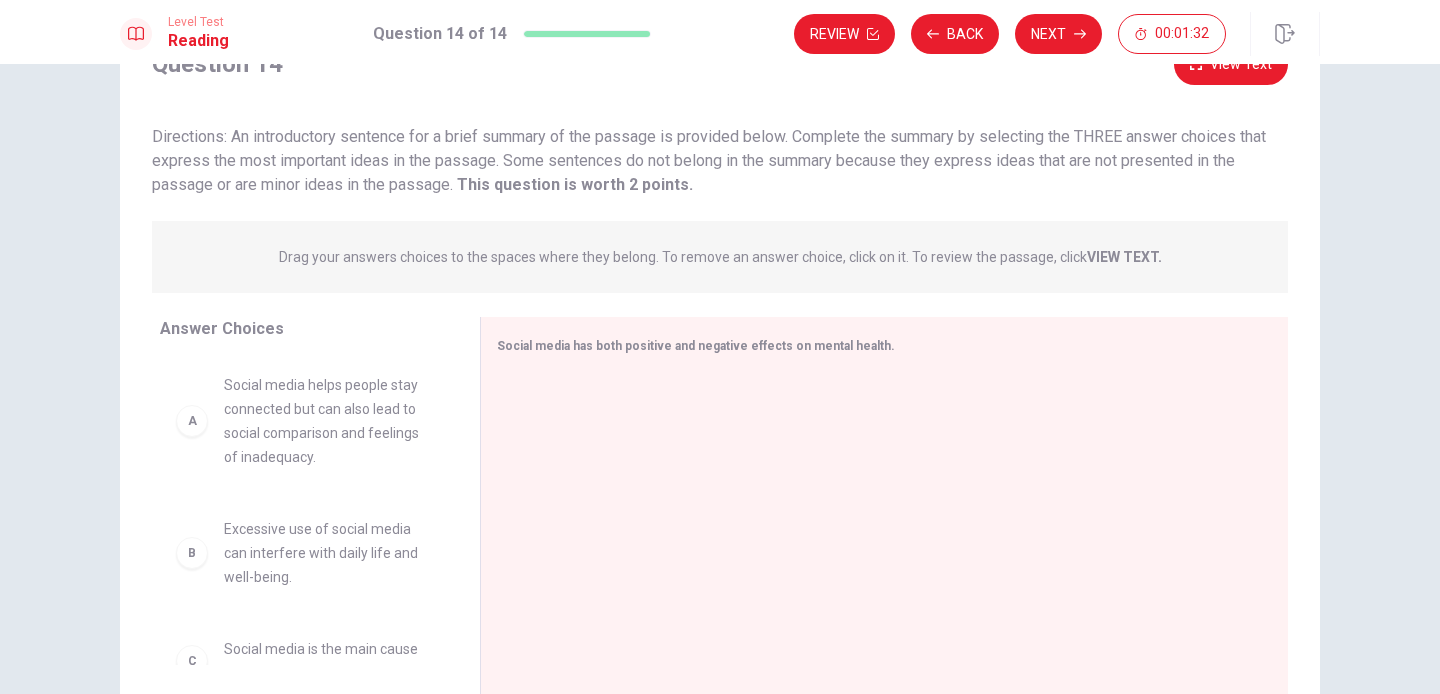 click on "A Social media helps people stay connected but can also lead to social comparison and feelings of inadequacy." at bounding box center (304, 421) 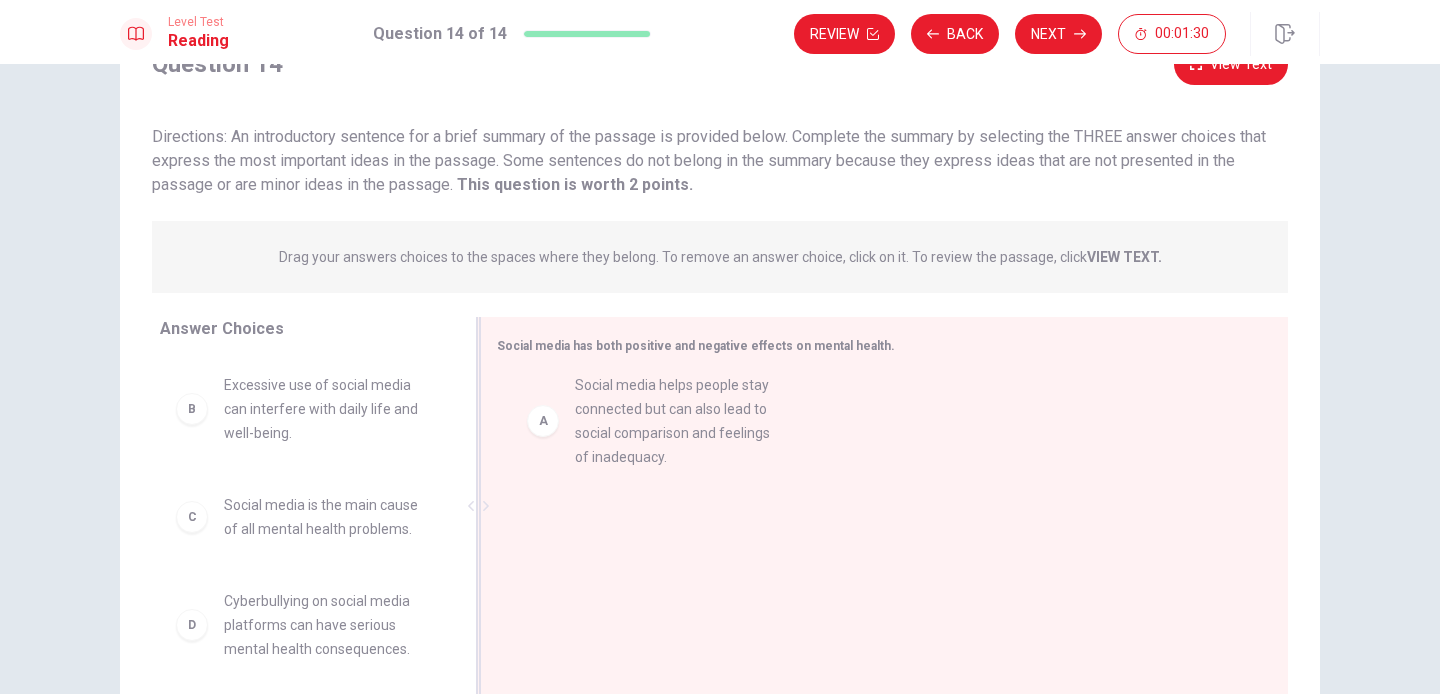 drag, startPoint x: 185, startPoint y: 425, endPoint x: 561, endPoint y: 425, distance: 376 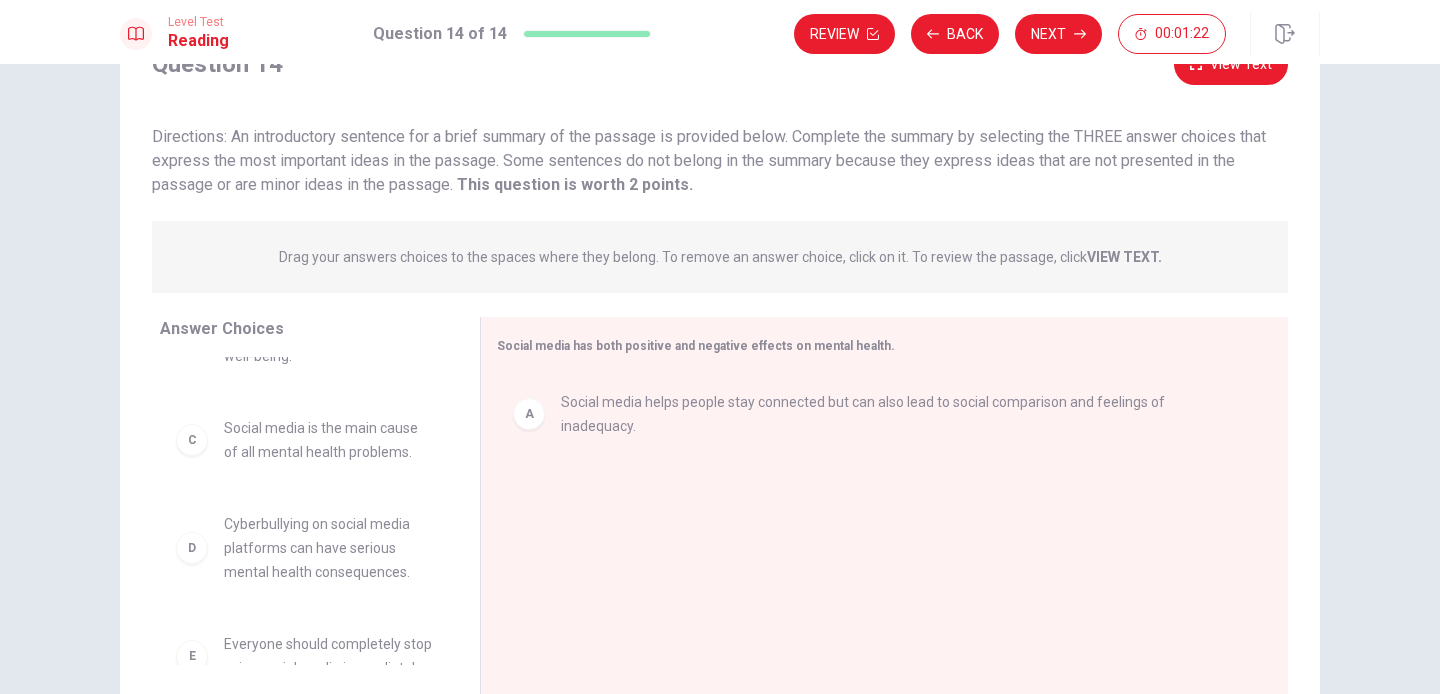 scroll, scrollTop: 80, scrollLeft: 0, axis: vertical 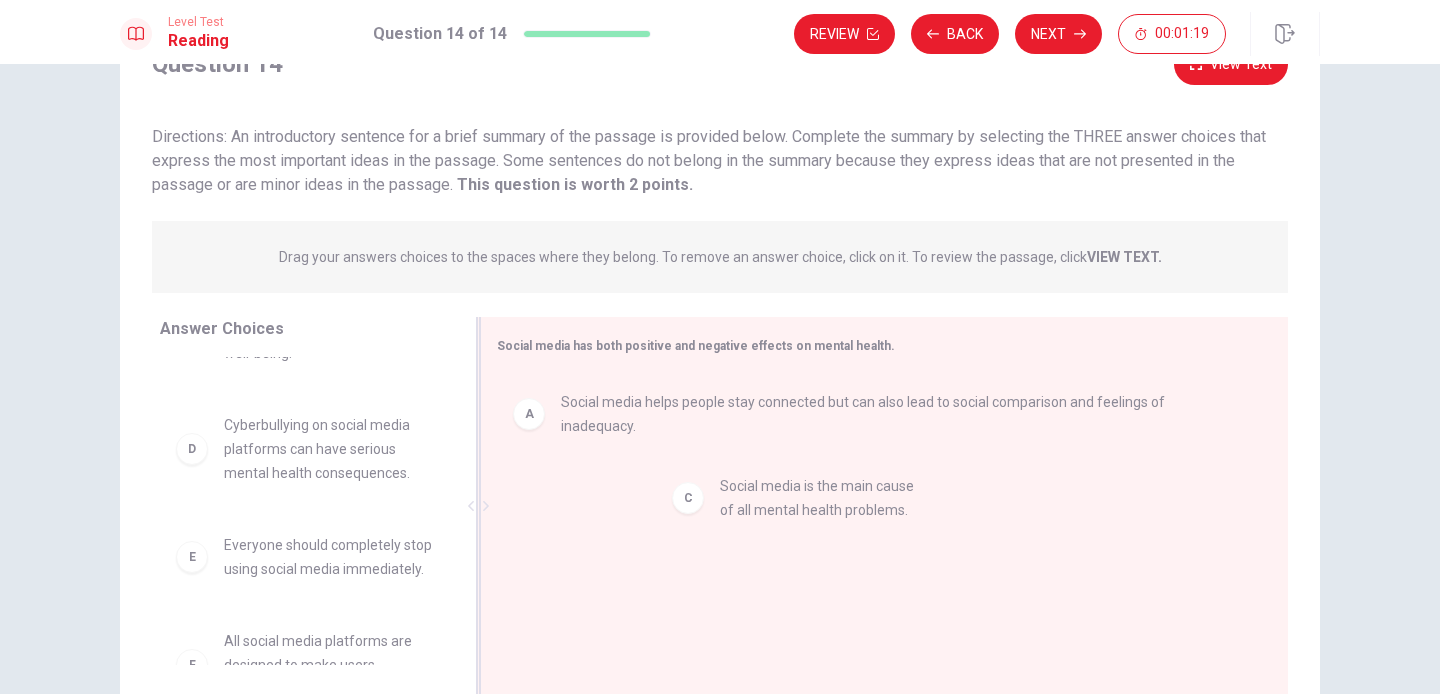 drag, startPoint x: 196, startPoint y: 445, endPoint x: 699, endPoint y: 504, distance: 506.44843 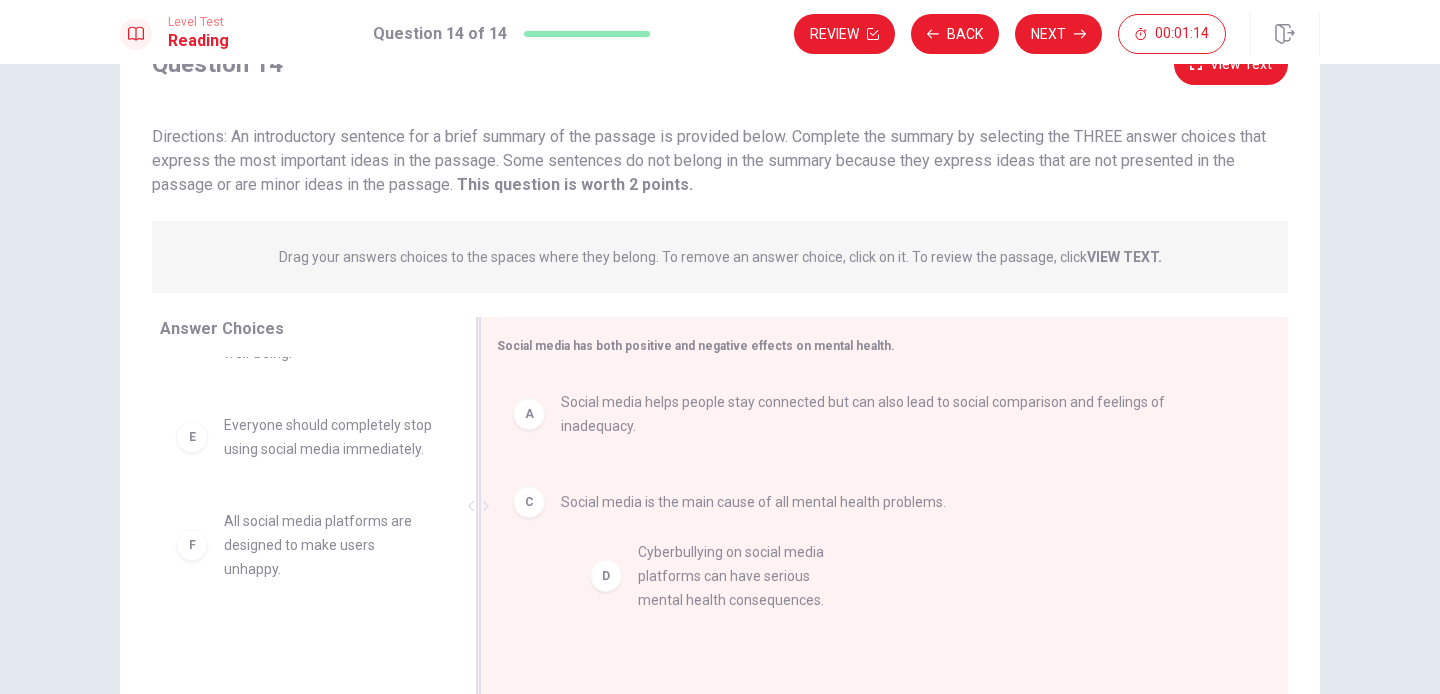 drag, startPoint x: 190, startPoint y: 450, endPoint x: 607, endPoint y: 573, distance: 434.762 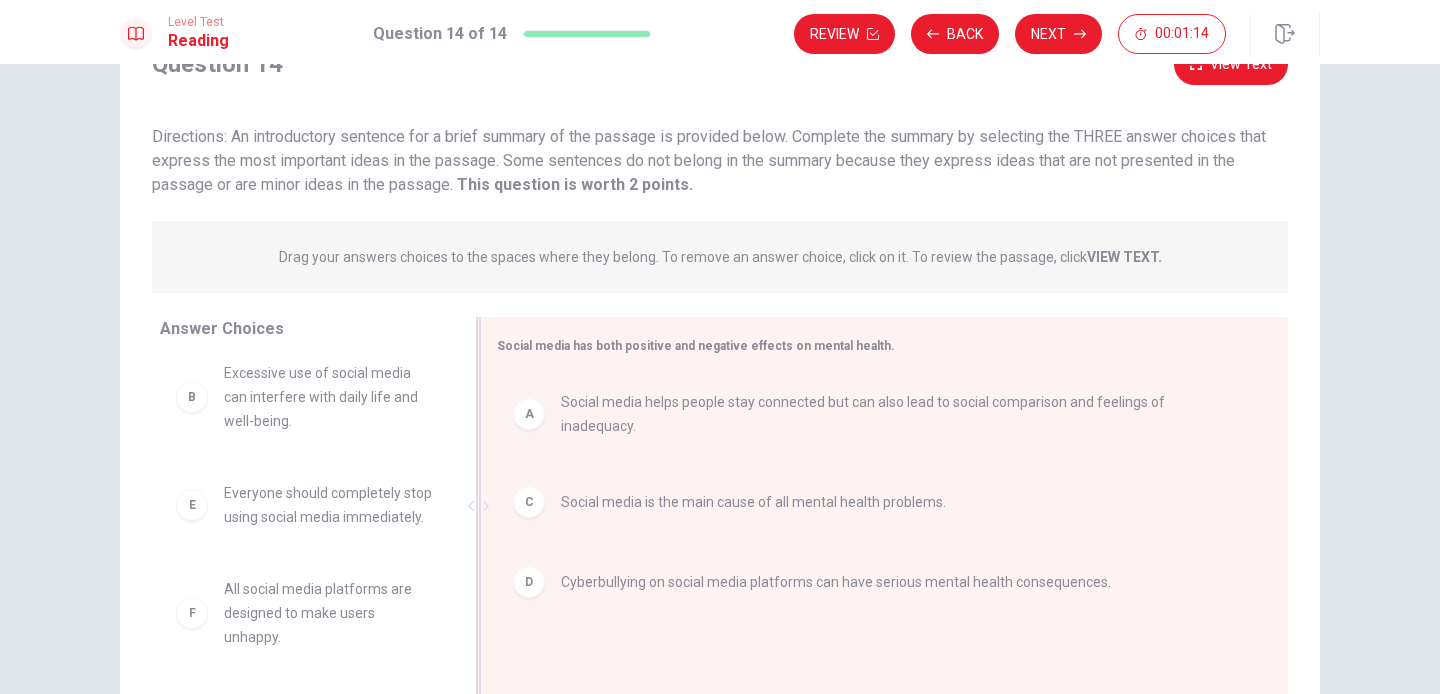 scroll, scrollTop: 0, scrollLeft: 0, axis: both 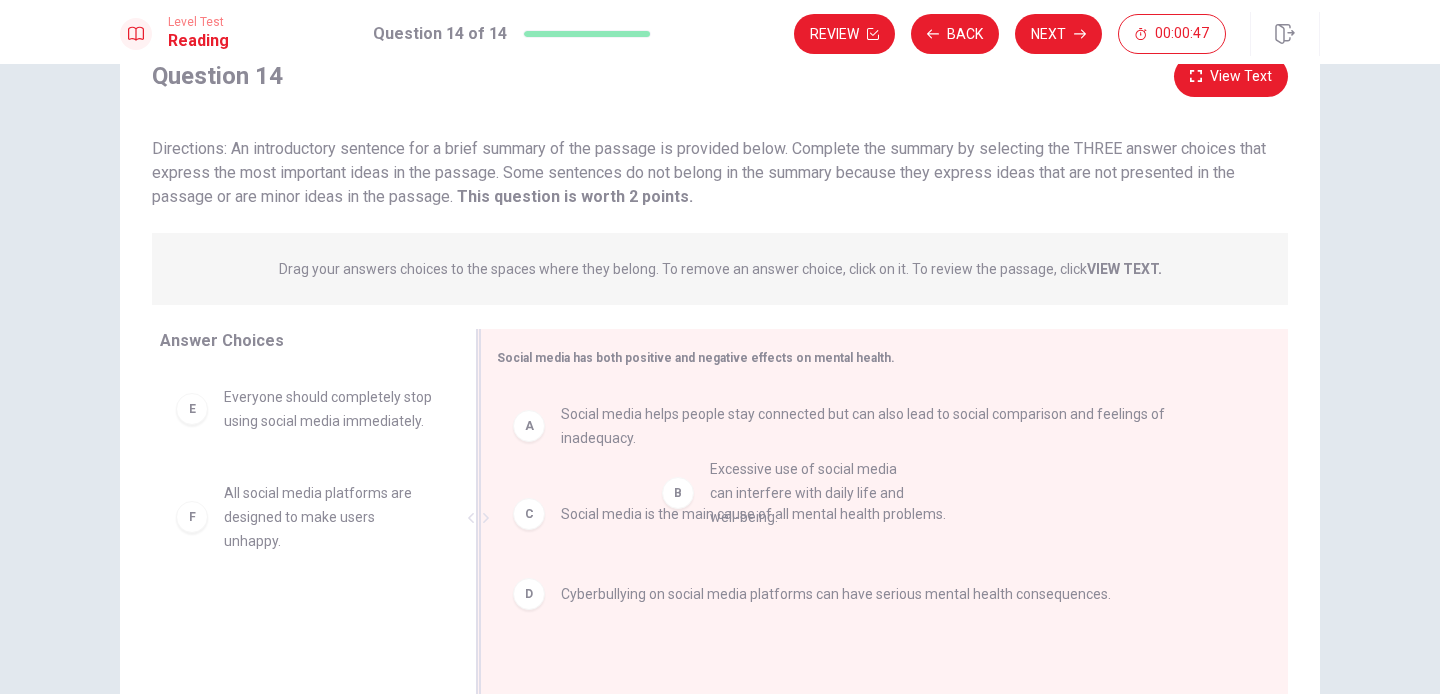 drag, startPoint x: 195, startPoint y: 417, endPoint x: 688, endPoint y: 490, distance: 498.37537 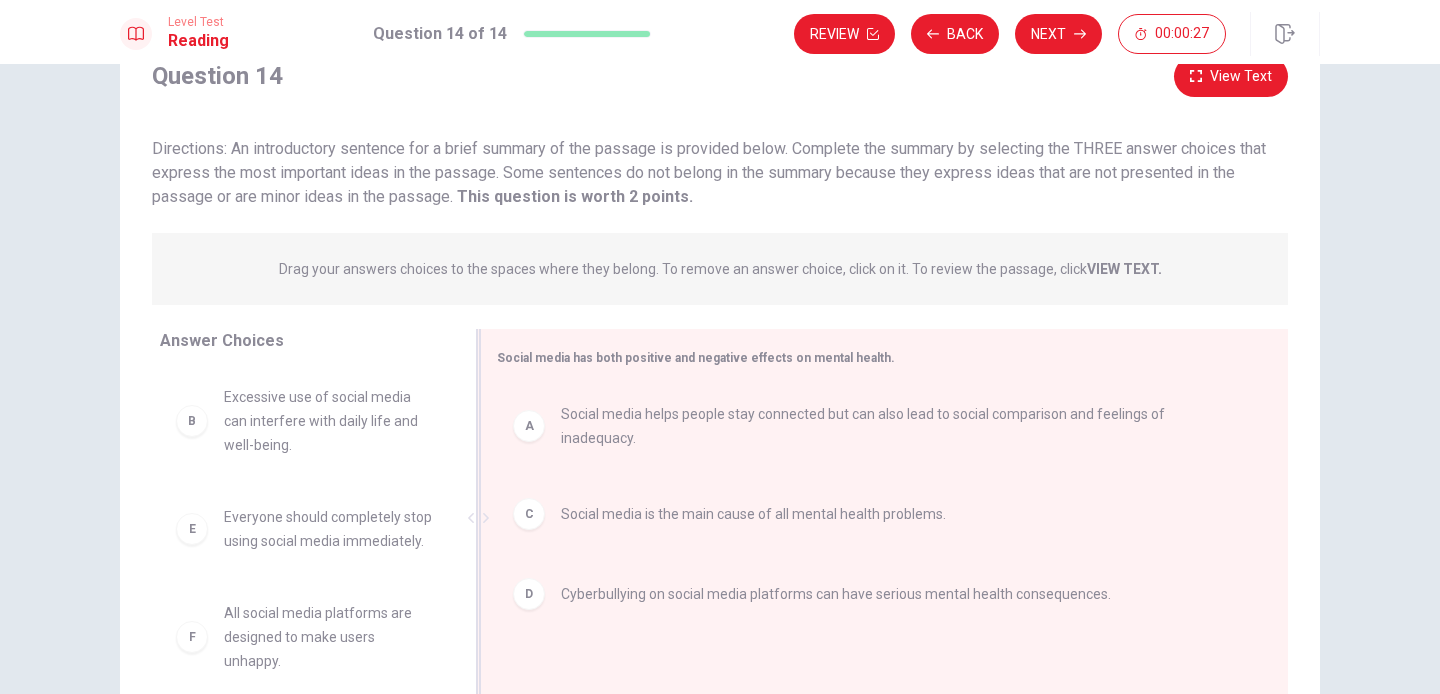 click on "C" at bounding box center [529, 514] 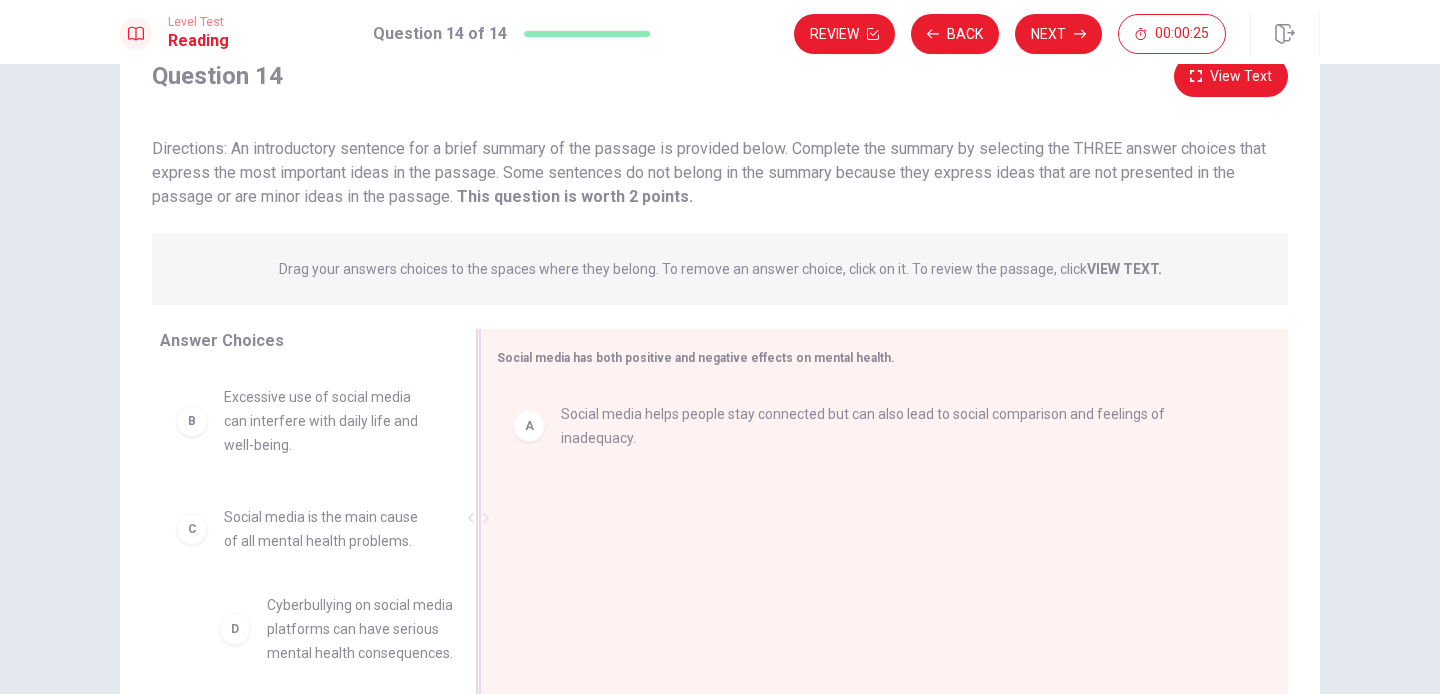 scroll, scrollTop: 3, scrollLeft: 0, axis: vertical 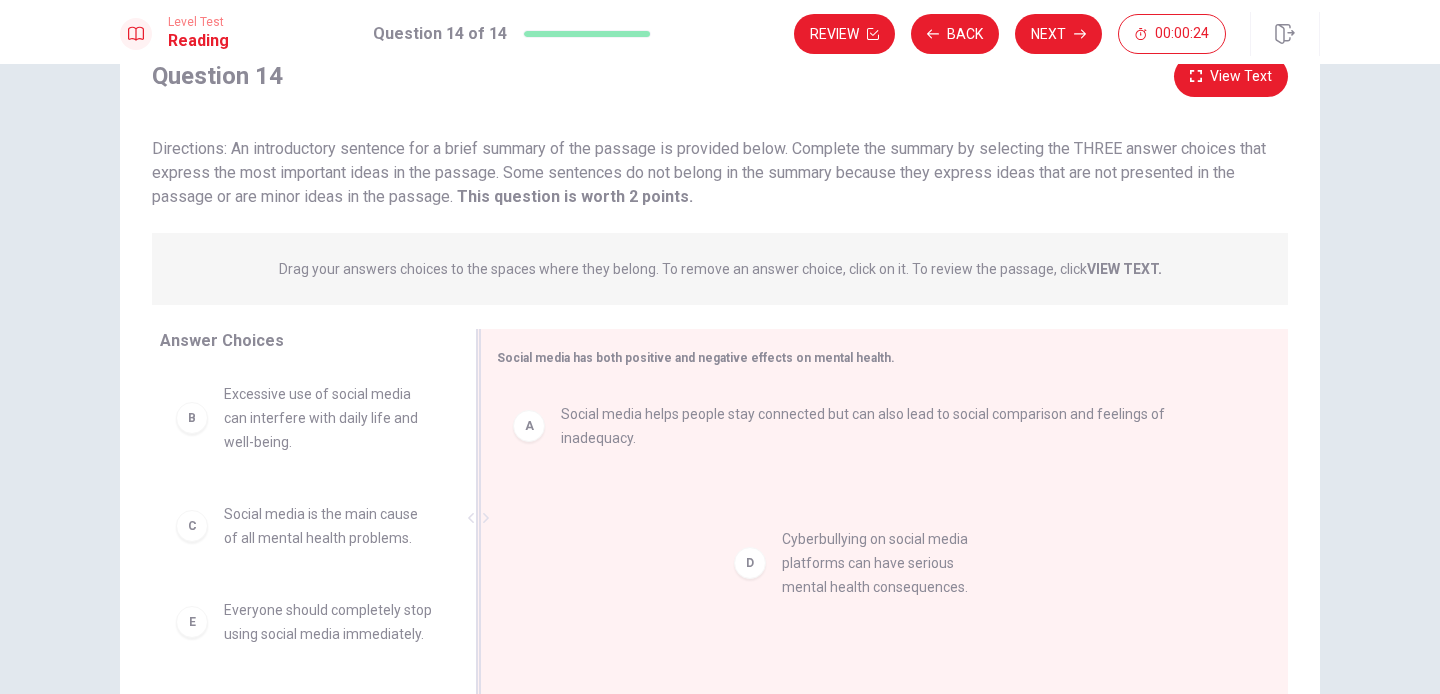 drag, startPoint x: 197, startPoint y: 639, endPoint x: 773, endPoint y: 564, distance: 580.8623 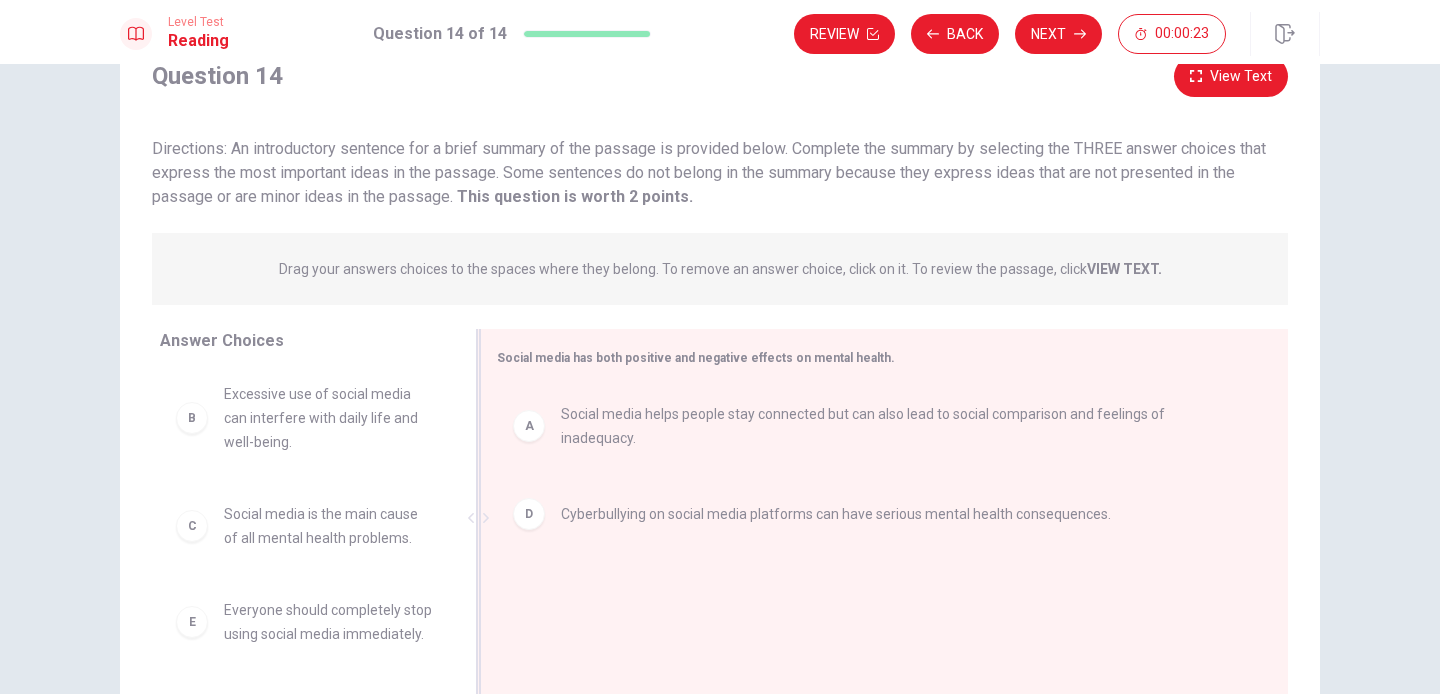 scroll, scrollTop: 0, scrollLeft: 0, axis: both 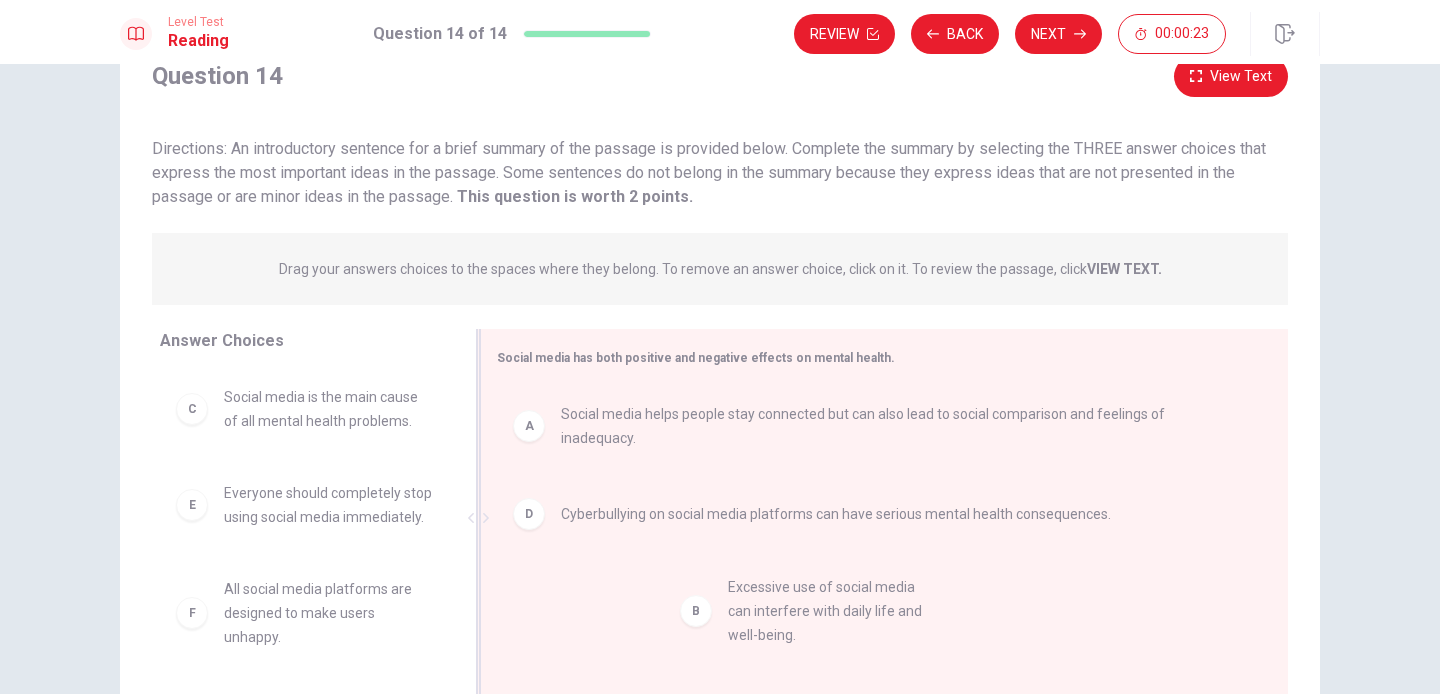 drag, startPoint x: 192, startPoint y: 413, endPoint x: 707, endPoint y: 608, distance: 550.6814 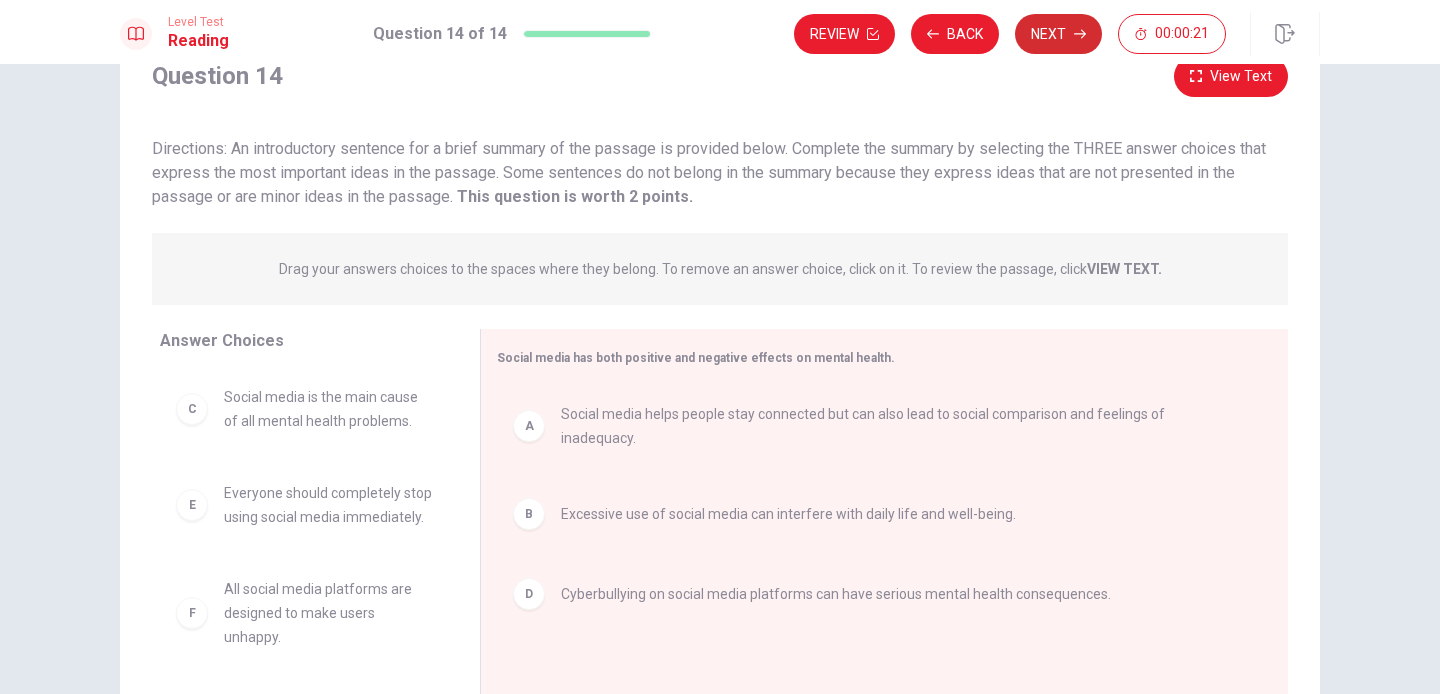 click on "Next" at bounding box center (1058, 34) 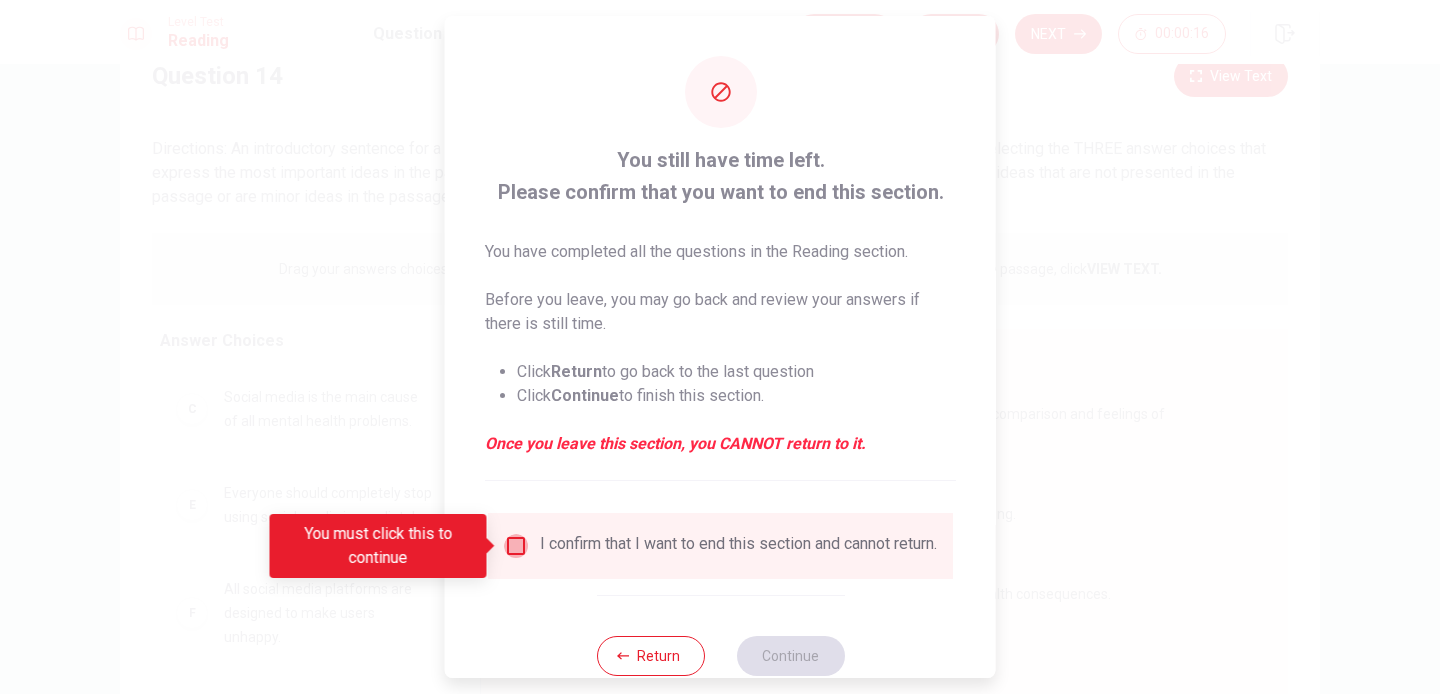 click at bounding box center (516, 546) 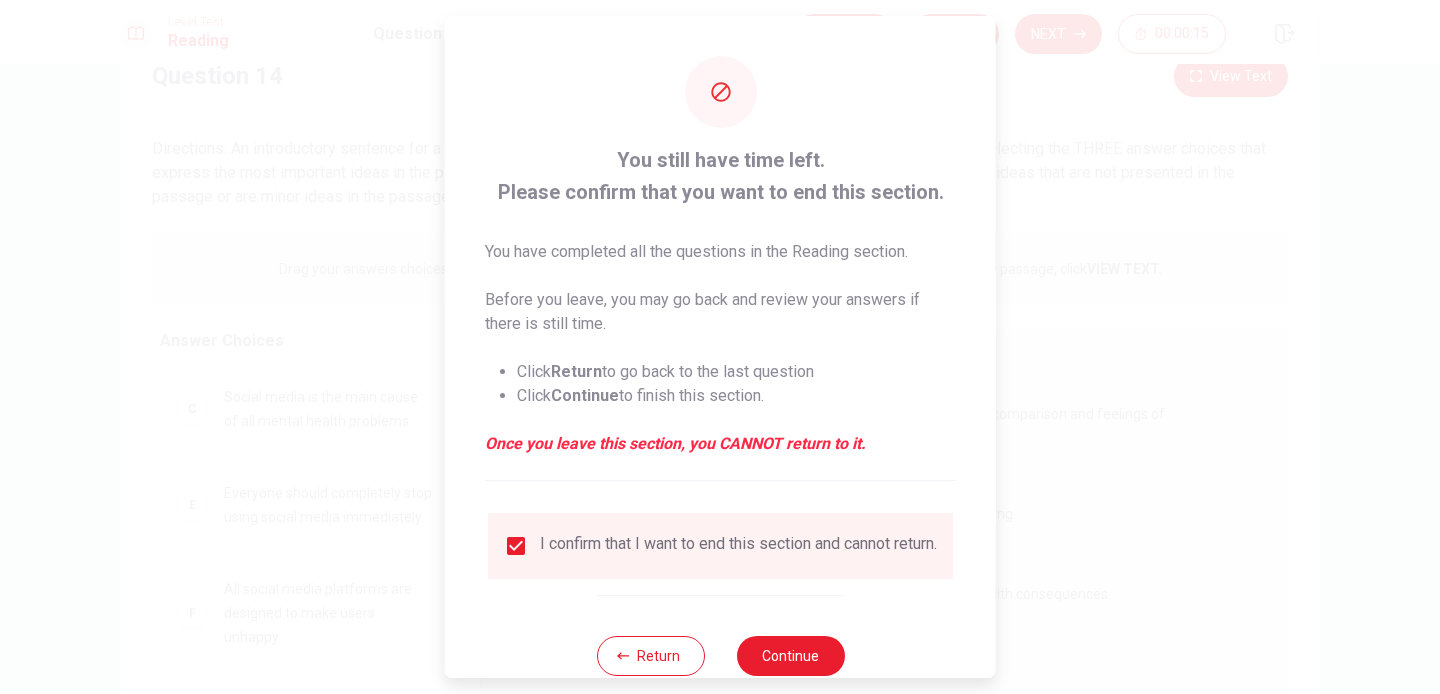 scroll, scrollTop: 52, scrollLeft: 0, axis: vertical 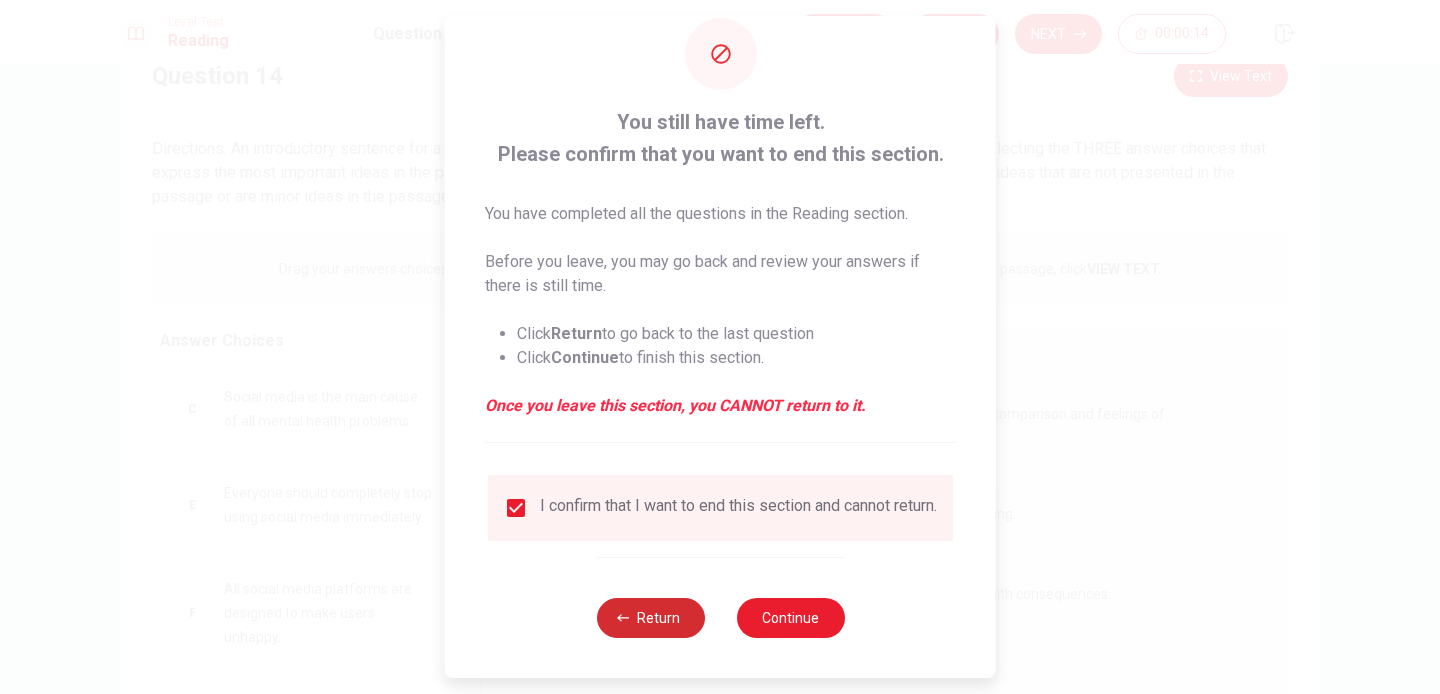 click on "Return" at bounding box center [650, 618] 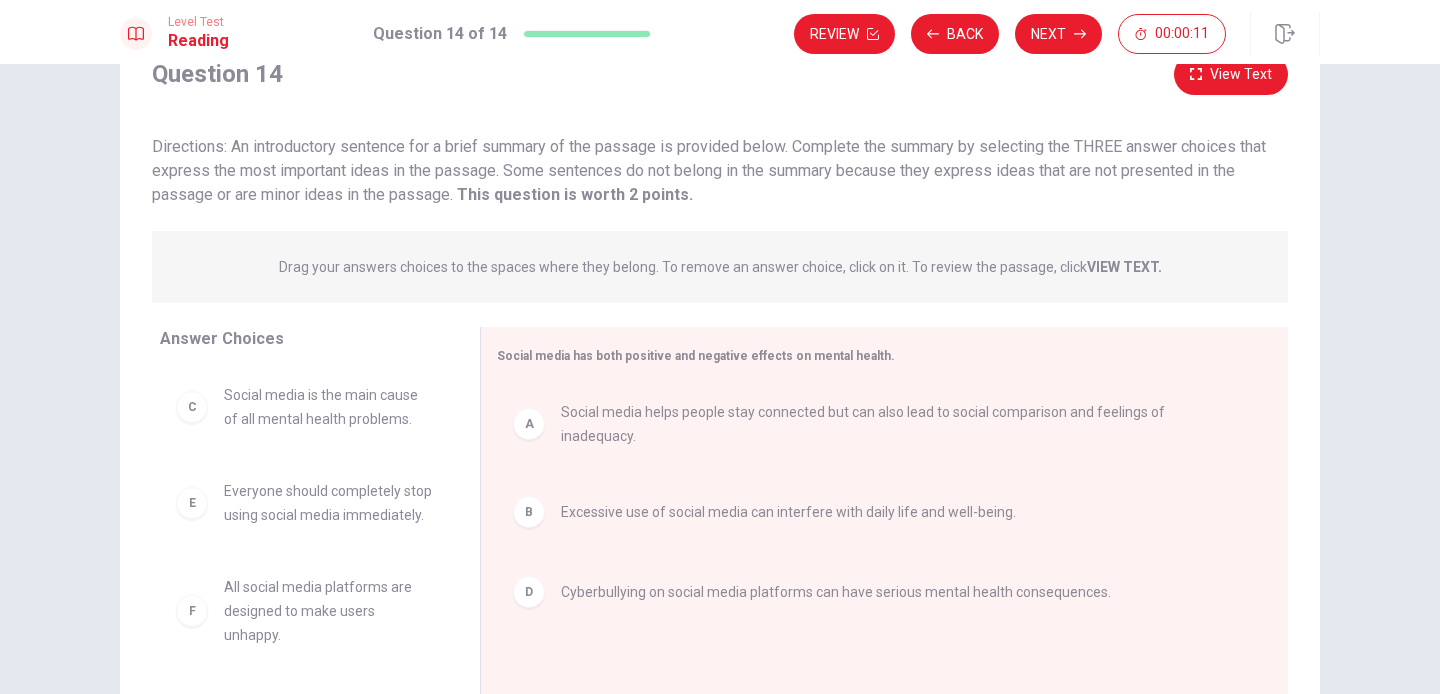scroll, scrollTop: 60, scrollLeft: 0, axis: vertical 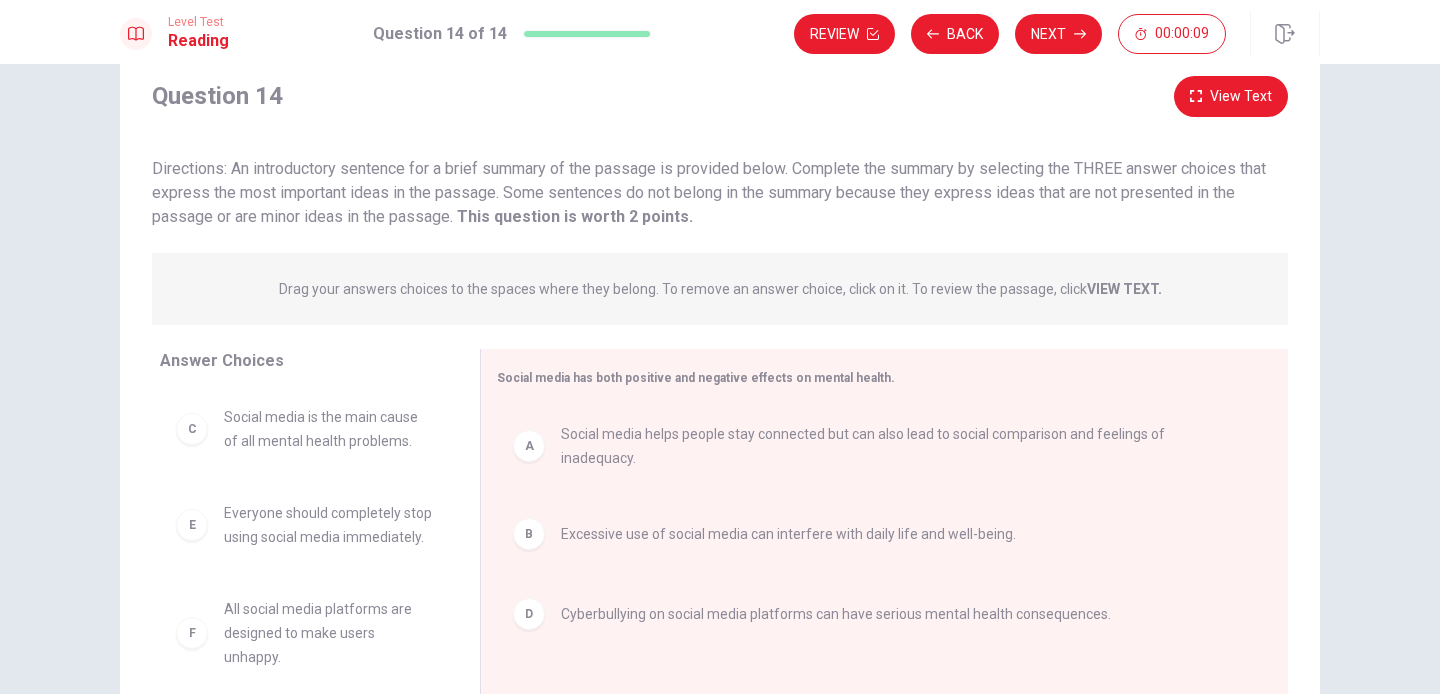 drag, startPoint x: 536, startPoint y: 218, endPoint x: 673, endPoint y: 217, distance: 137.00365 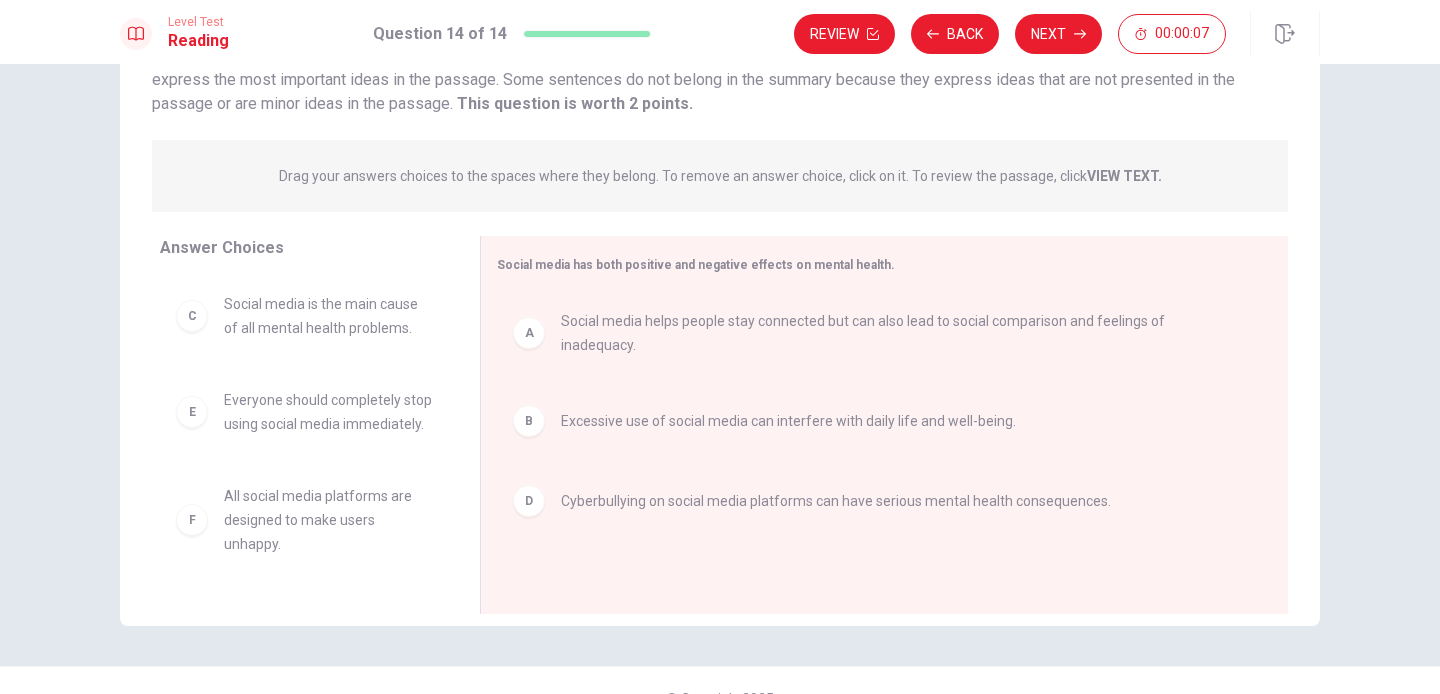 scroll, scrollTop: 209, scrollLeft: 0, axis: vertical 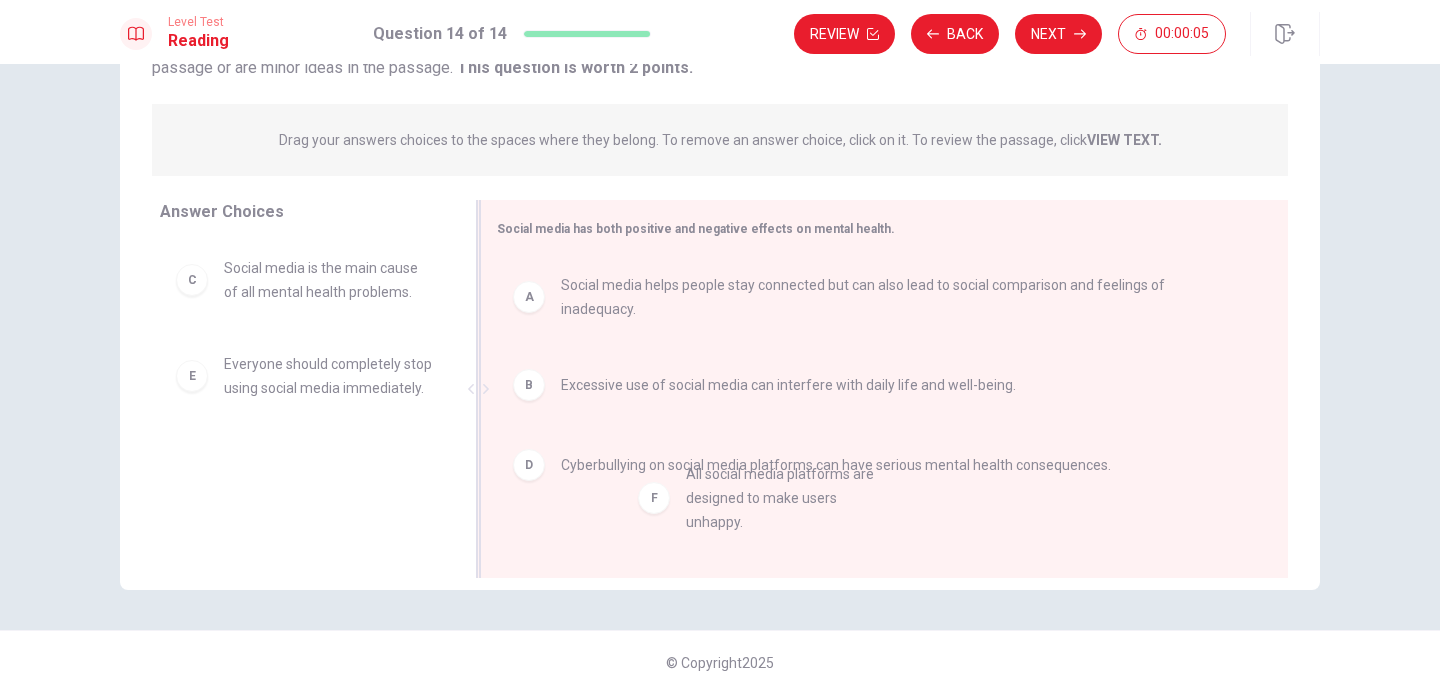 drag, startPoint x: 186, startPoint y: 484, endPoint x: 664, endPoint y: 498, distance: 478.205 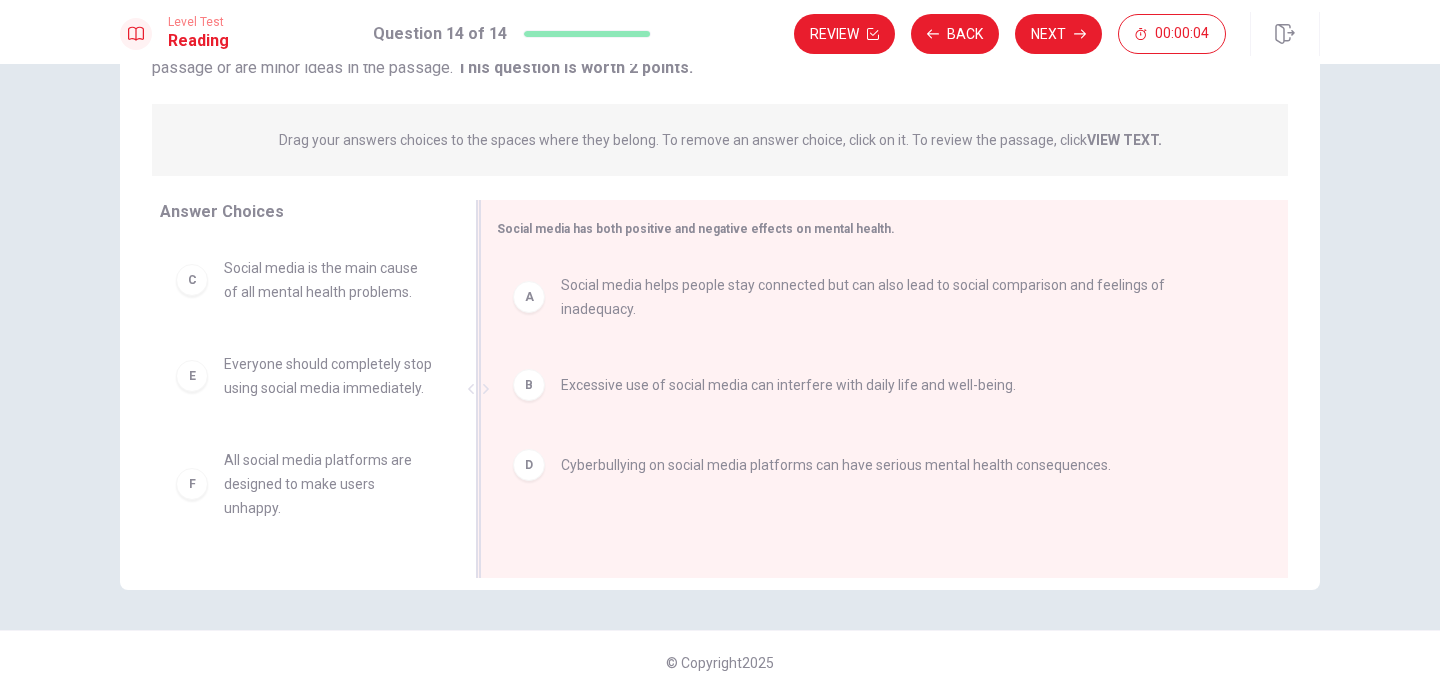 scroll, scrollTop: 168, scrollLeft: 0, axis: vertical 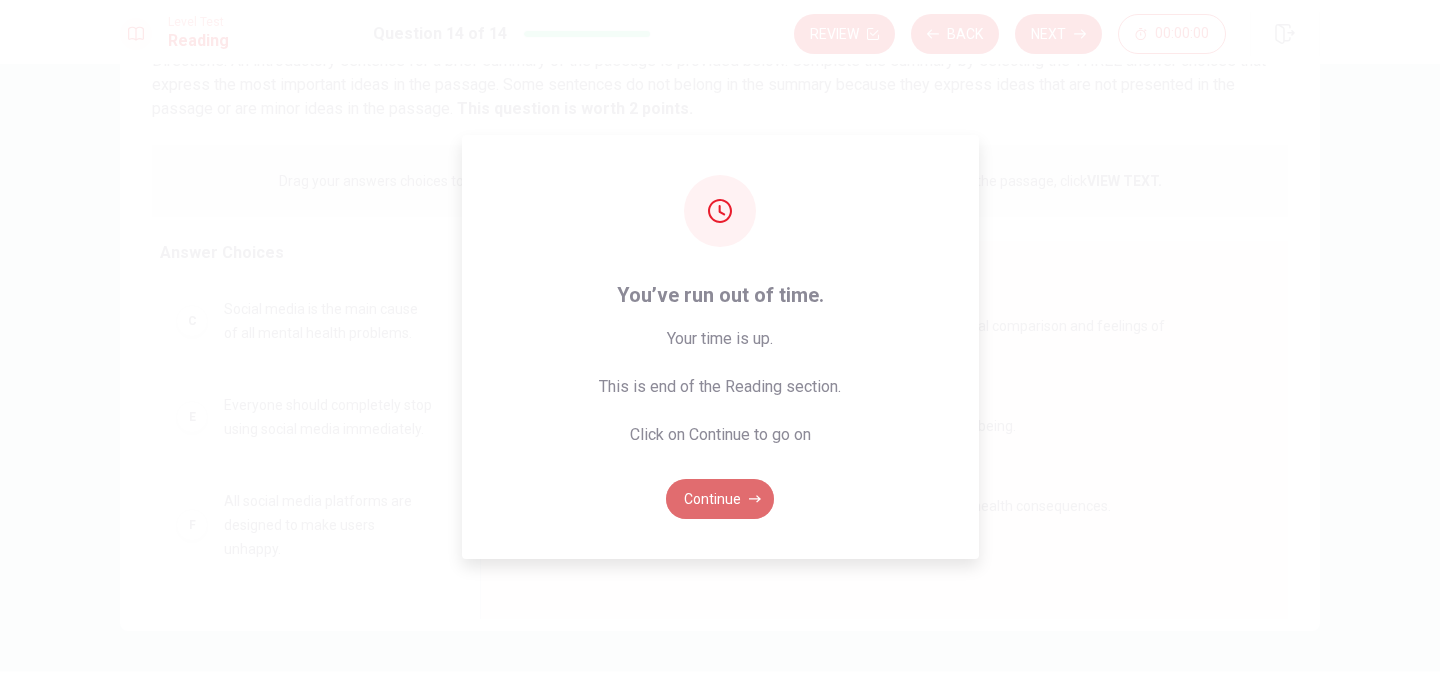 click on "Continue" at bounding box center [720, 499] 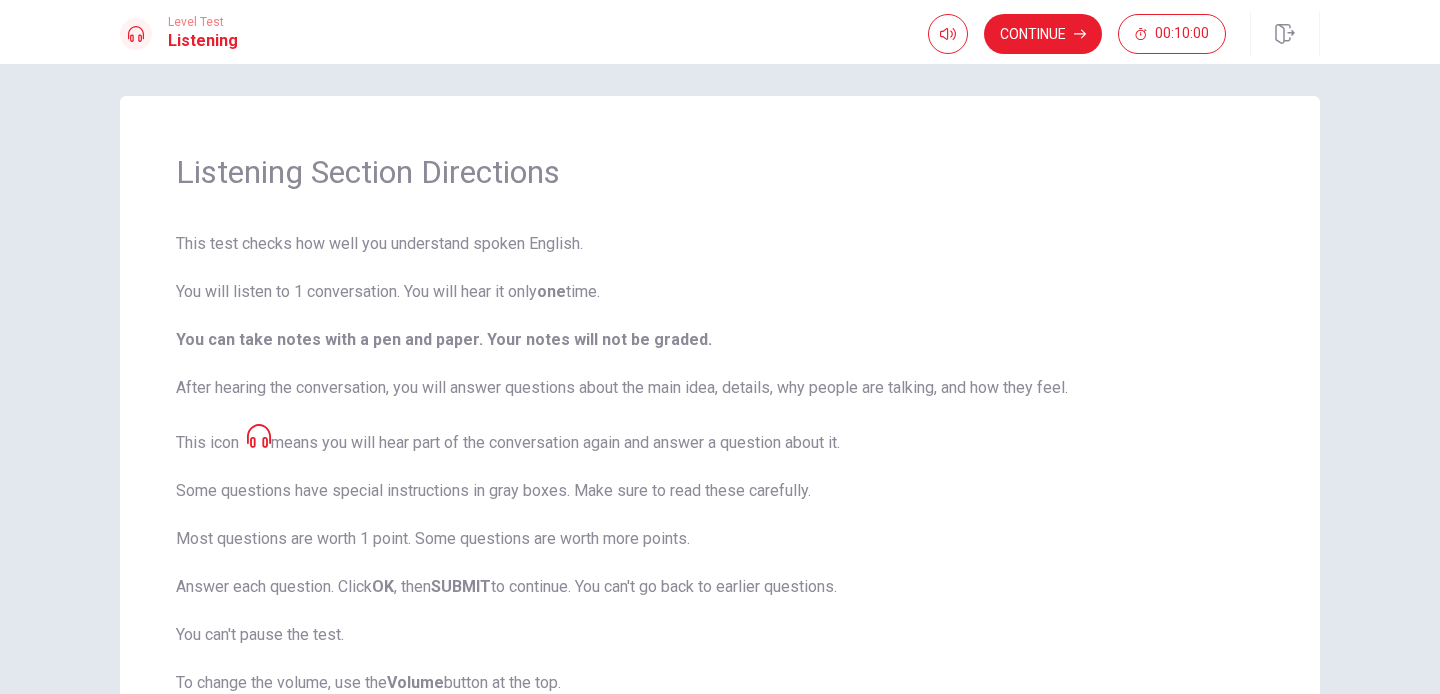scroll, scrollTop: 0, scrollLeft: 0, axis: both 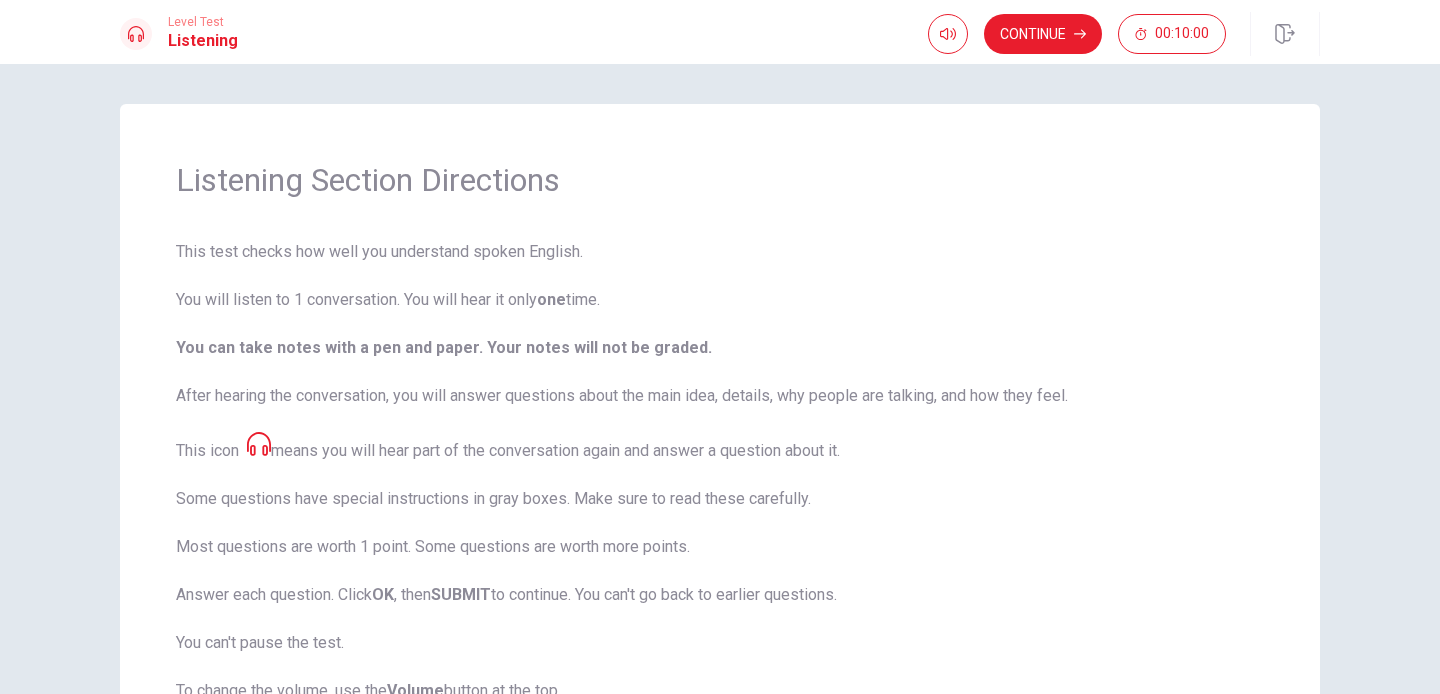 click on "This test checks how well you understand spoken English.
You will listen to 1 conversation. You will hear it only  one  time.
You can take notes with a pen and paper. Your notes will not be graded.
After hearing the conversation, you will answer questions about the main idea, details, why people are talking, and how they feel.
This icon    means you will hear part of the conversation again and answer a question about it.
Some questions have special instructions in gray boxes. Make sure to read these carefully.
Most questions are worth 1 point. Some questions are worth more points.
Answer each question. Click  OK , then  SUBMIT  to continue. You can't go back to earlier questions.
You can't pause the test.
To change the volume, use the  Volume  button at the top.
A clock at the top shows your time. It will not count down during the conversation.
Click  Continue  to start." at bounding box center (720, 519) 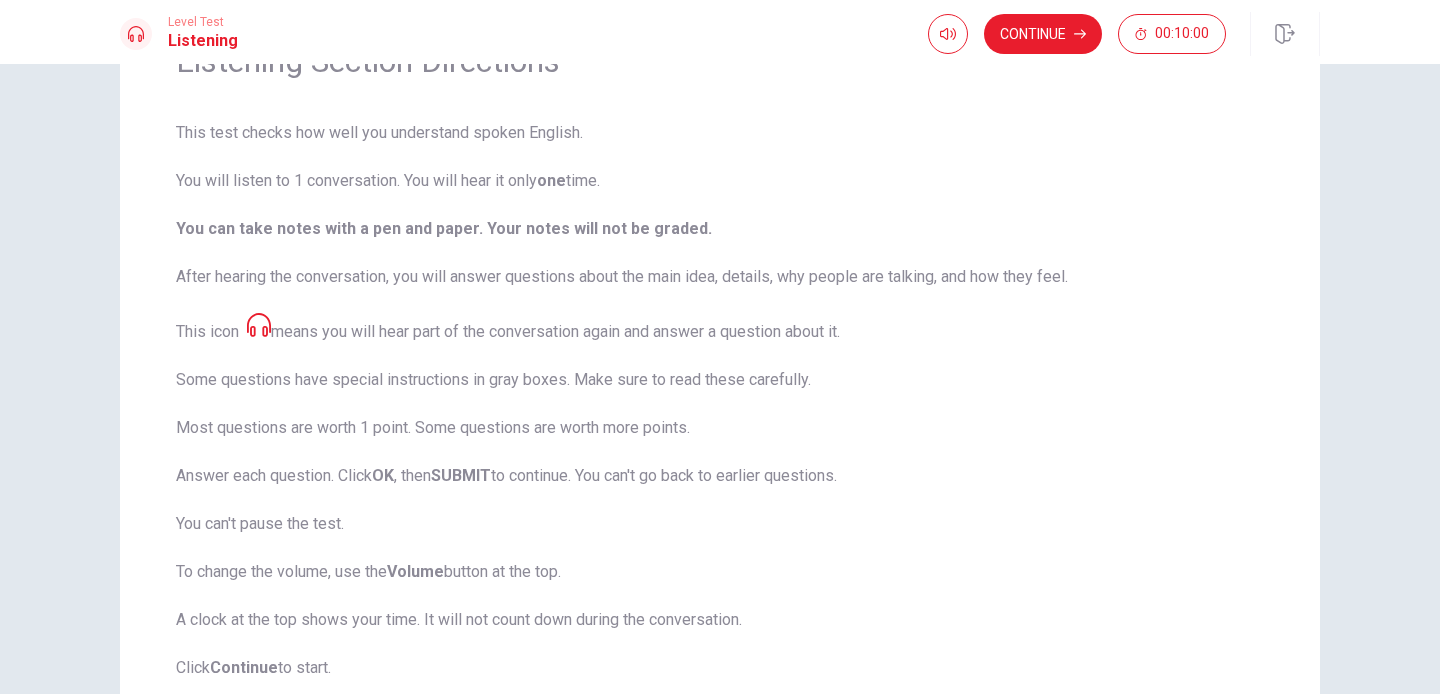 scroll, scrollTop: 264, scrollLeft: 0, axis: vertical 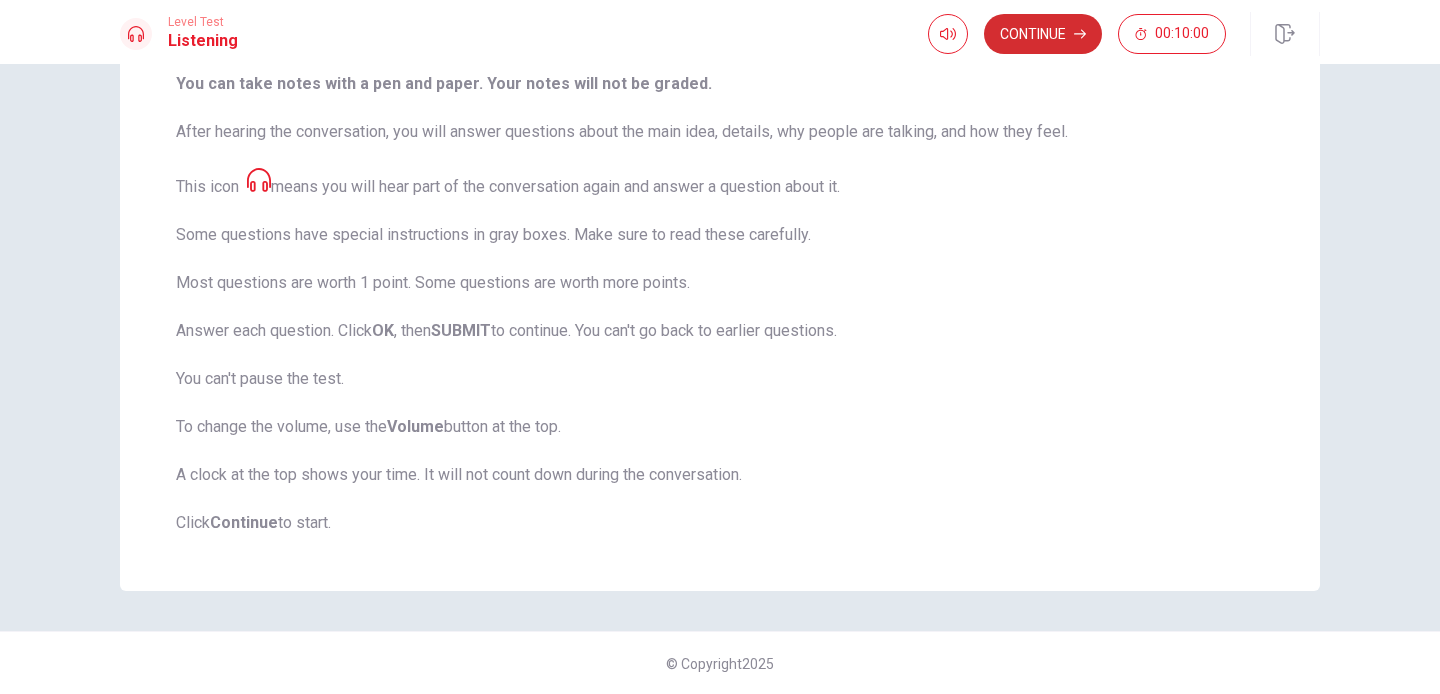 click on "Continue" at bounding box center (1043, 34) 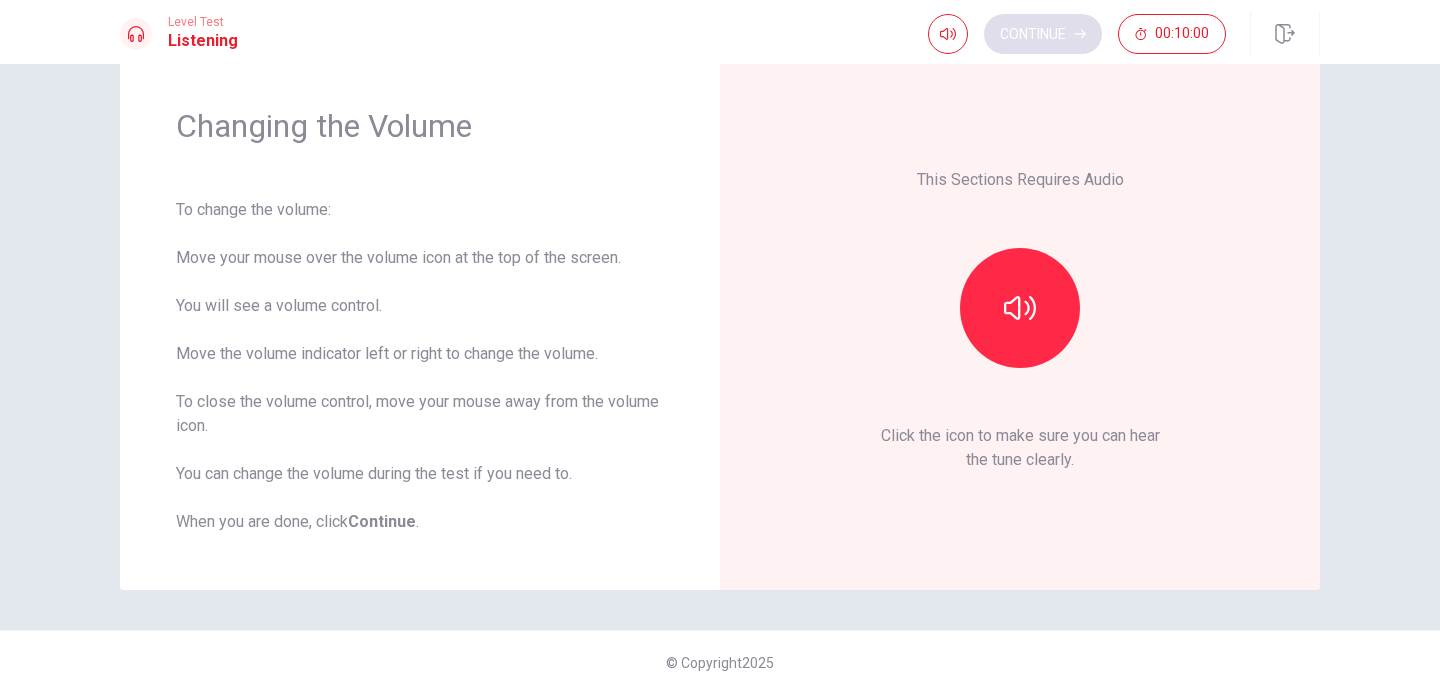 scroll, scrollTop: 54, scrollLeft: 0, axis: vertical 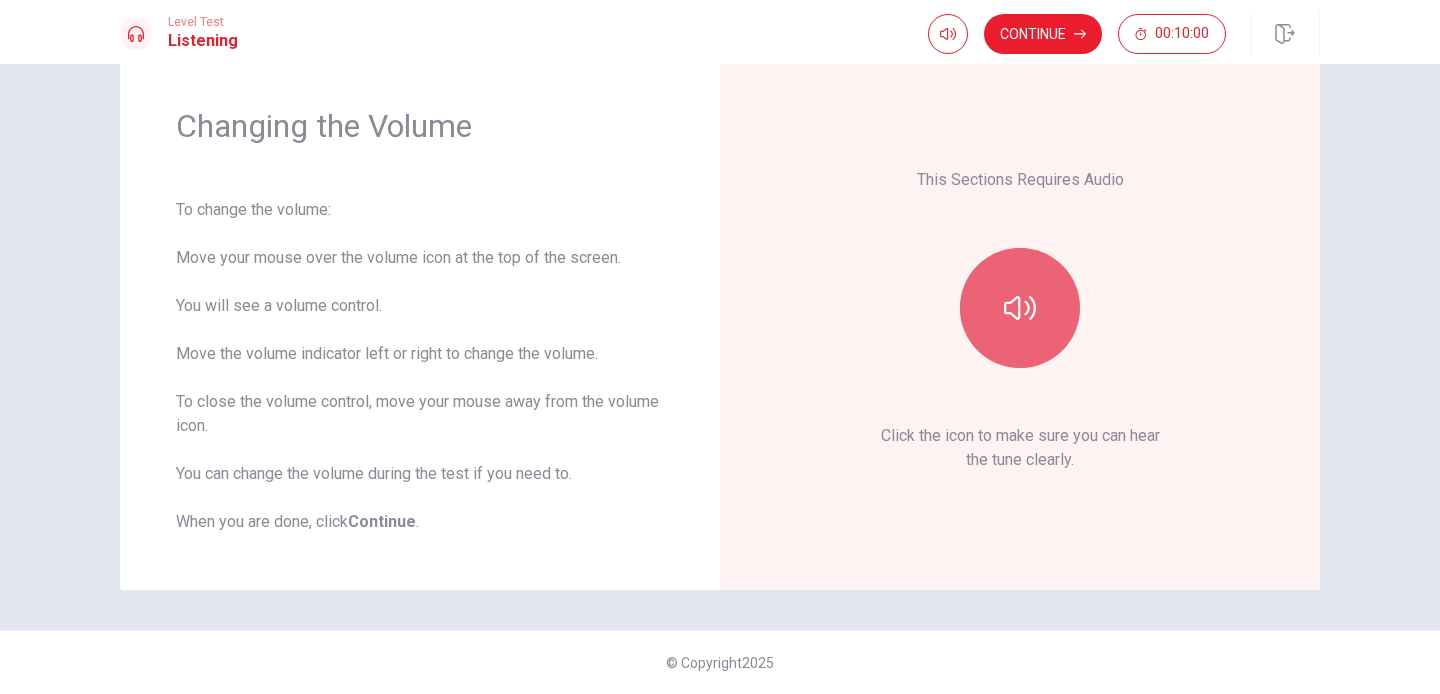 click at bounding box center [1020, 308] 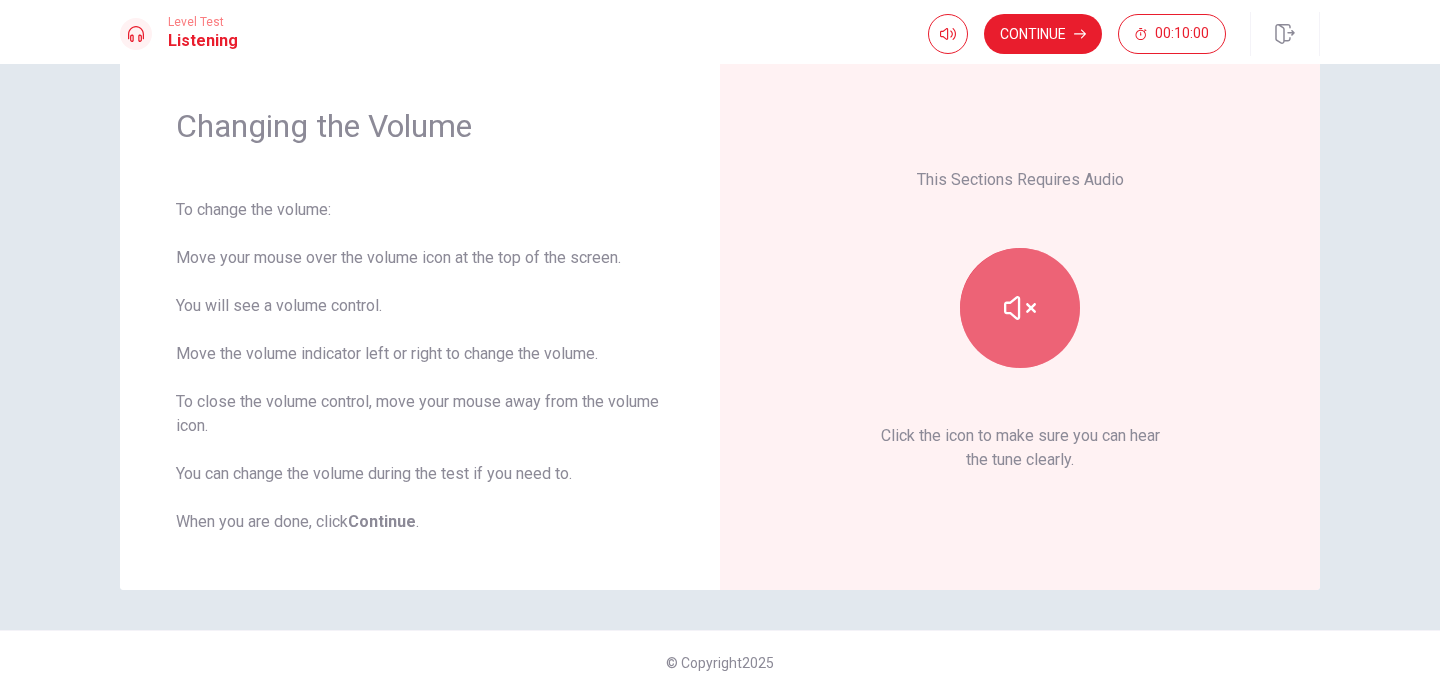 click at bounding box center (1020, 308) 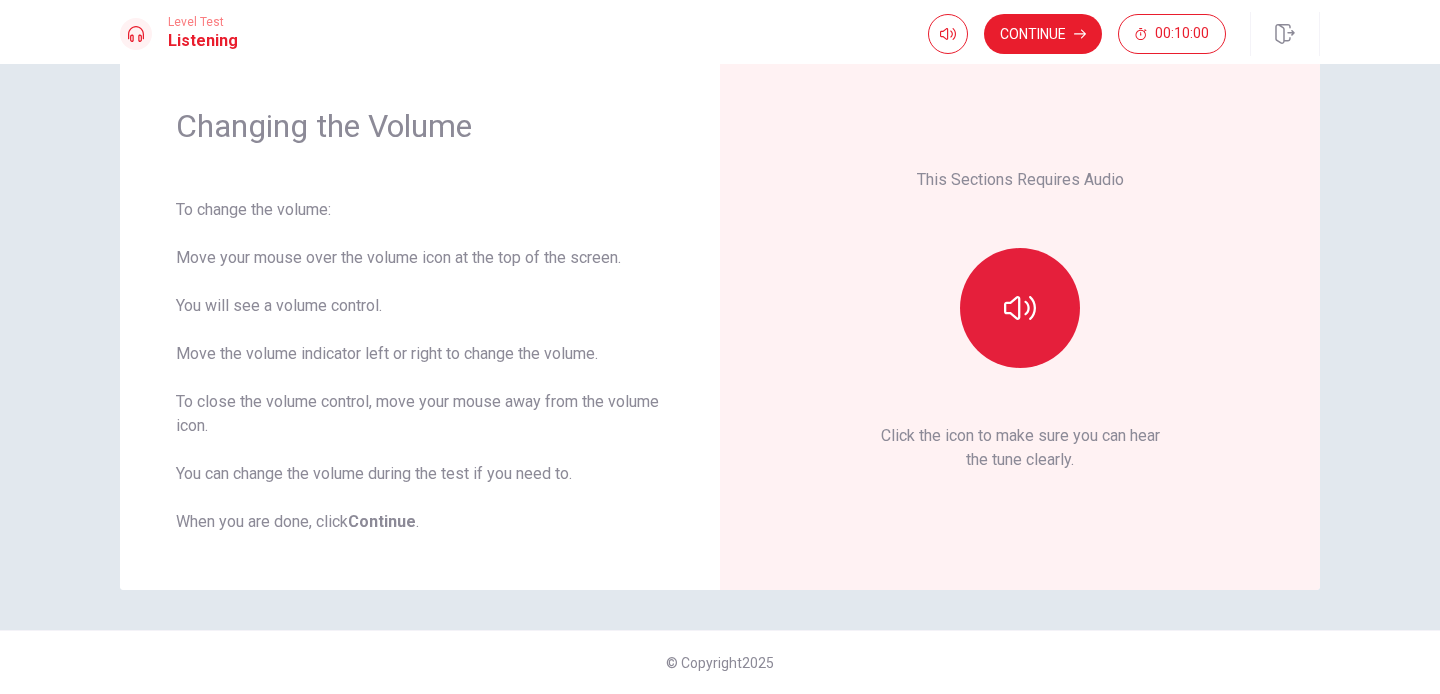 click at bounding box center (1020, 308) 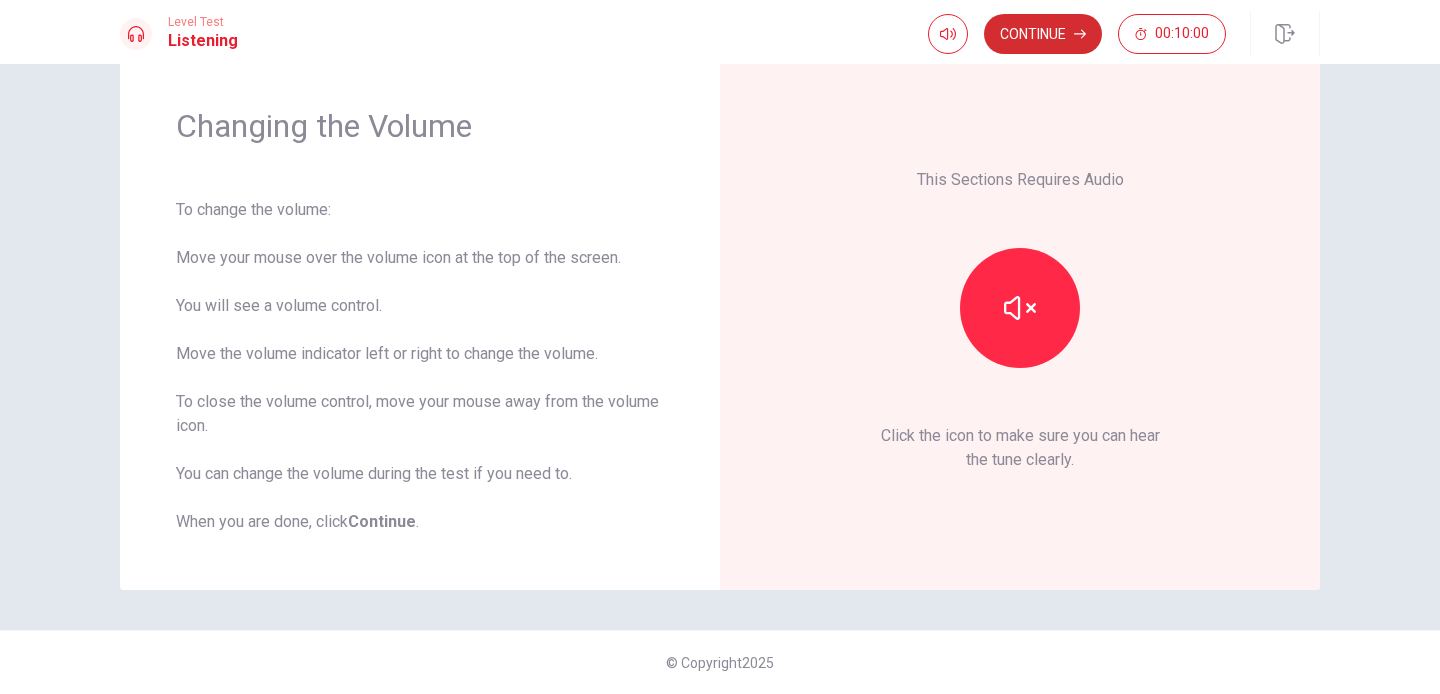 click on "Continue" at bounding box center (1043, 34) 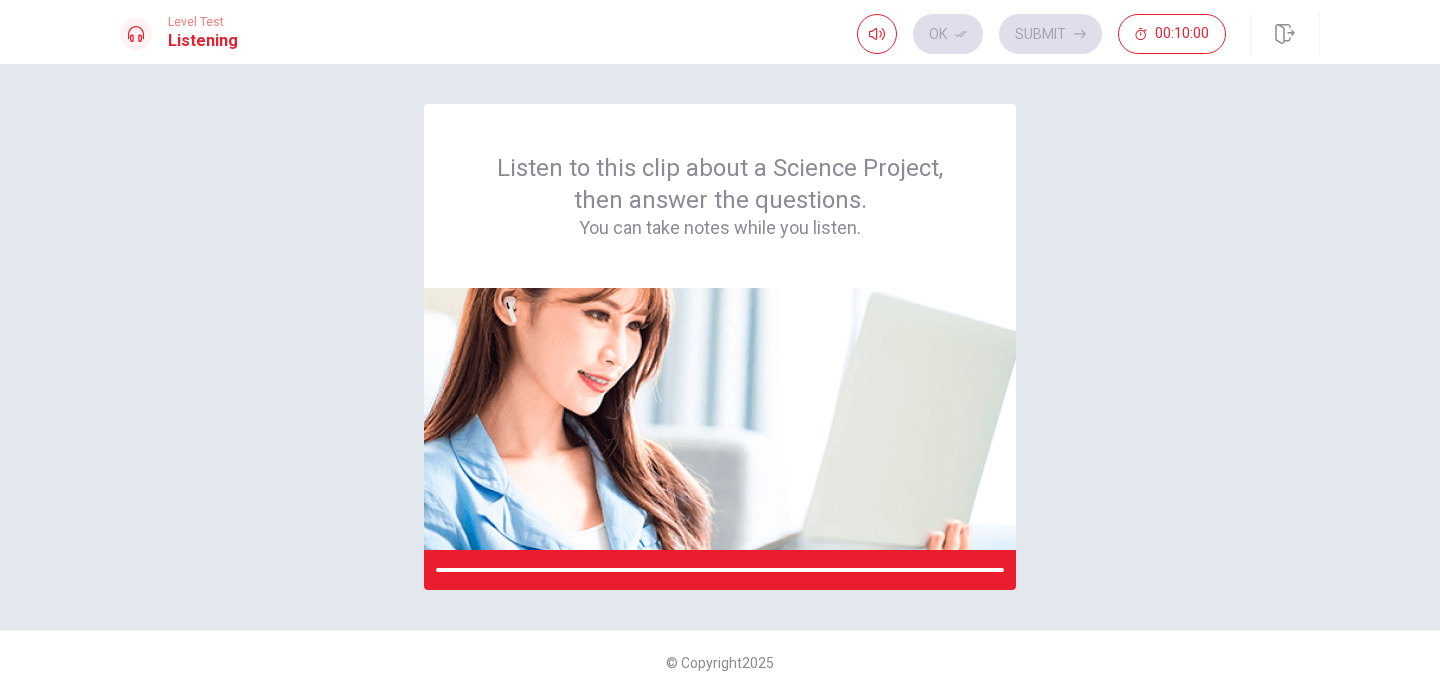 scroll, scrollTop: 0, scrollLeft: 0, axis: both 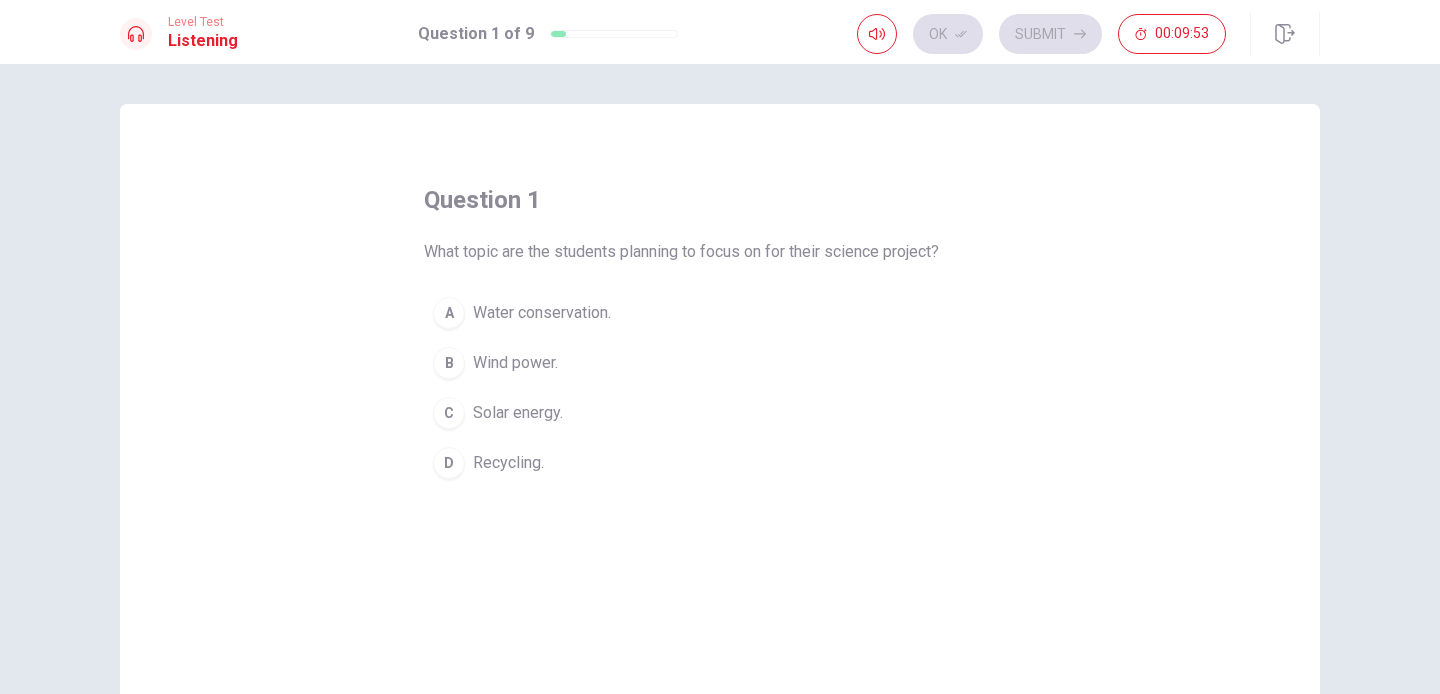 drag, startPoint x: 463, startPoint y: 262, endPoint x: 561, endPoint y: 255, distance: 98.24968 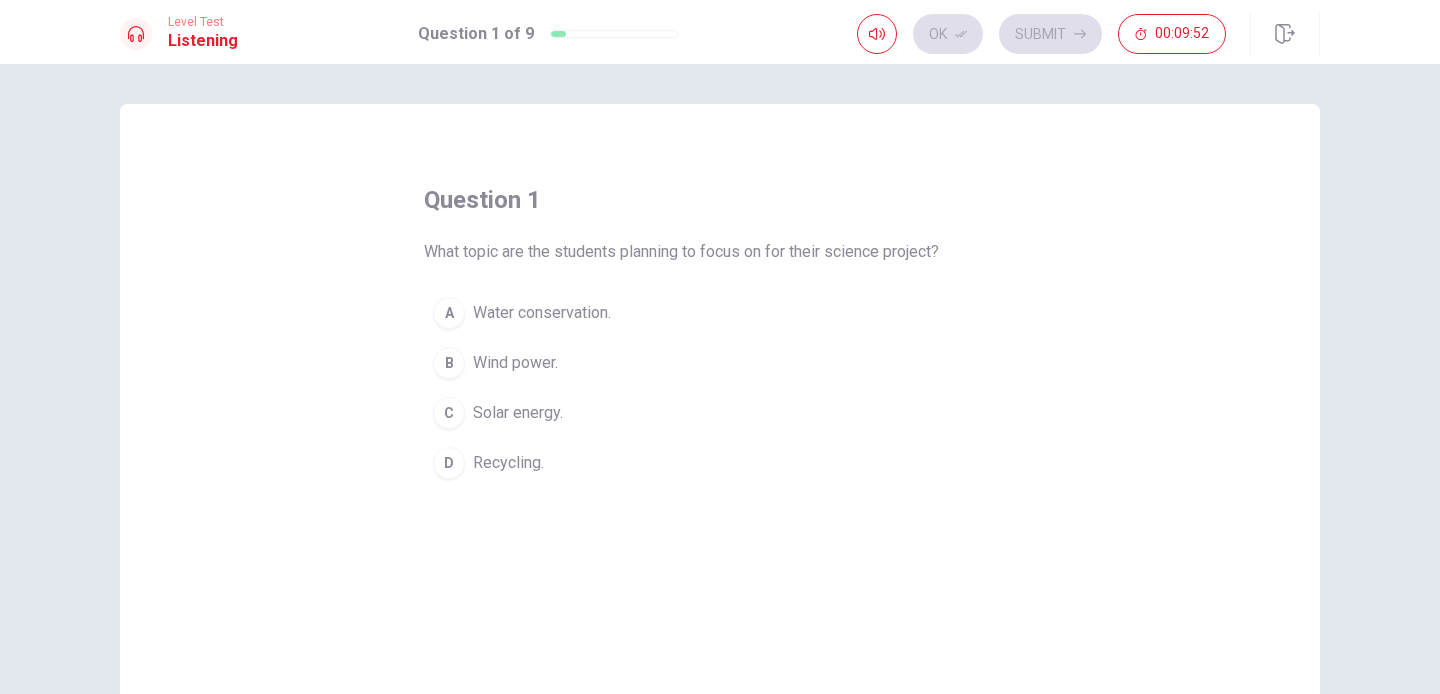 click on "B" at bounding box center (449, 363) 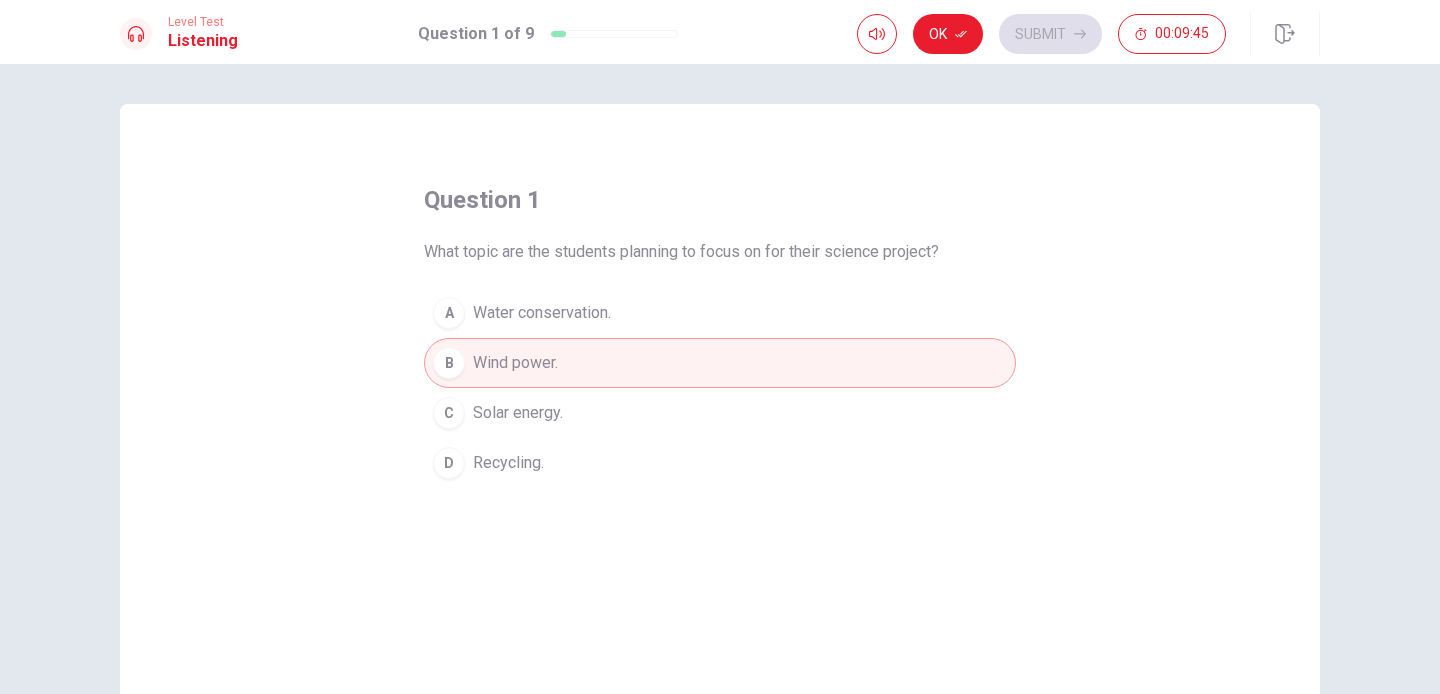 click on "C" at bounding box center (449, 413) 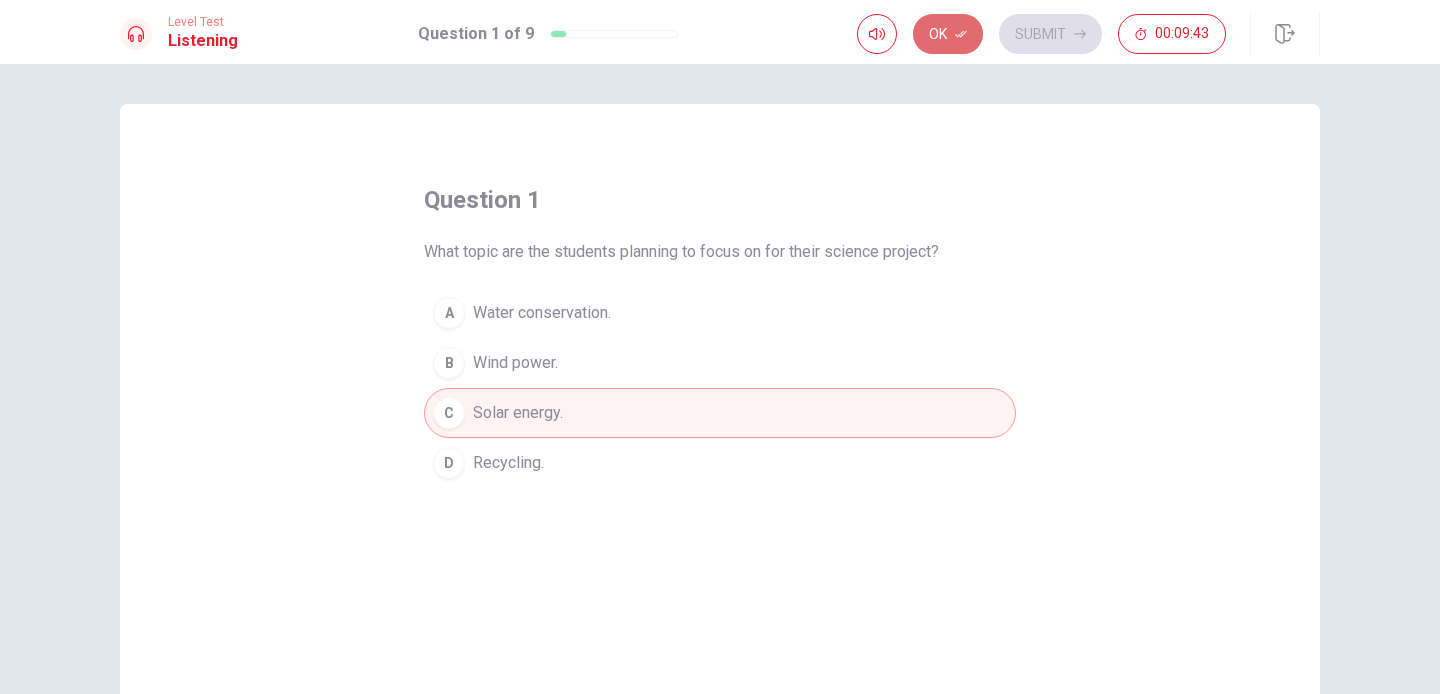 click on "Ok" at bounding box center [948, 34] 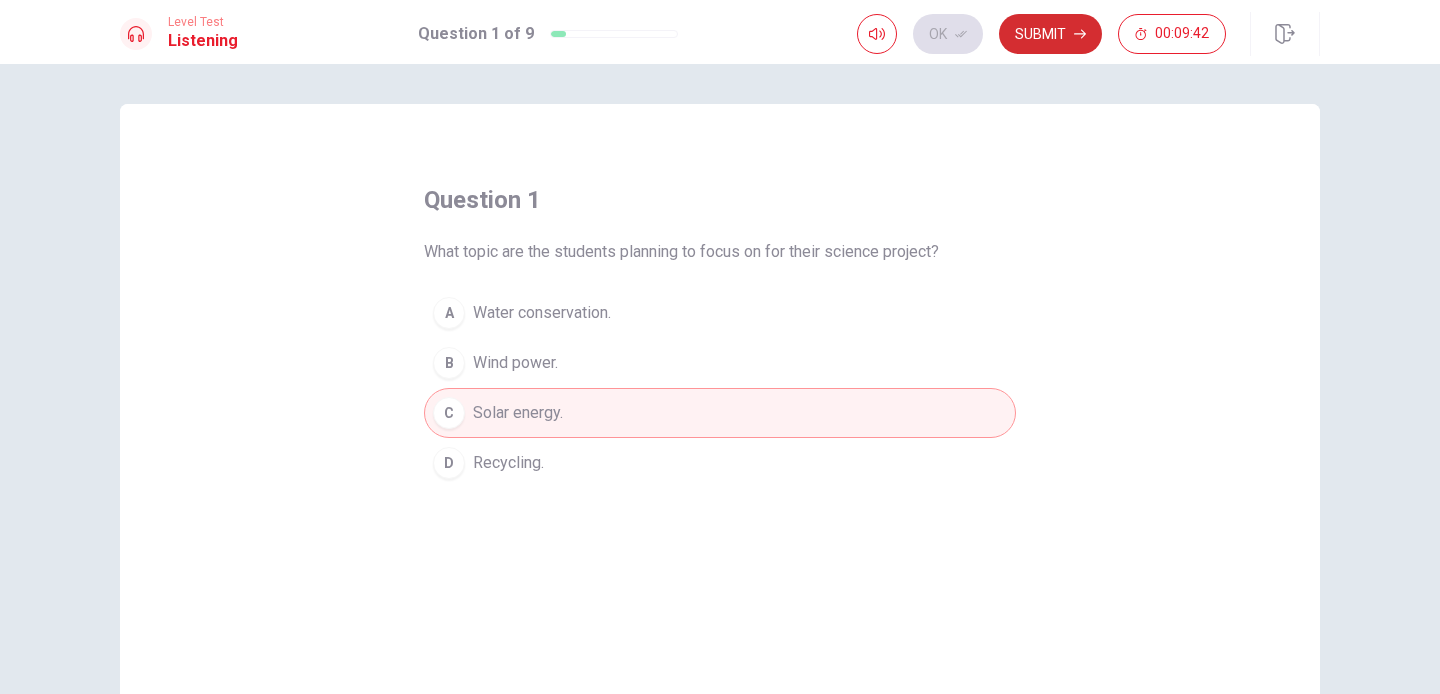 click on "Submit" at bounding box center (1050, 34) 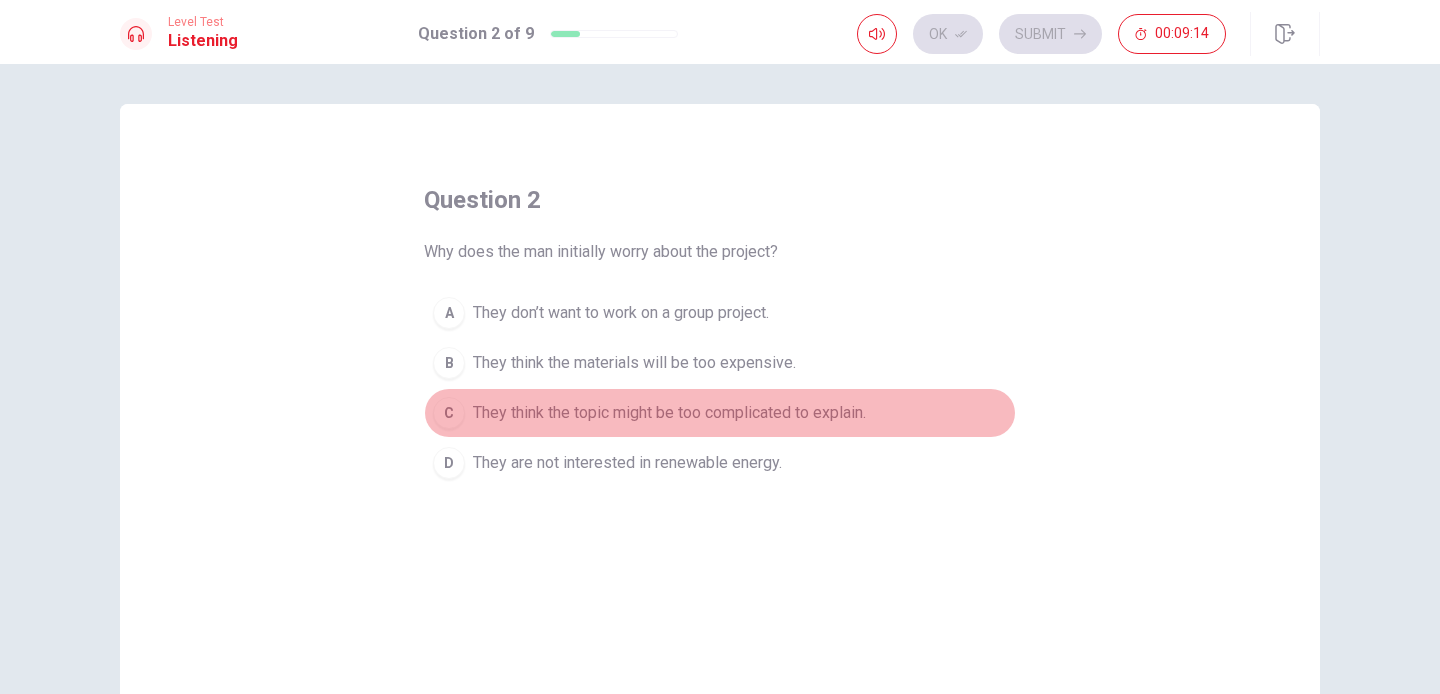 click on "C They think the topic might be too complicated to explain." at bounding box center [720, 413] 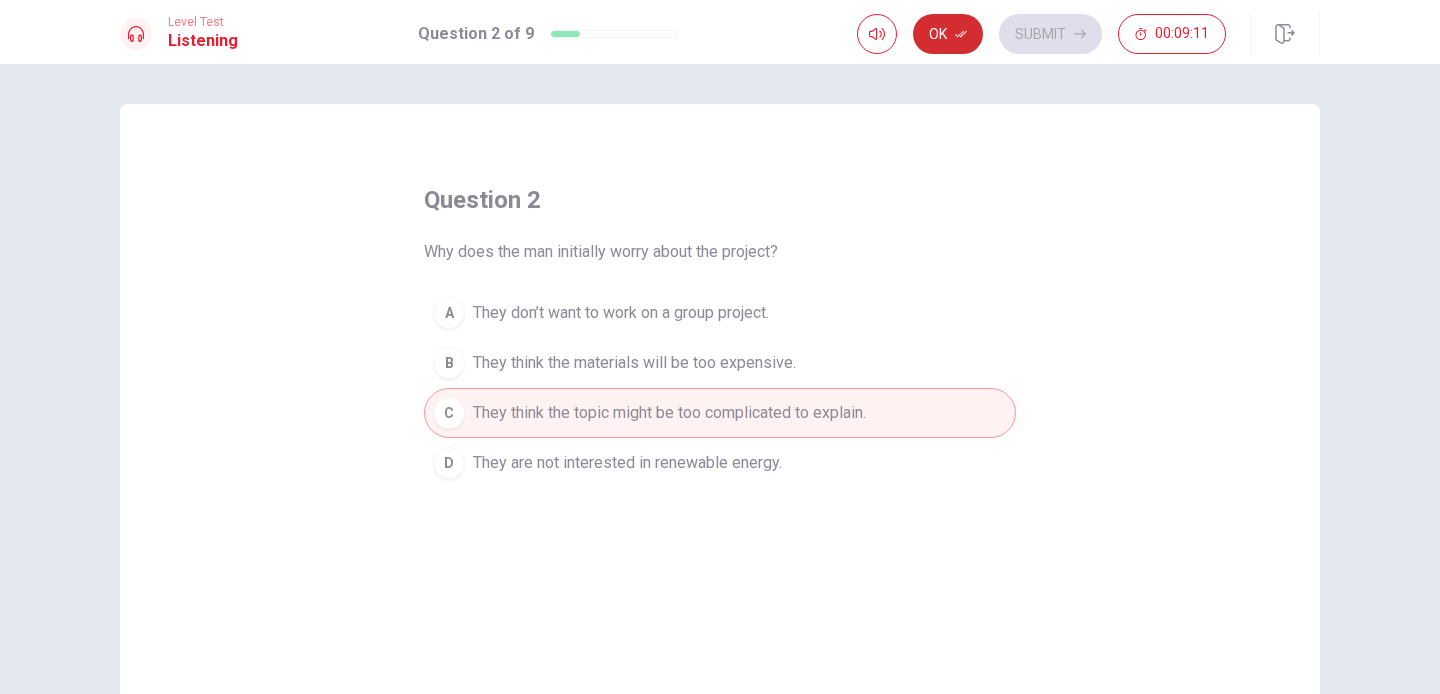 click on "Ok" at bounding box center [948, 34] 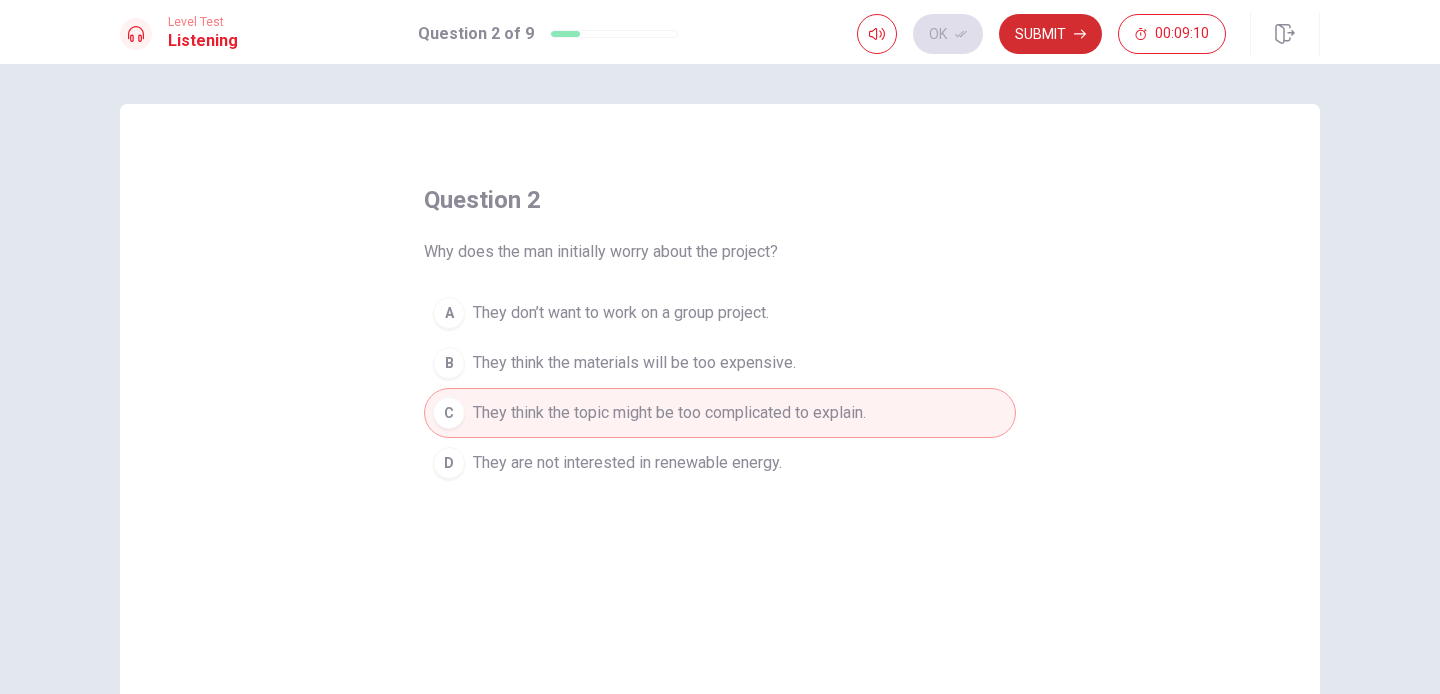 click on "Submit" at bounding box center [1050, 34] 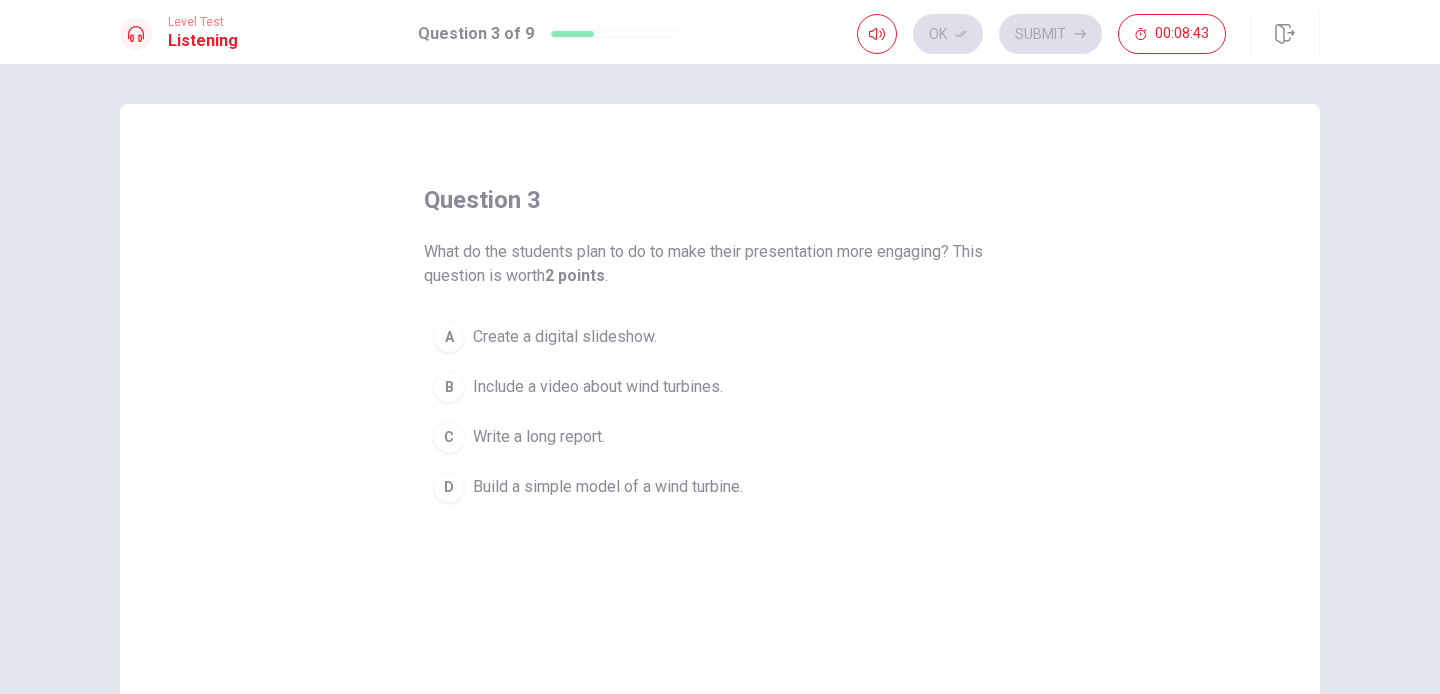 click on "D" at bounding box center (449, 487) 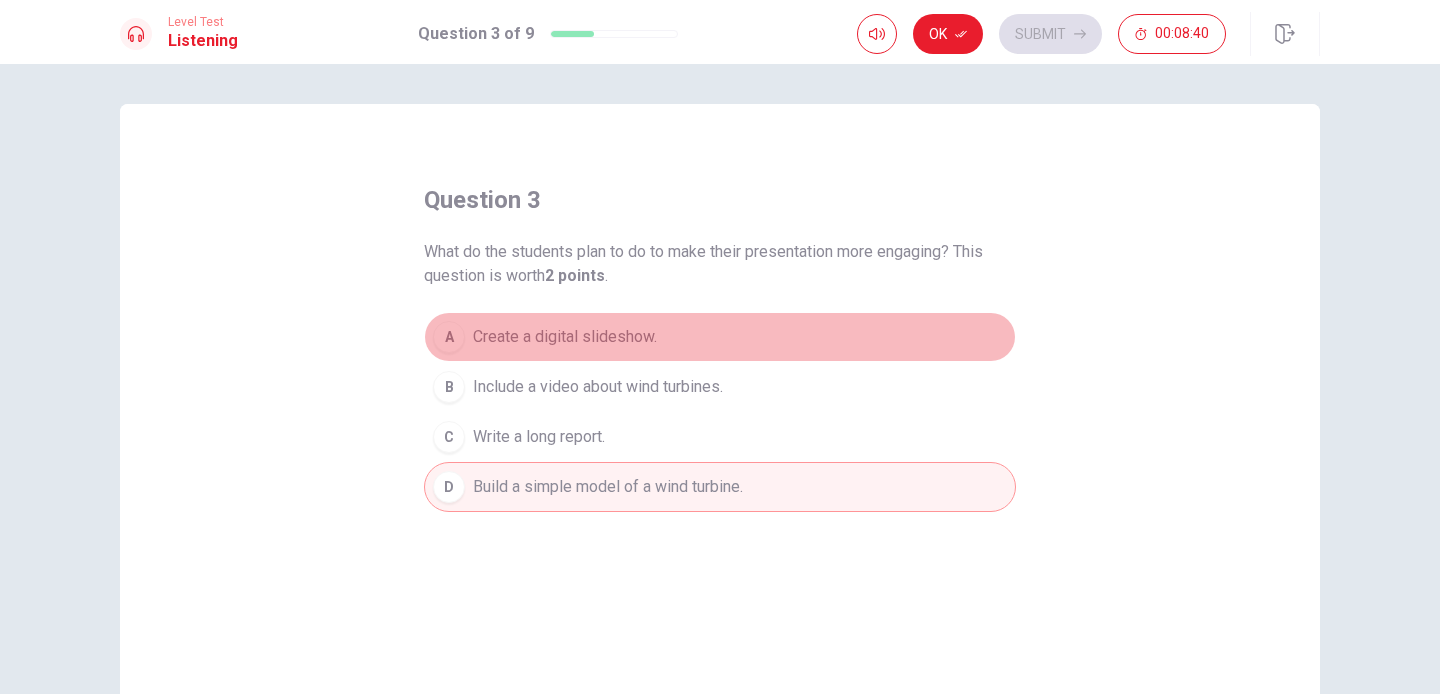 click on "A" at bounding box center (449, 337) 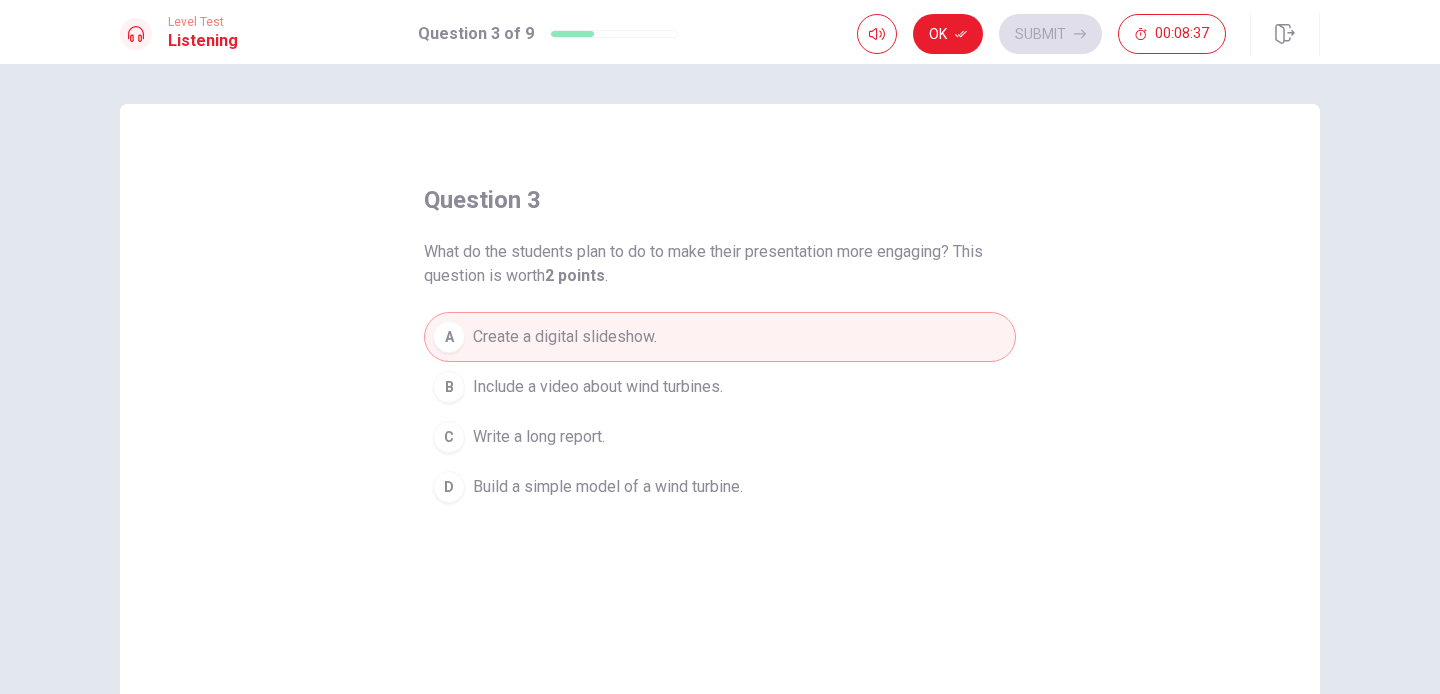 click on "B" at bounding box center [449, 387] 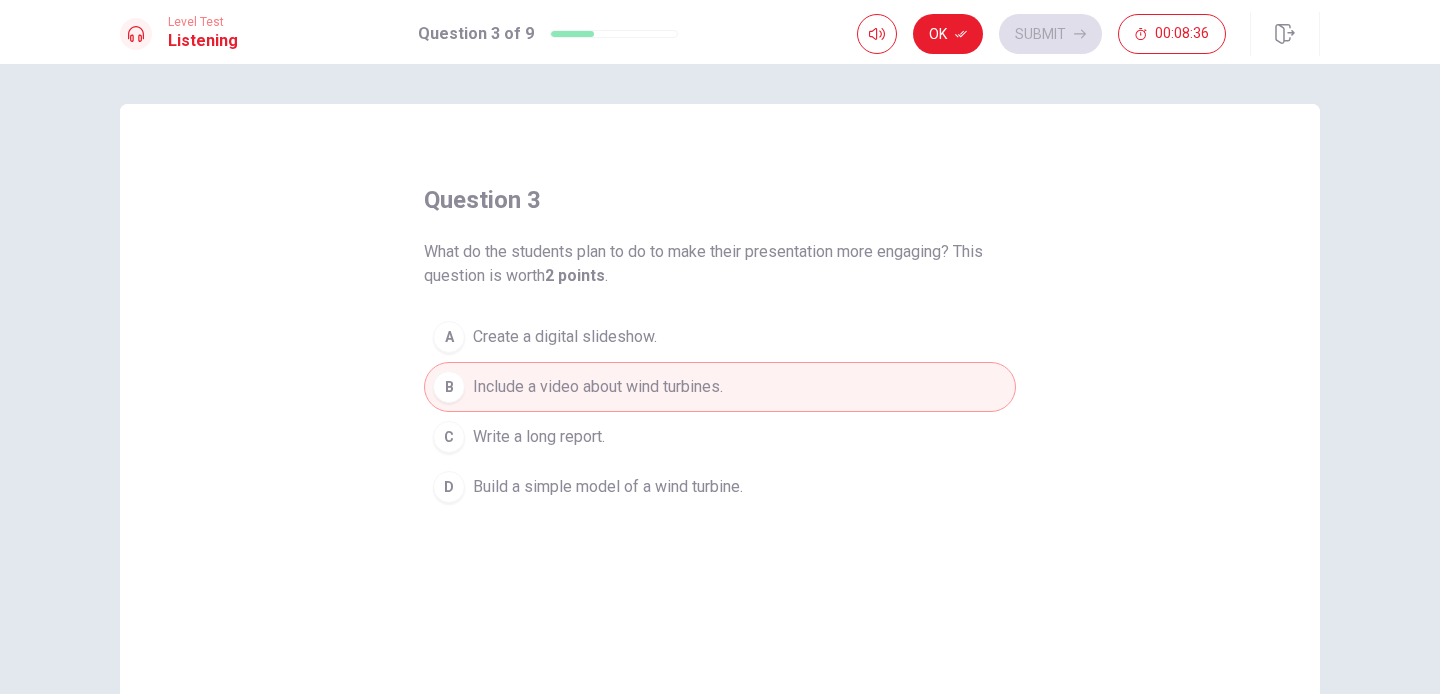 click on "C" at bounding box center [449, 437] 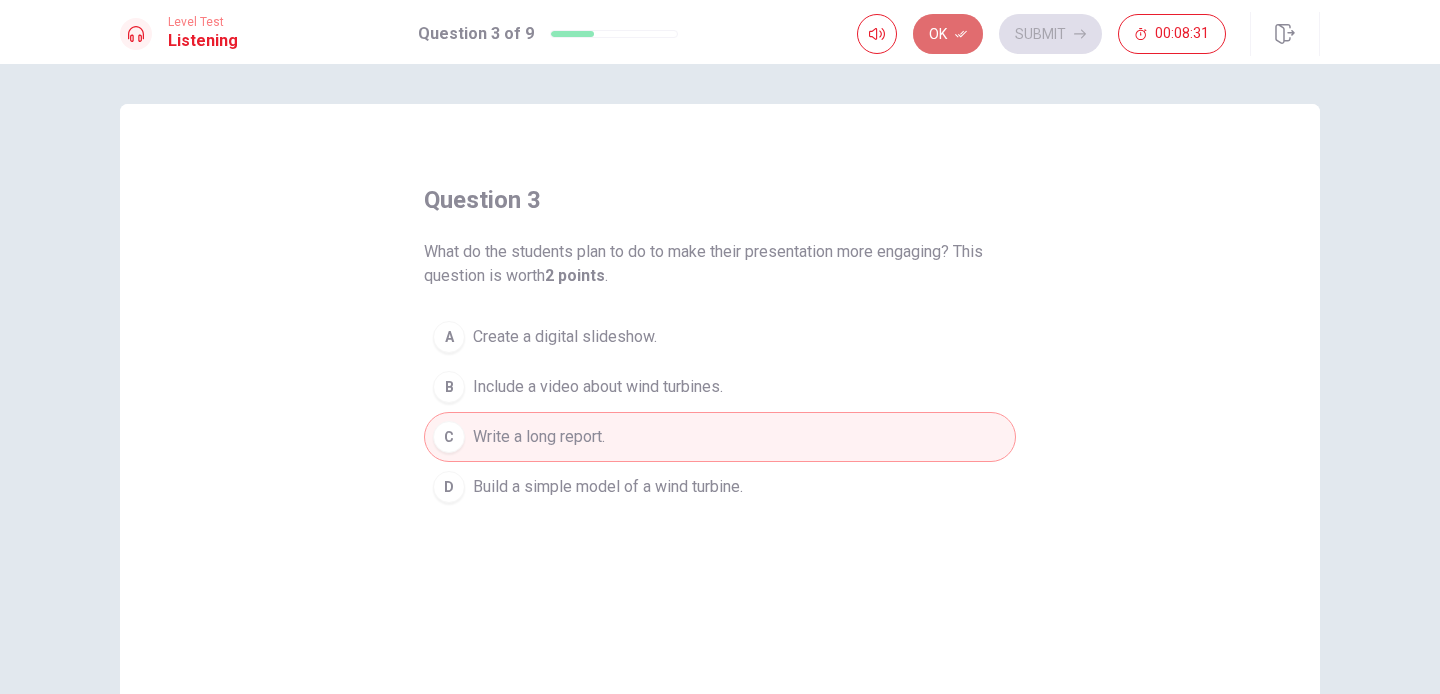 click on "Ok" at bounding box center [948, 34] 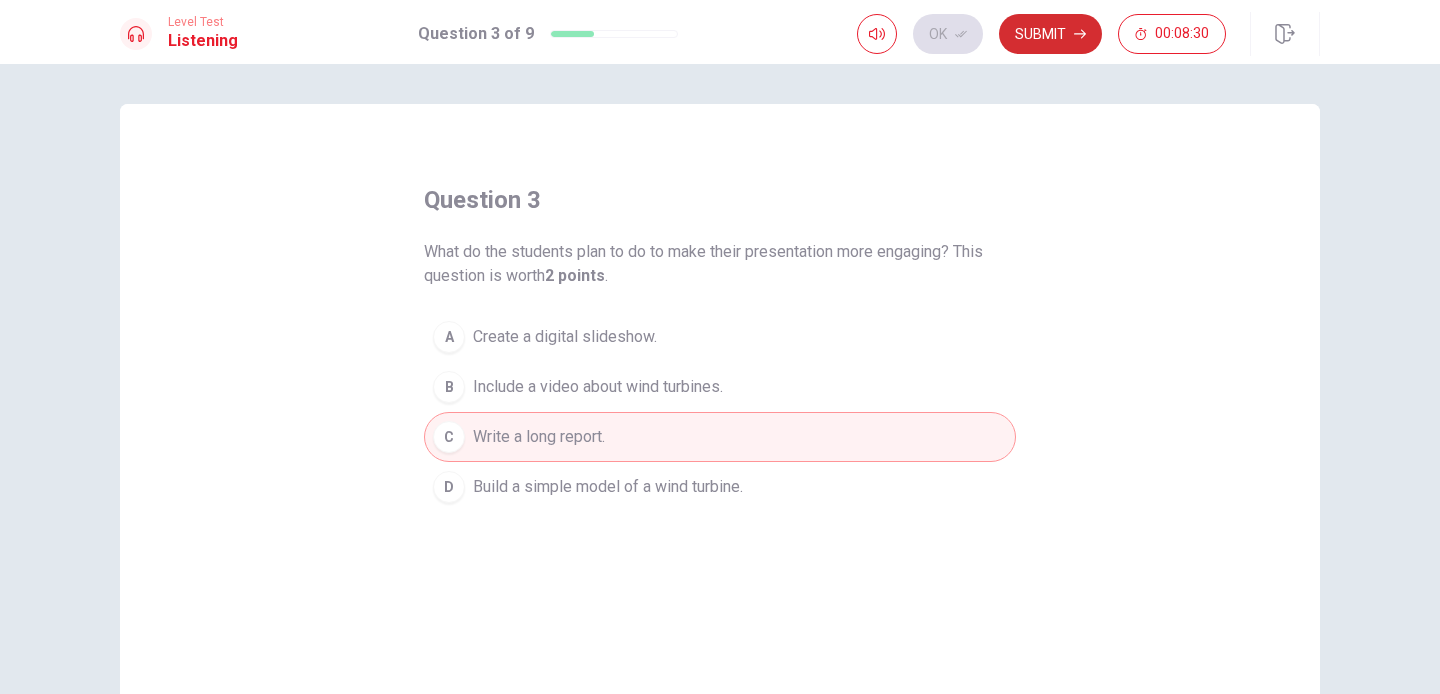 click on "Submit" at bounding box center [1050, 34] 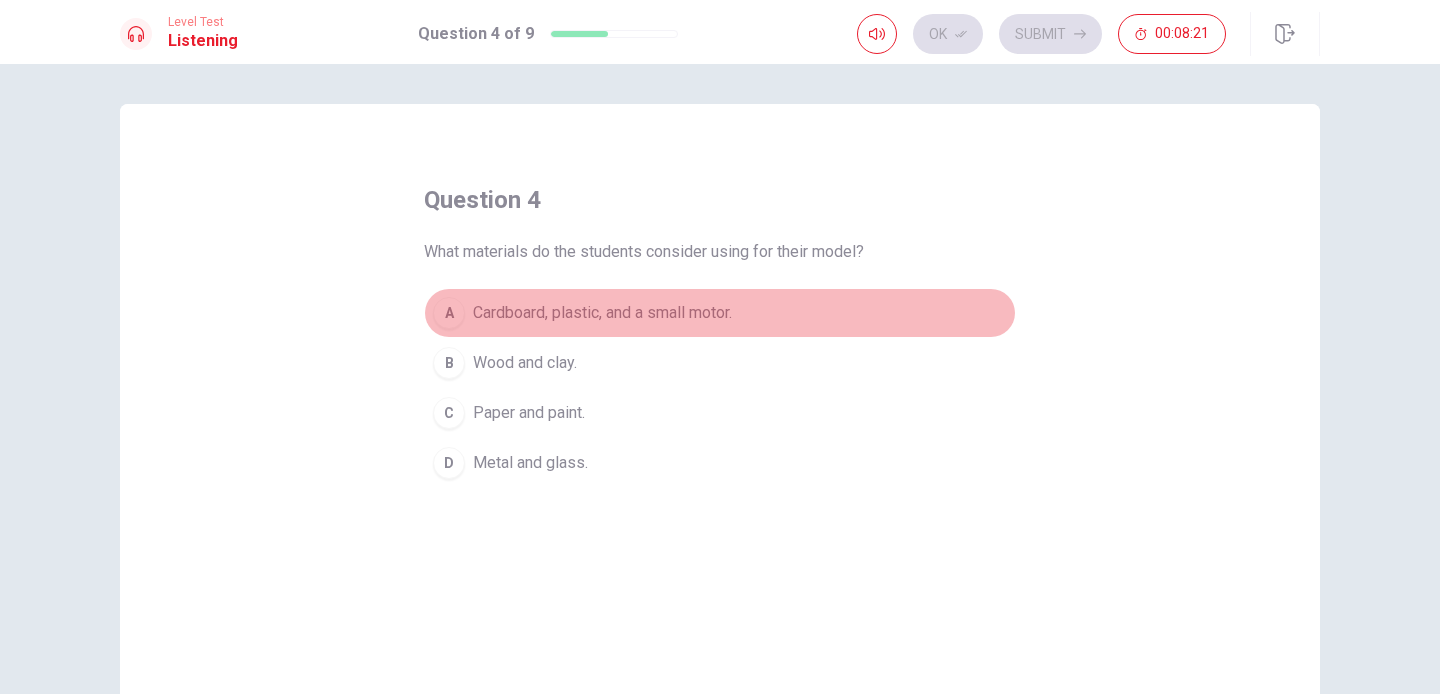 click on "A" at bounding box center [449, 313] 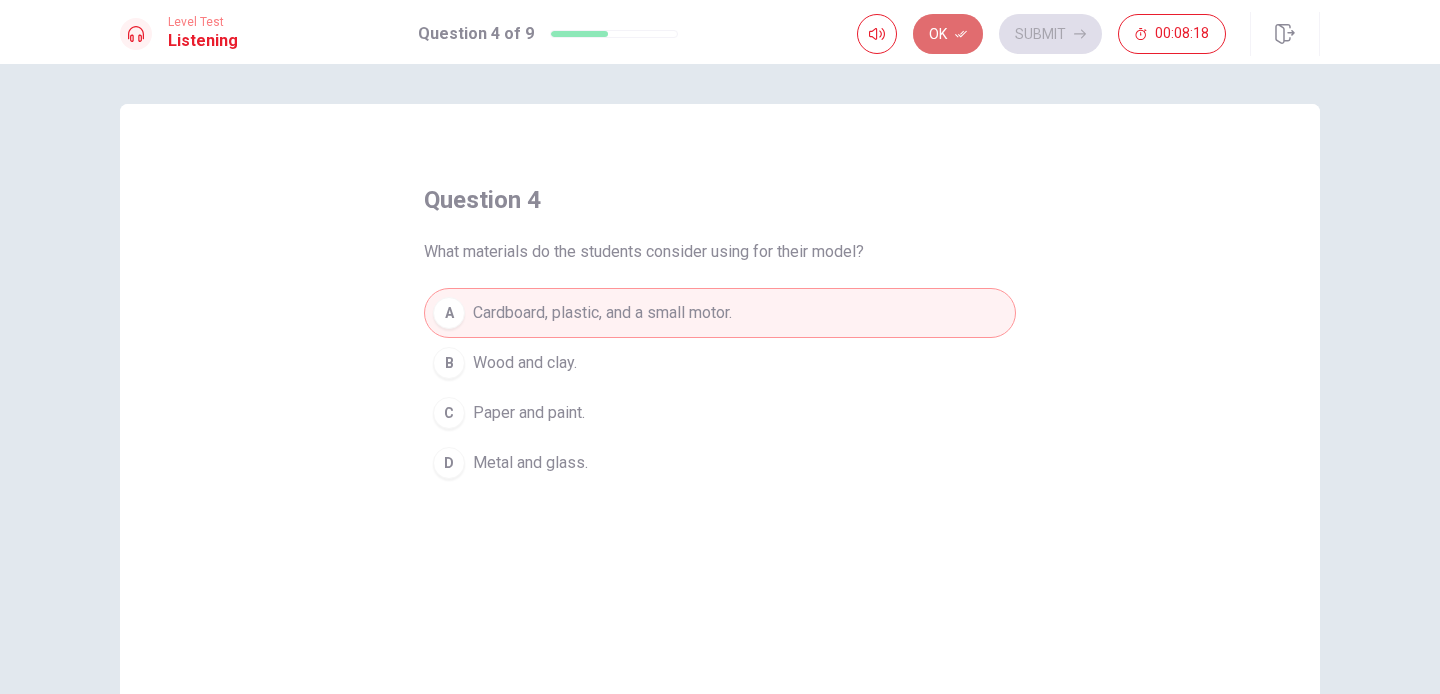 click on "Ok" at bounding box center [948, 34] 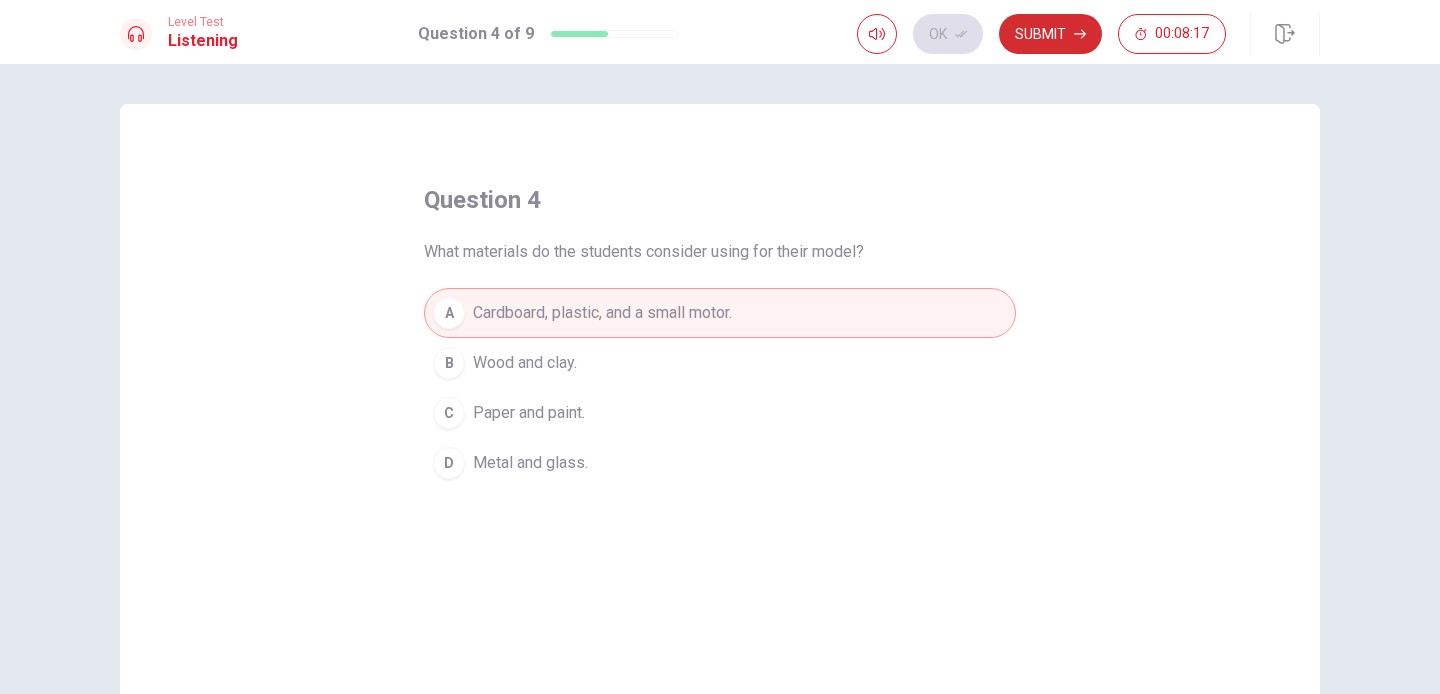 click on "Submit" at bounding box center (1050, 34) 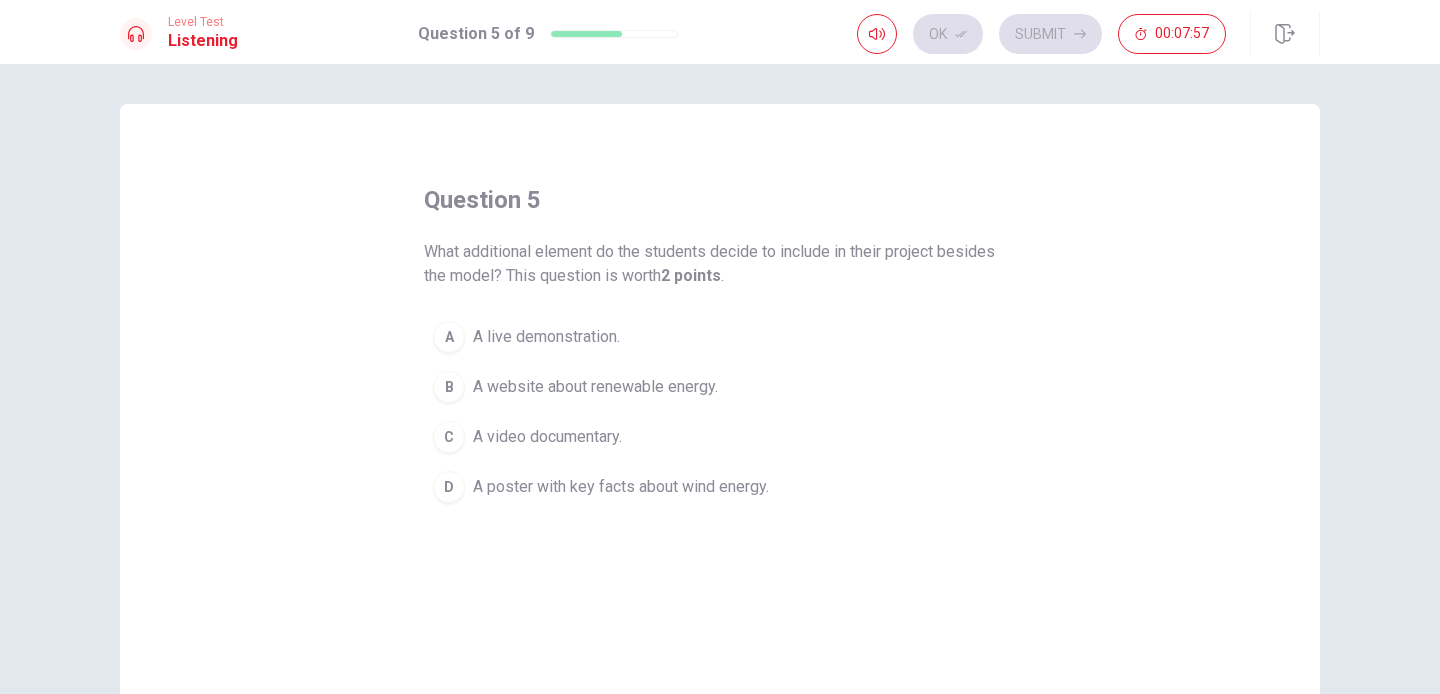 click on "D" at bounding box center (449, 487) 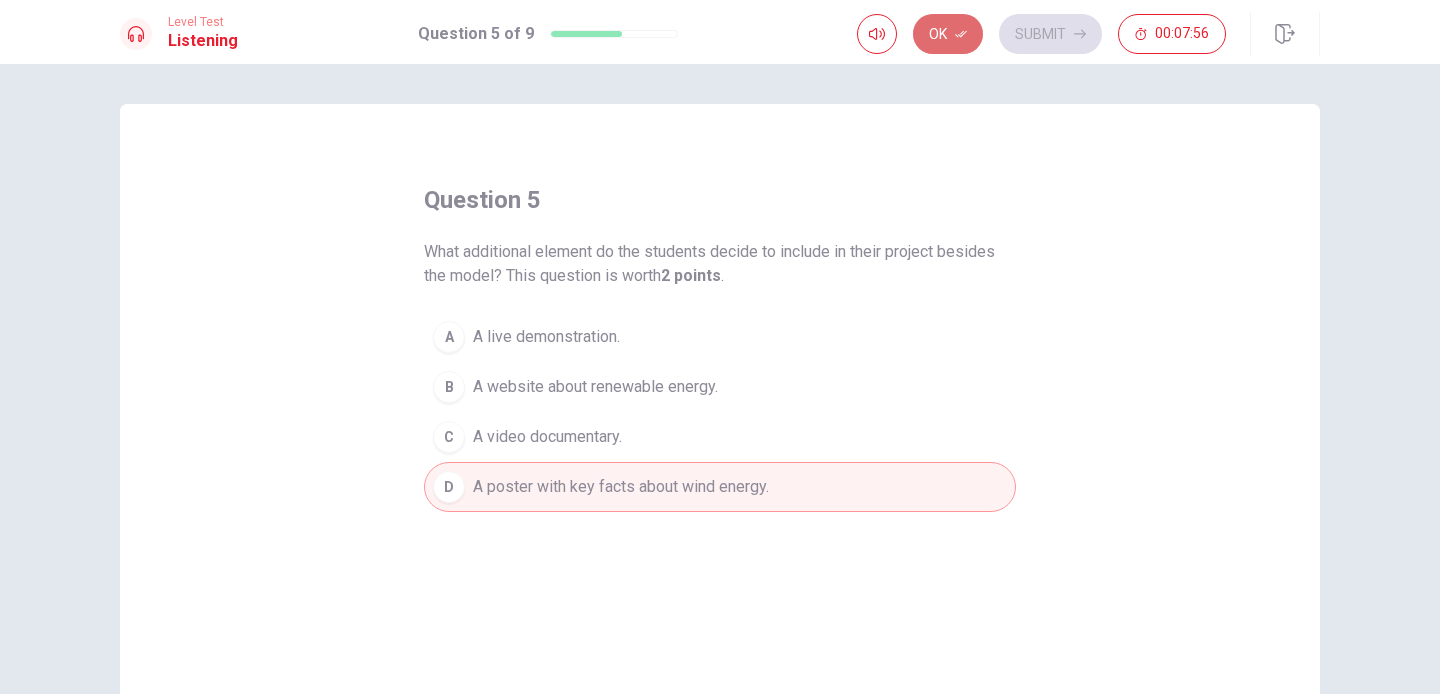 click on "Ok" at bounding box center (948, 34) 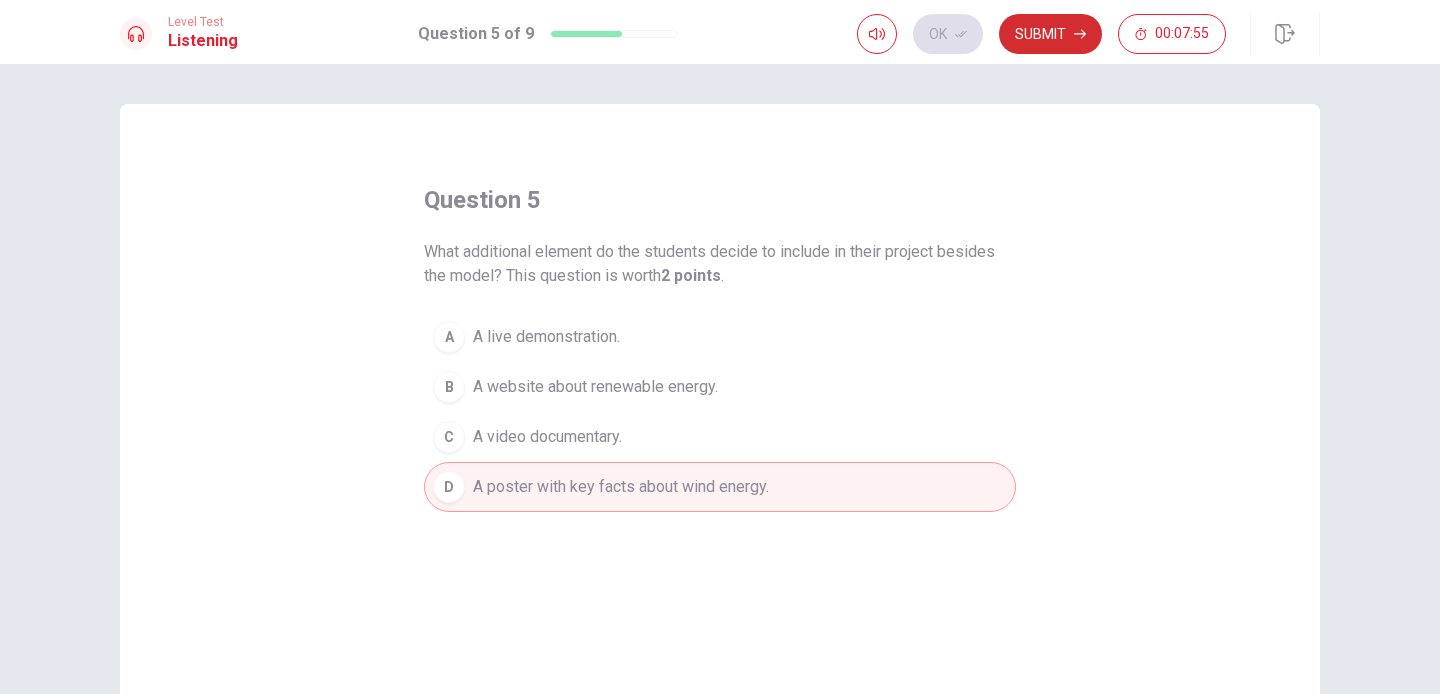 click on "Submit" at bounding box center (1050, 34) 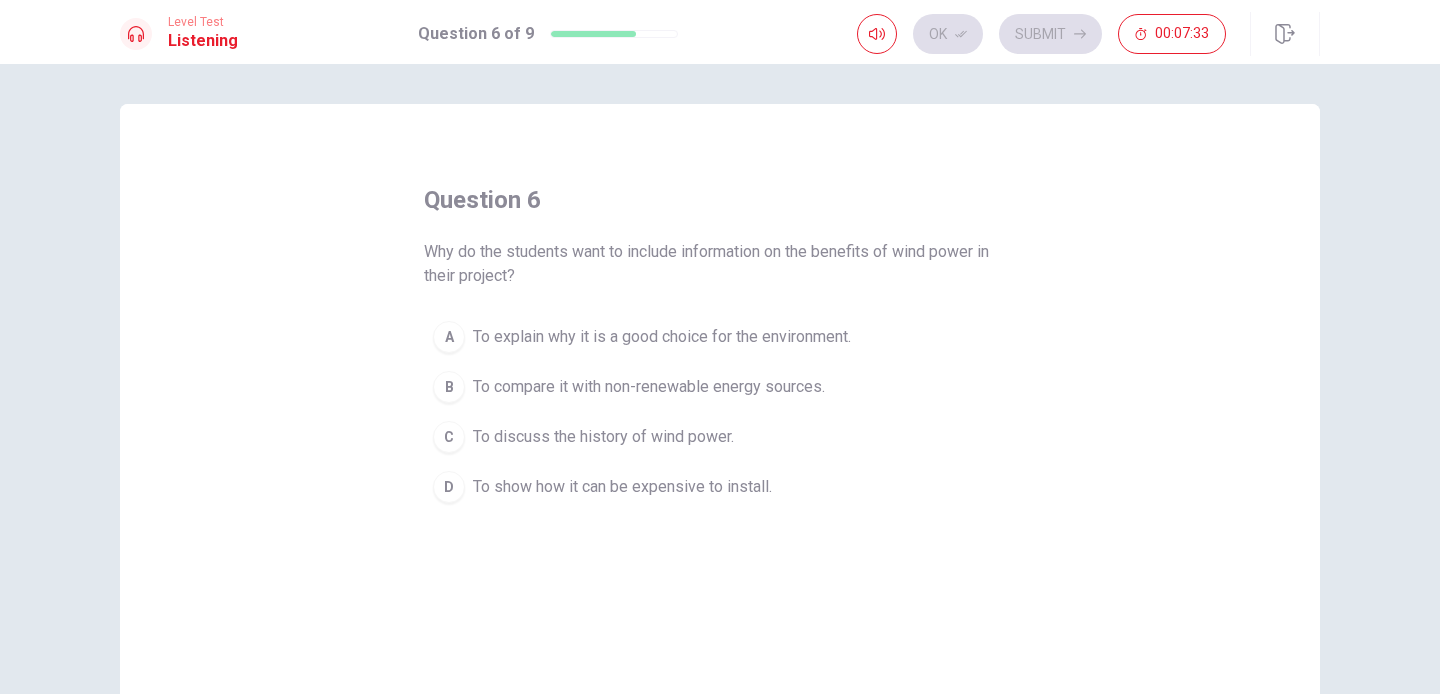 click on "A" at bounding box center (449, 337) 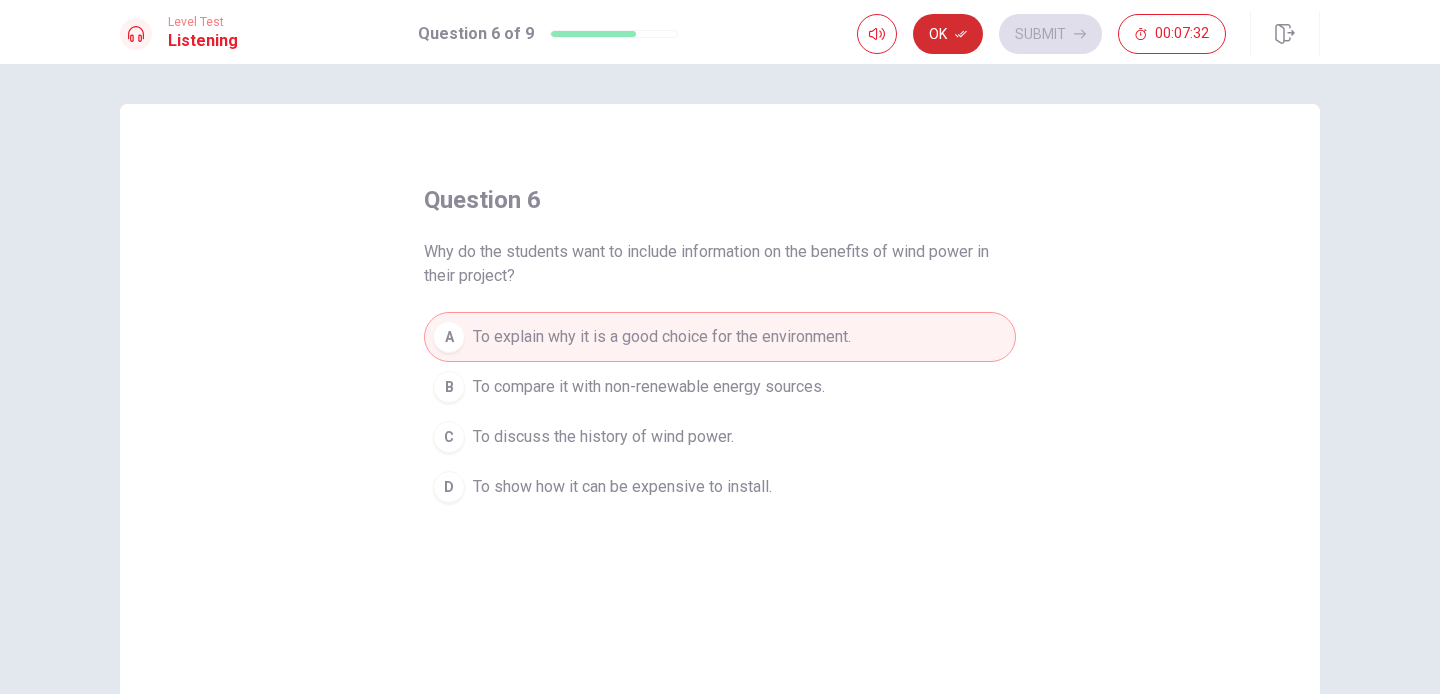click on "Ok" at bounding box center [948, 34] 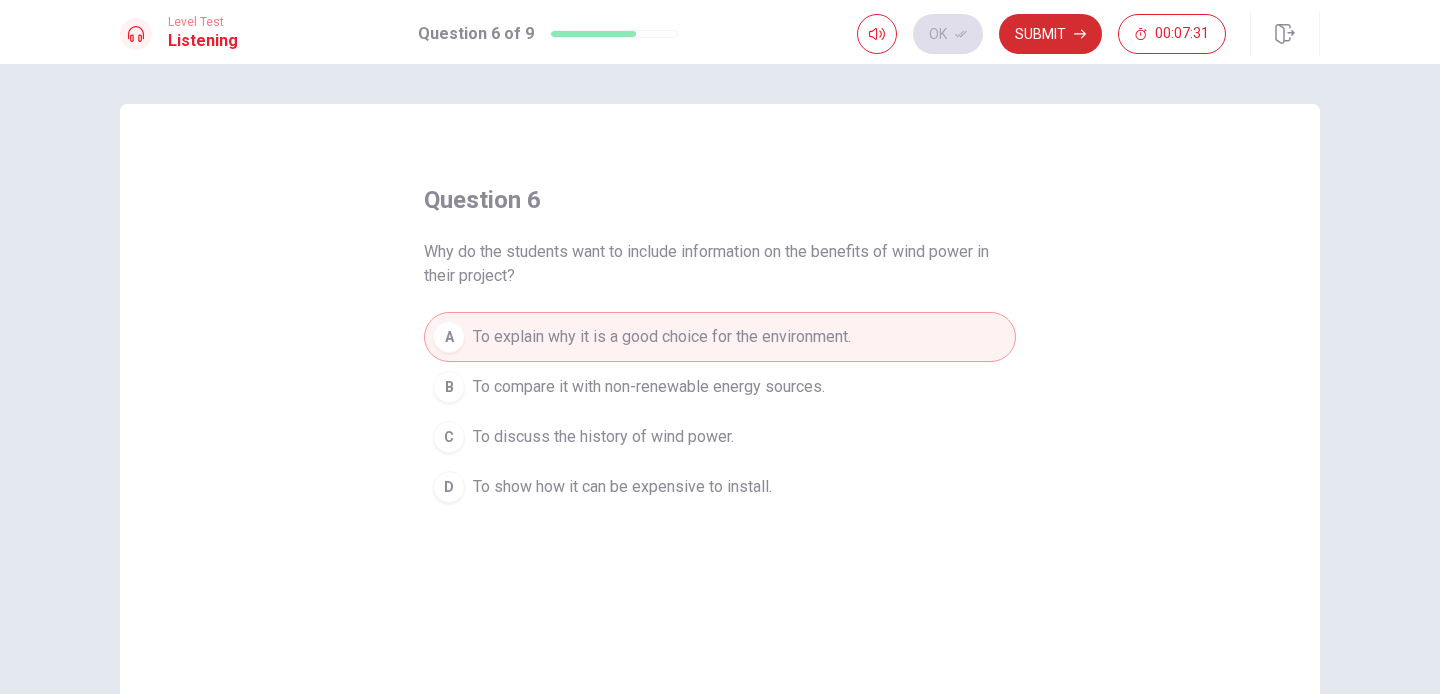 click on "Submit" at bounding box center [1050, 34] 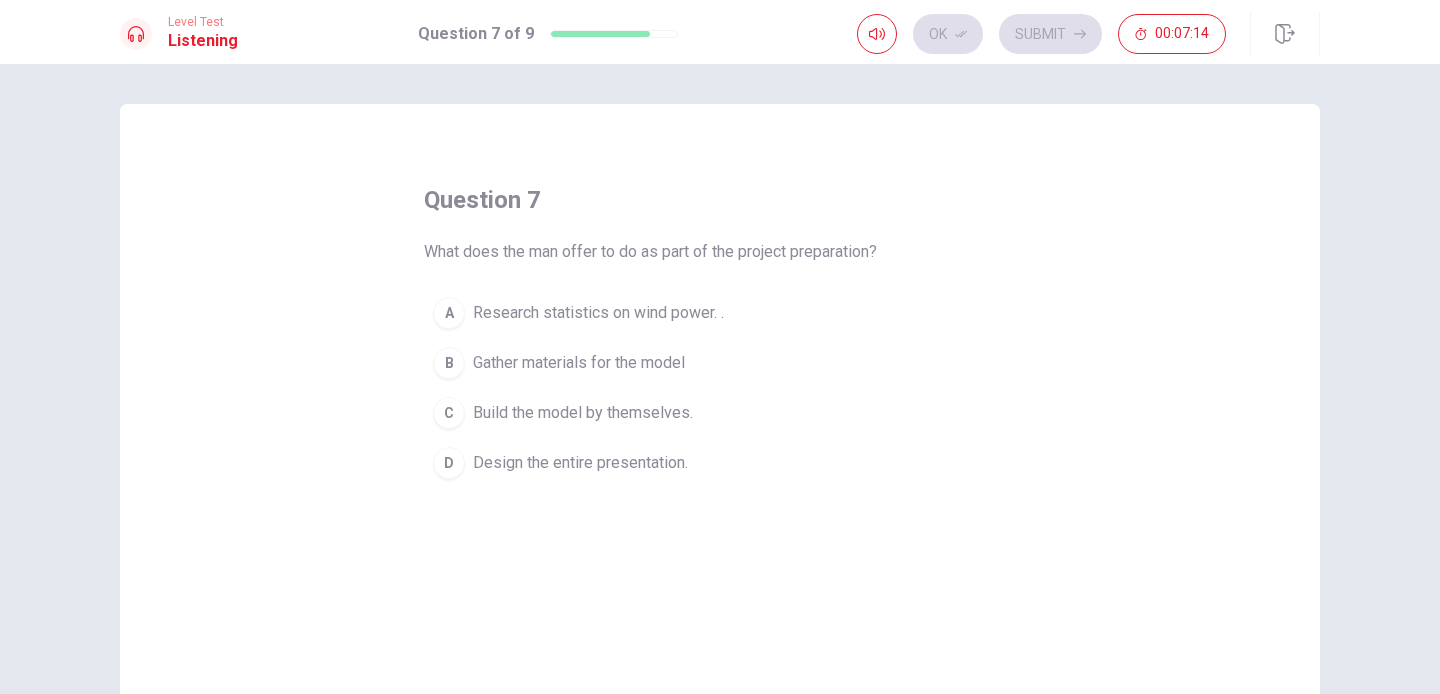 click on "B" at bounding box center (449, 363) 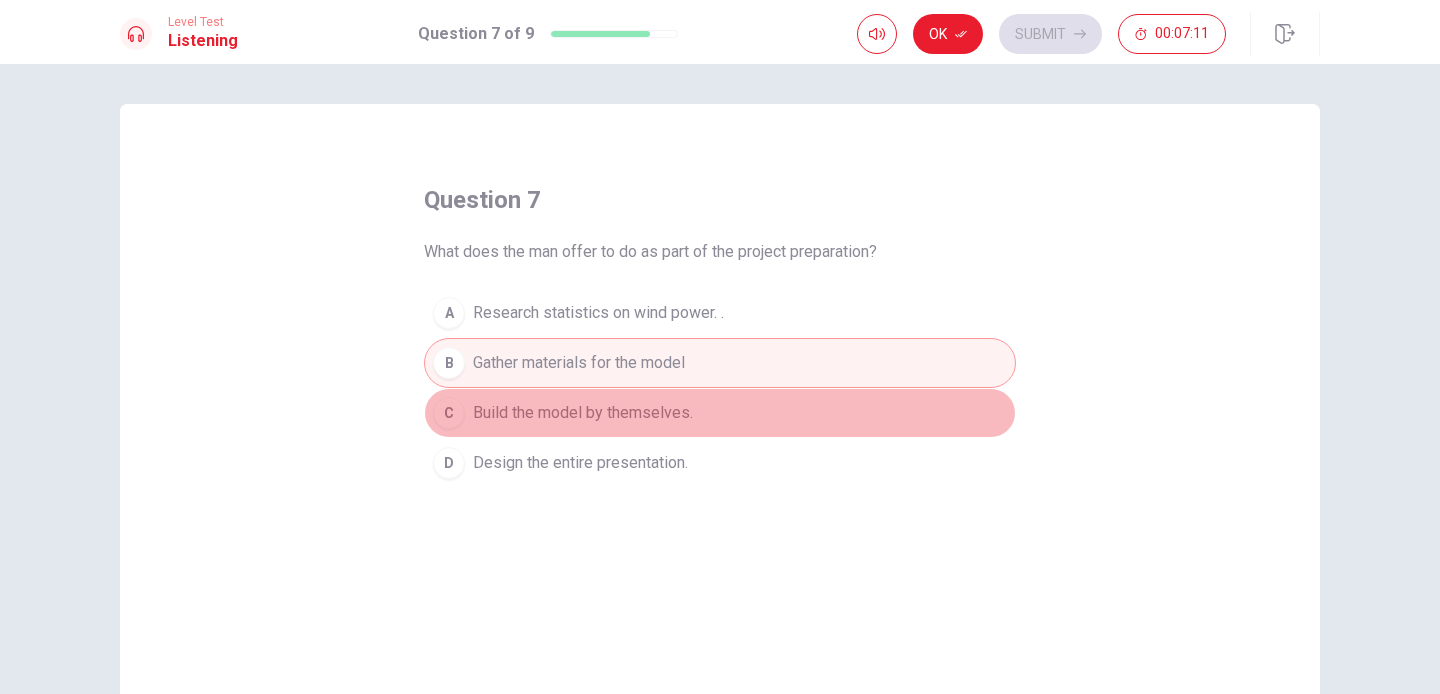 click on "C" at bounding box center (449, 413) 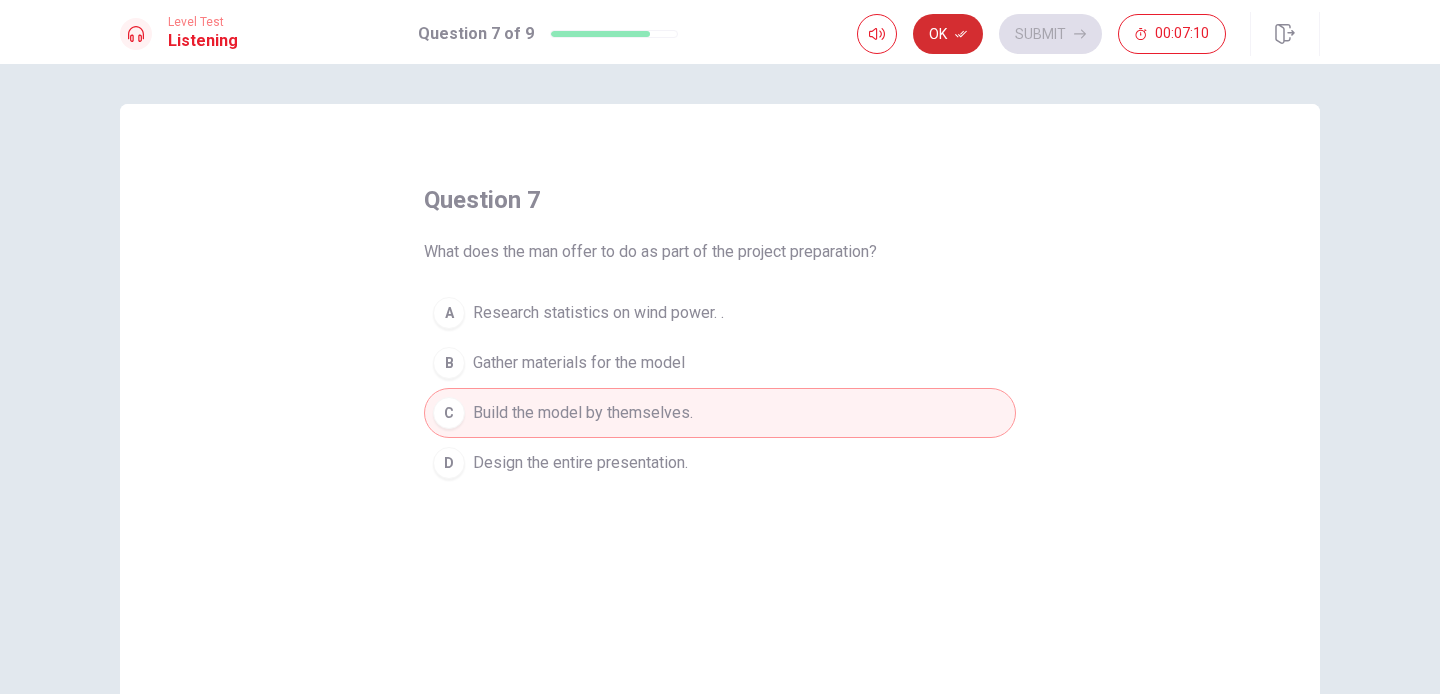 click on "Ok" at bounding box center (948, 34) 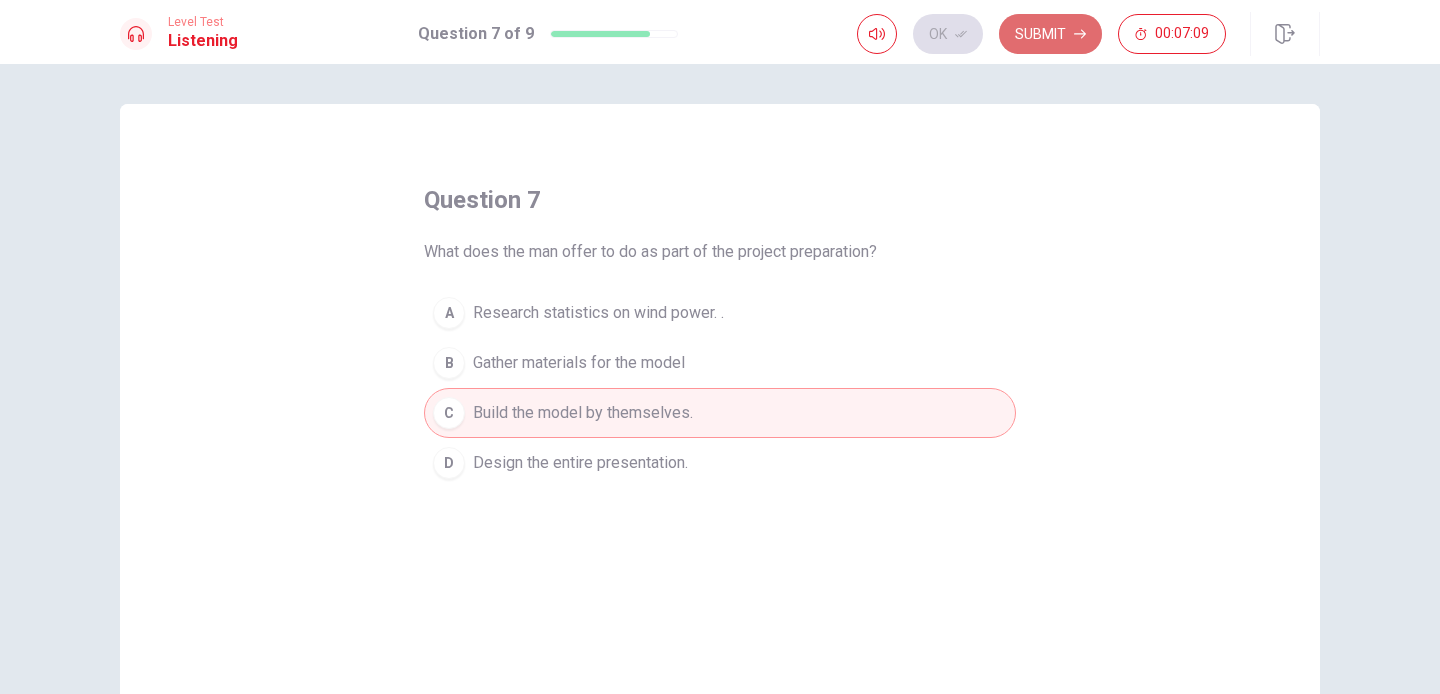 click on "Submit" at bounding box center [1050, 34] 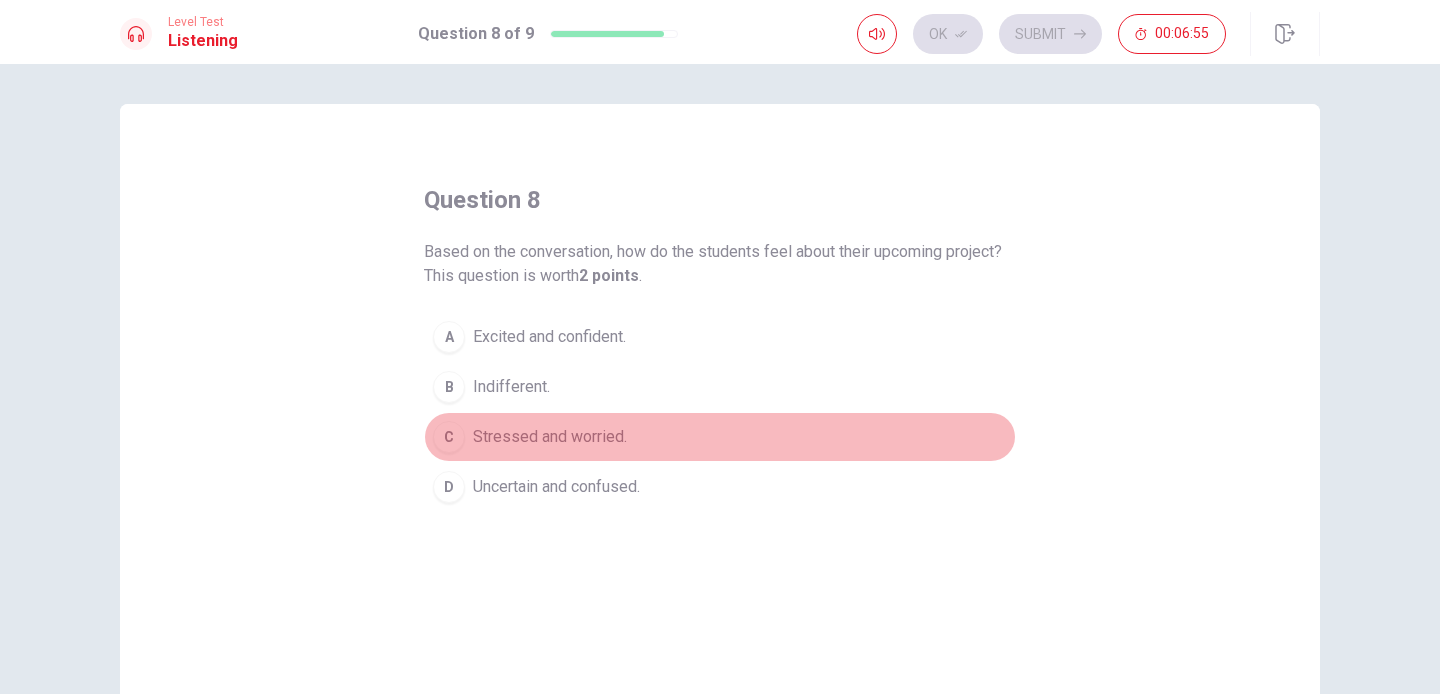 click on "C" at bounding box center (449, 437) 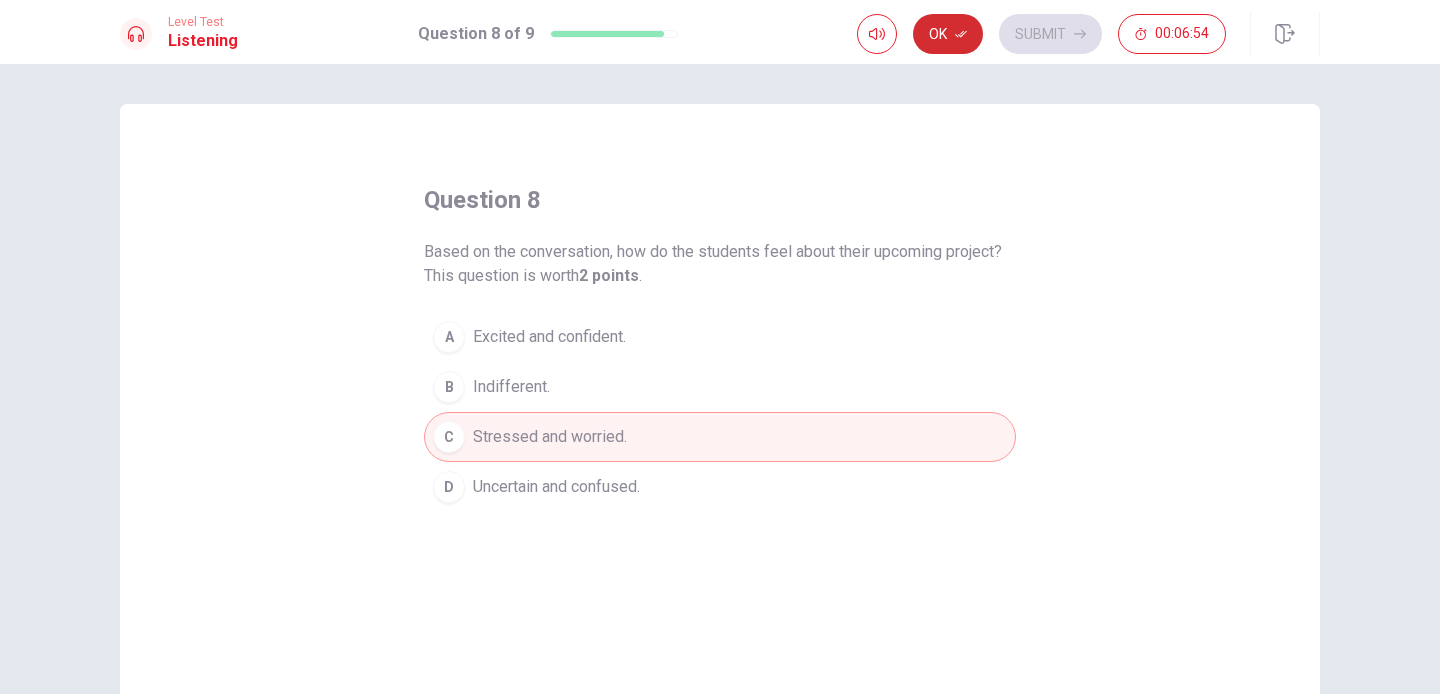 click on "Ok" at bounding box center (948, 34) 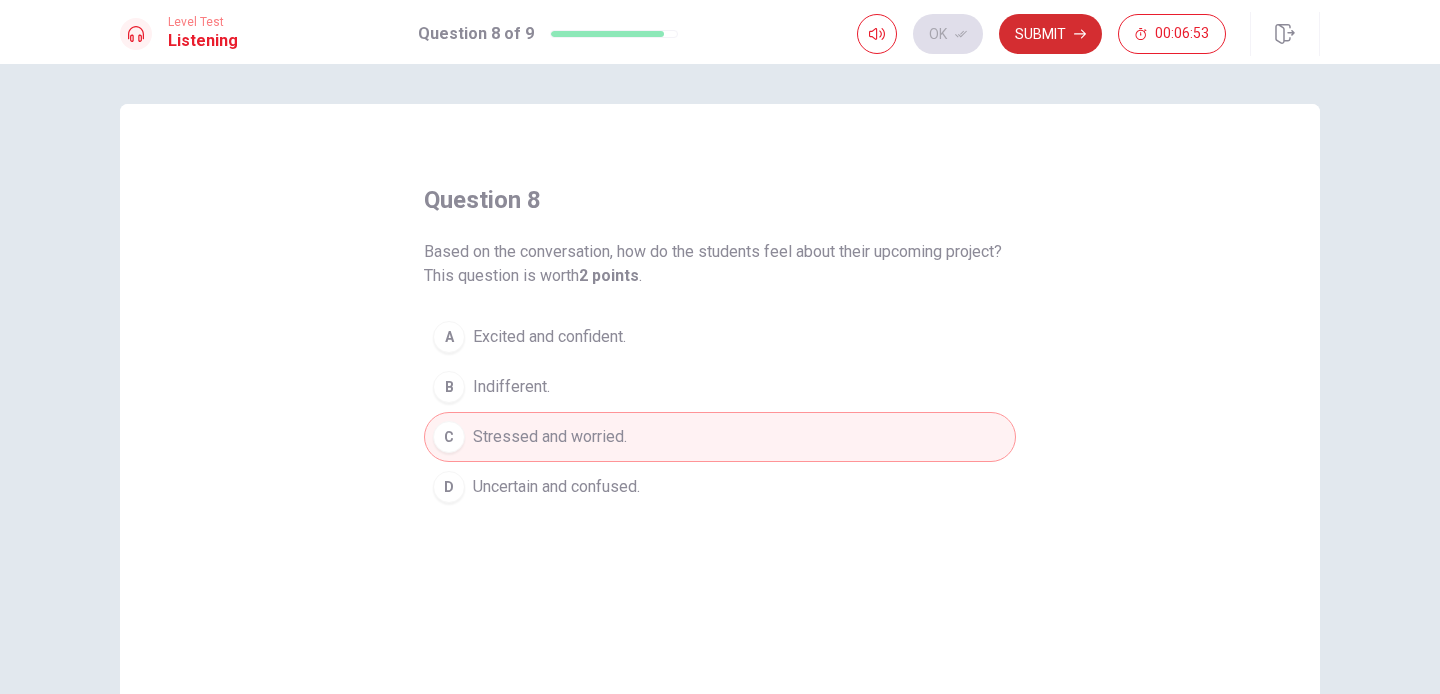 click on "Submit" at bounding box center (1050, 34) 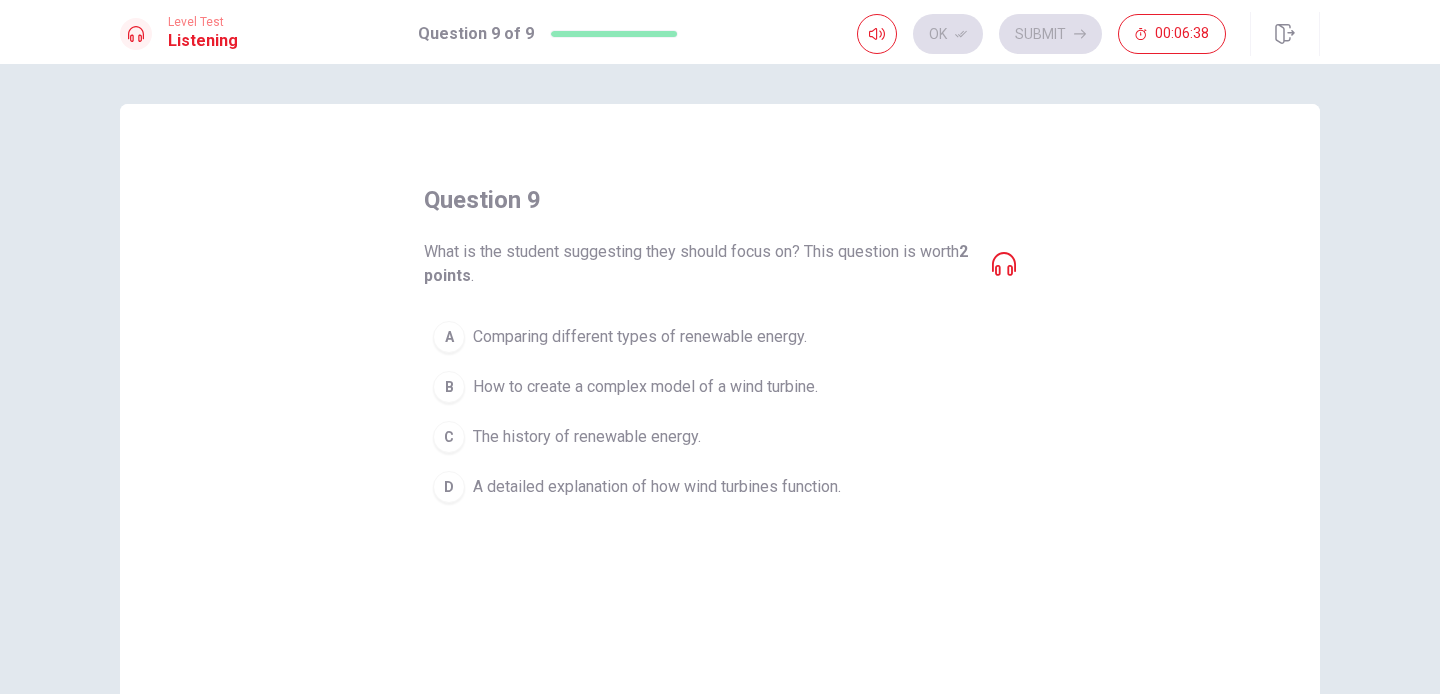 click on "D" at bounding box center [449, 487] 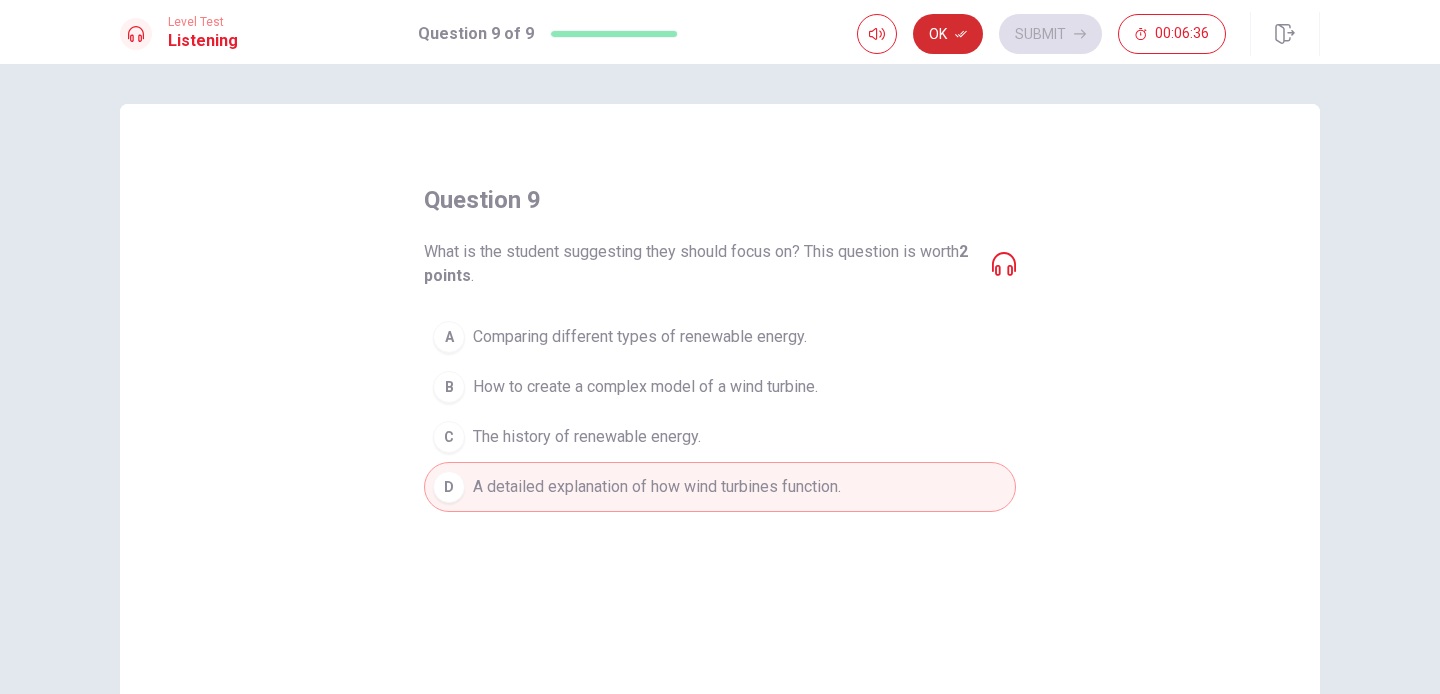 click on "Ok" at bounding box center (948, 34) 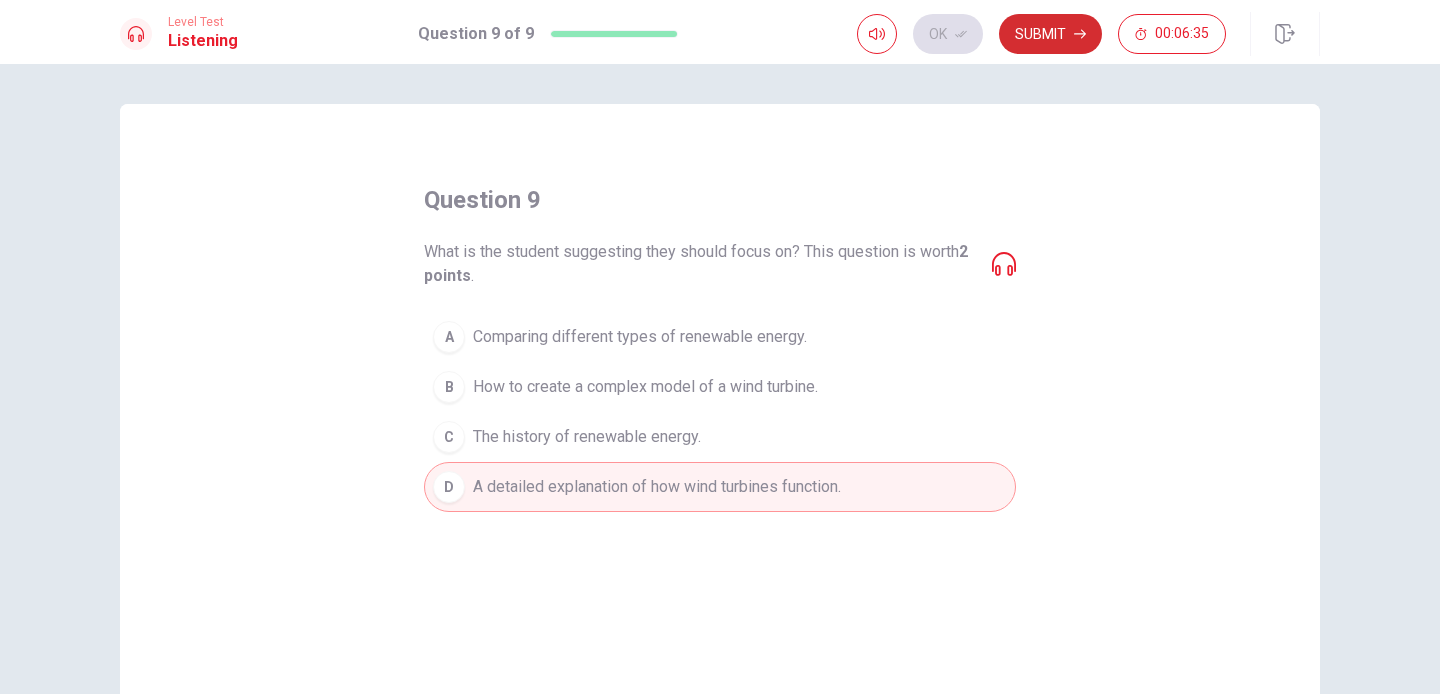click on "Submit" at bounding box center [1050, 34] 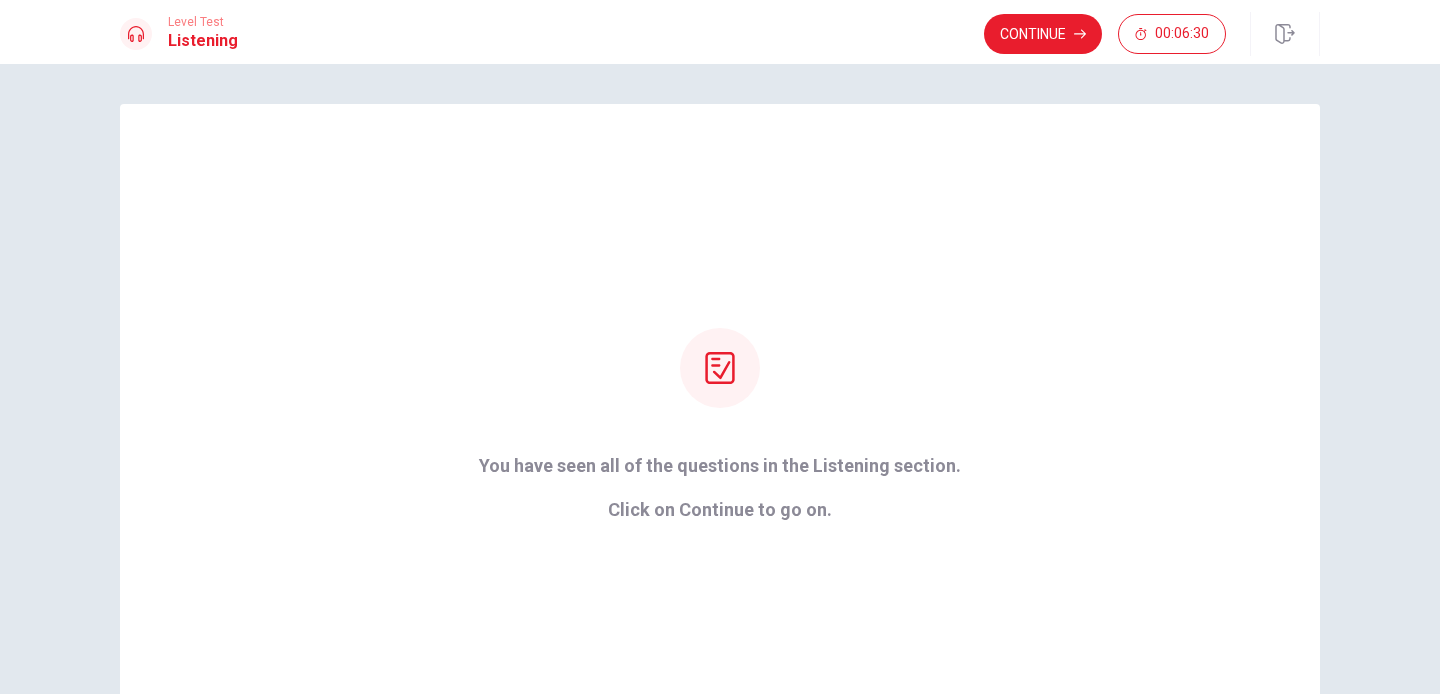 click on "Continue" at bounding box center (1043, 34) 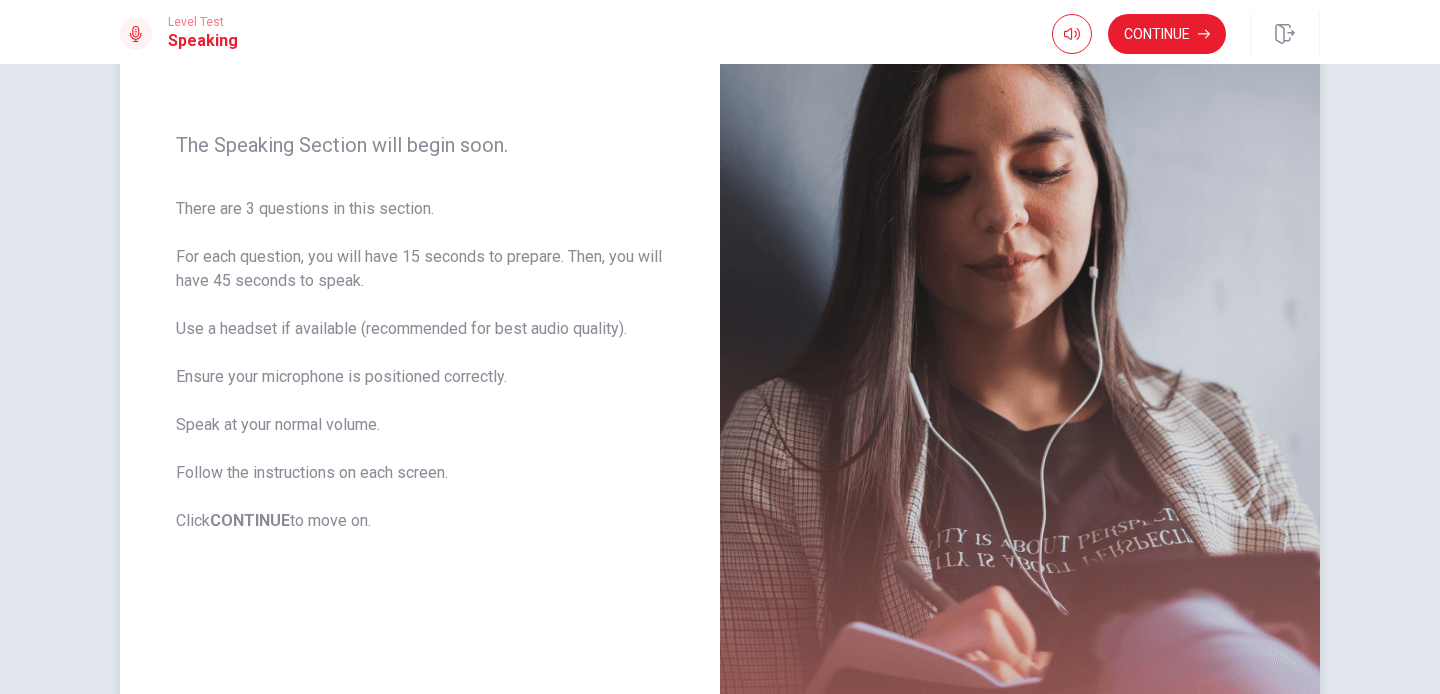 scroll, scrollTop: 386, scrollLeft: 0, axis: vertical 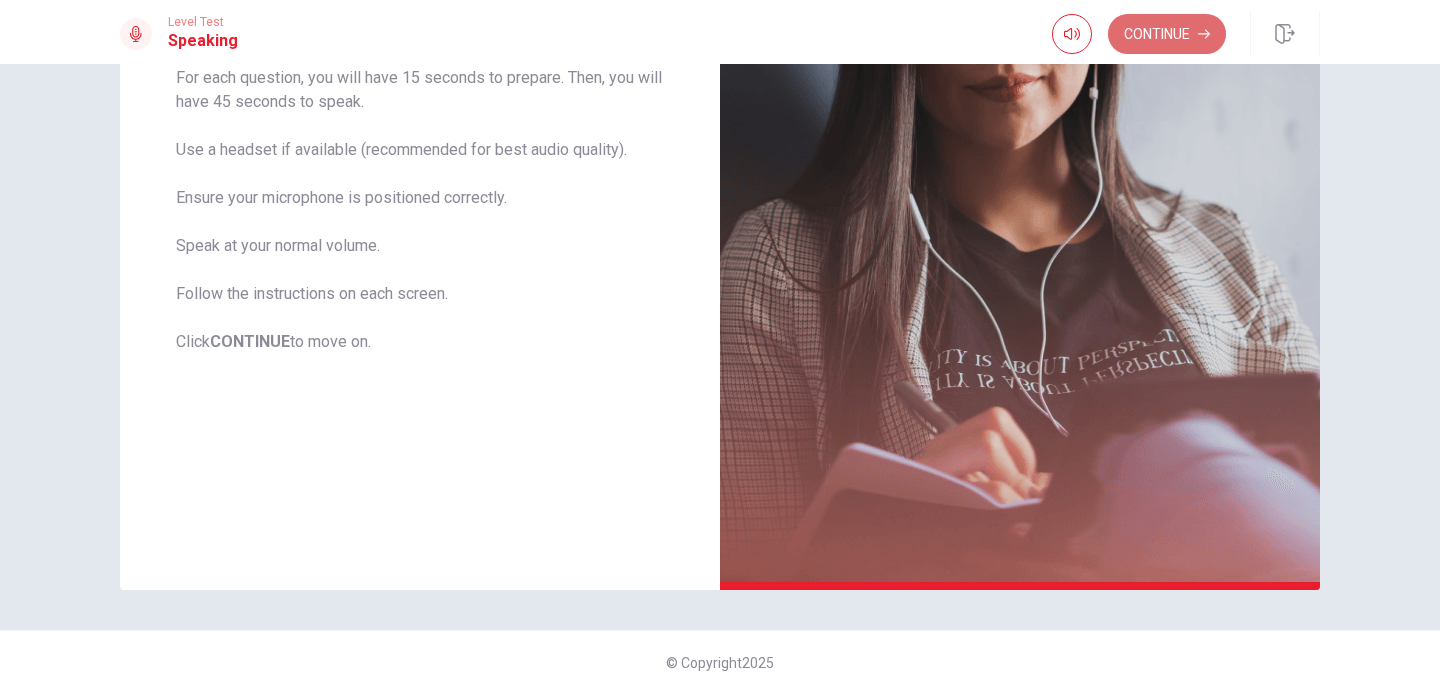 click on "Continue" at bounding box center (1167, 34) 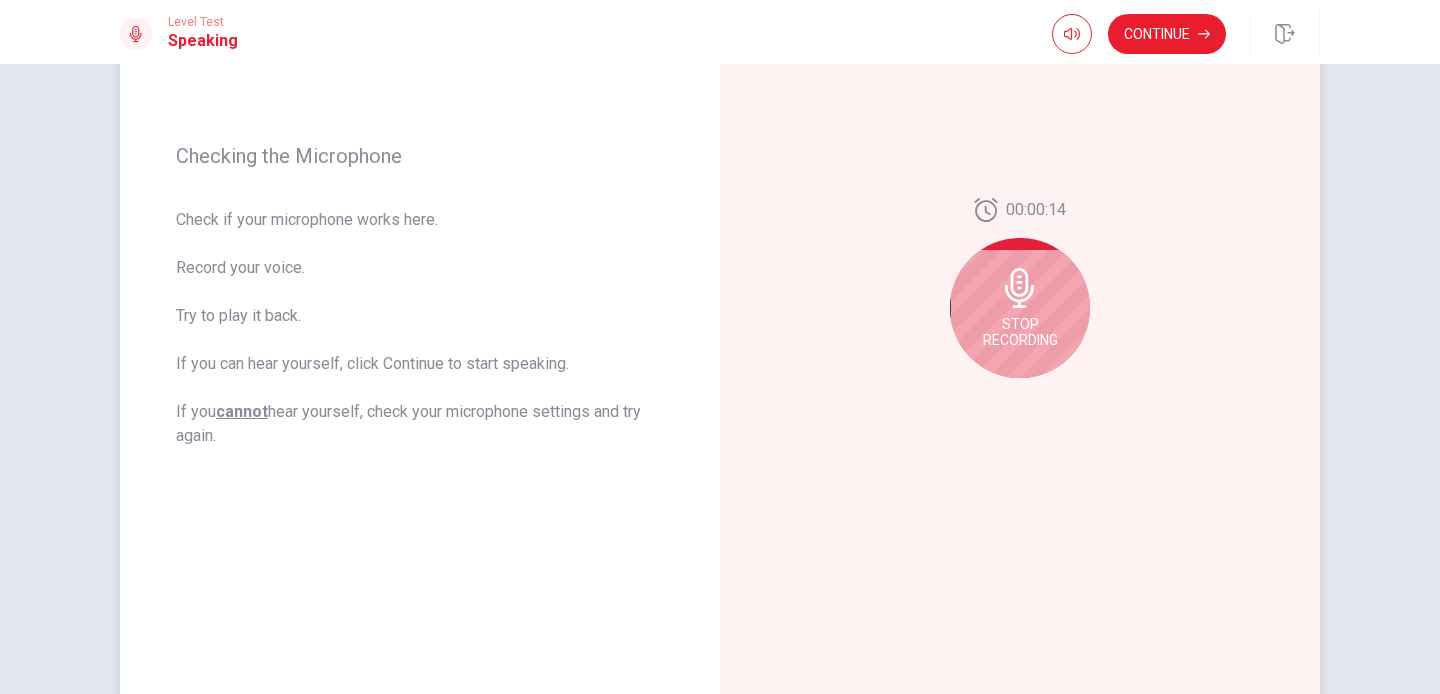 scroll, scrollTop: 240, scrollLeft: 0, axis: vertical 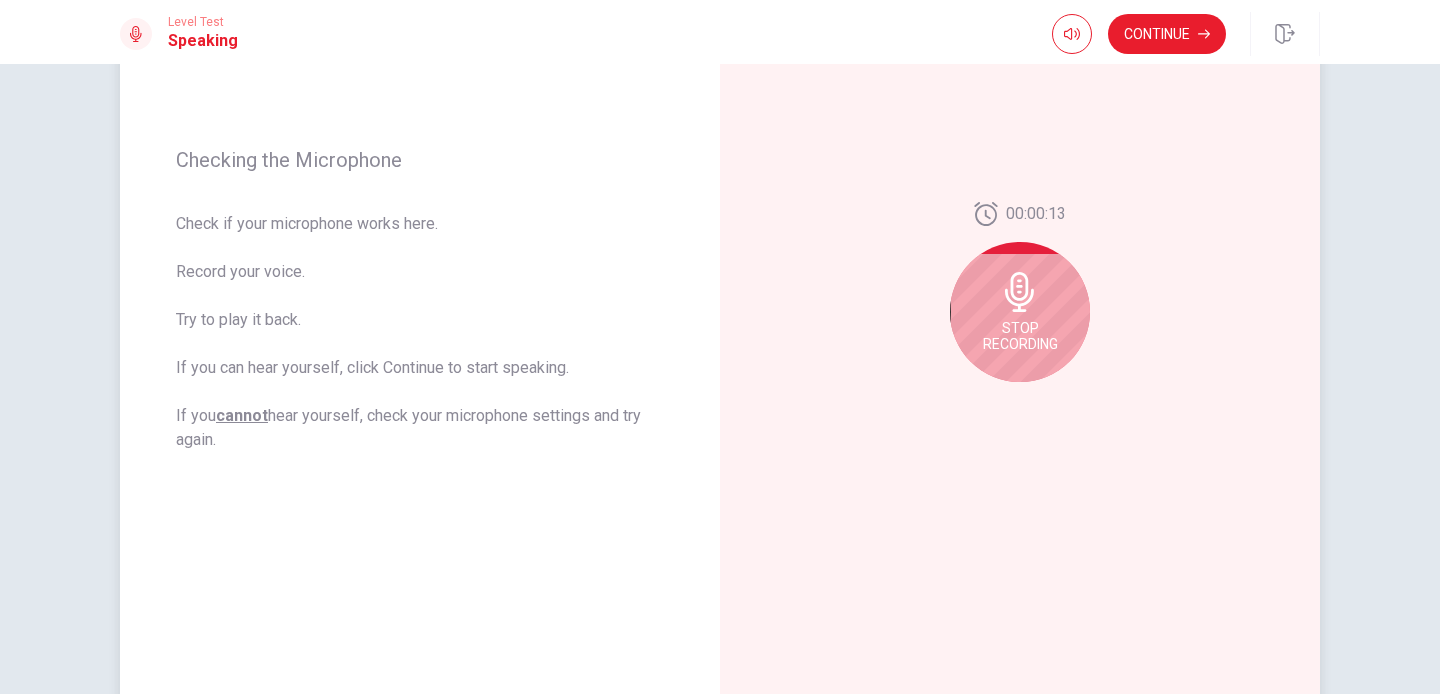 click on "Stop   Recording" at bounding box center (1020, 336) 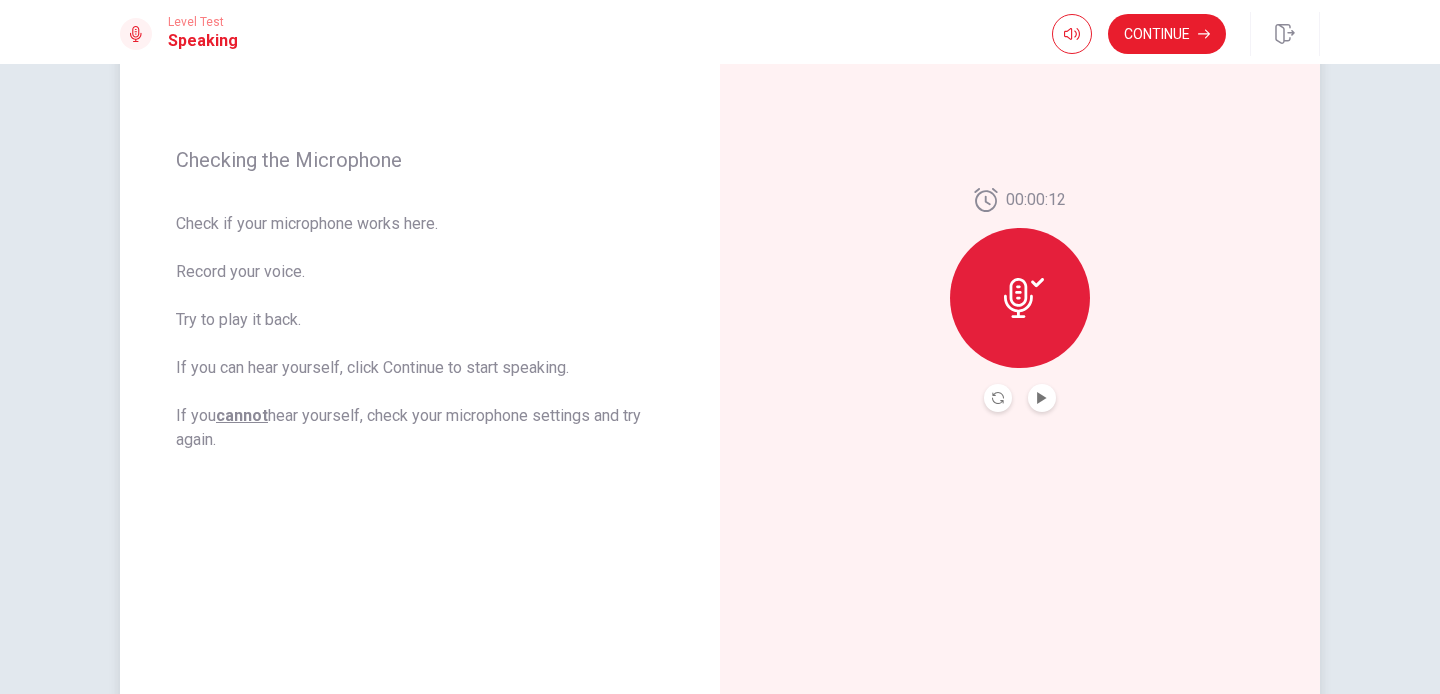 click 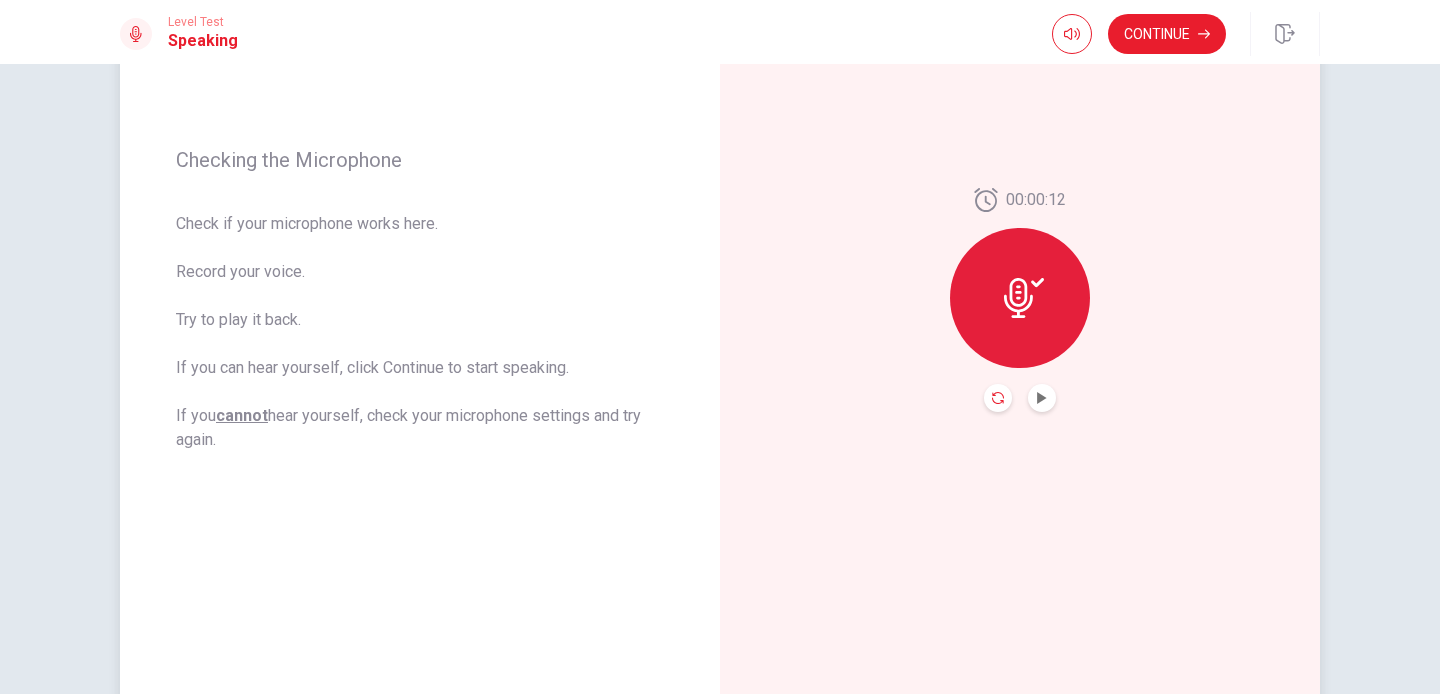 click 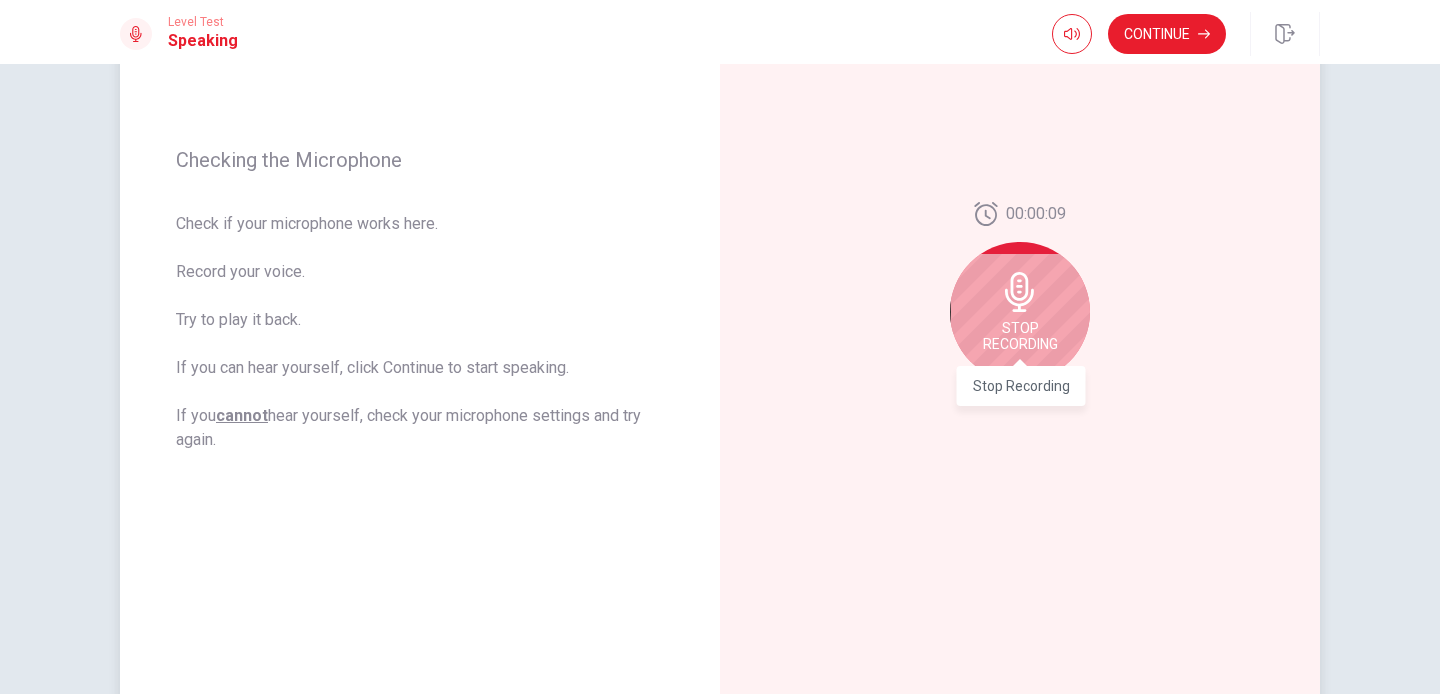 click on "Stop   Recording" at bounding box center (1020, 336) 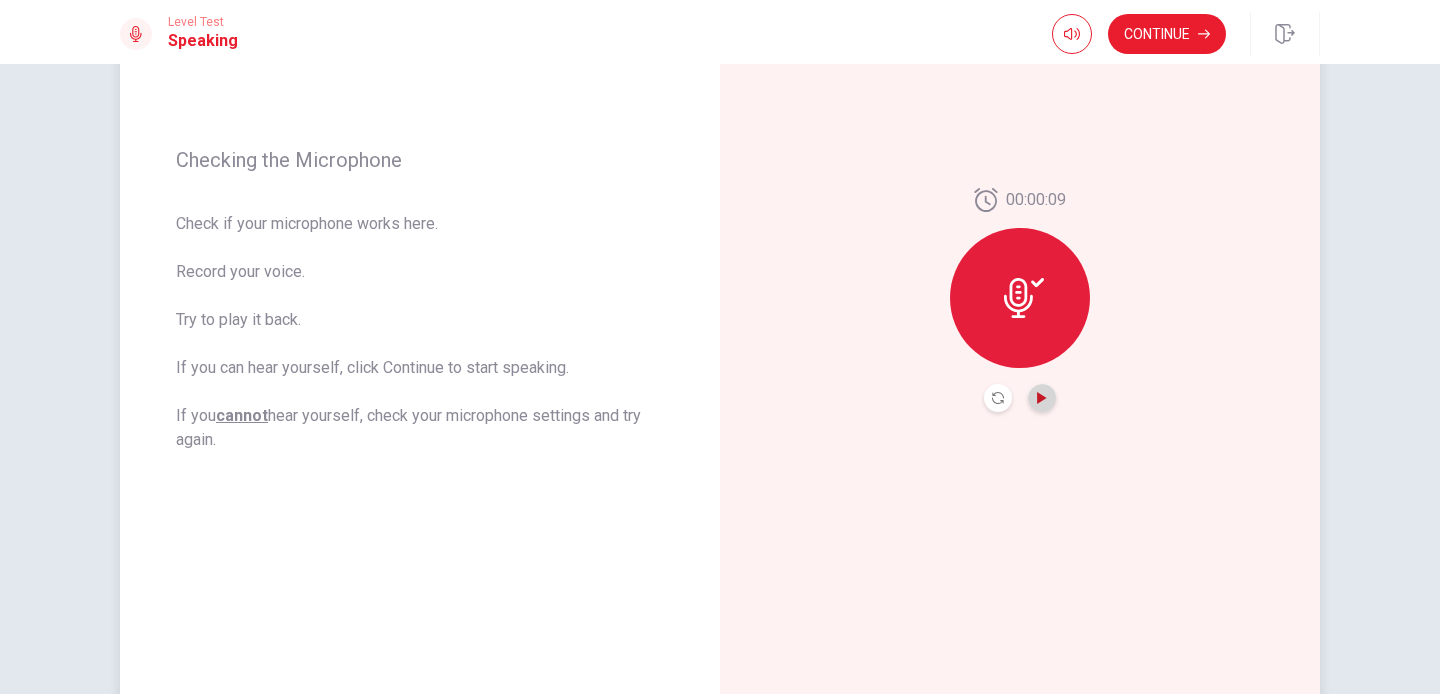 click 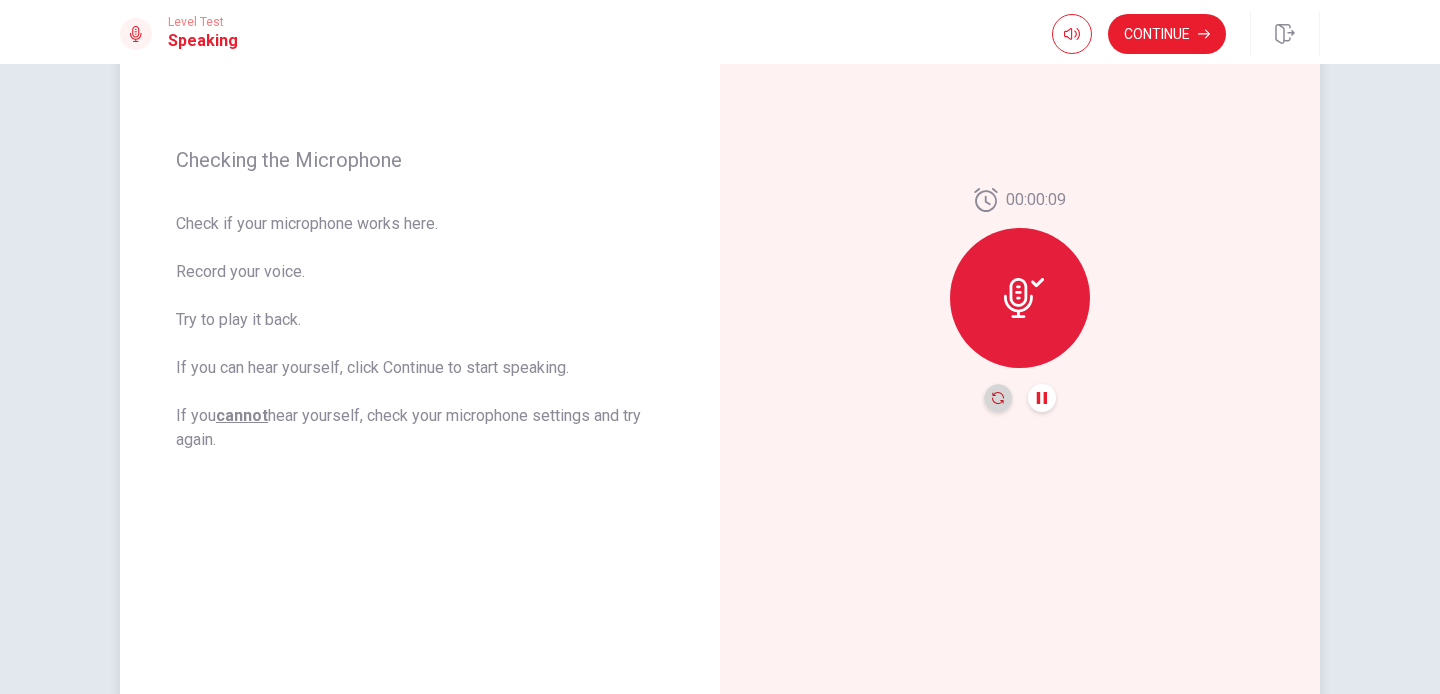 click 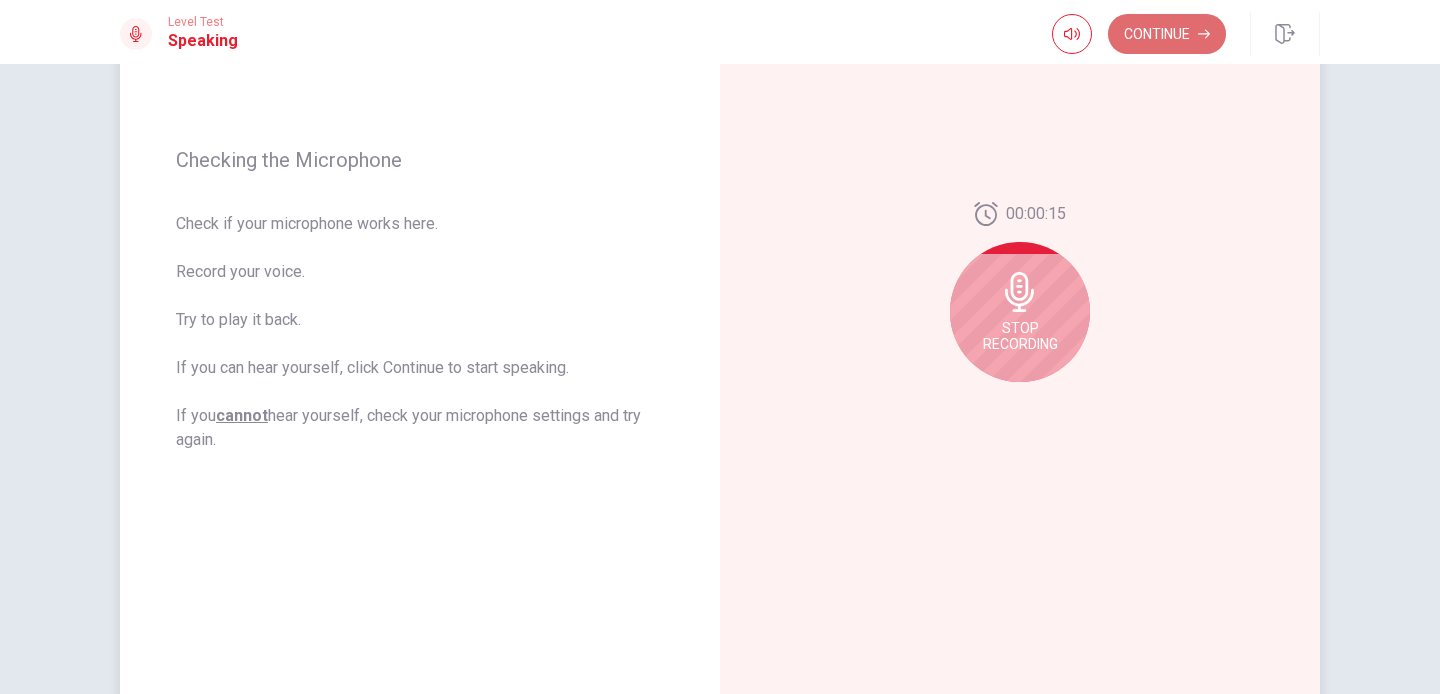 click on "Continue" at bounding box center [1167, 34] 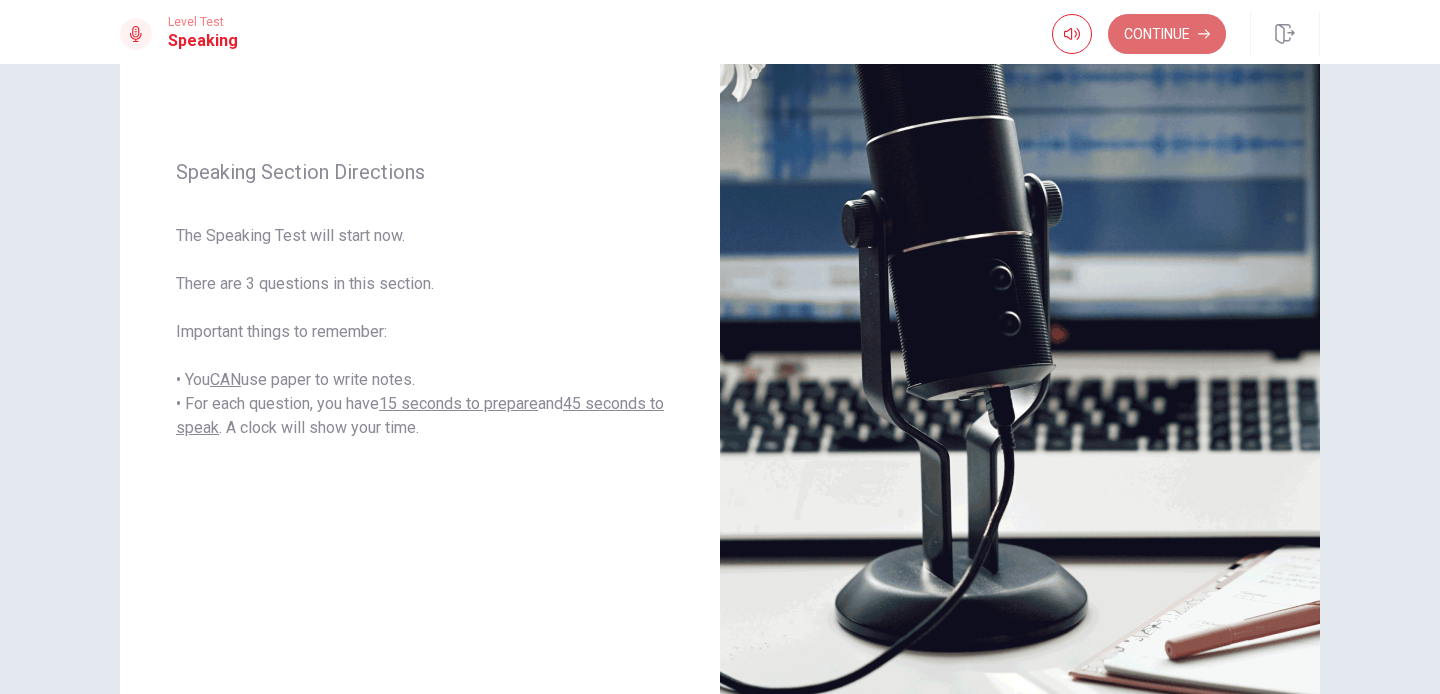 click on "Continue" at bounding box center [1167, 34] 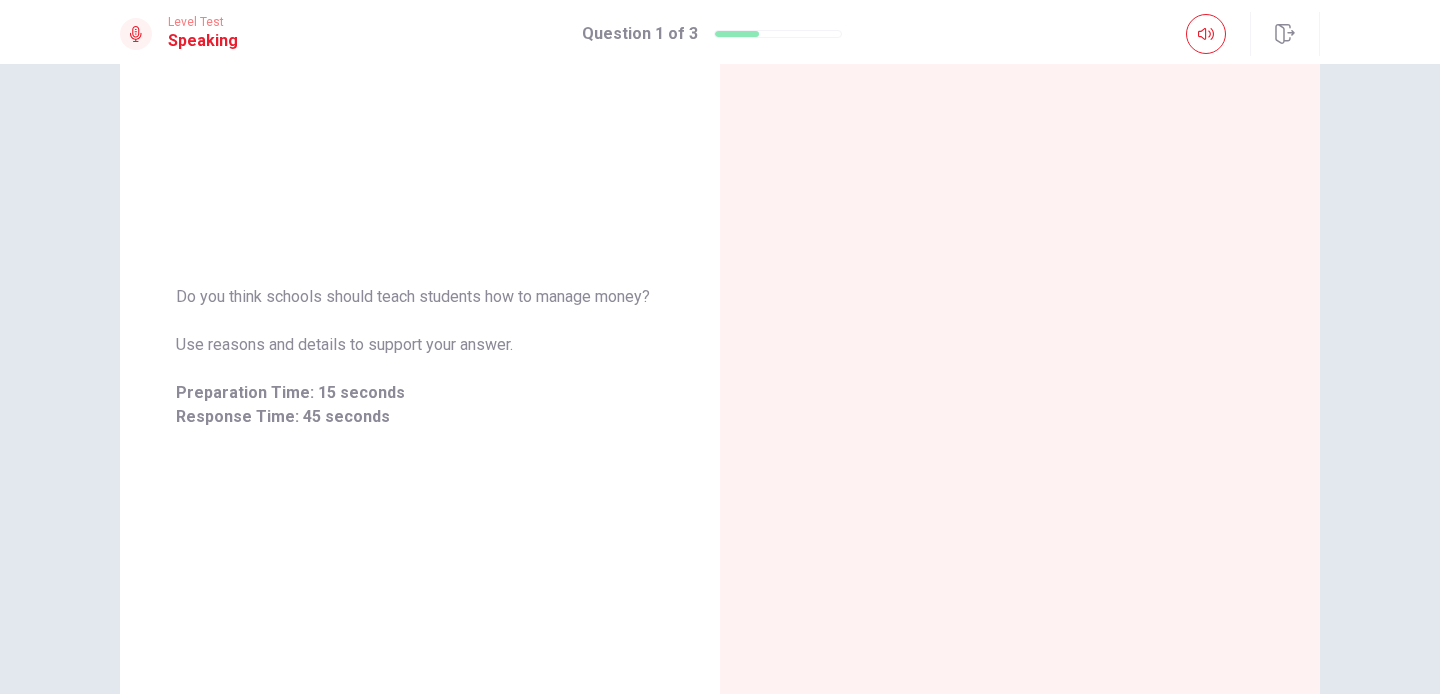 scroll, scrollTop: 240, scrollLeft: 0, axis: vertical 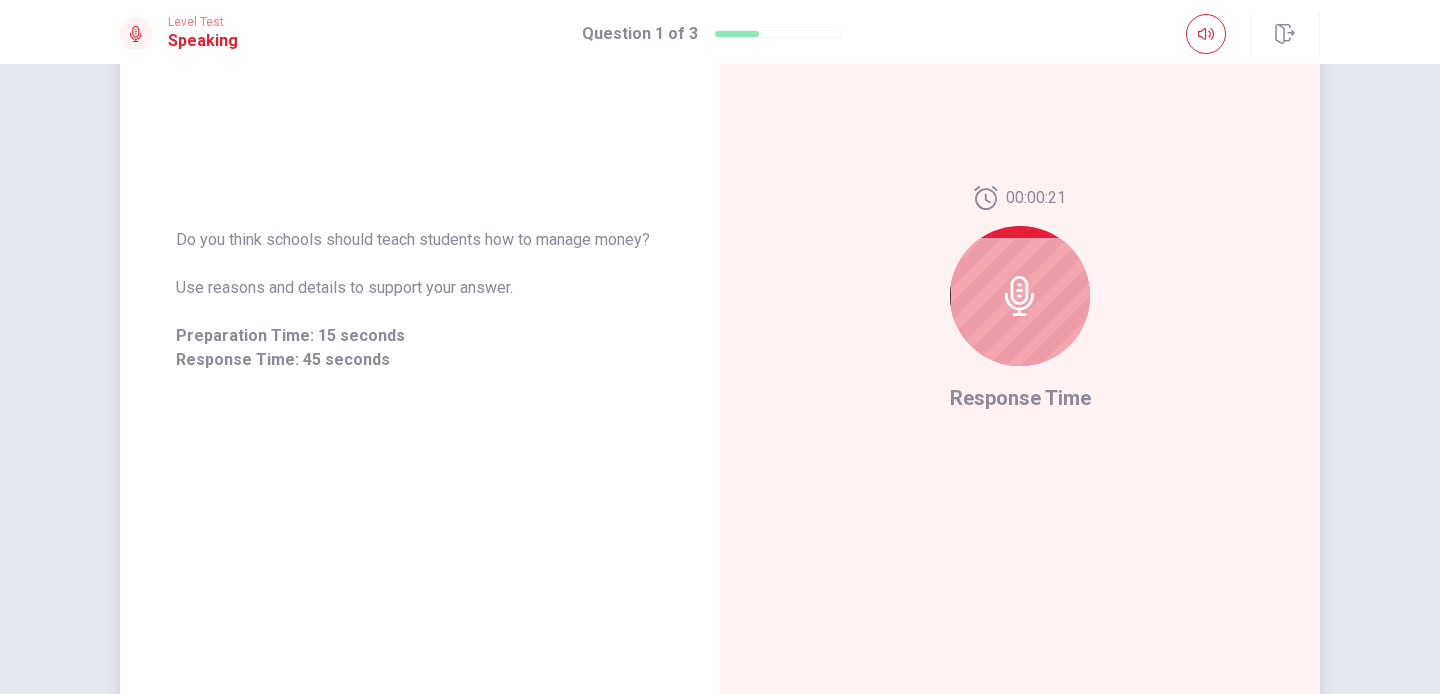 click 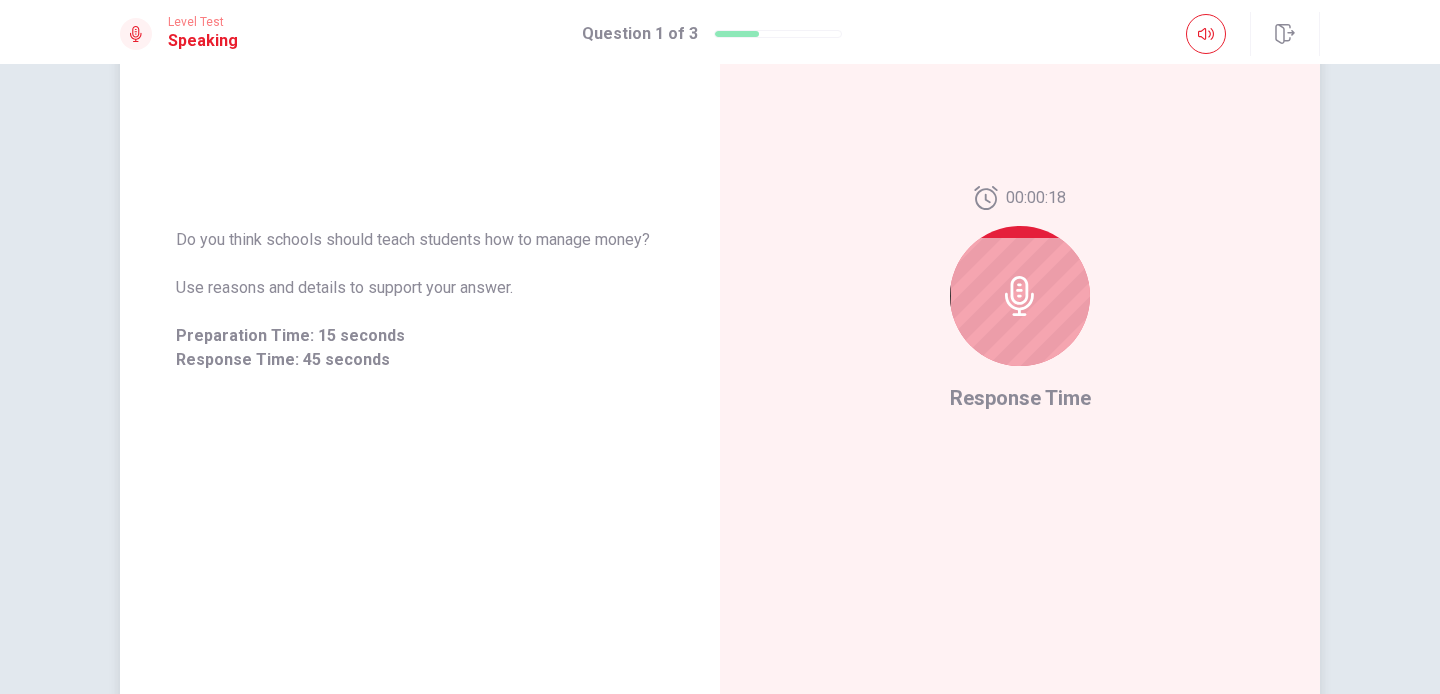 click 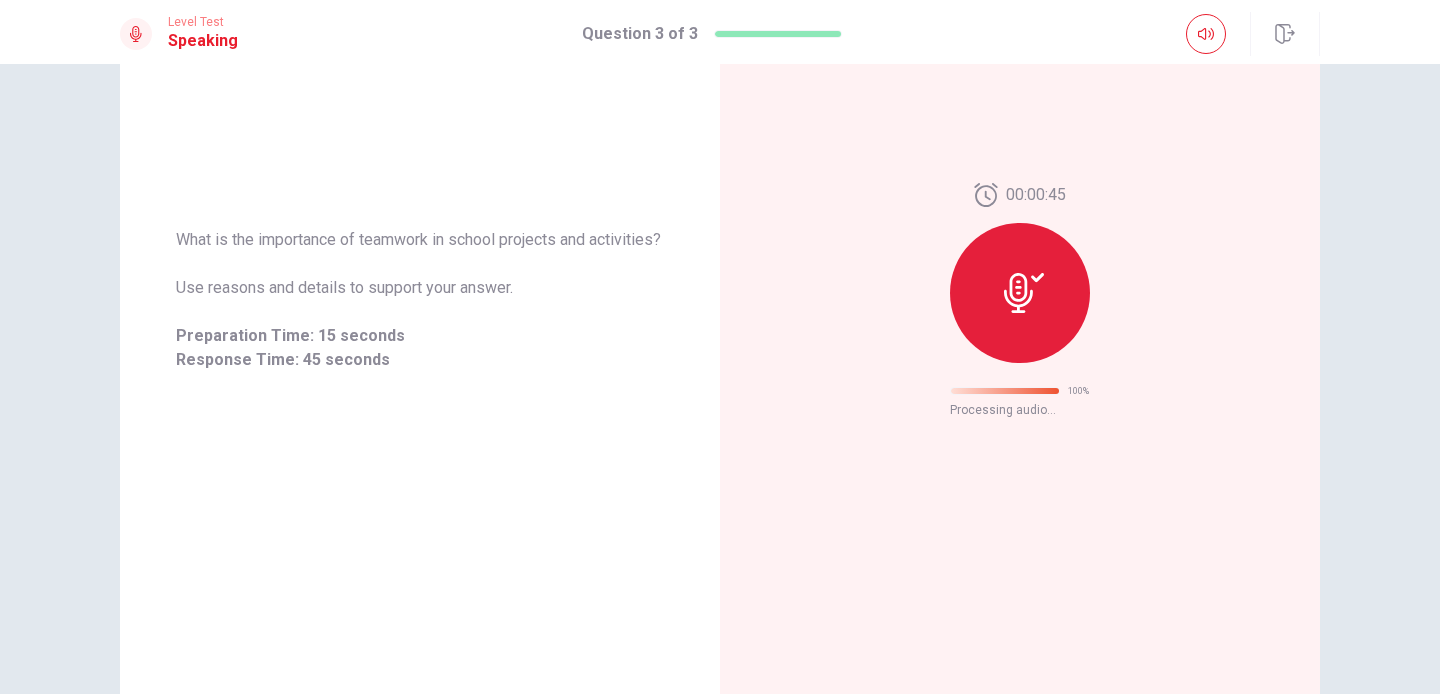 scroll, scrollTop: 34, scrollLeft: 0, axis: vertical 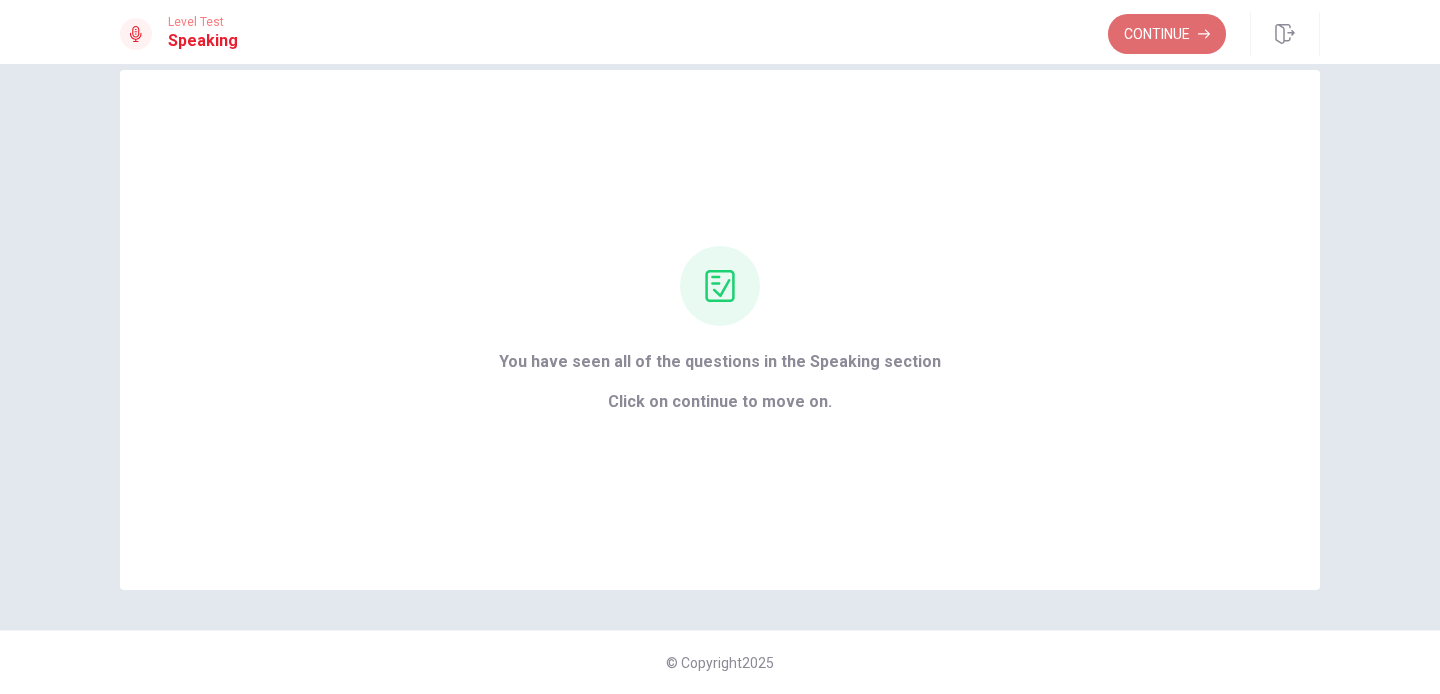 click on "Continue" at bounding box center (1167, 34) 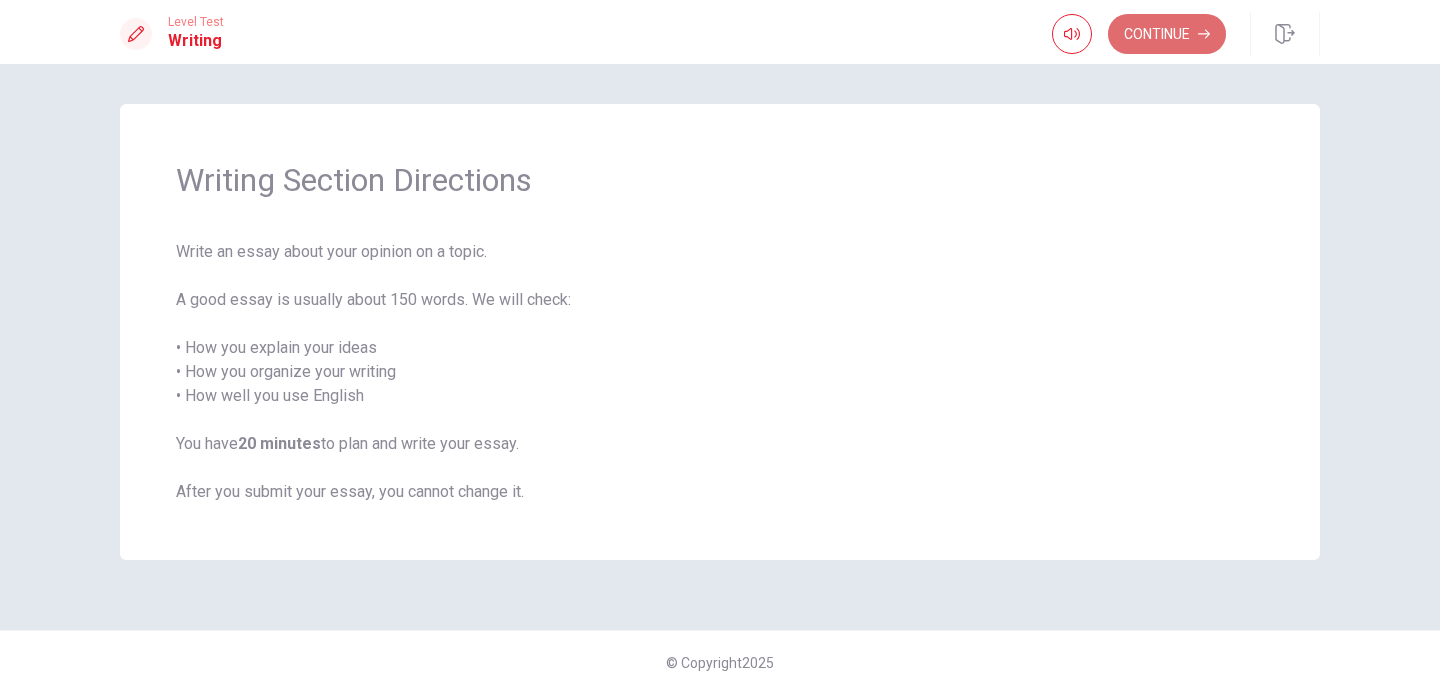 click on "Continue" at bounding box center [1167, 34] 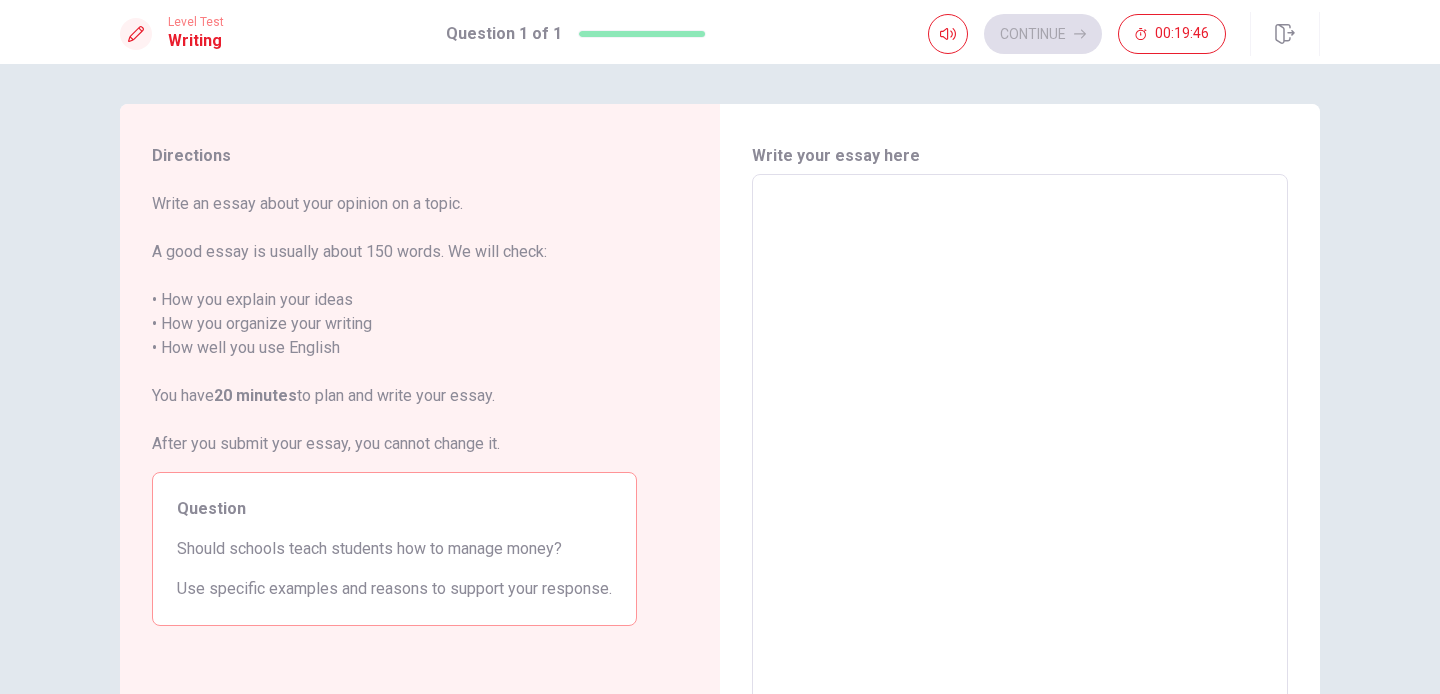 click at bounding box center (1020, 451) 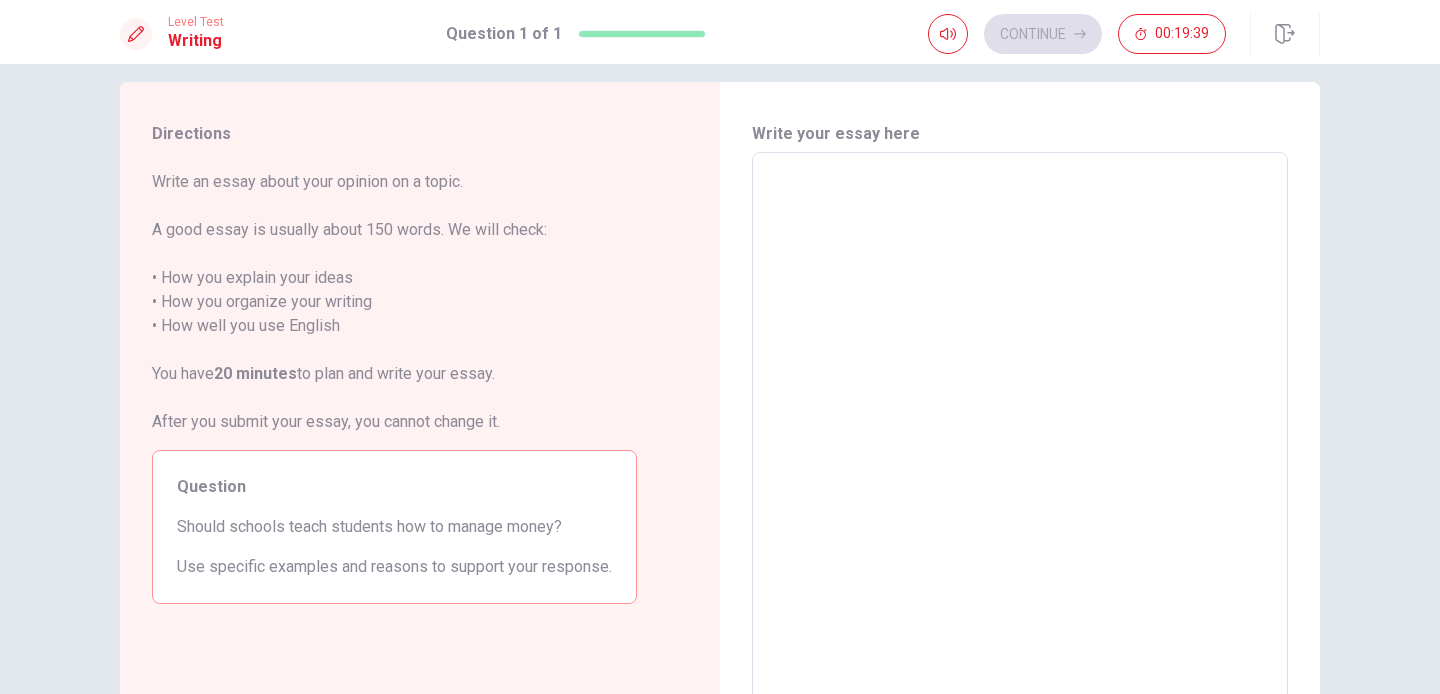 scroll, scrollTop: 18, scrollLeft: 0, axis: vertical 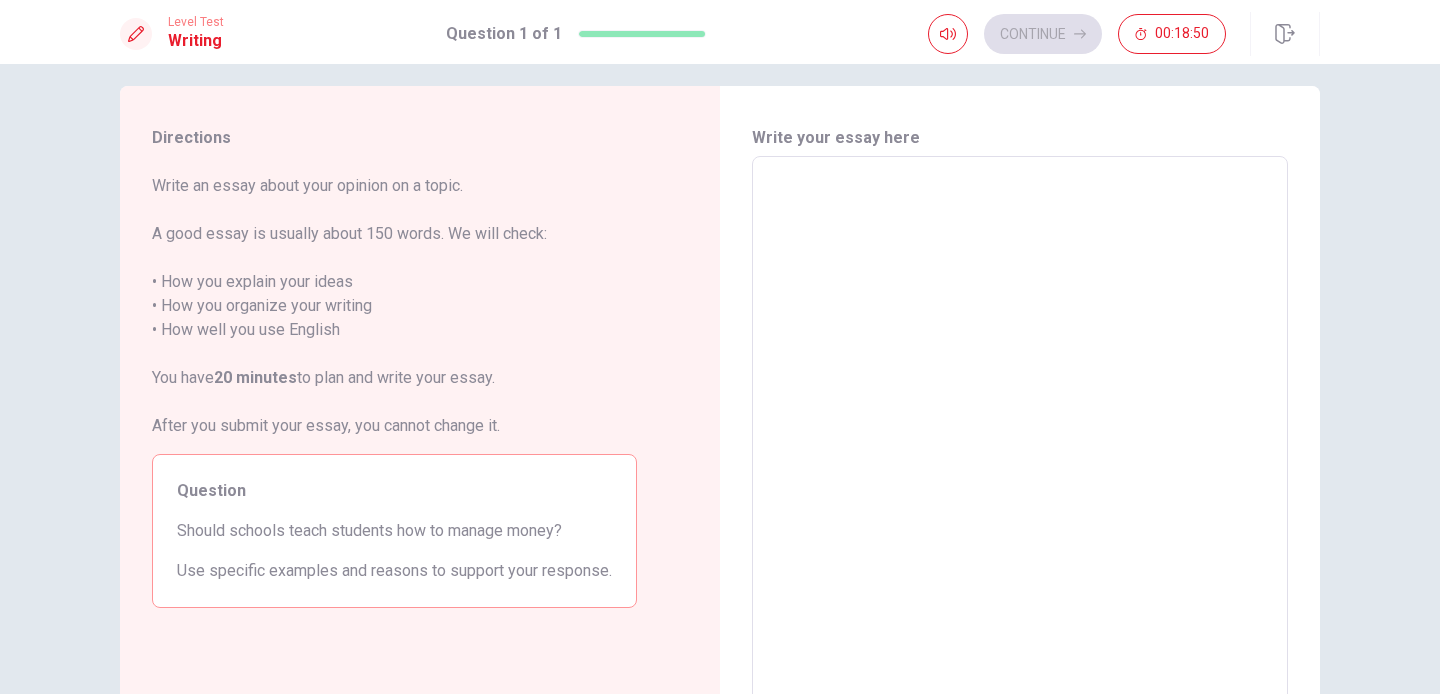 click at bounding box center [1020, 433] 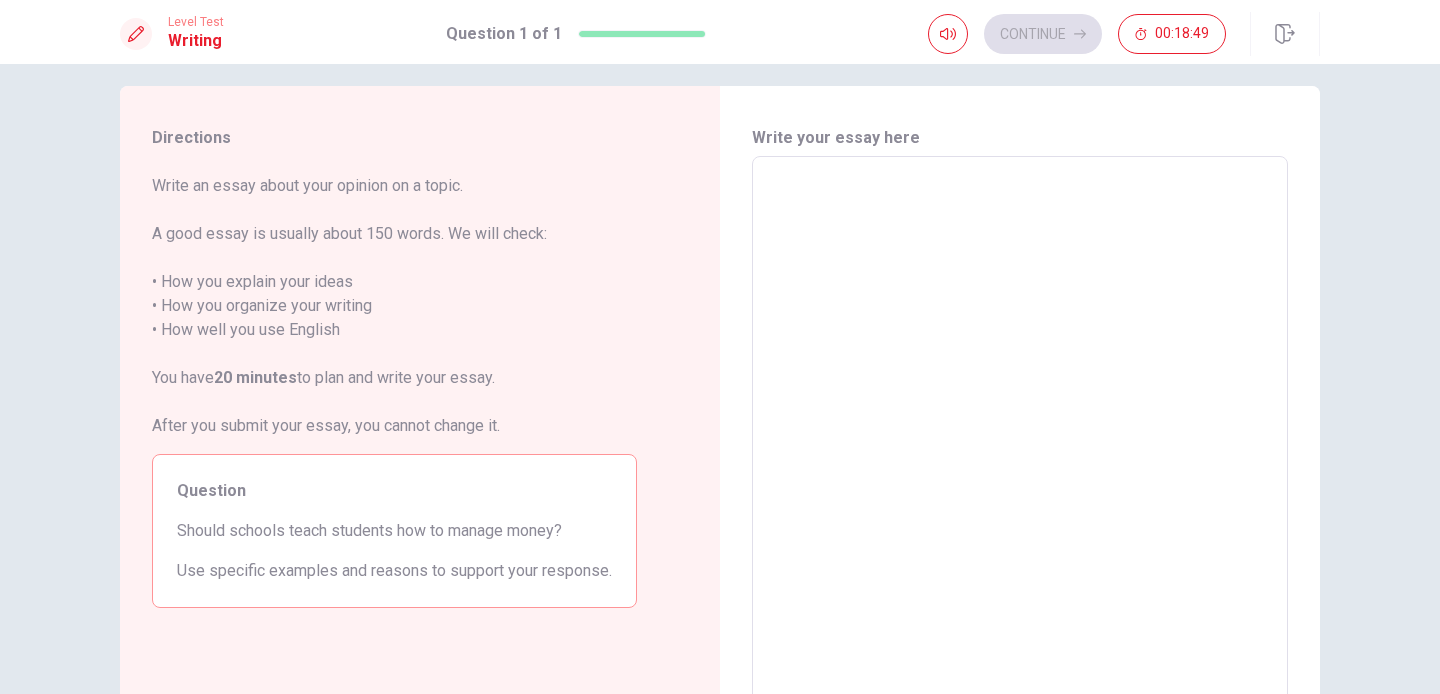 type on "Y" 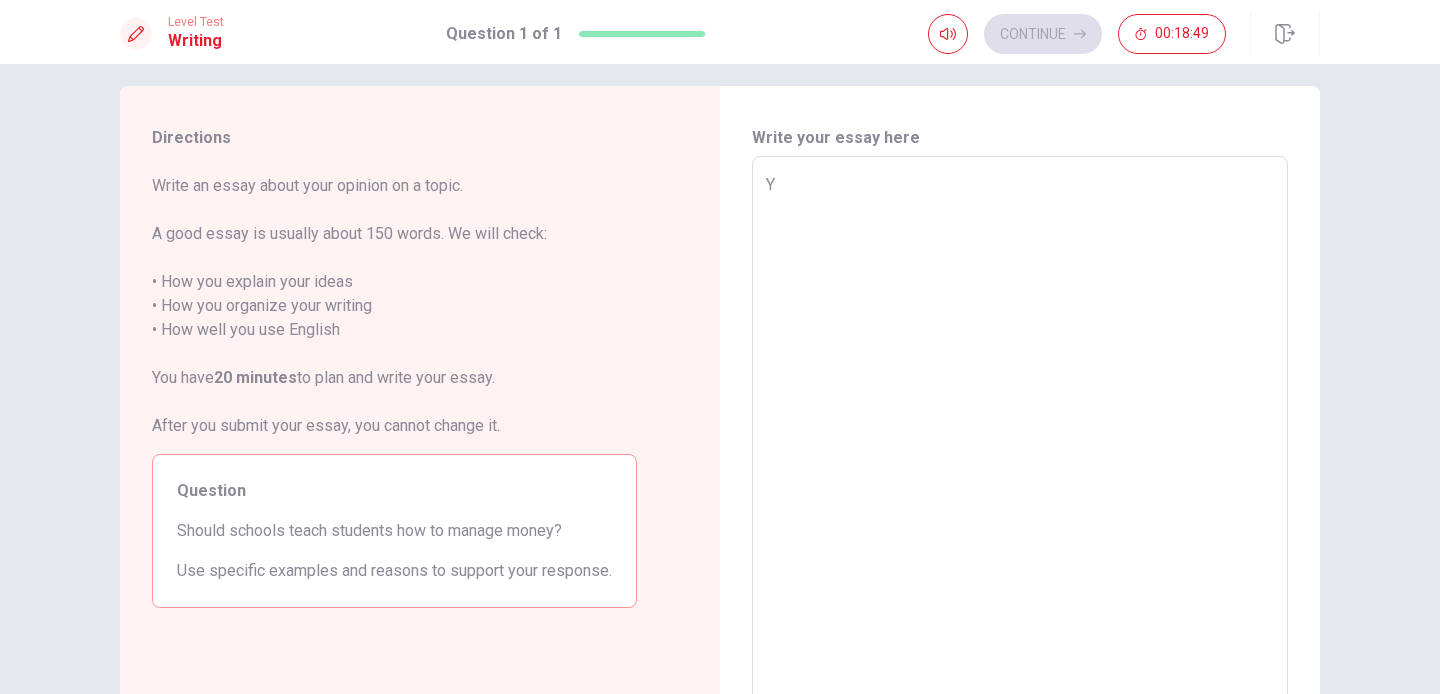 type on "x" 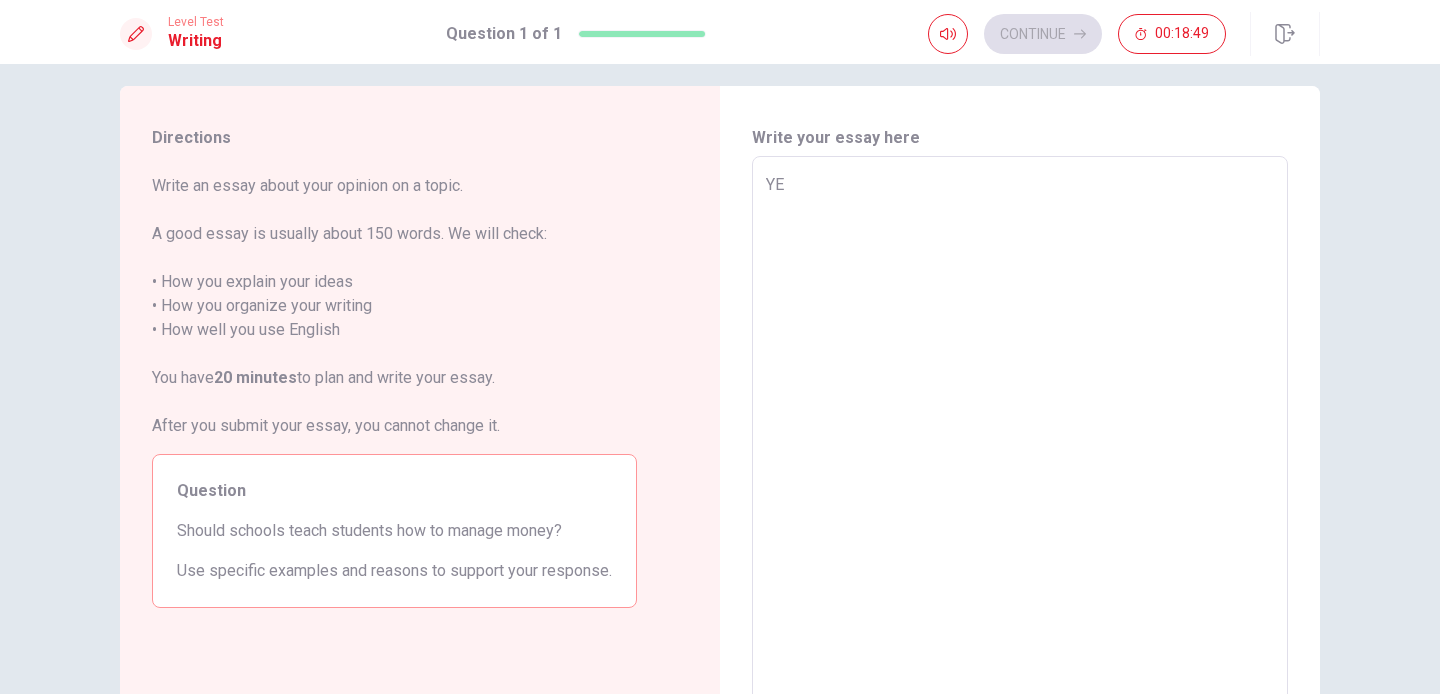 type on "x" 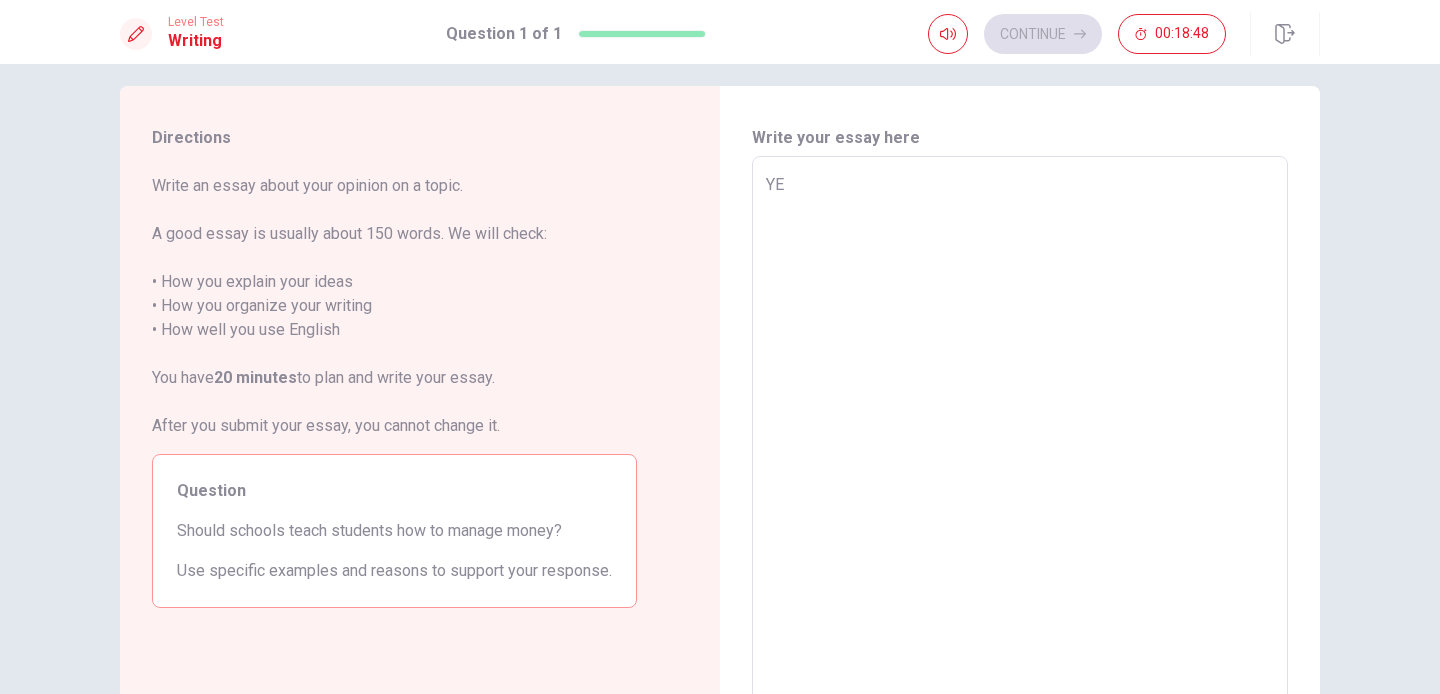 type on "Y" 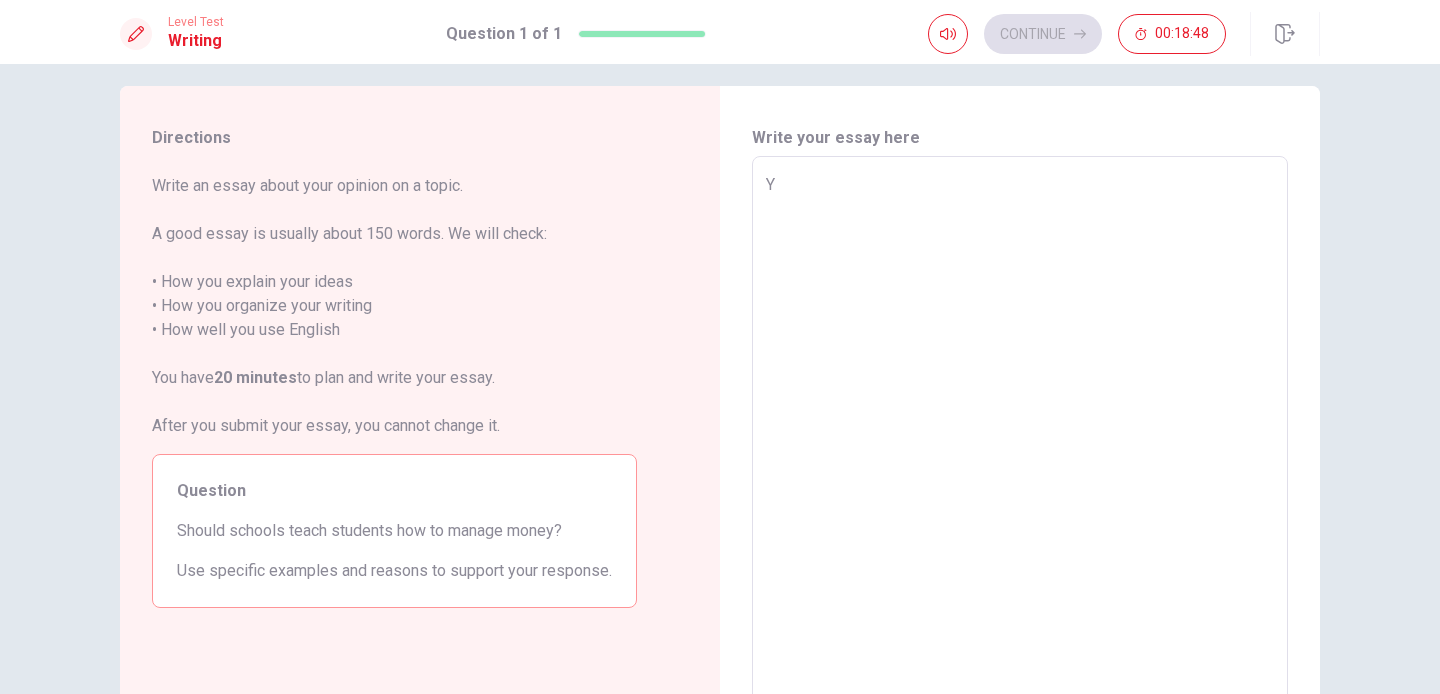type on "x" 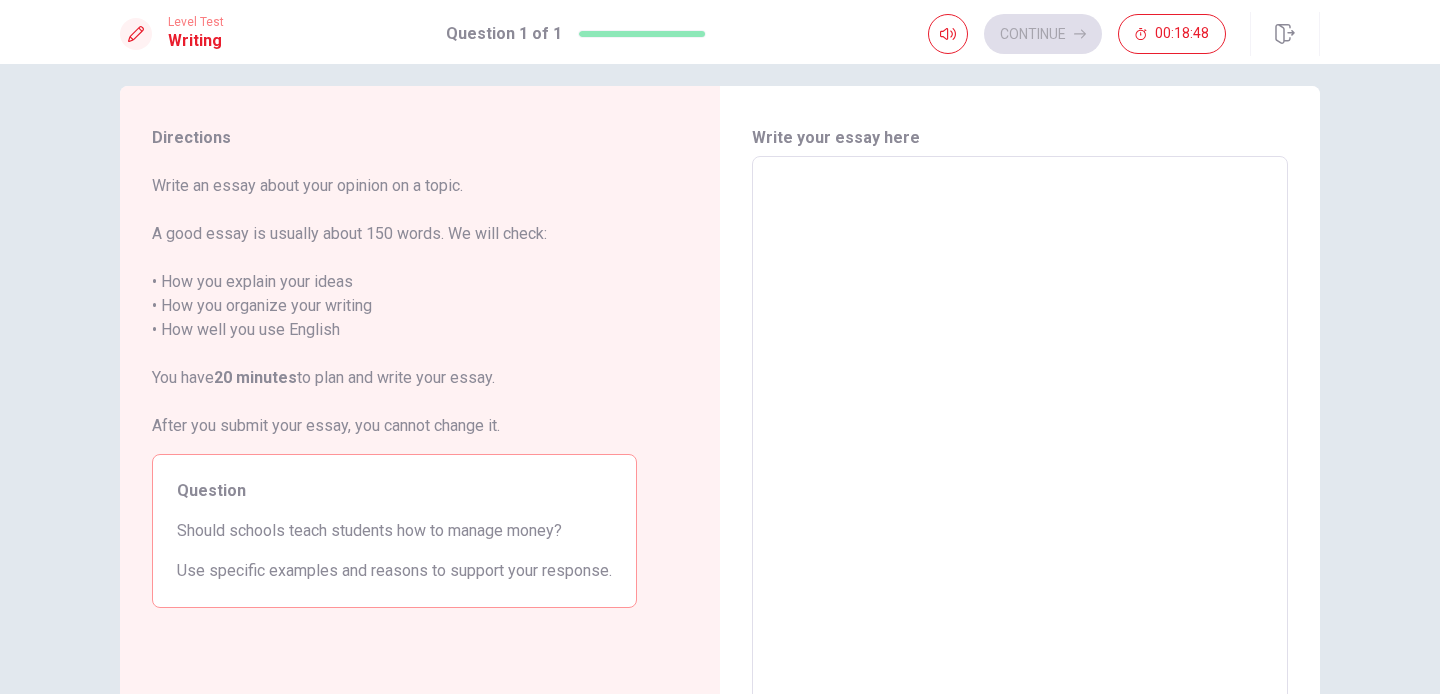 type on "Y" 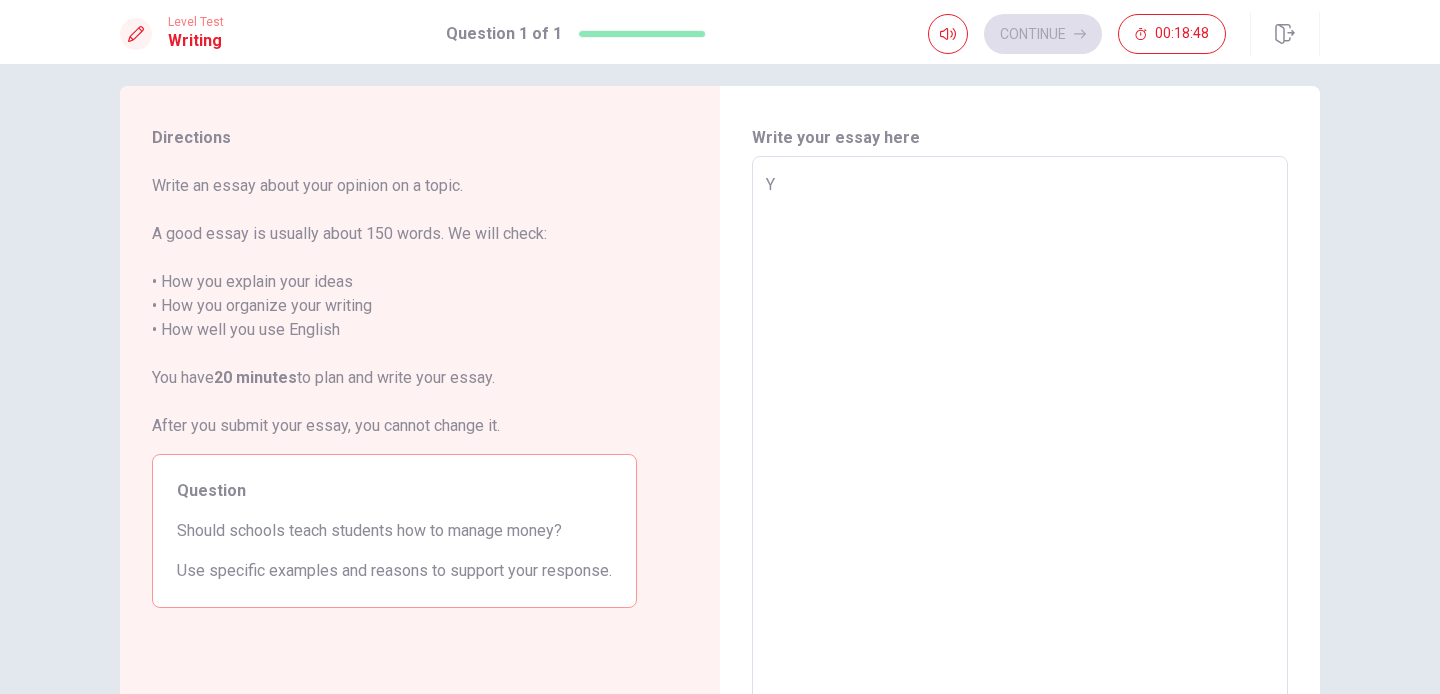 type on "x" 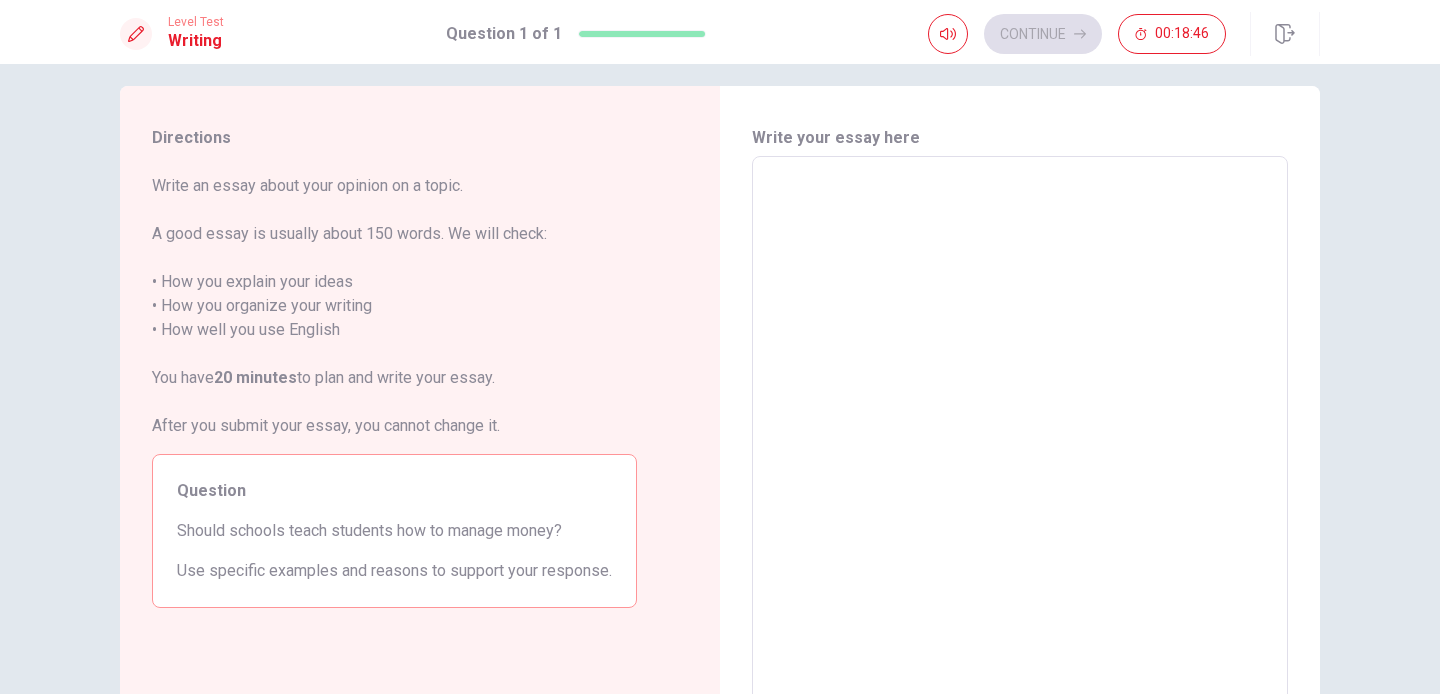 type on "y" 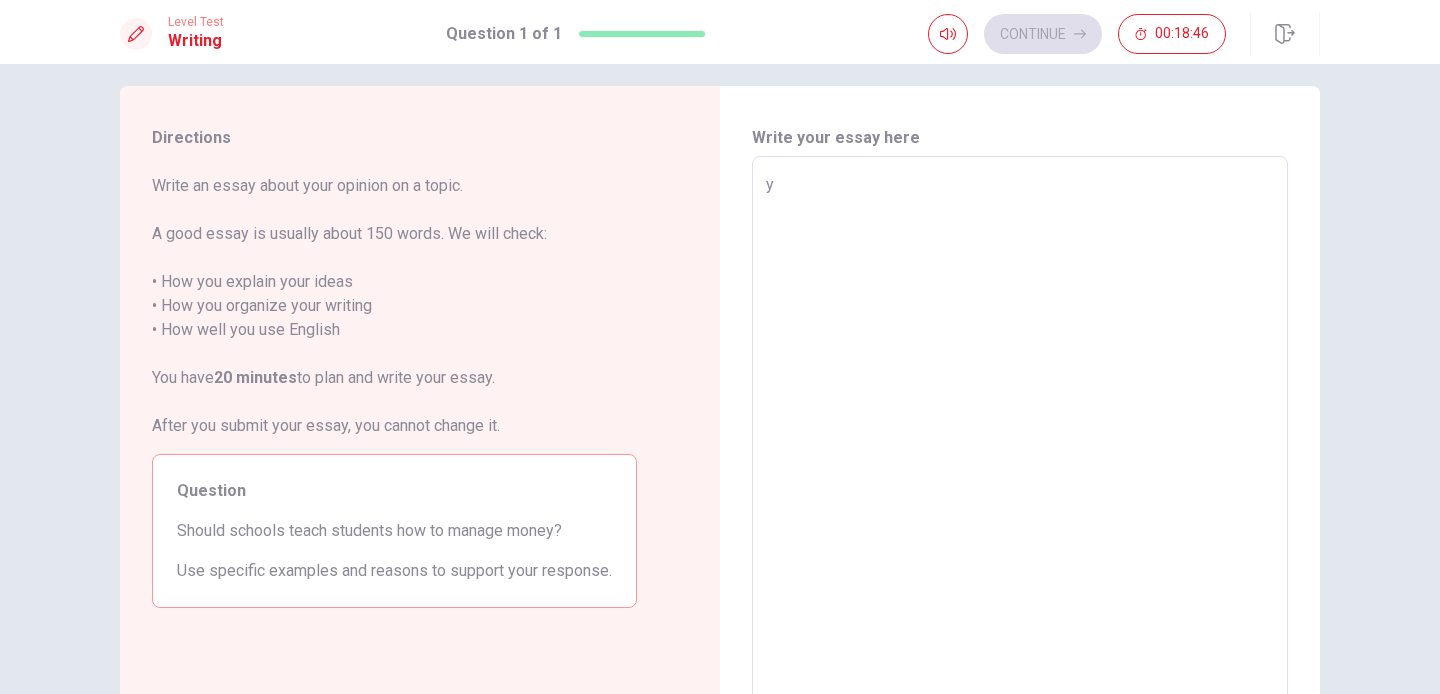 type on "x" 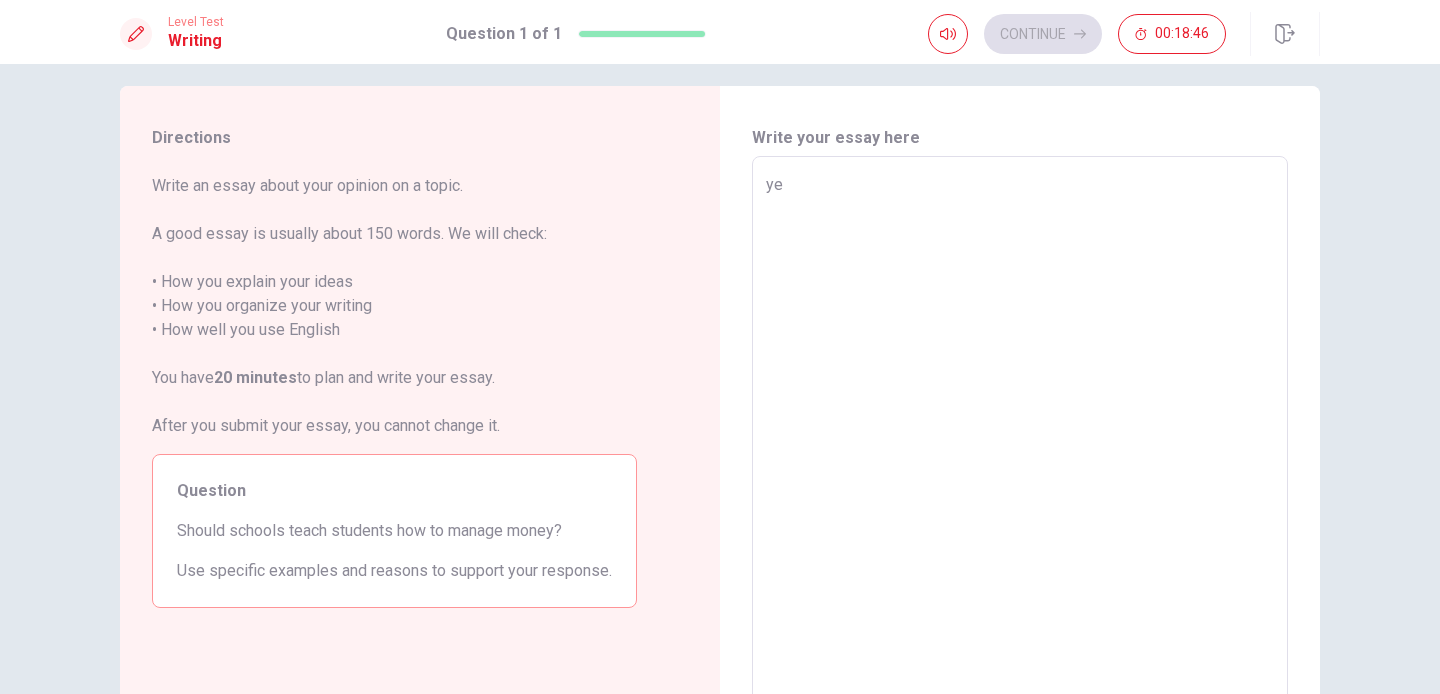 type on "x" 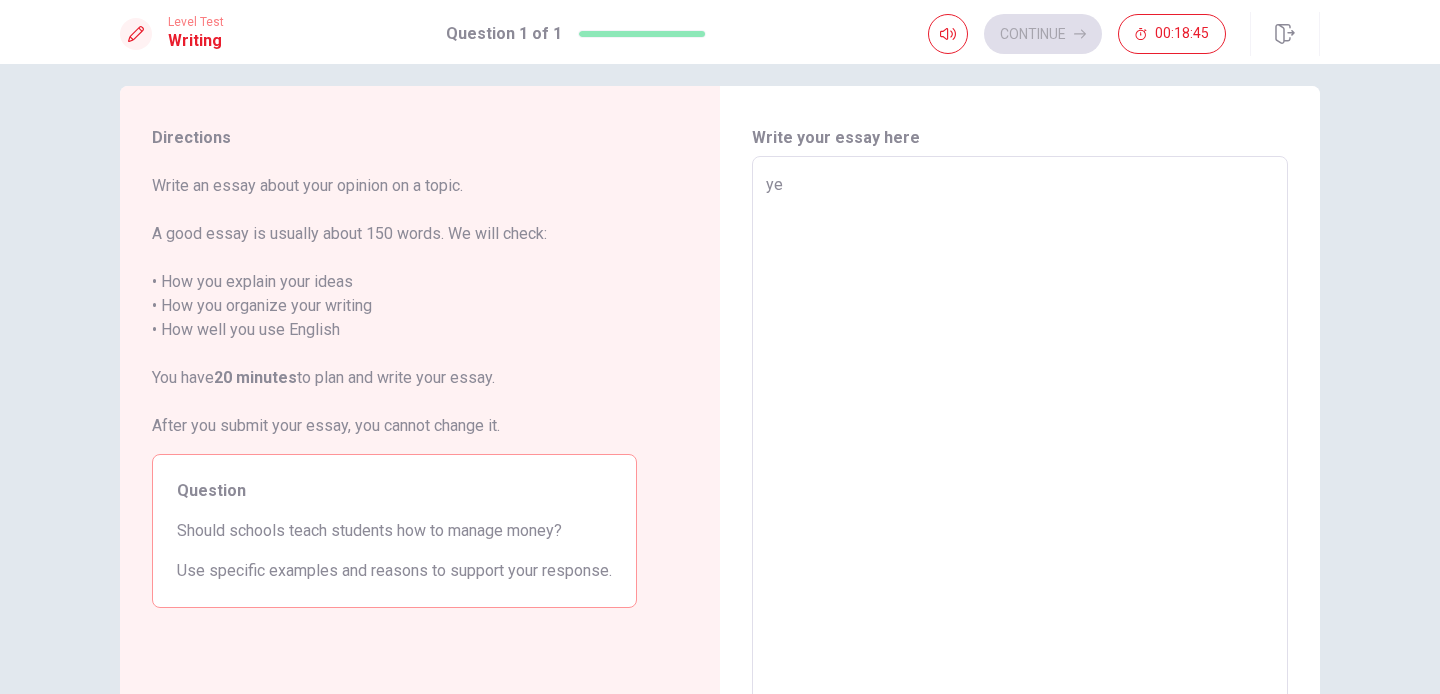 type on "yes" 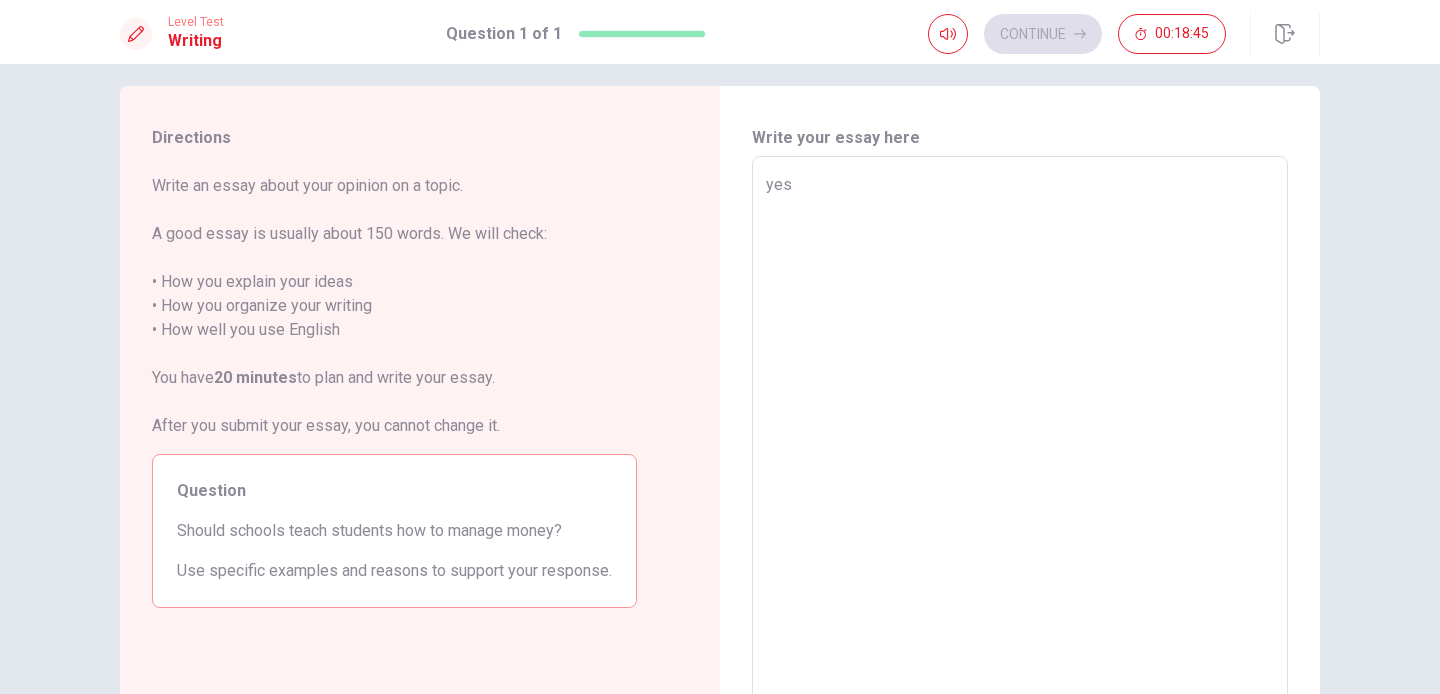 type on "x" 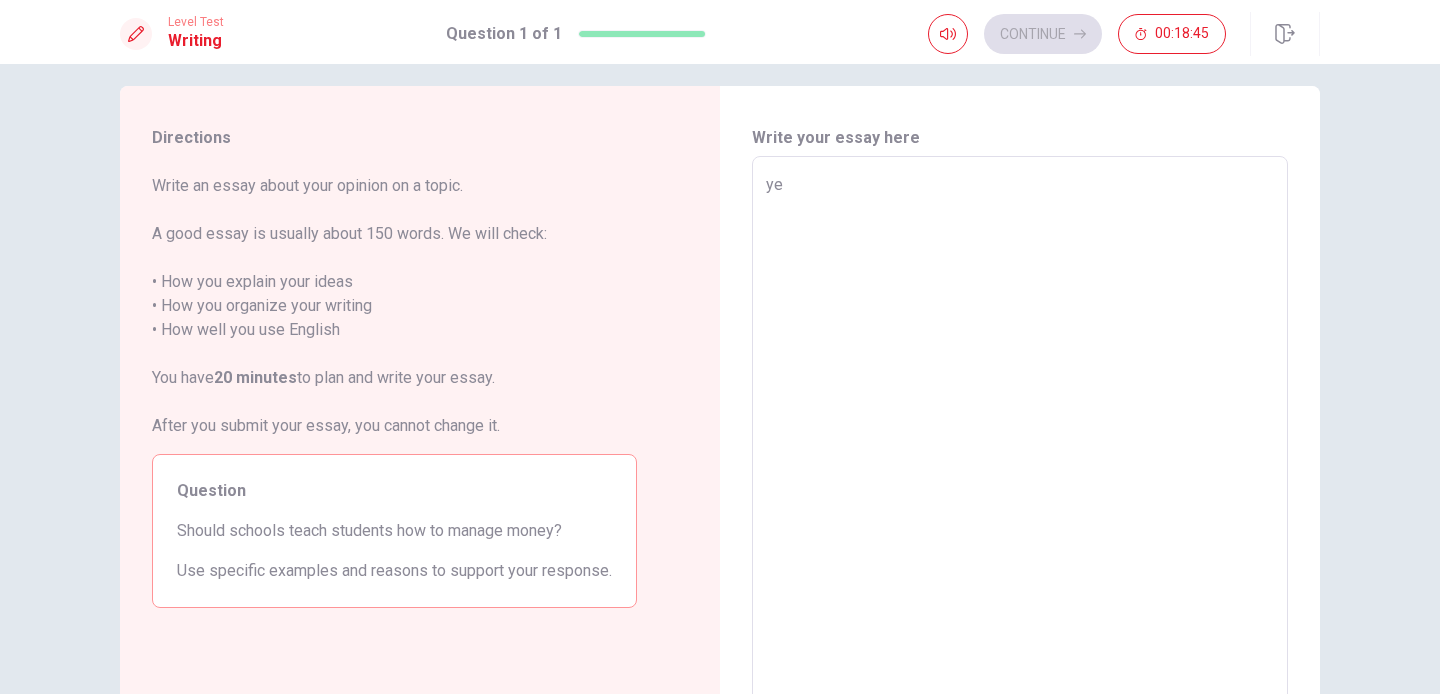 type on "x" 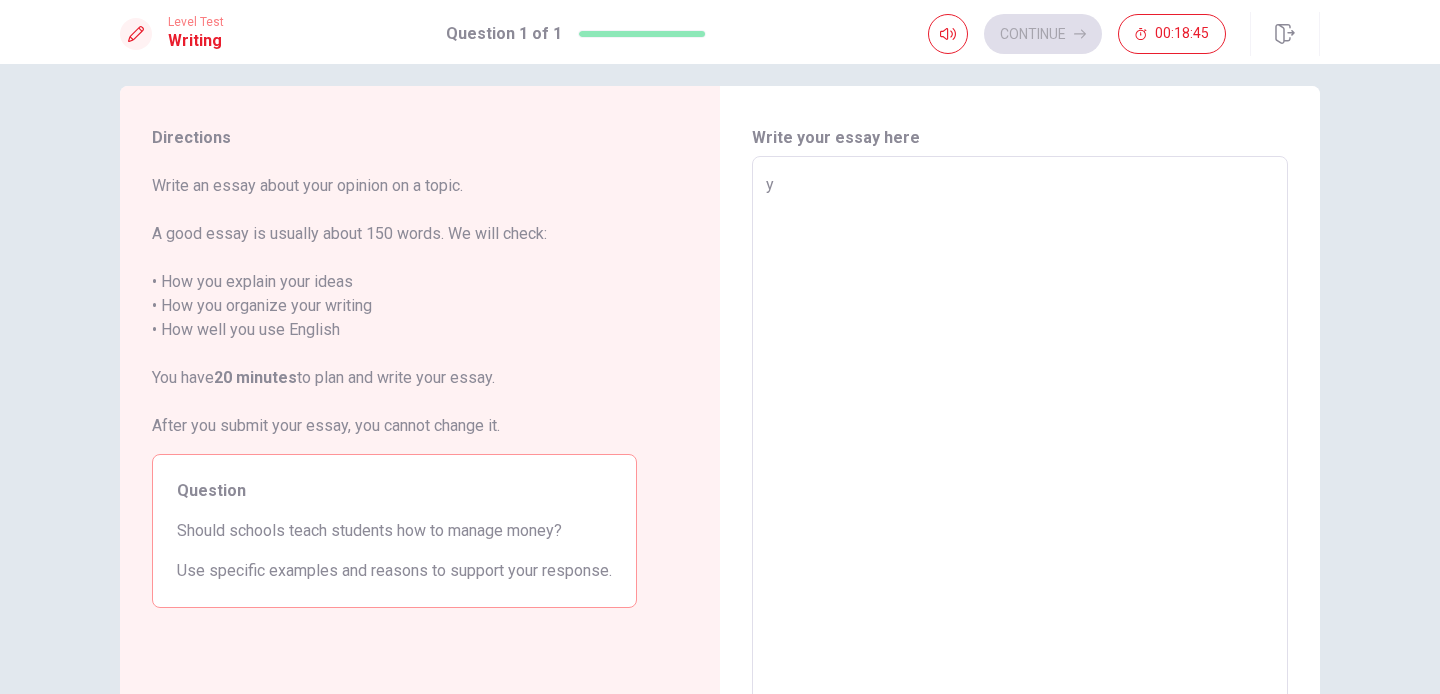 type on "x" 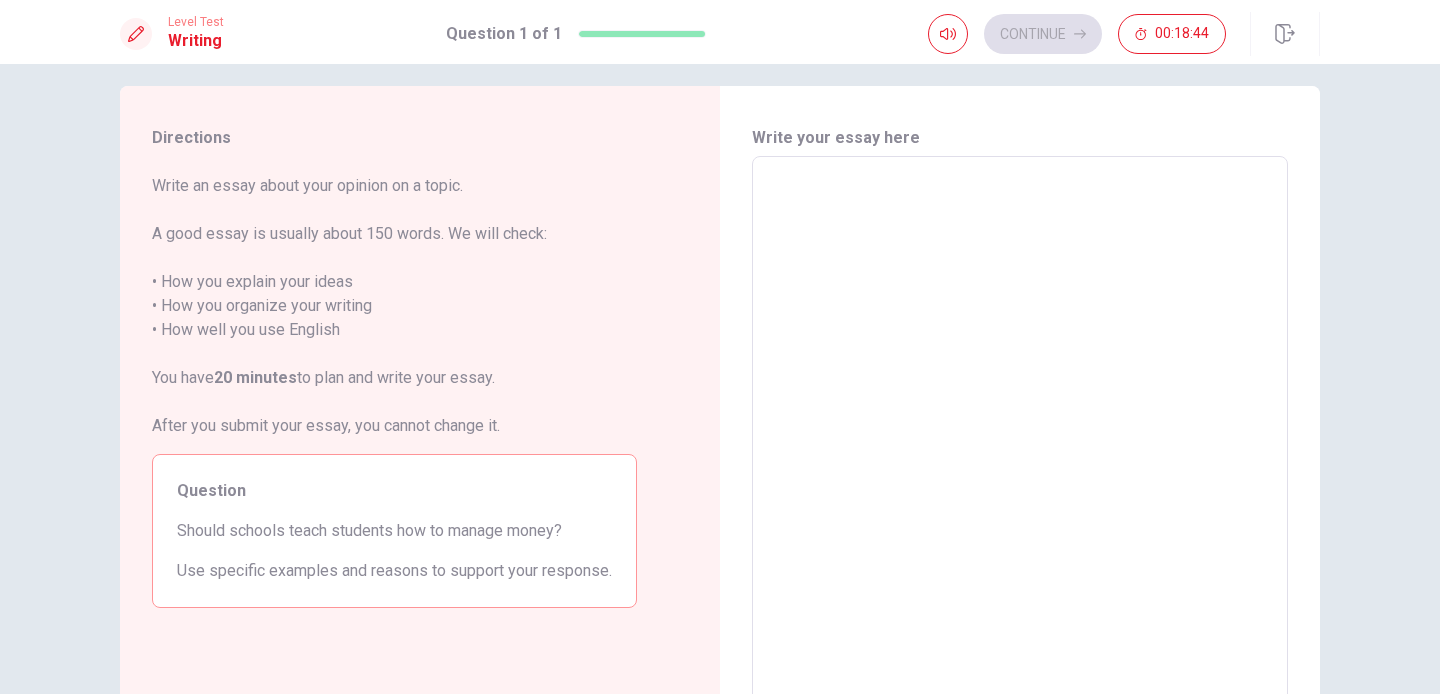 type on "Y" 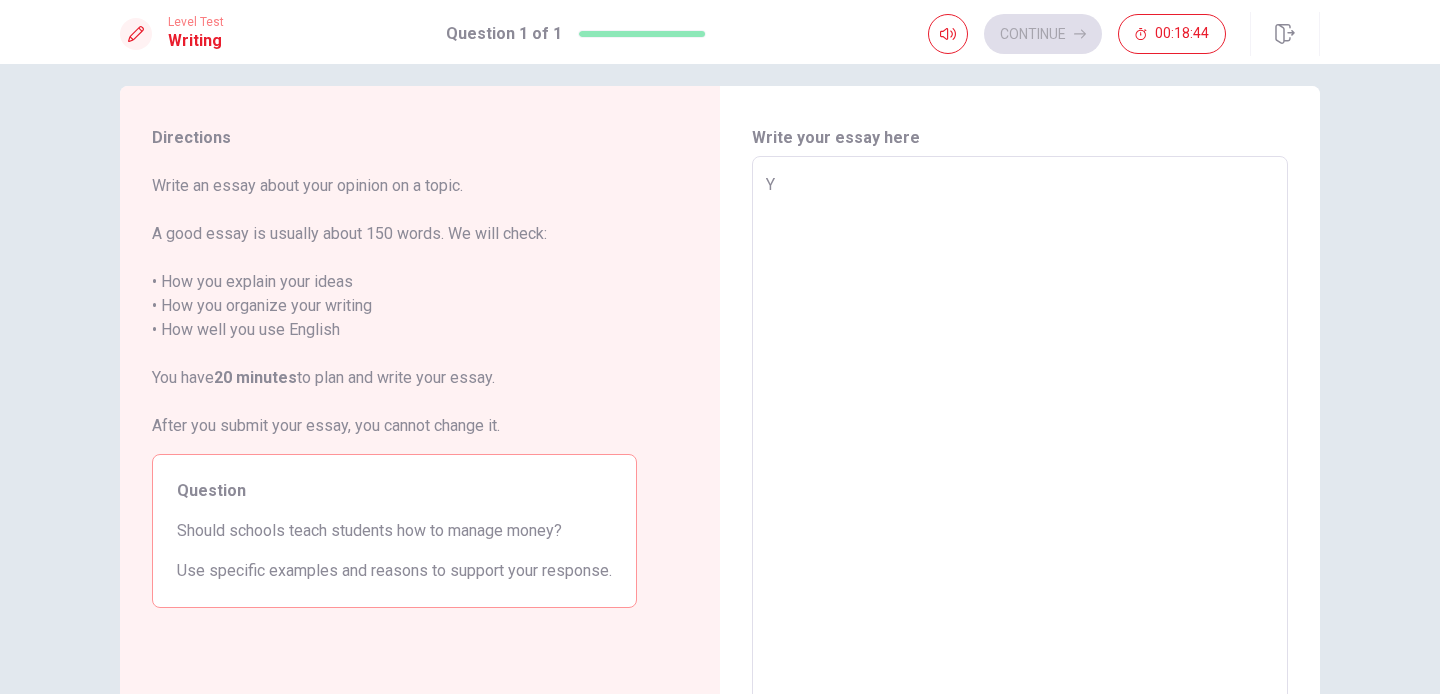 type on "x" 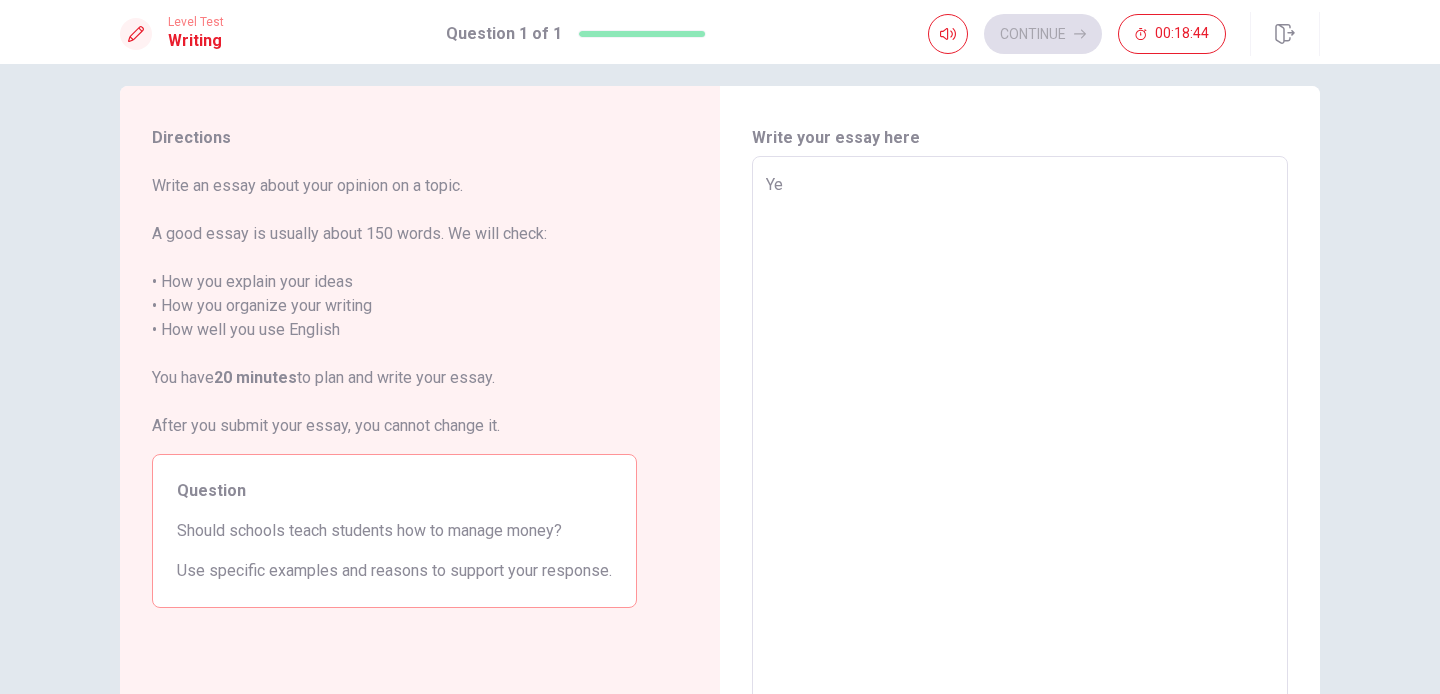 type on "x" 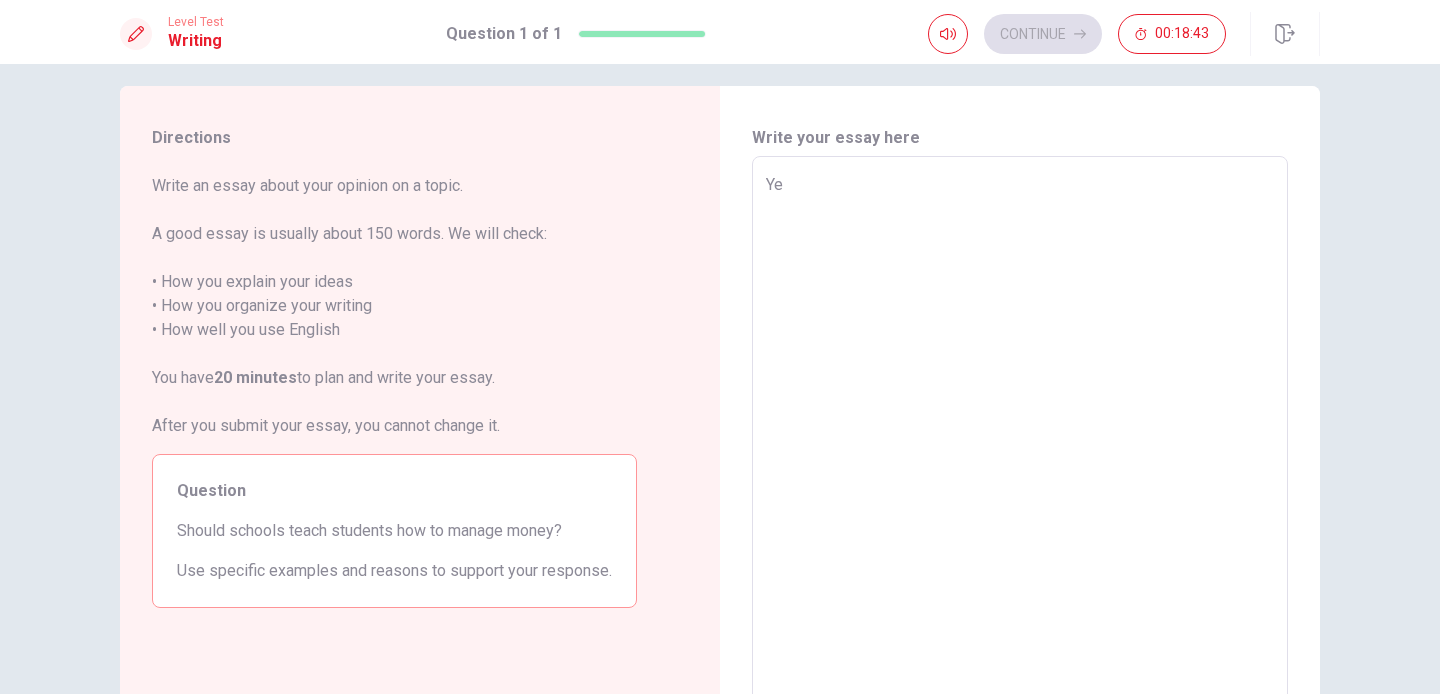 type on "Yes" 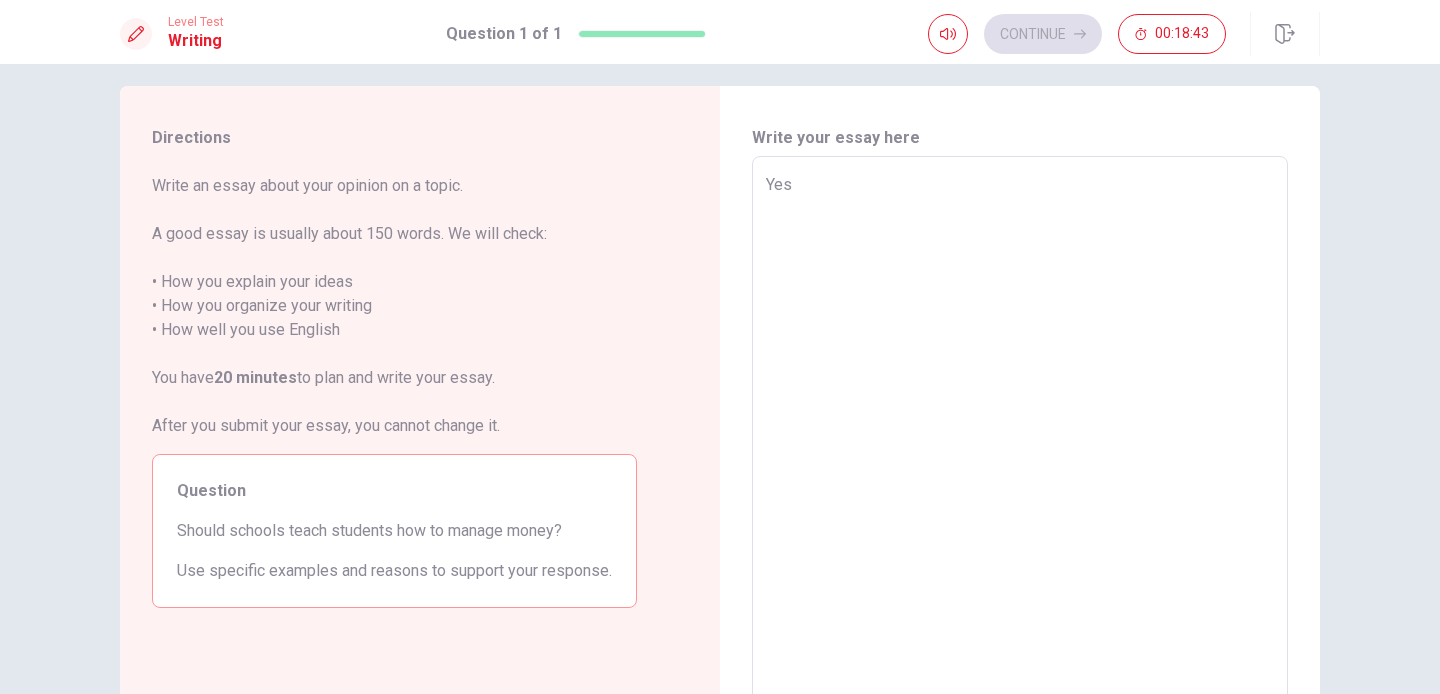type on "x" 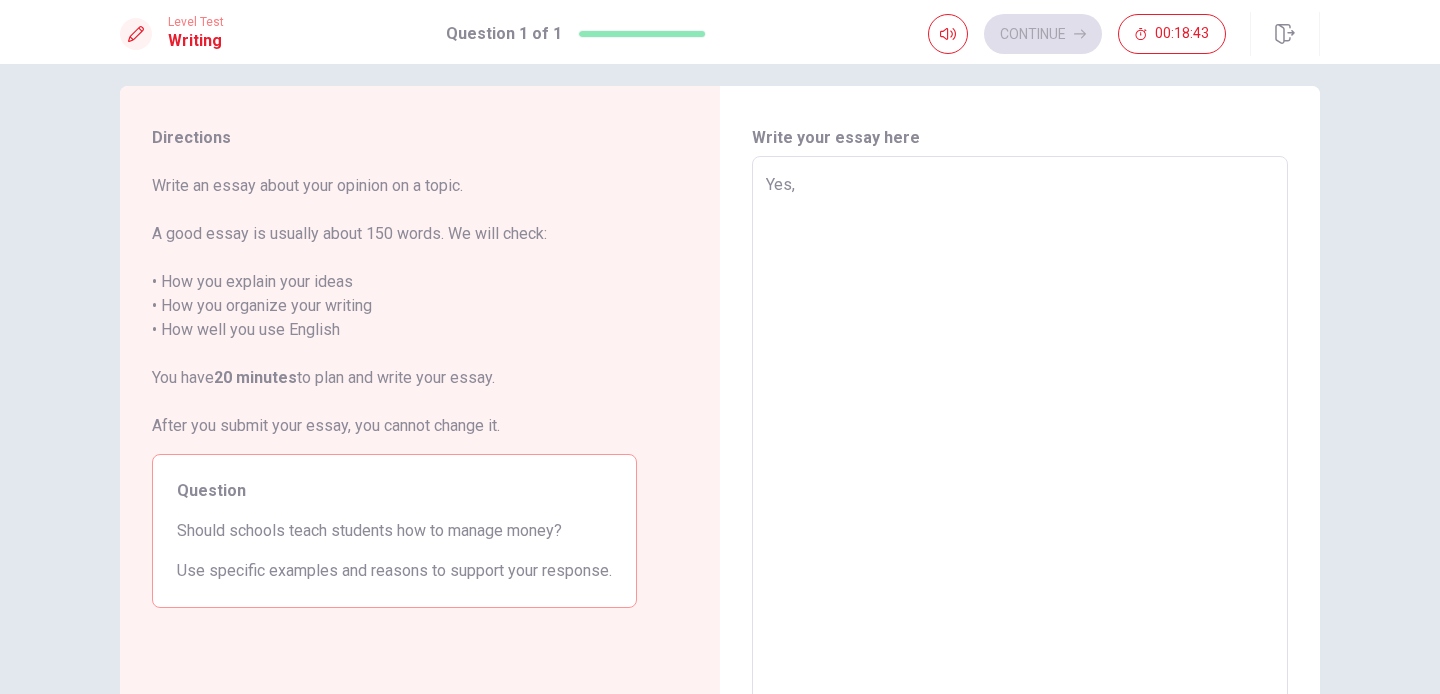 type on "x" 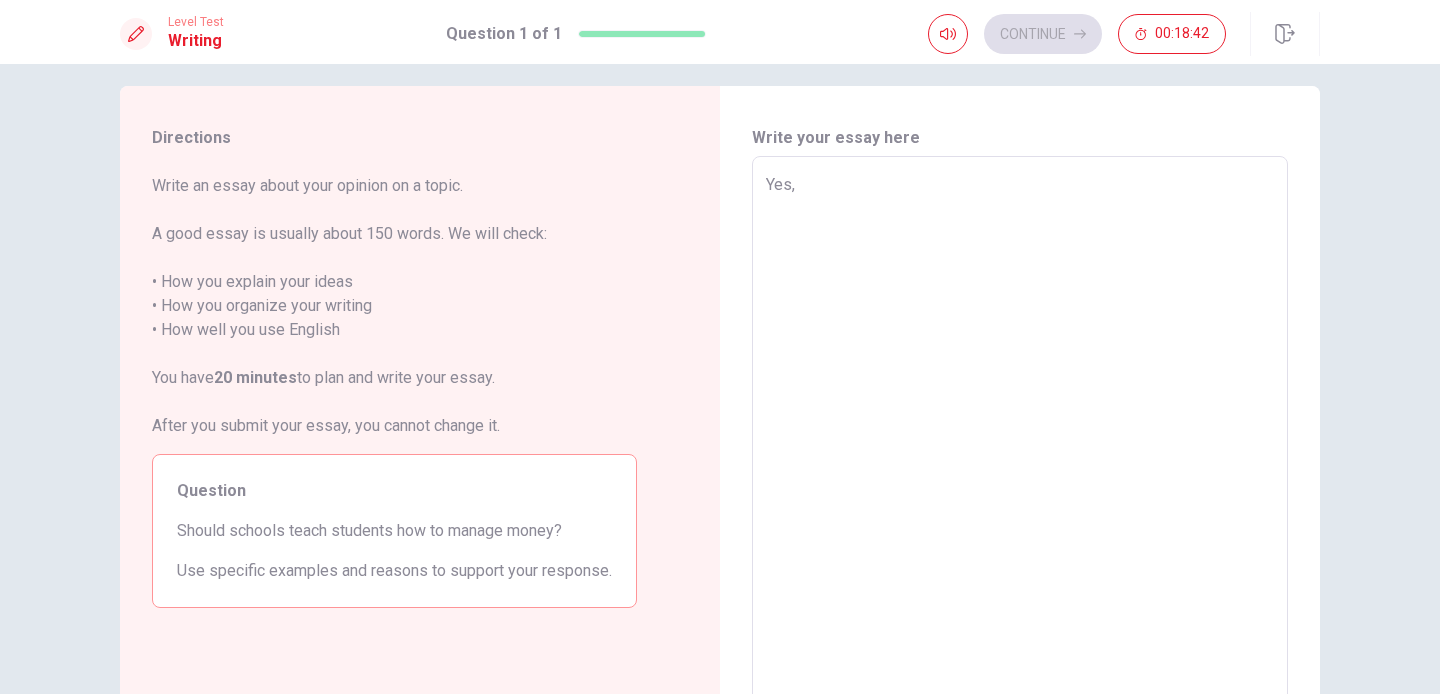 type on "Yes," 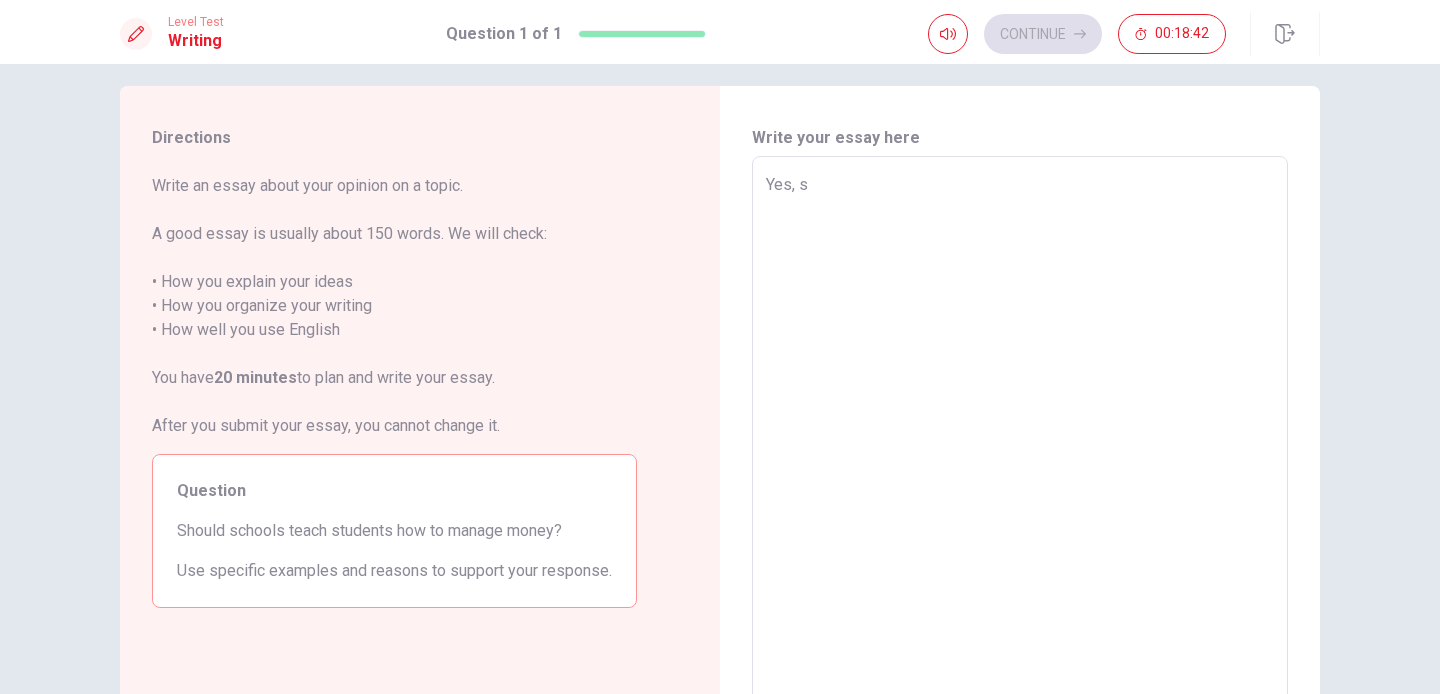 type on "x" 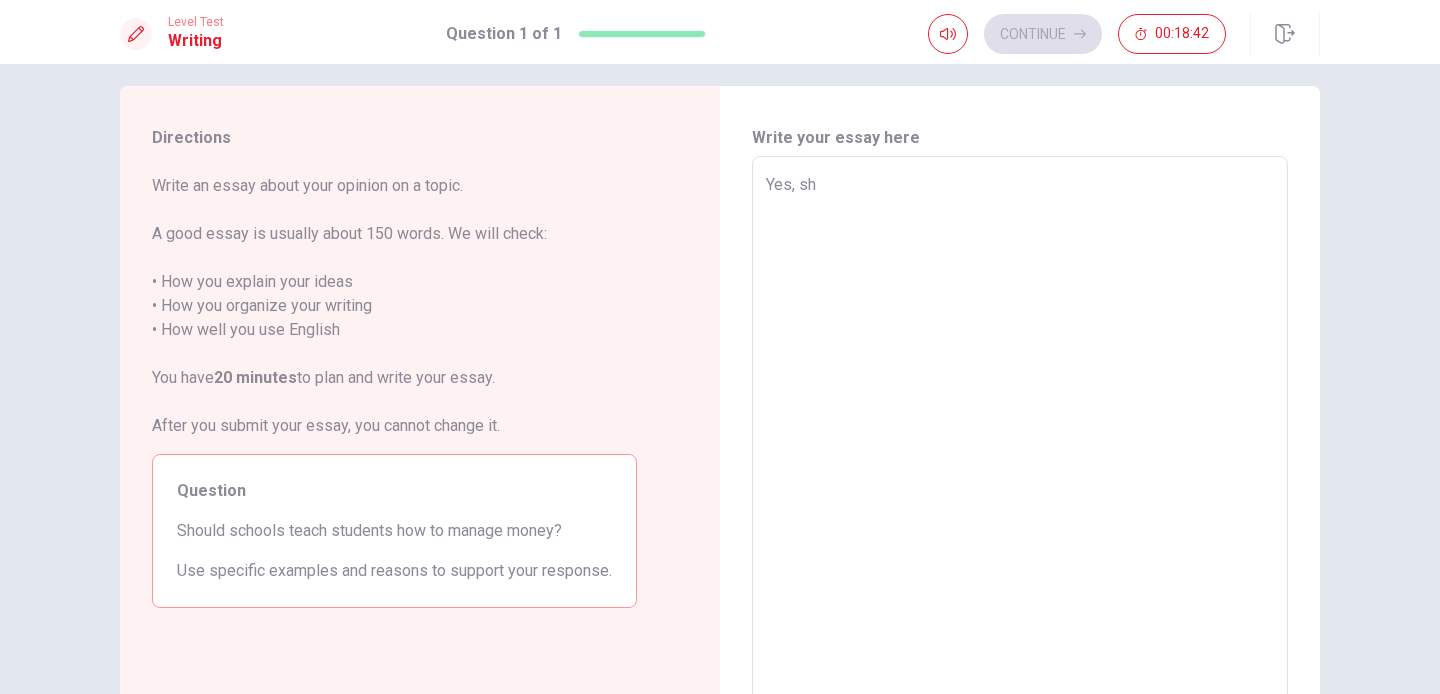 type on "x" 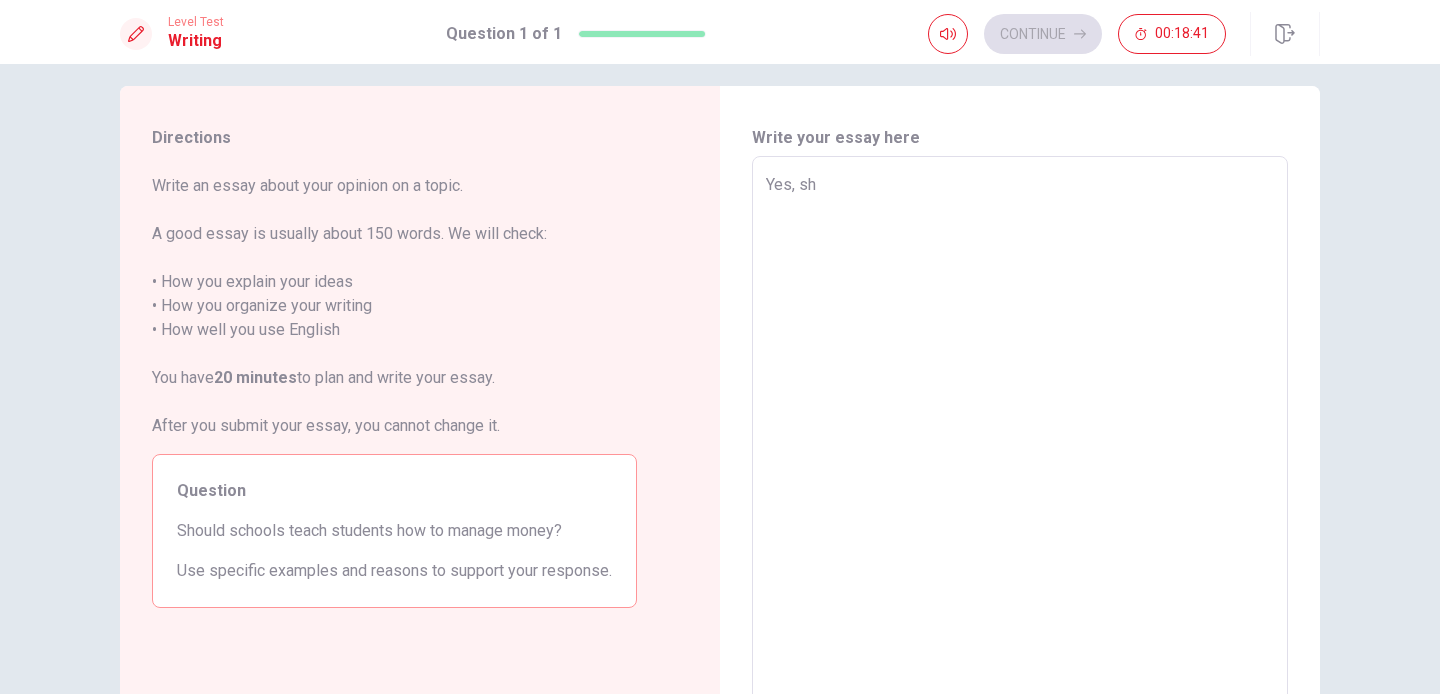 type on "Yes, shc" 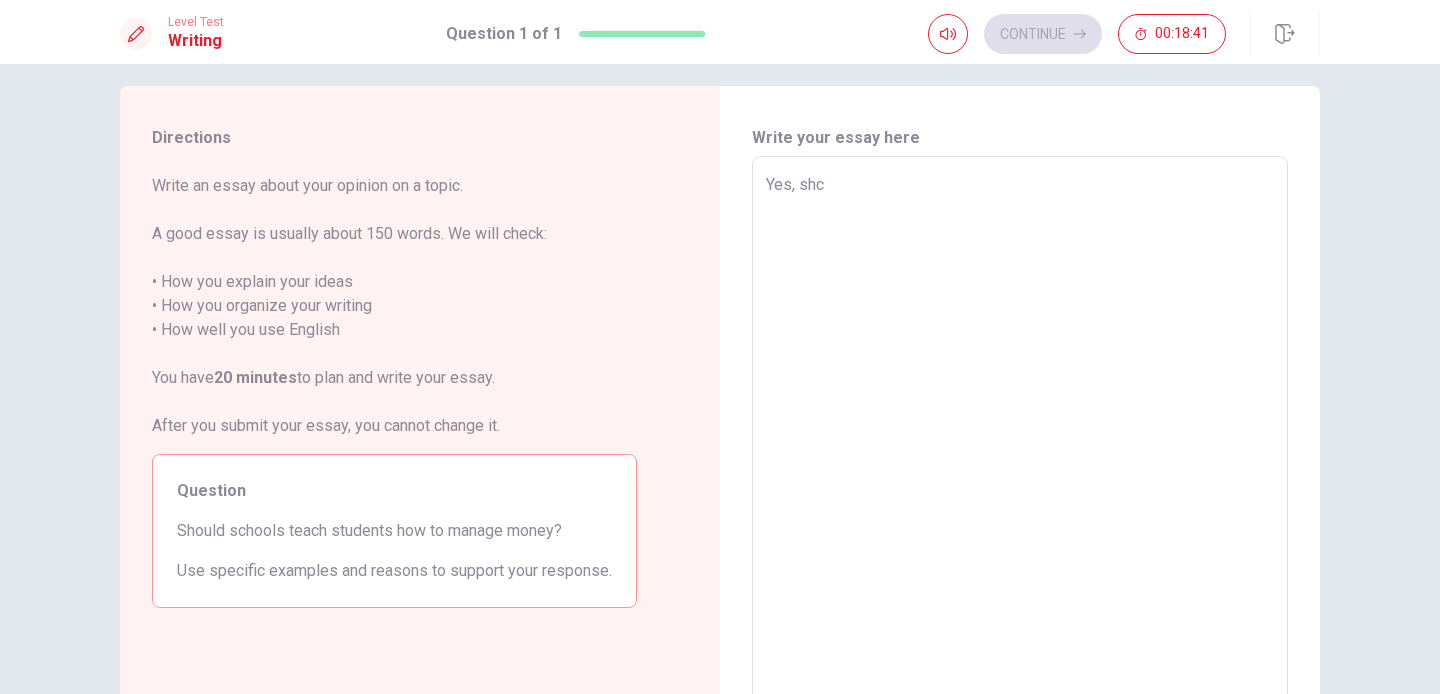 type on "x" 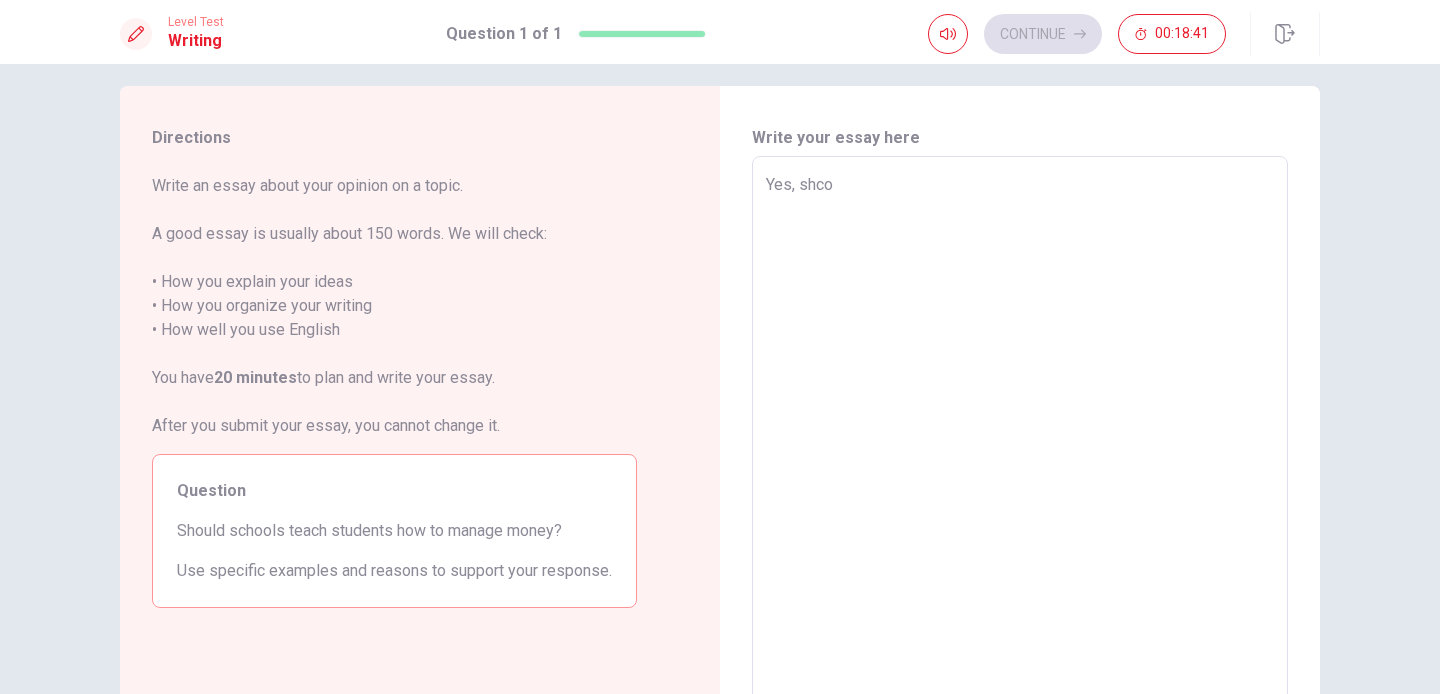 type on "x" 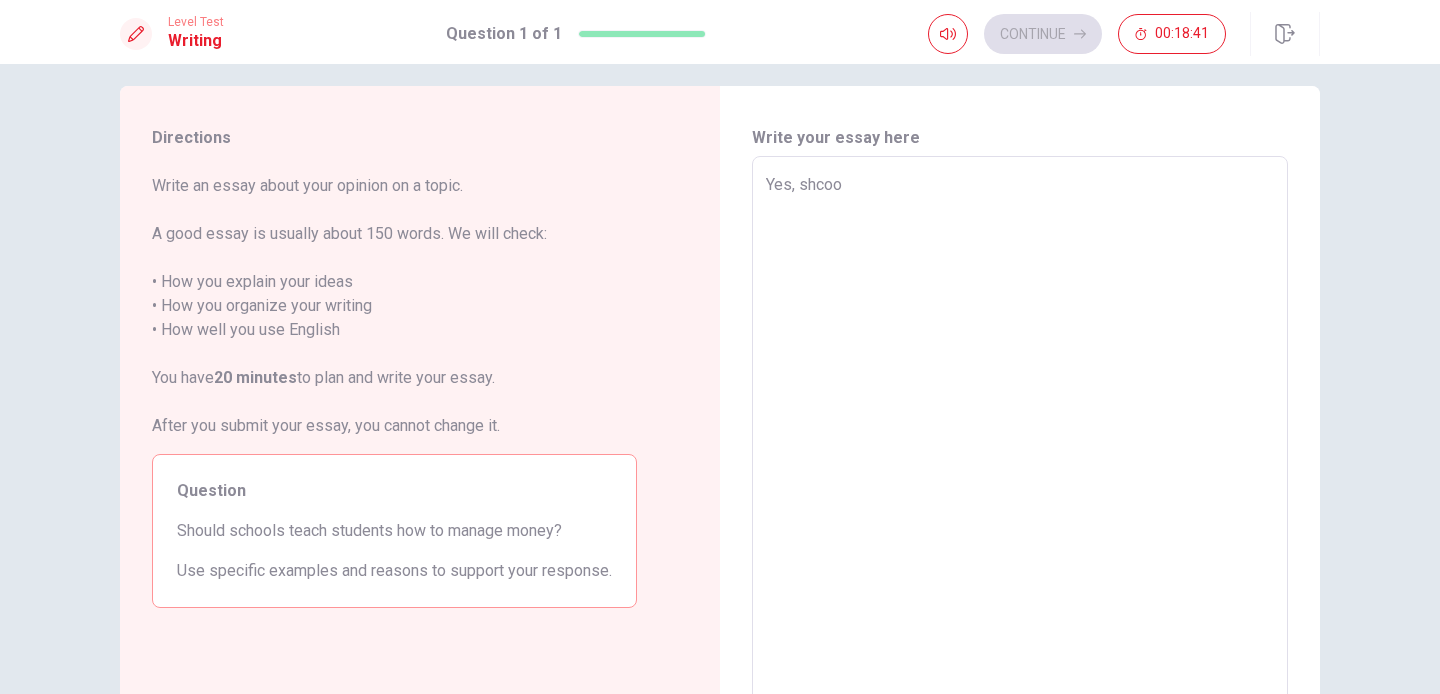 type on "x" 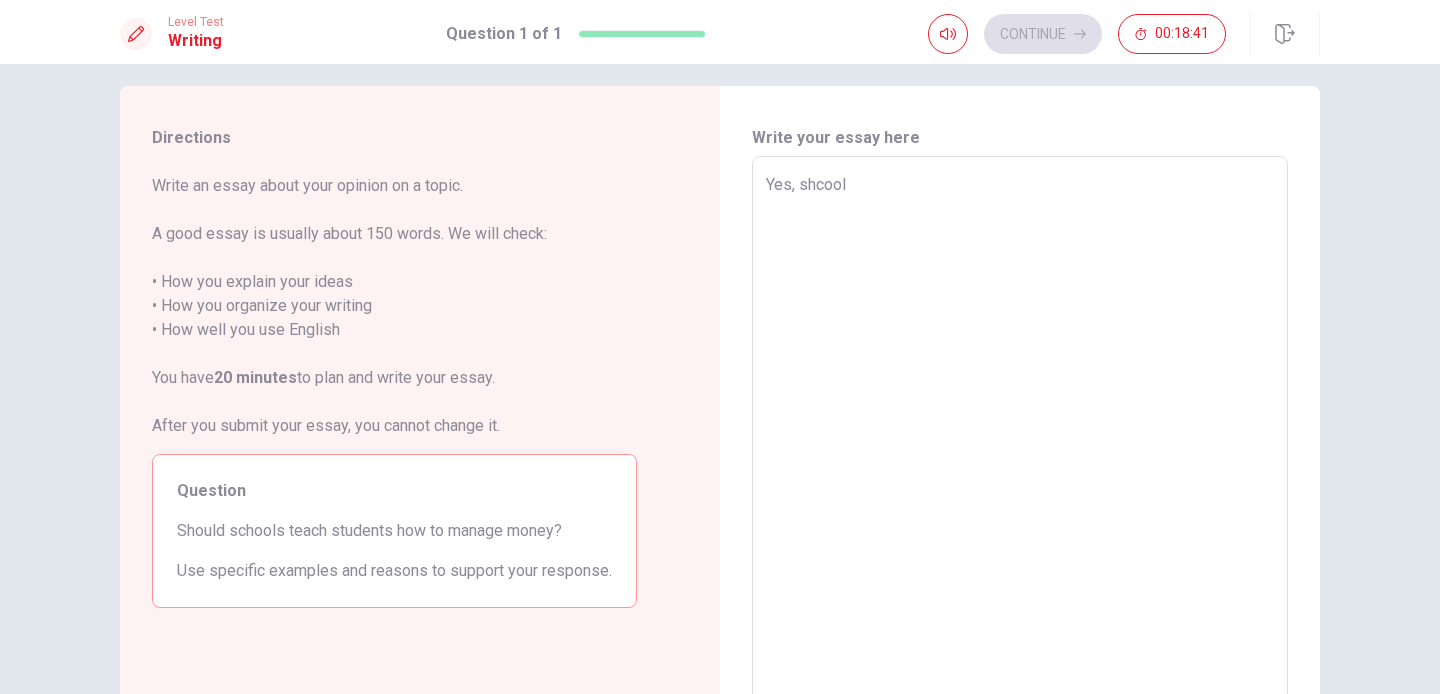 type on "x" 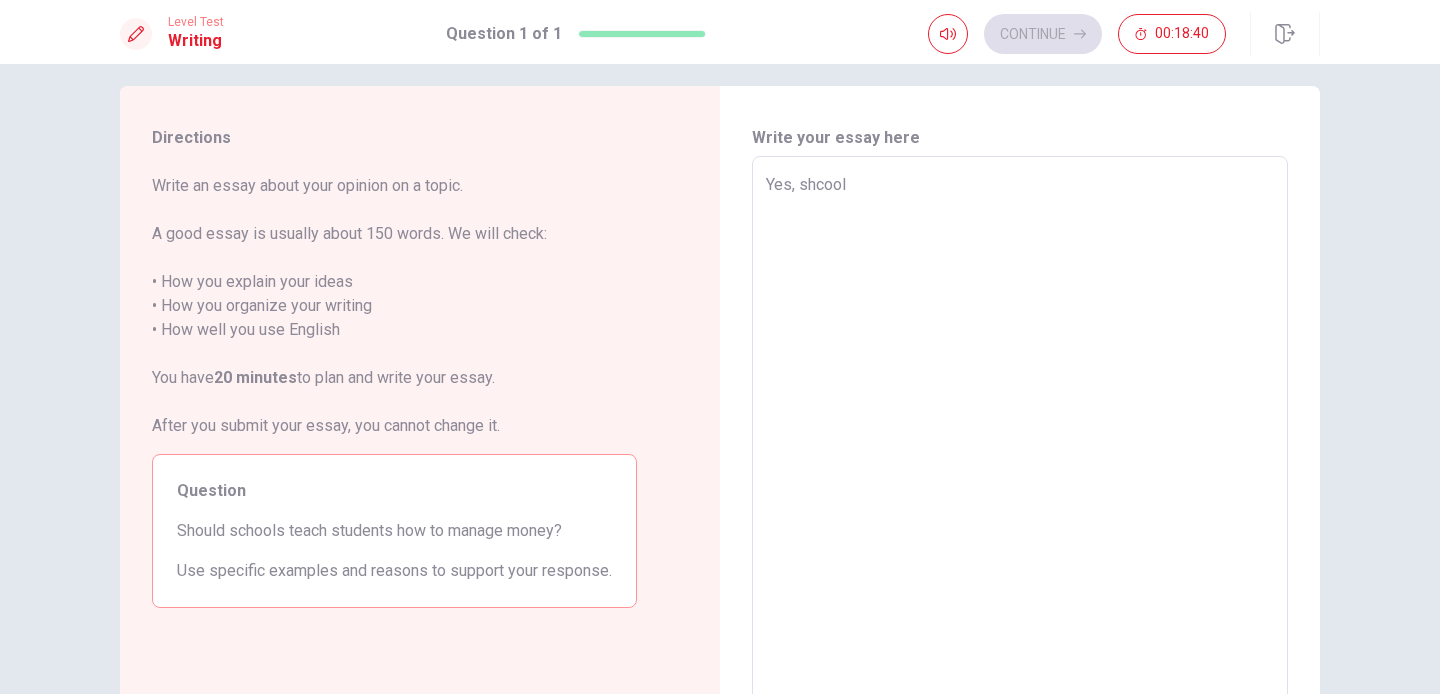 type on "Yes, shcool" 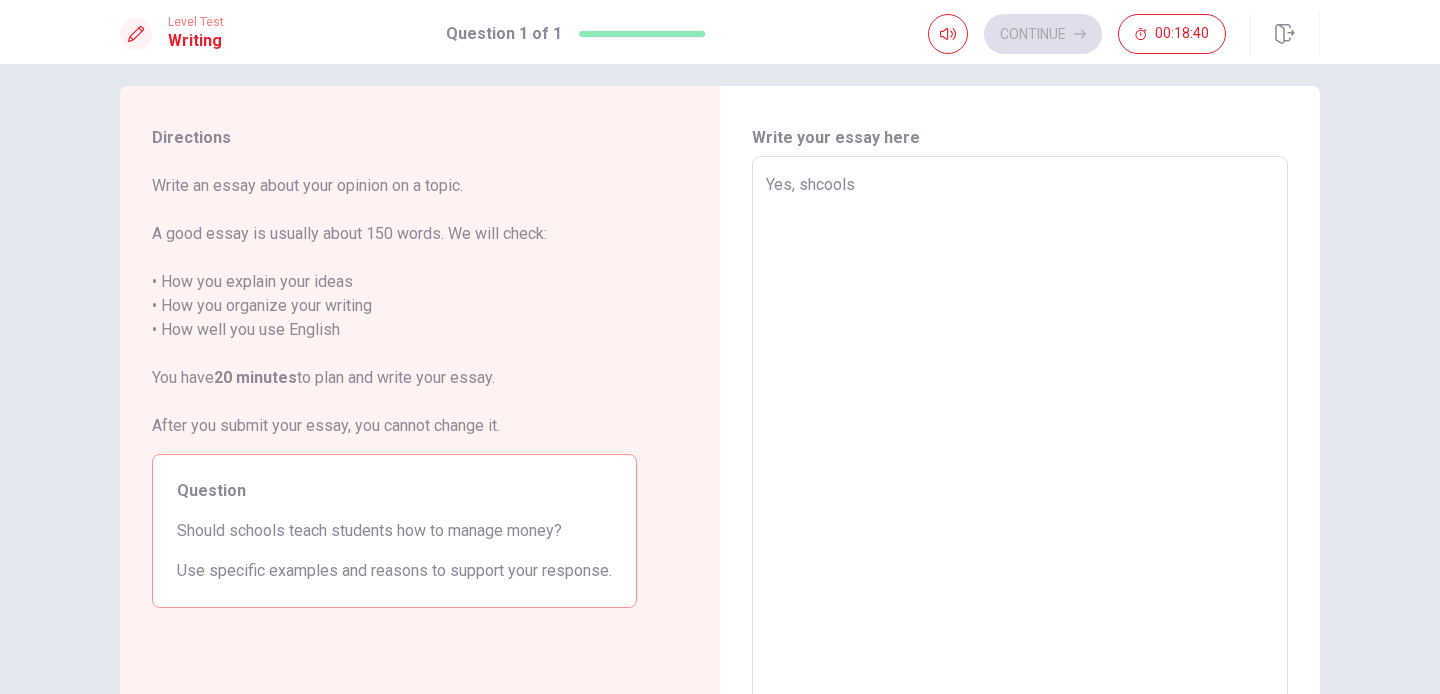 type on "x" 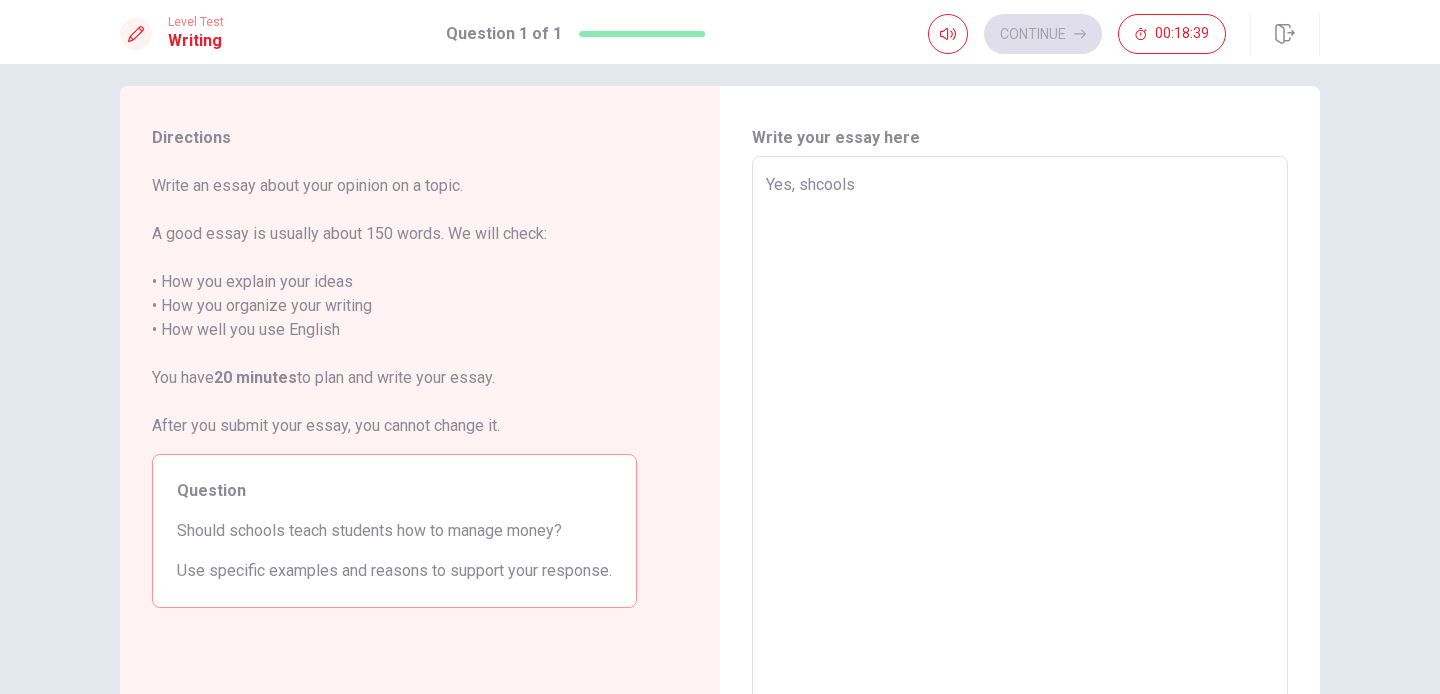 type on "Yes, shcools" 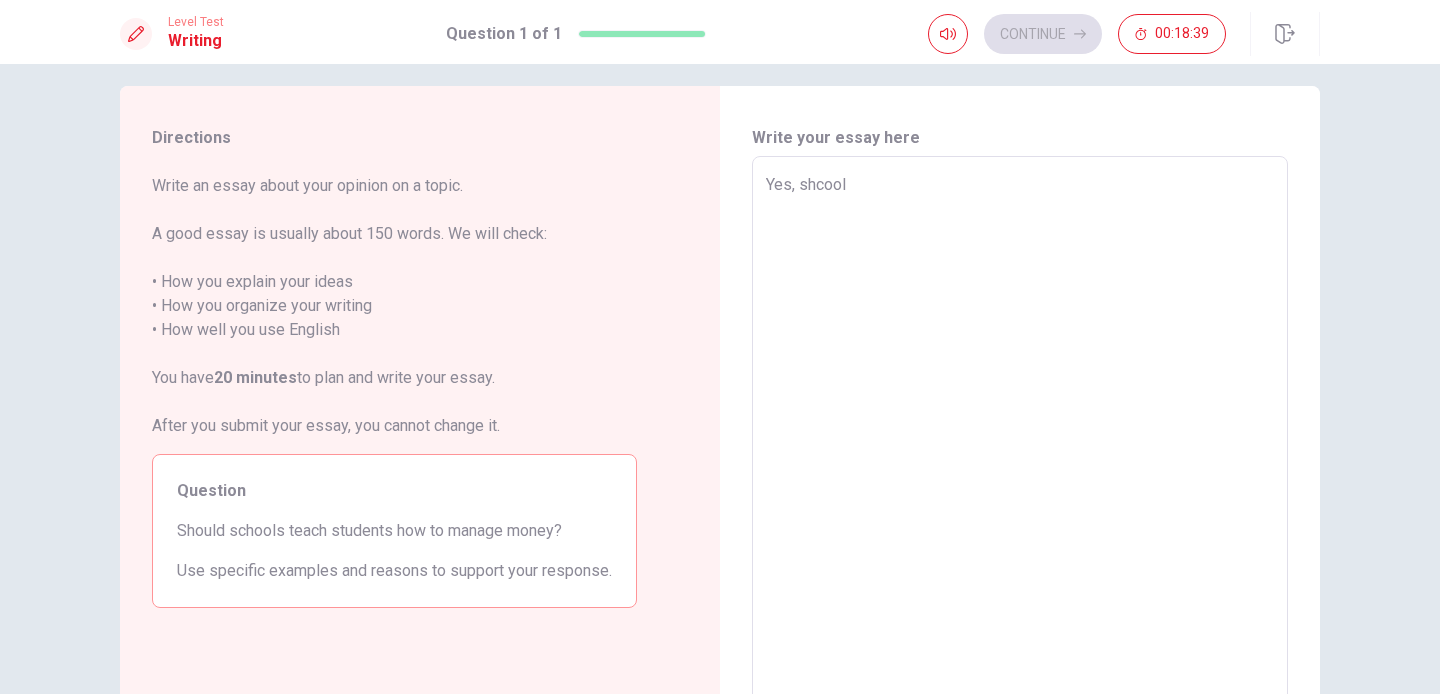 type on "x" 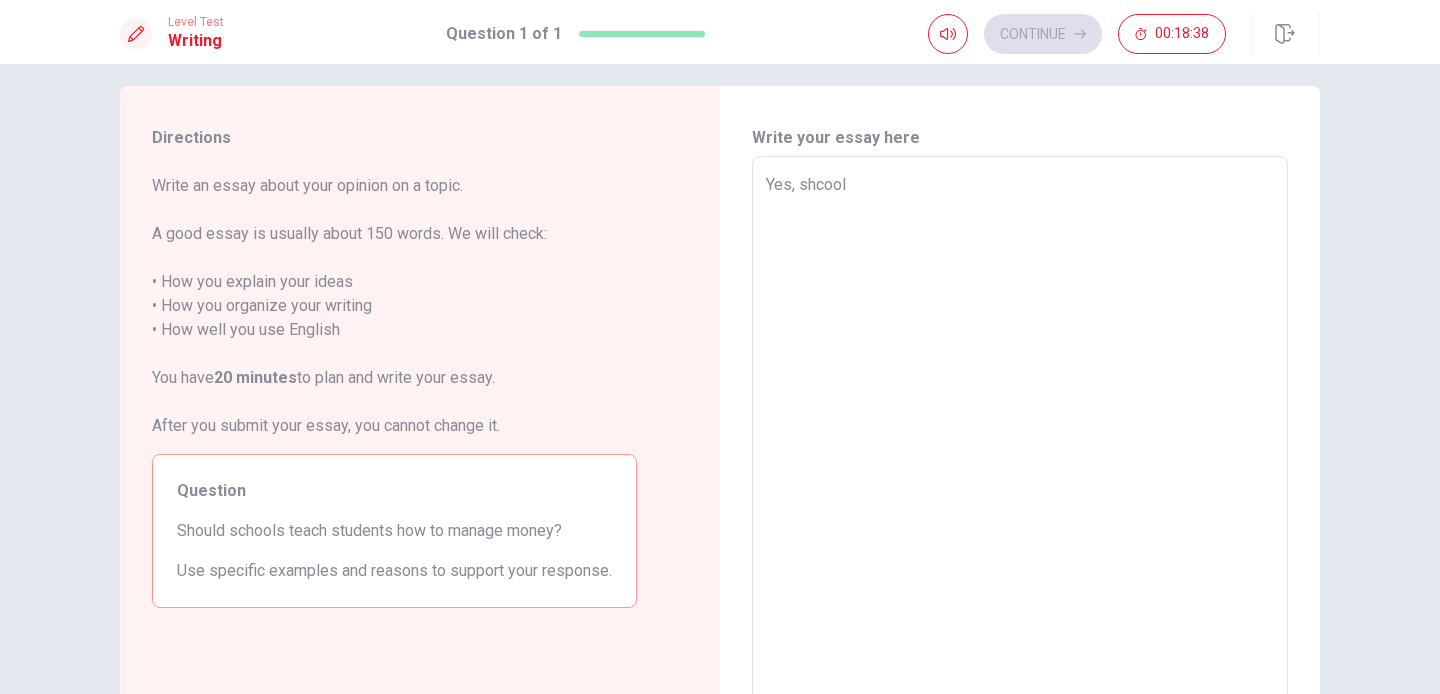 type on "Yes, shcool" 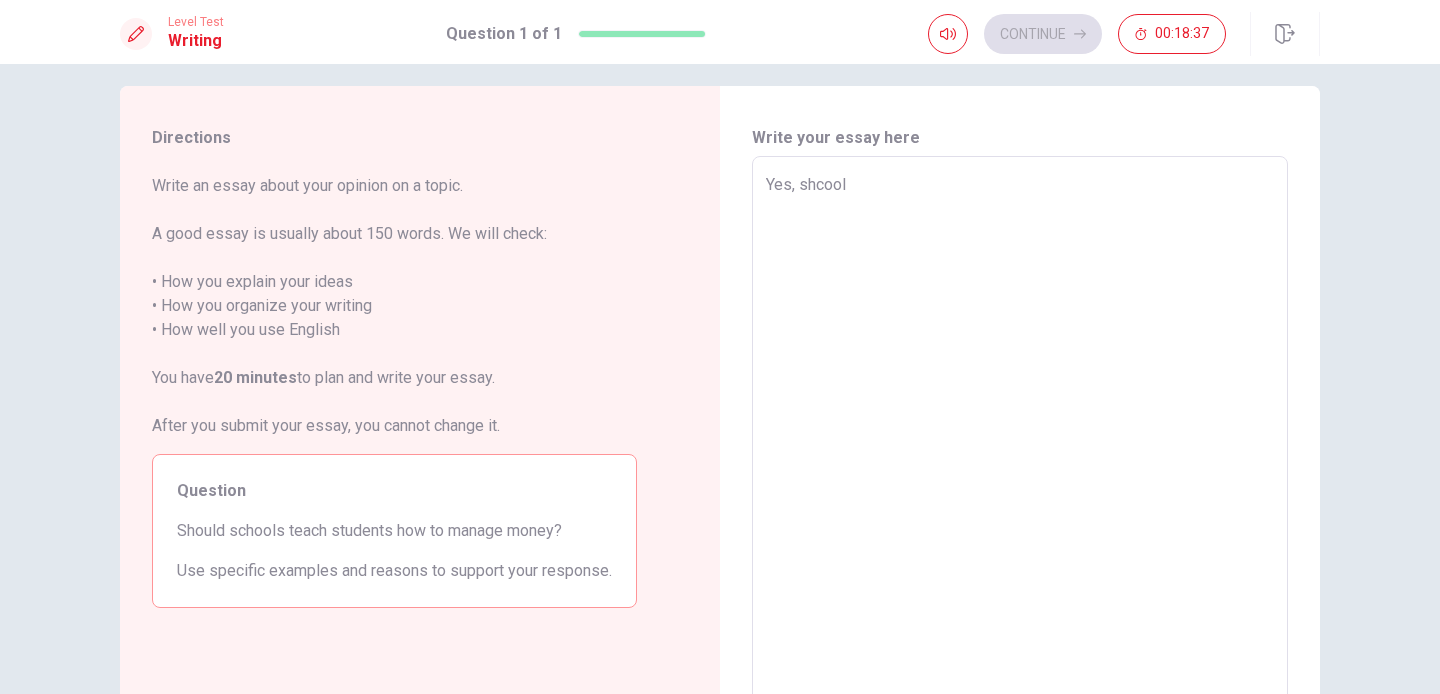 type on "Yes, shcool s" 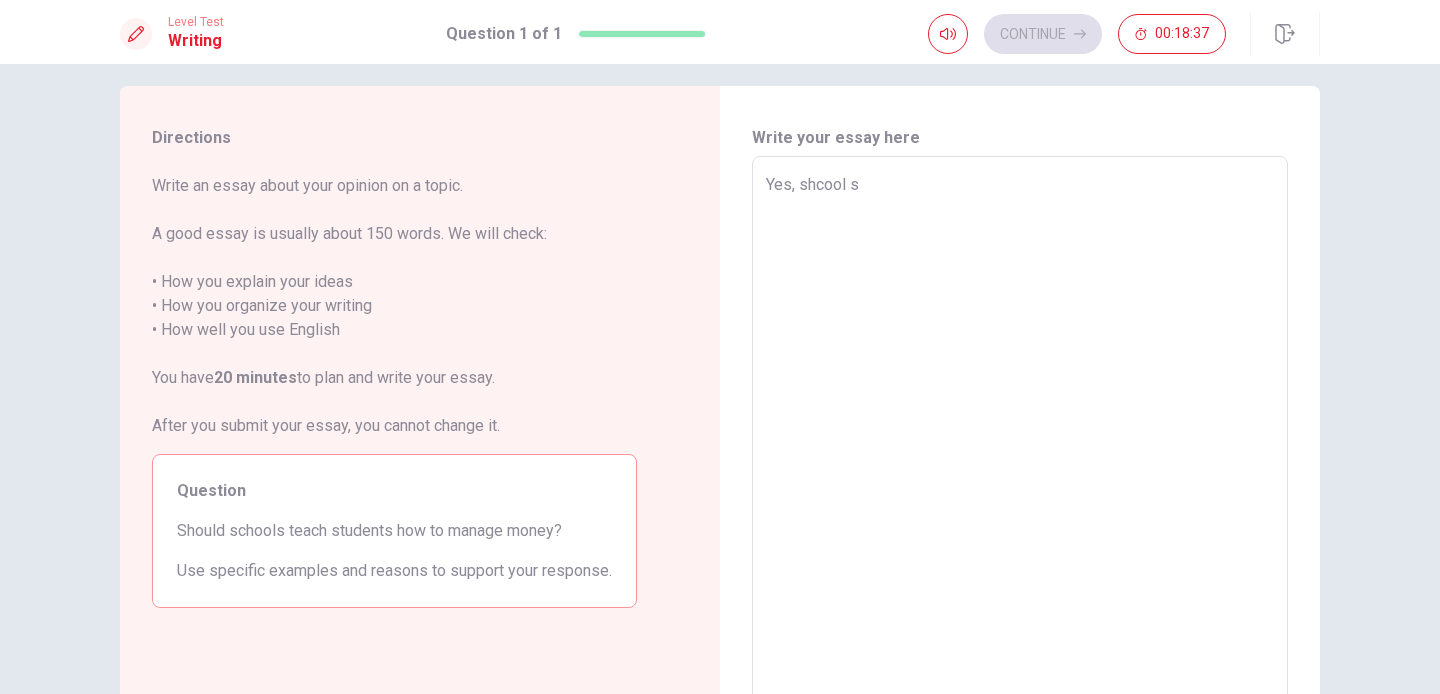type on "x" 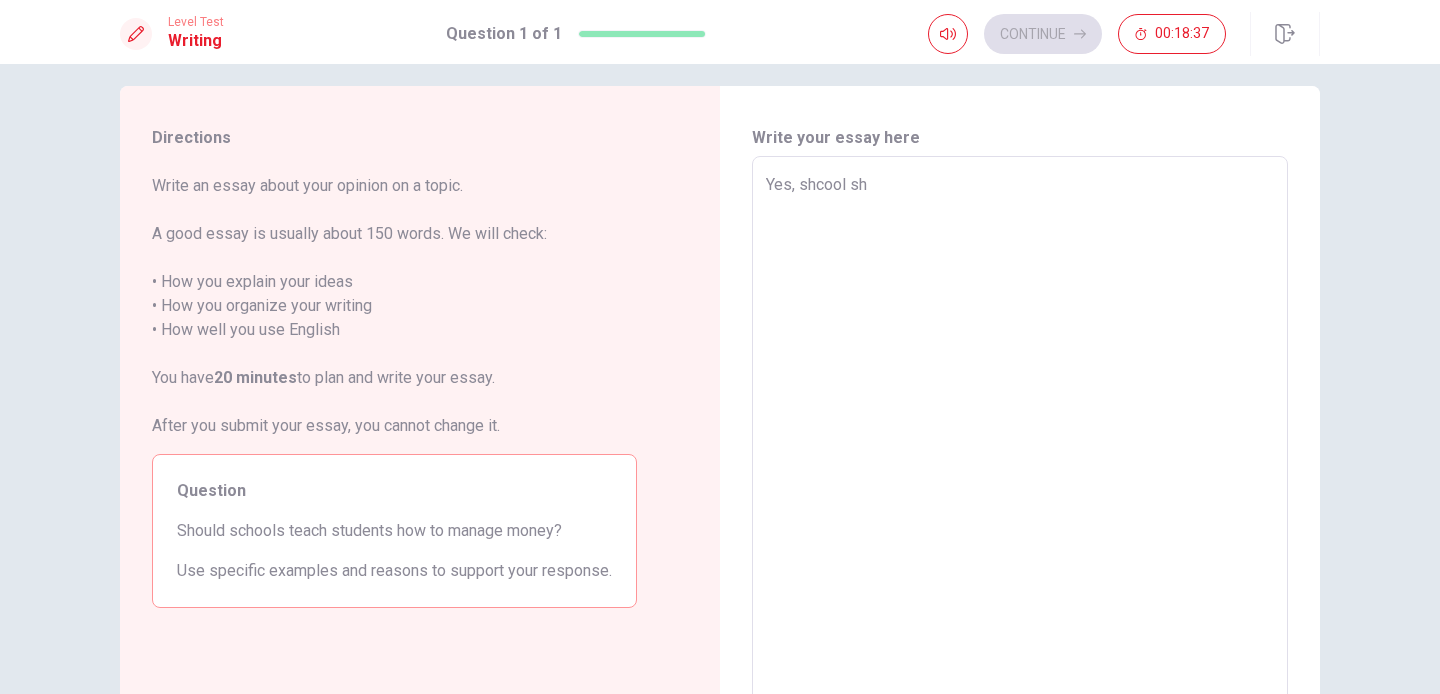 type on "x" 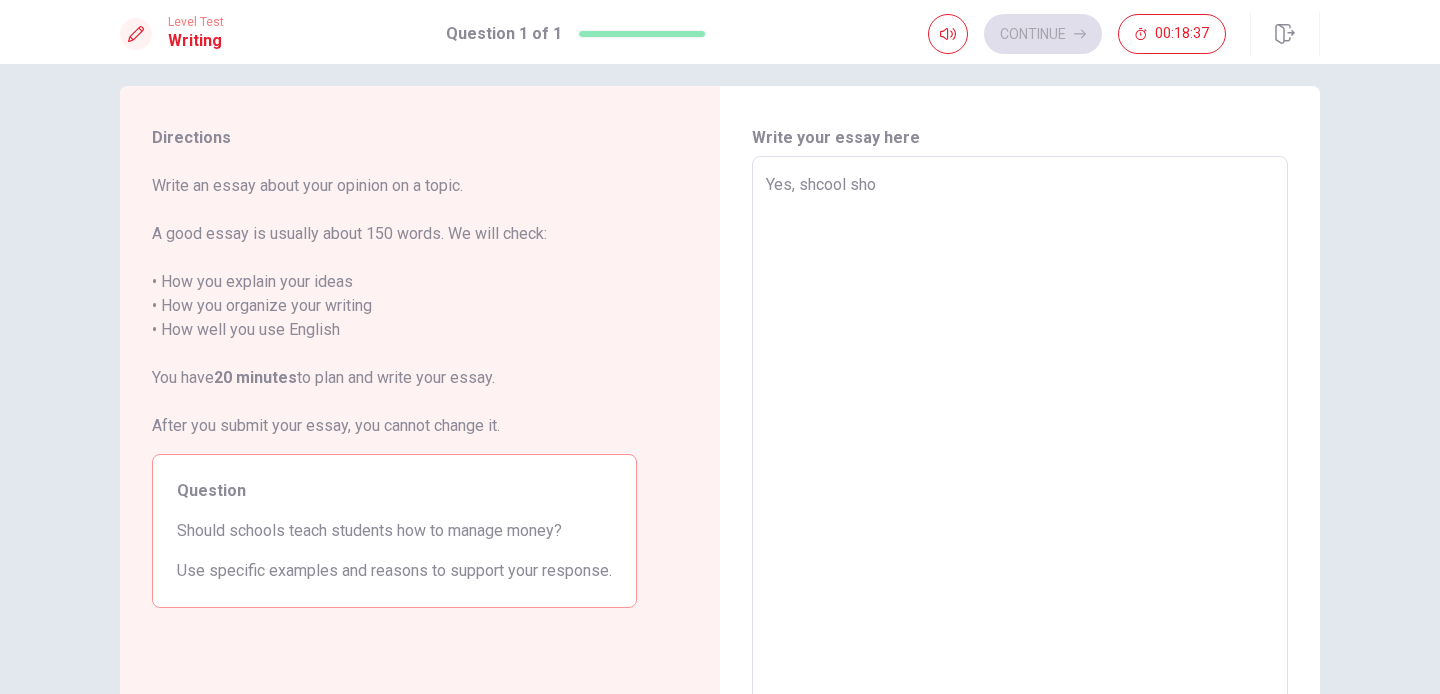 type on "x" 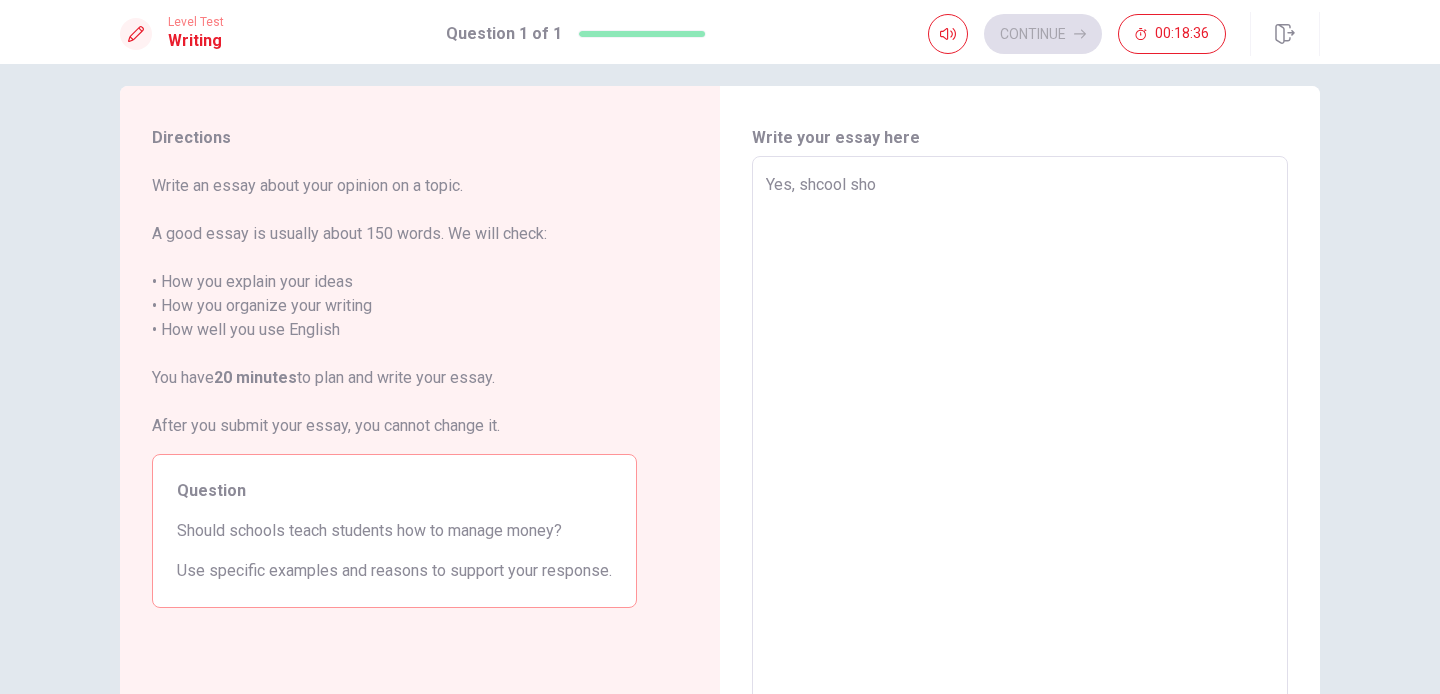 type on "Yes, shcool shou" 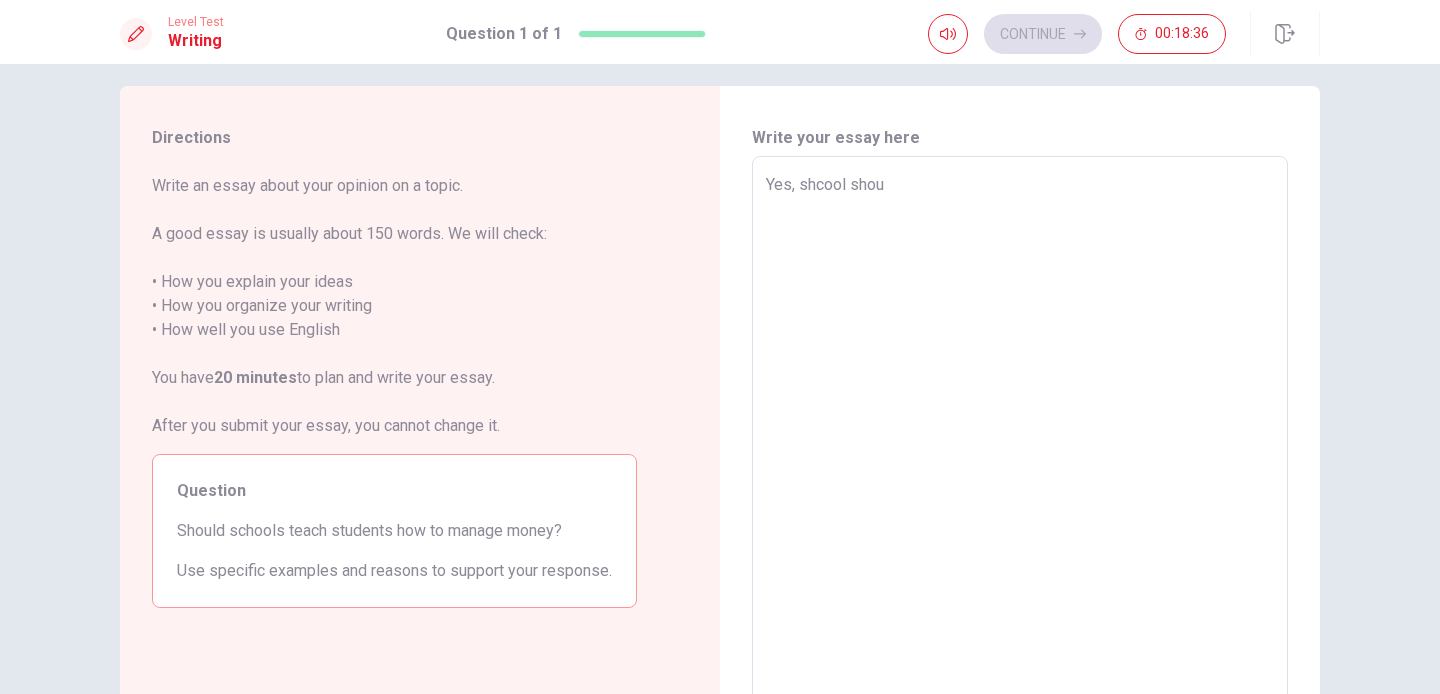 type on "x" 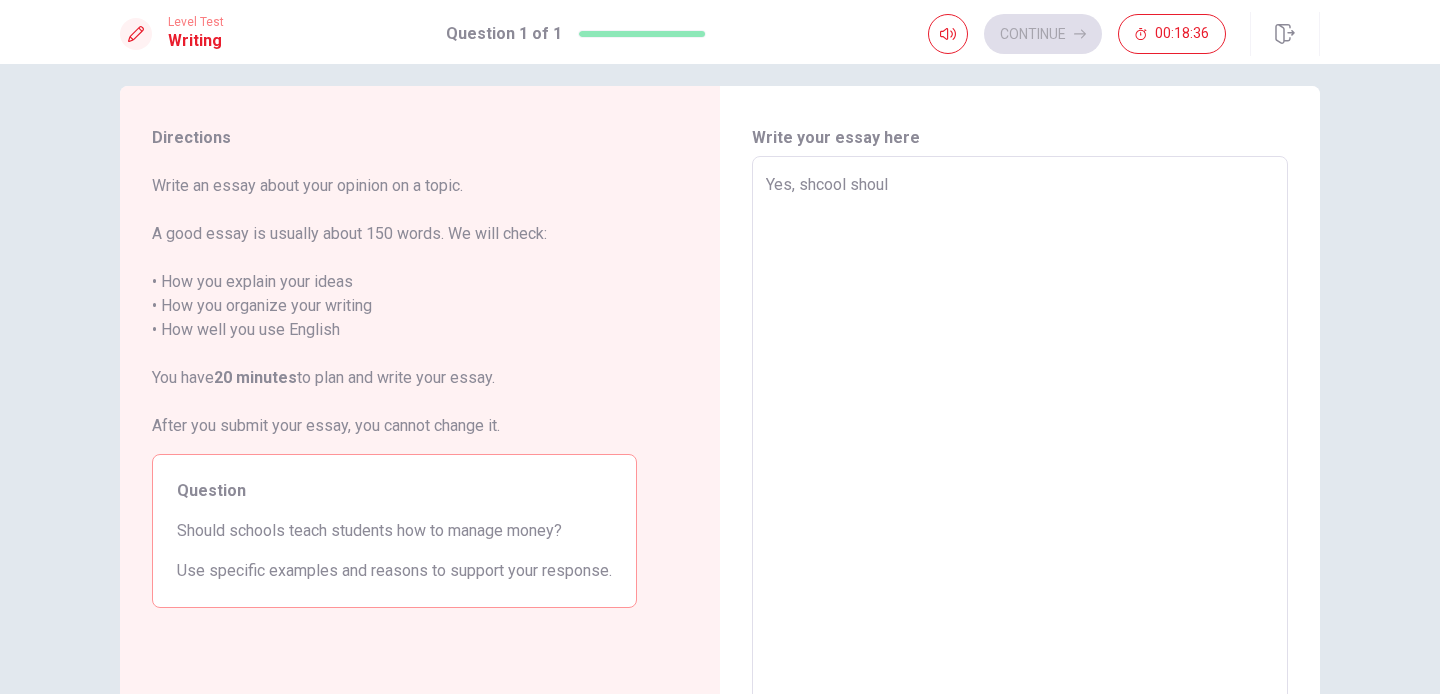 type on "x" 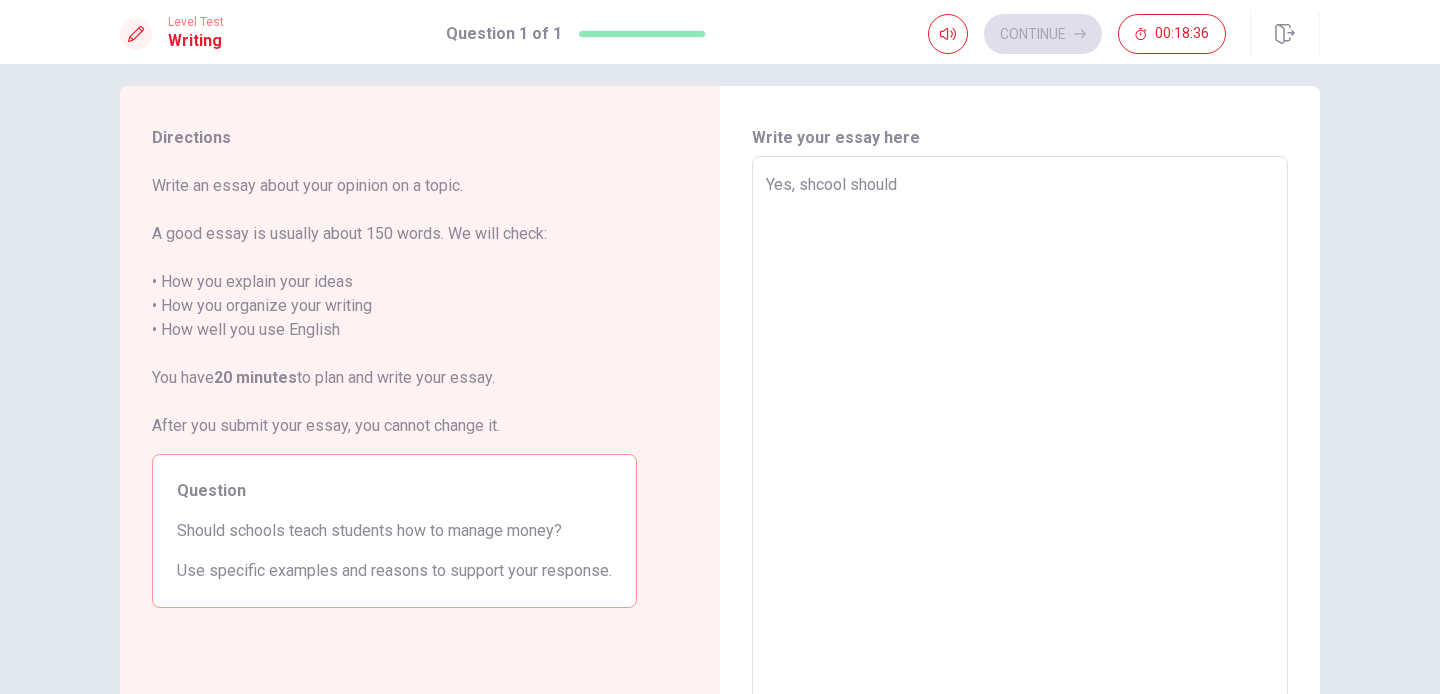 type on "x" 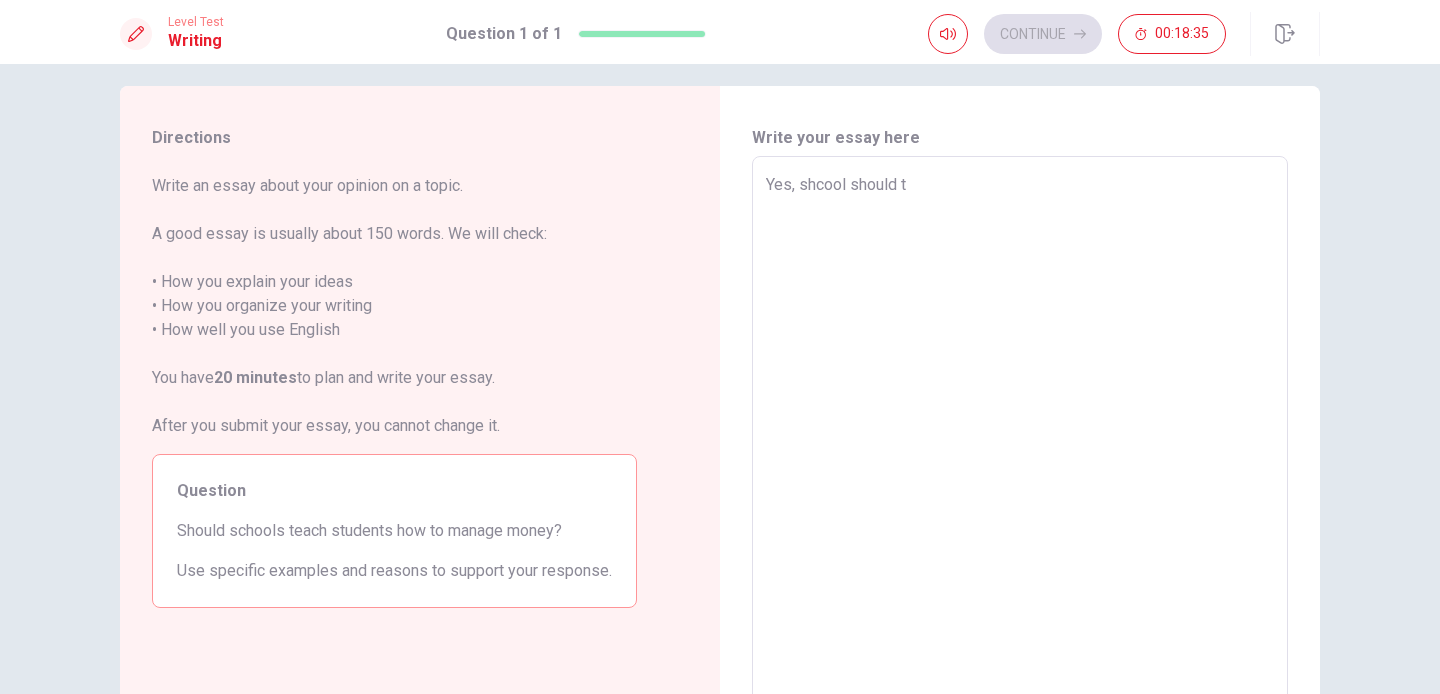 type on "x" 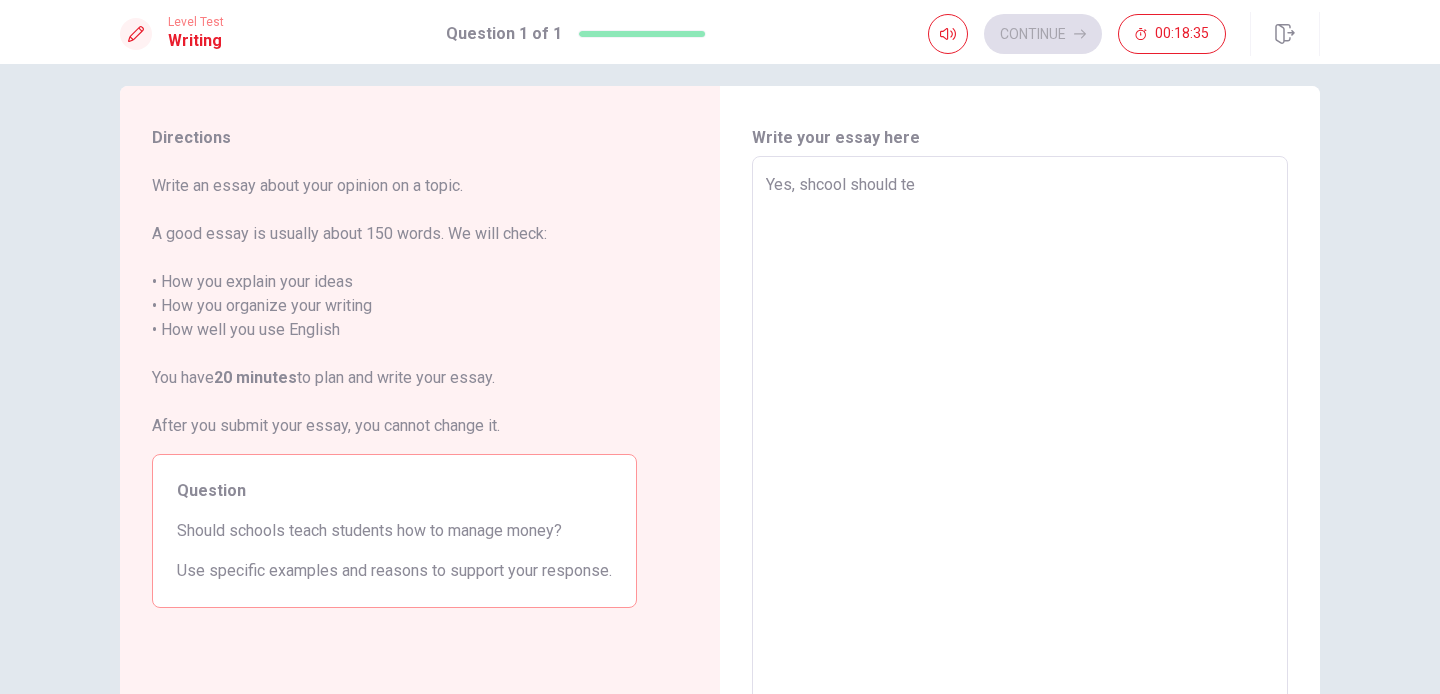 type on "x" 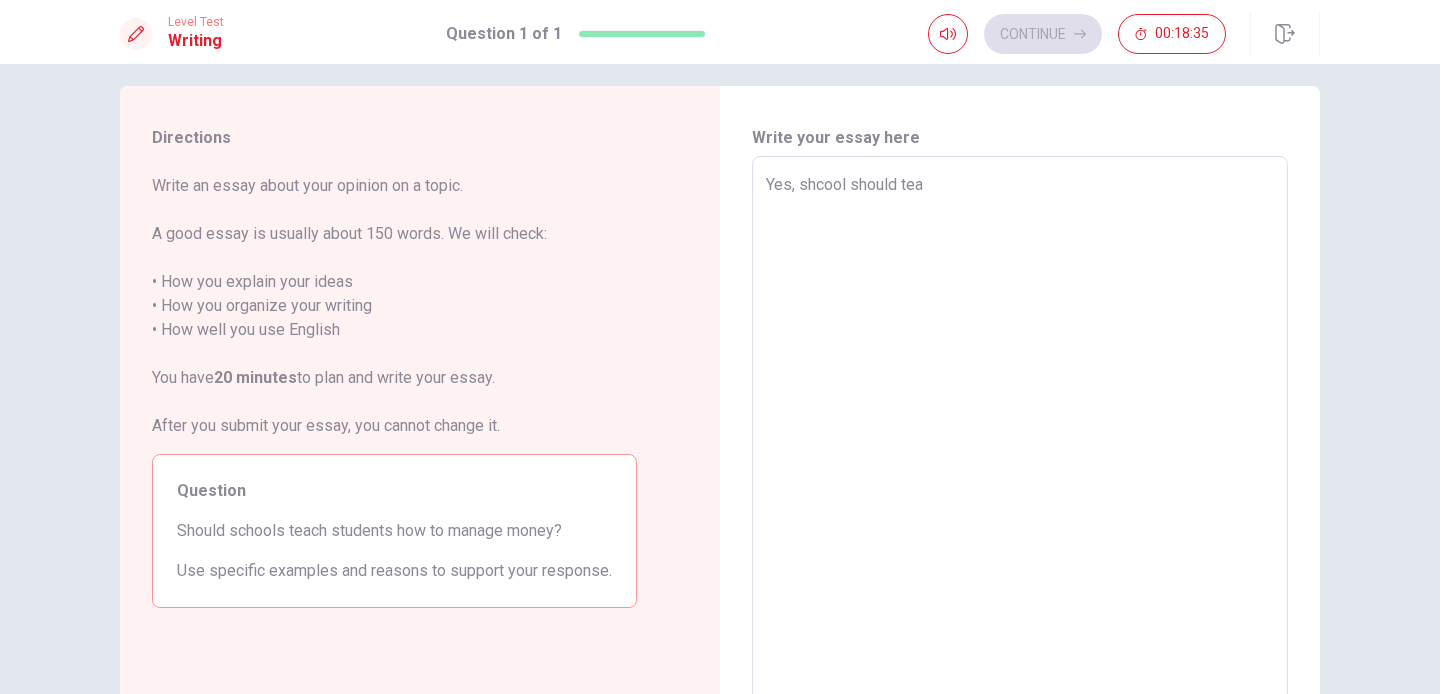 type on "x" 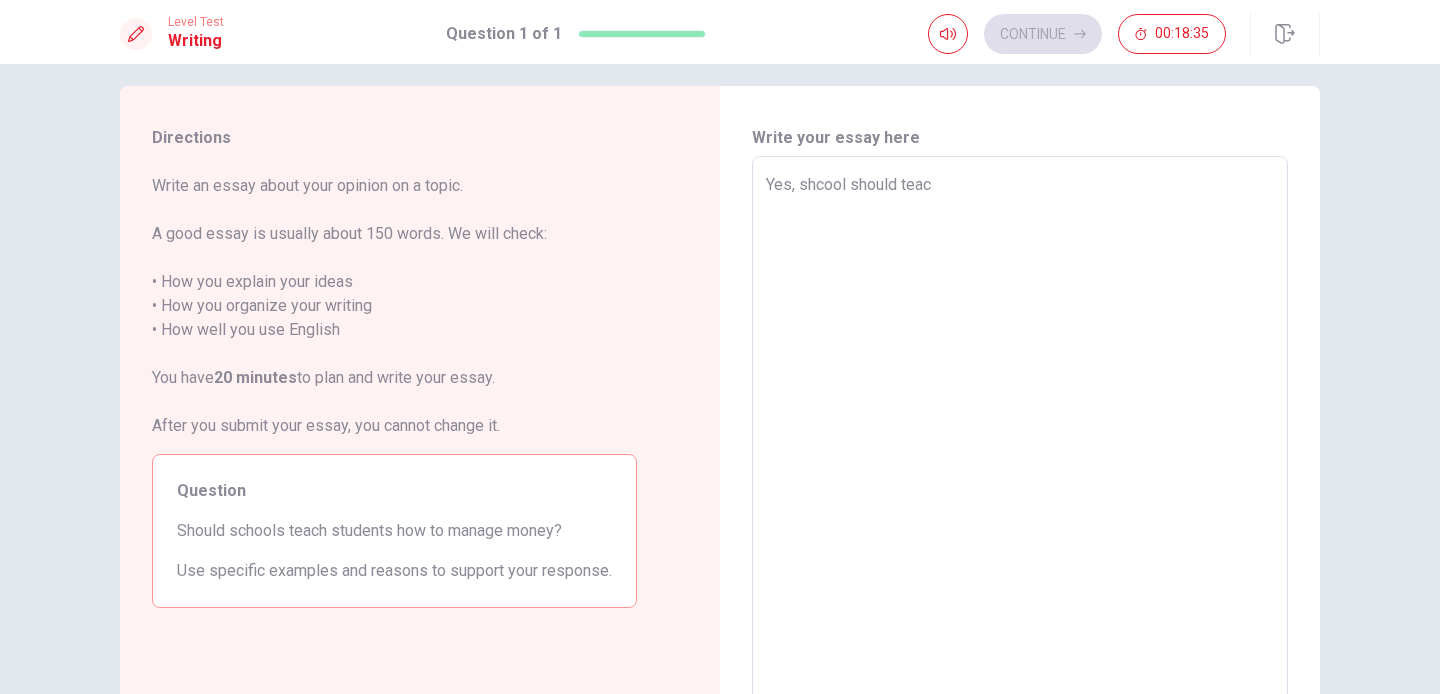 type on "x" 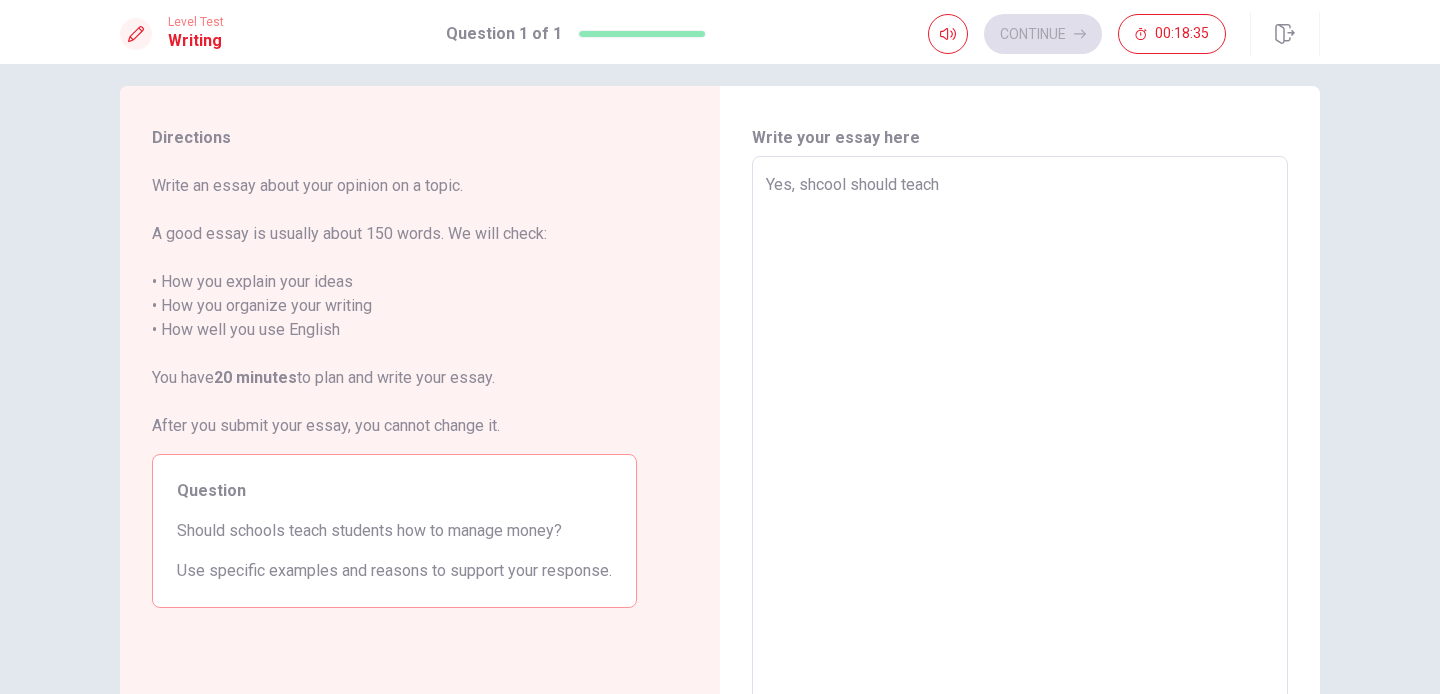 type on "x" 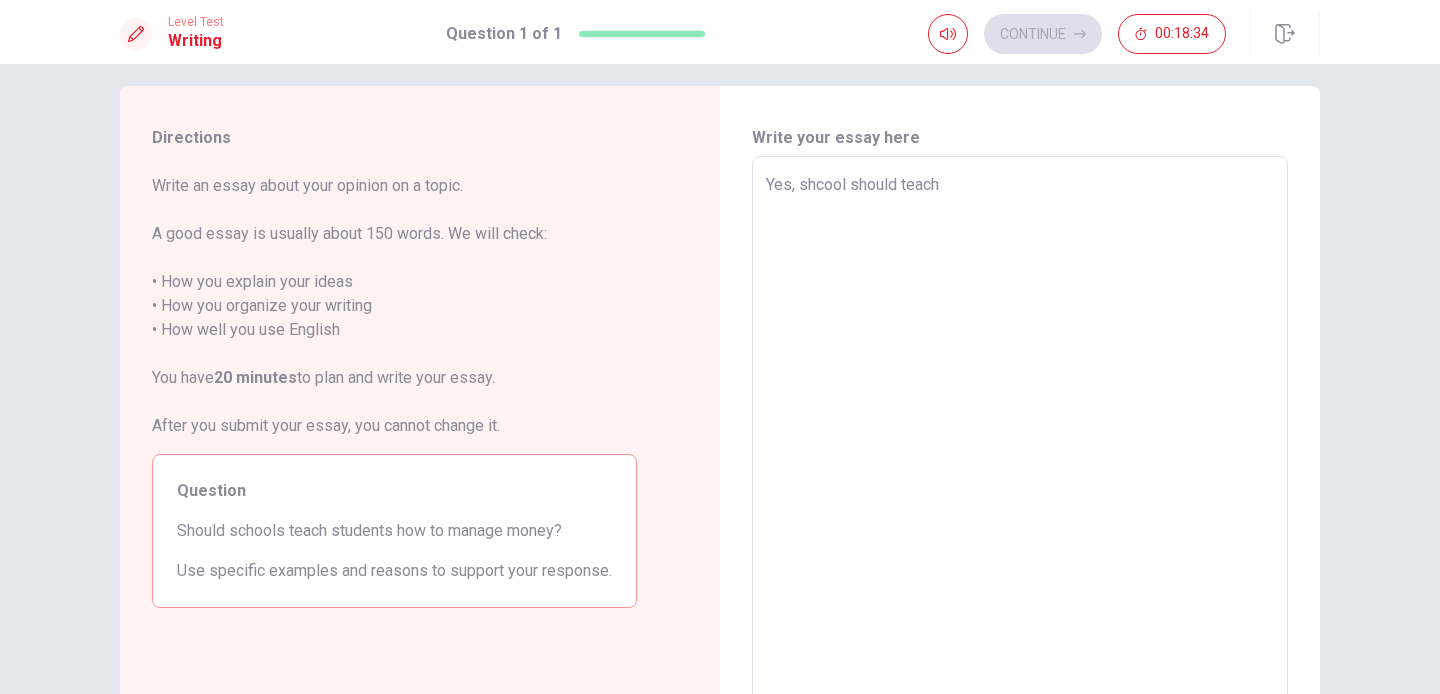 type on "Yes, shcool should teach s" 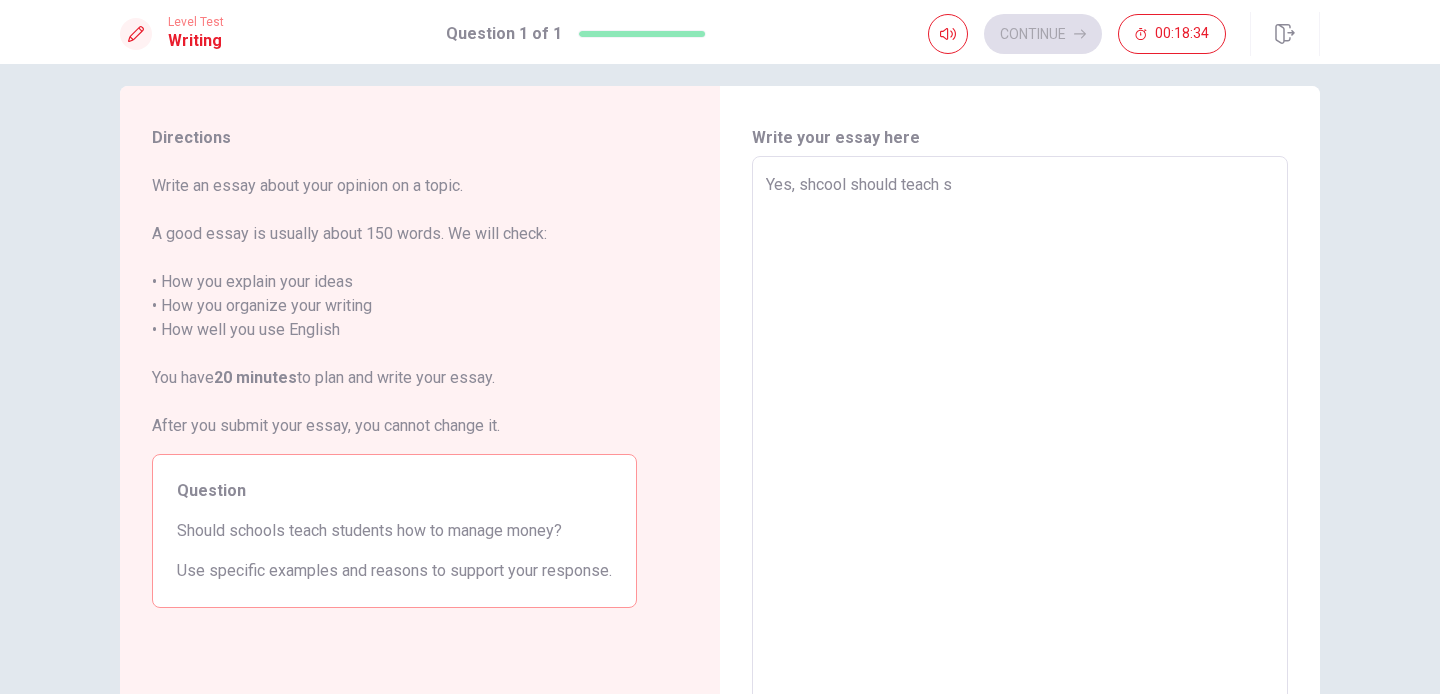 type on "x" 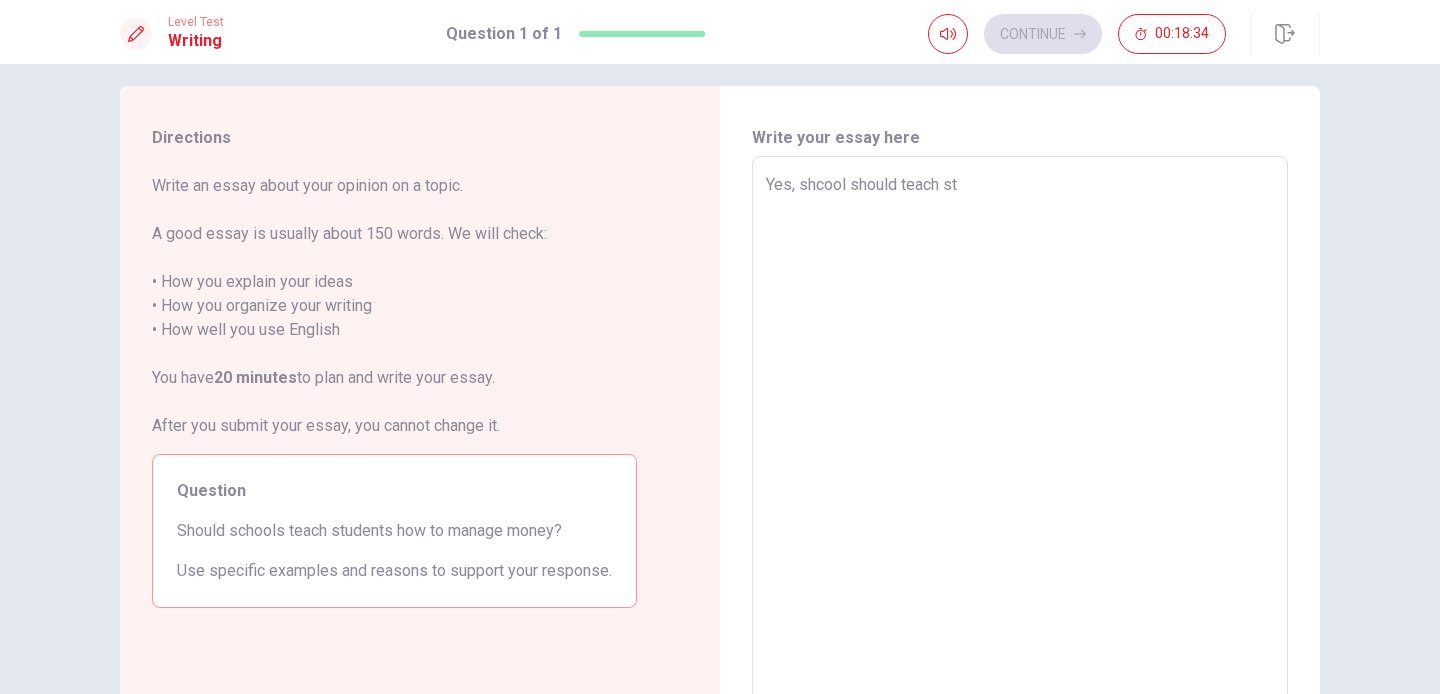type on "x" 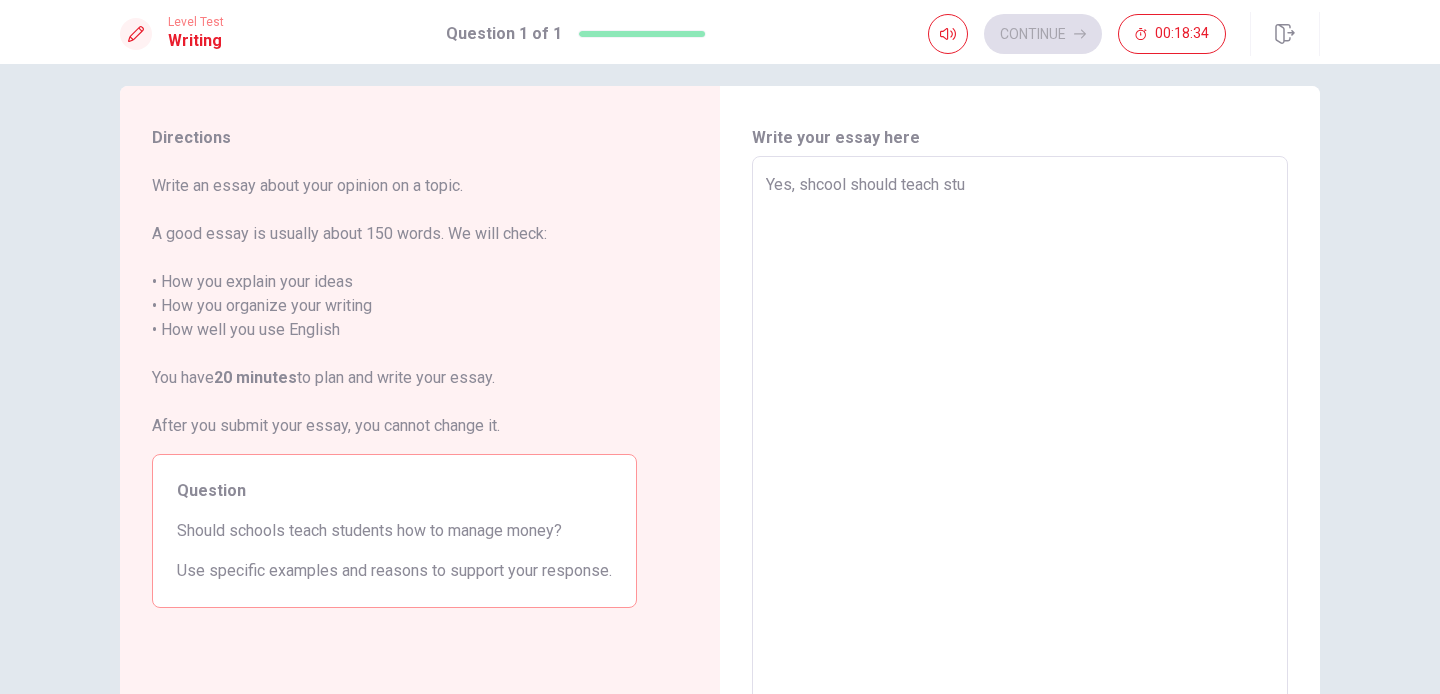 type on "x" 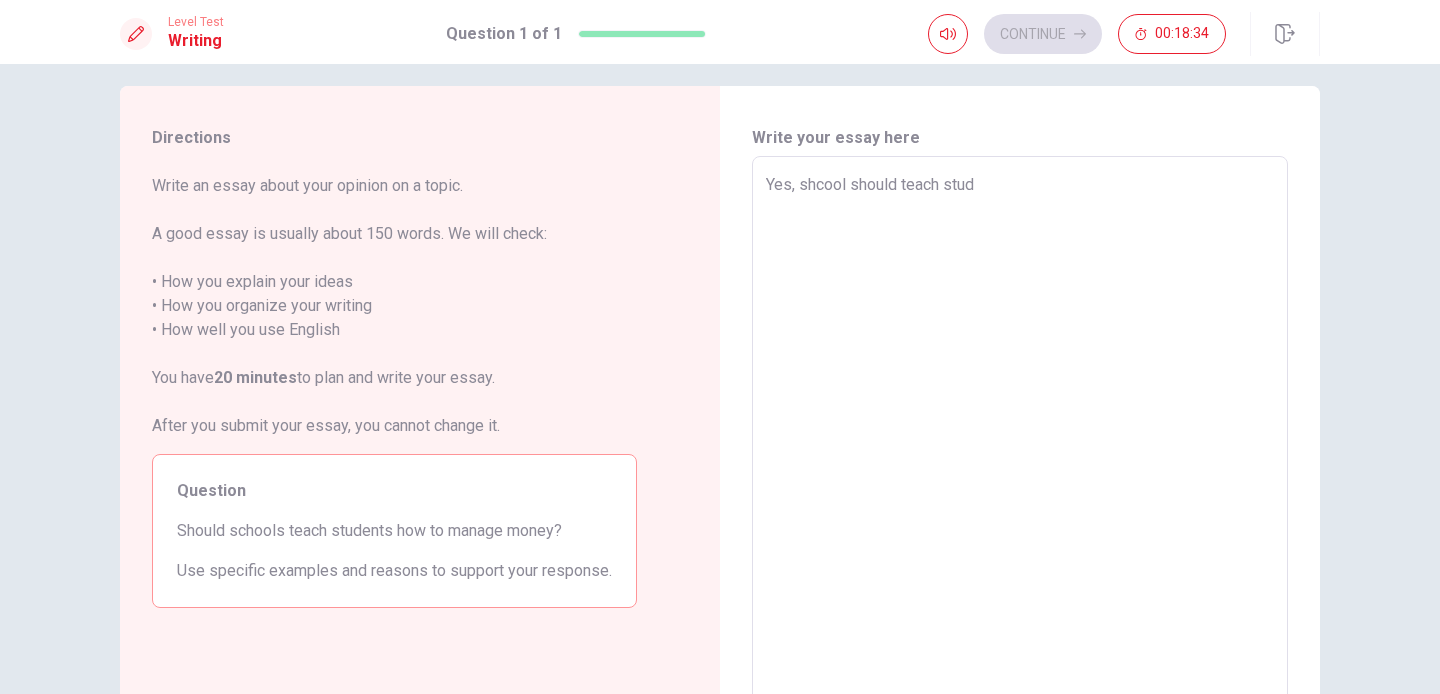 type on "x" 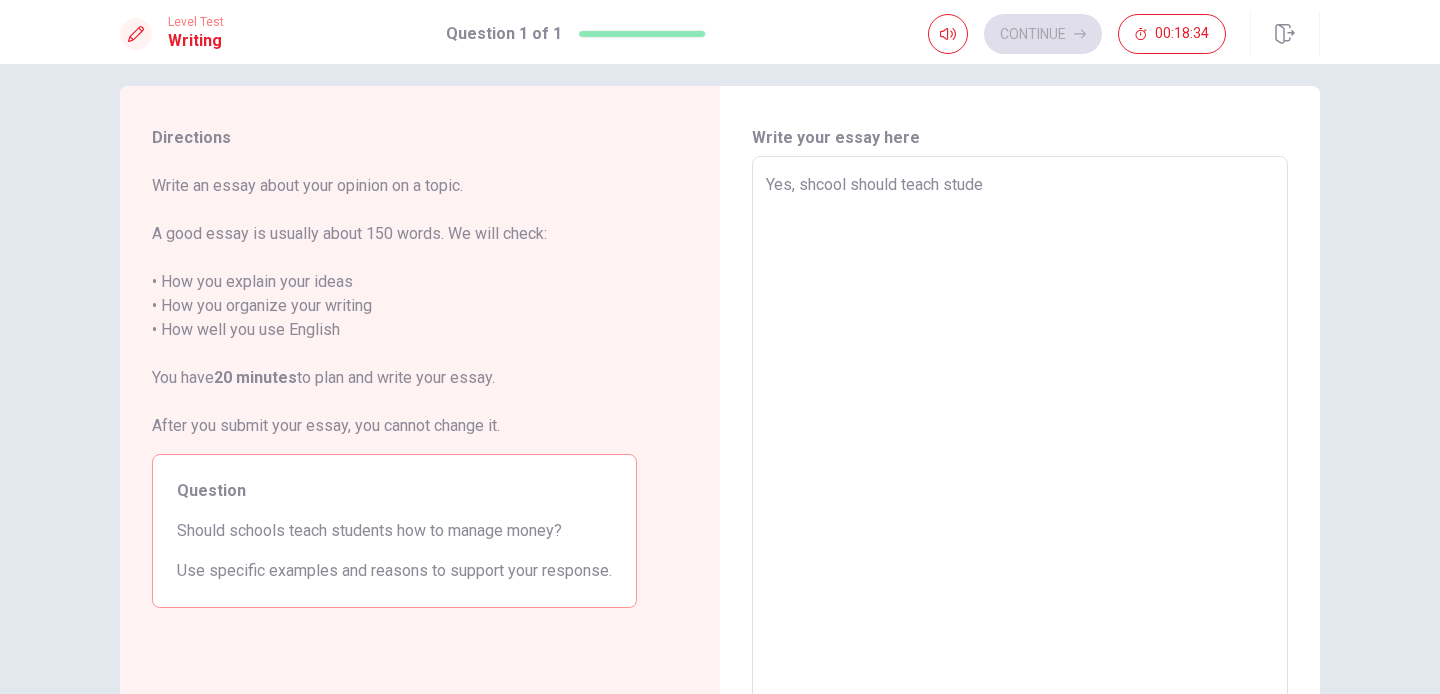 type on "x" 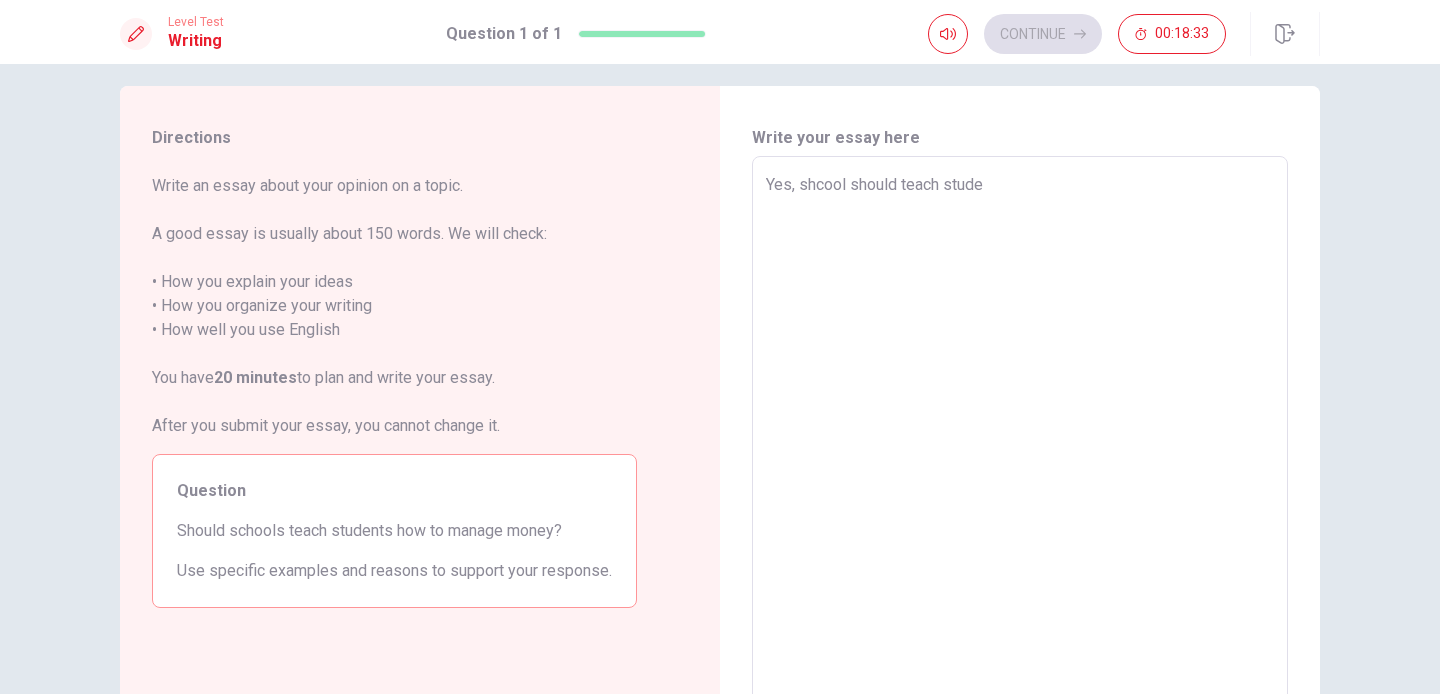 type on "Yes, shcool should teach studen" 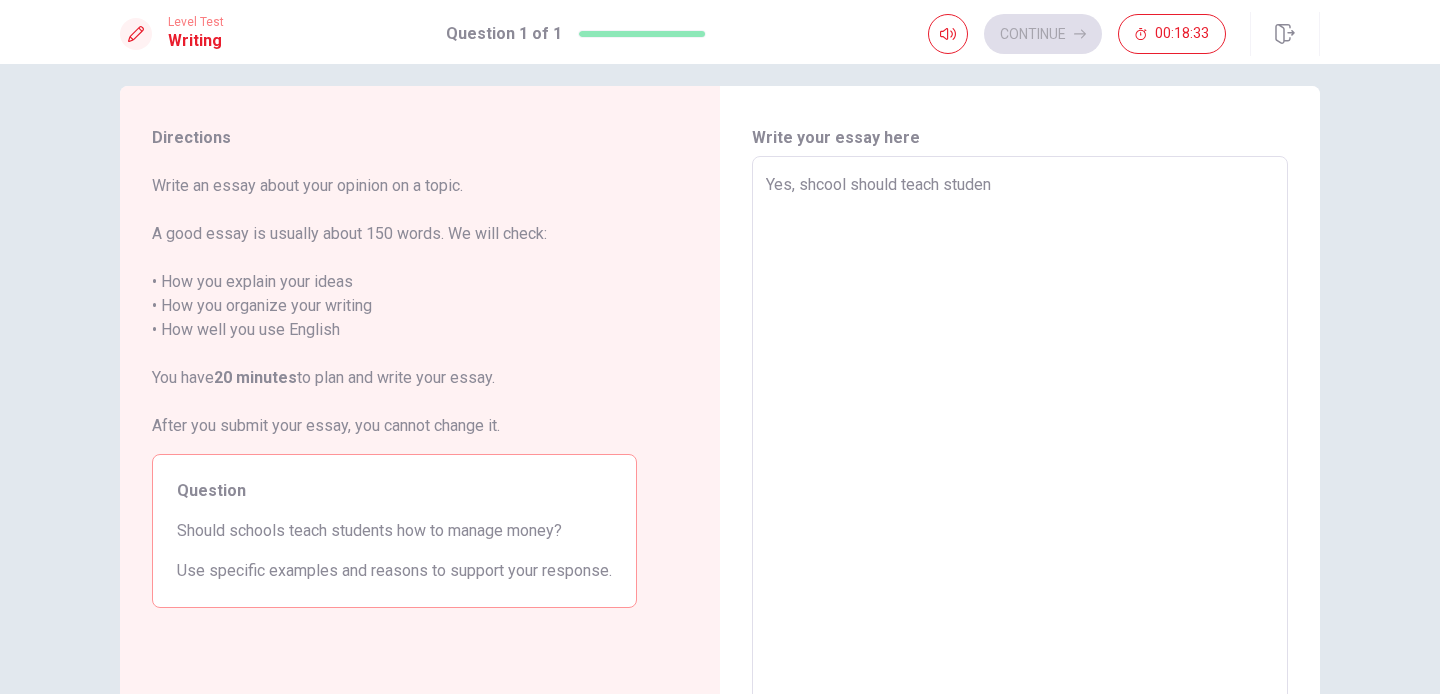 type on "x" 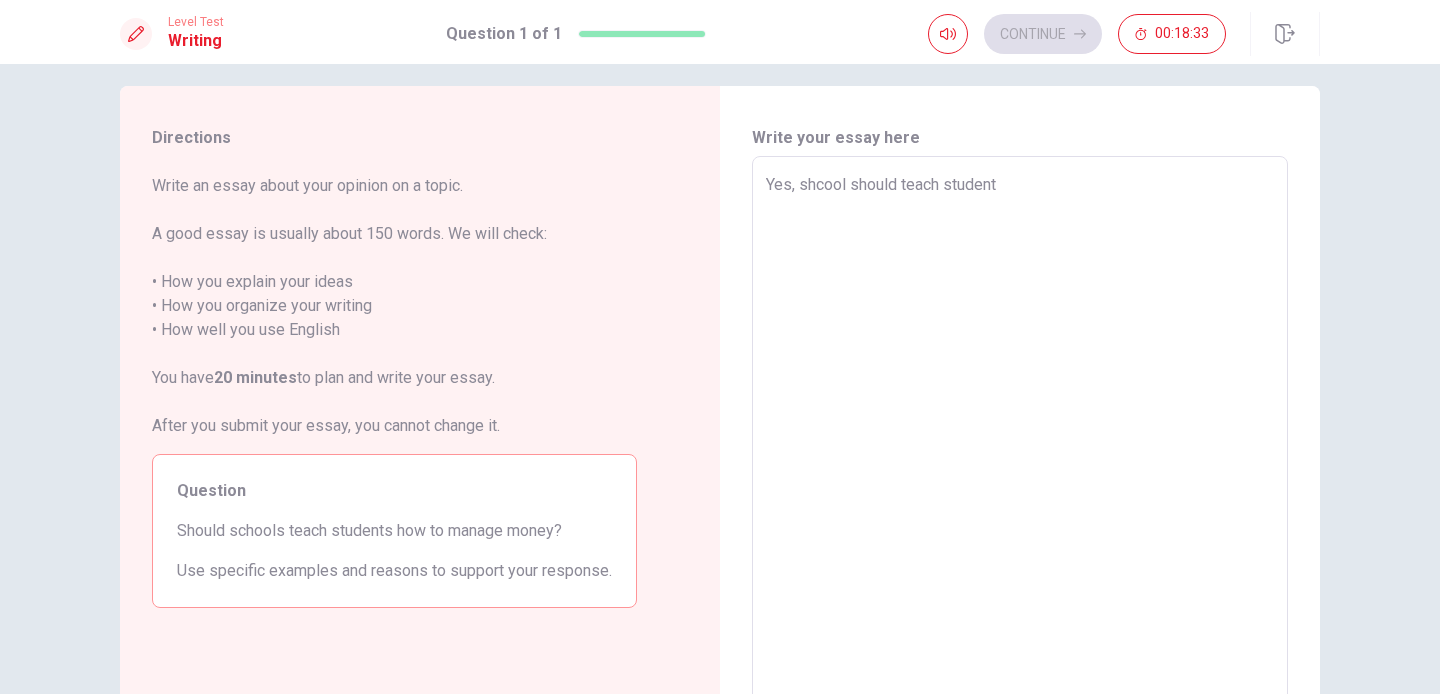 type on "x" 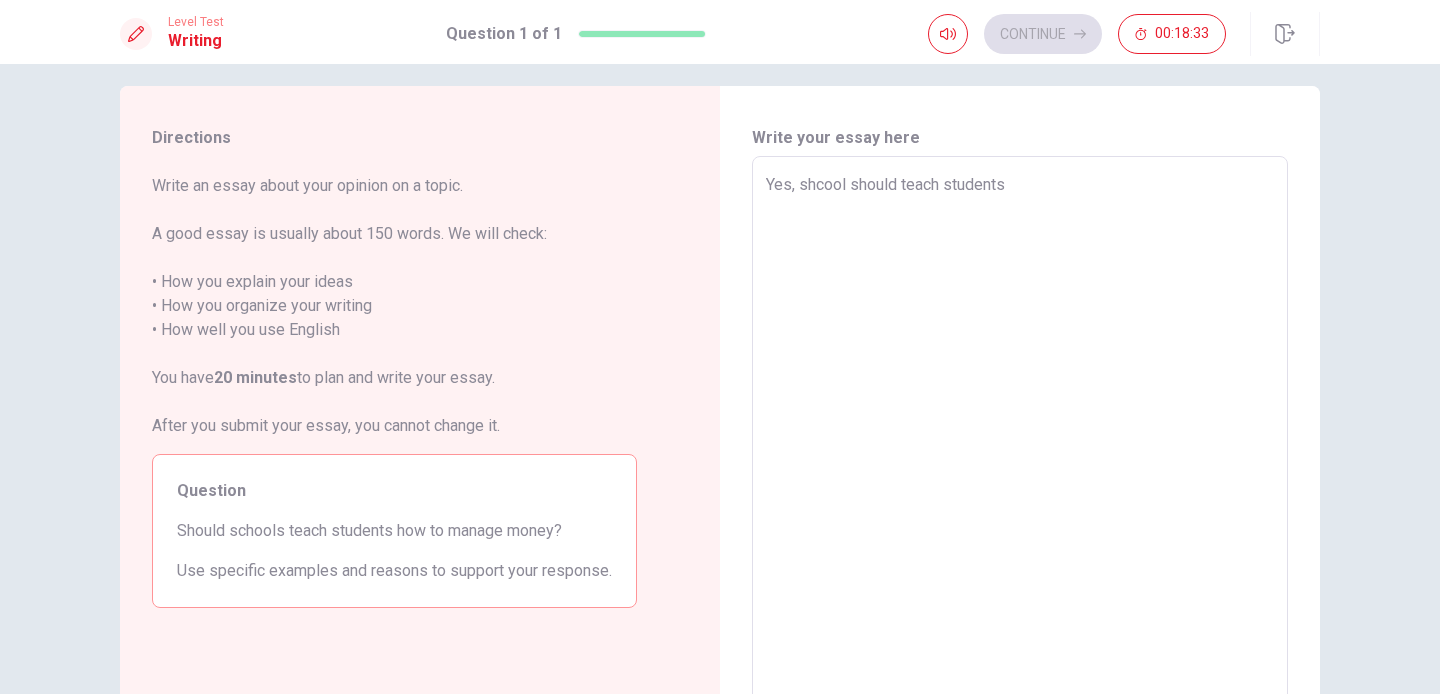 type on "x" 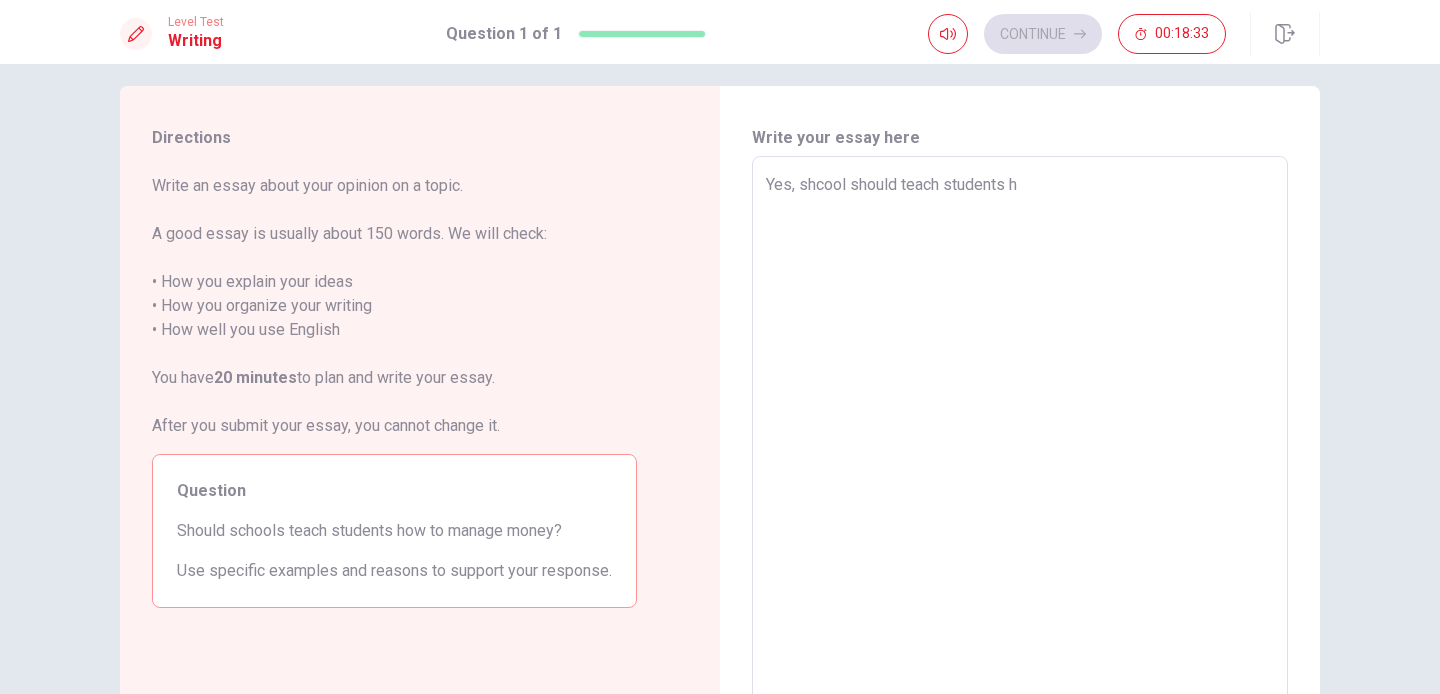 type on "x" 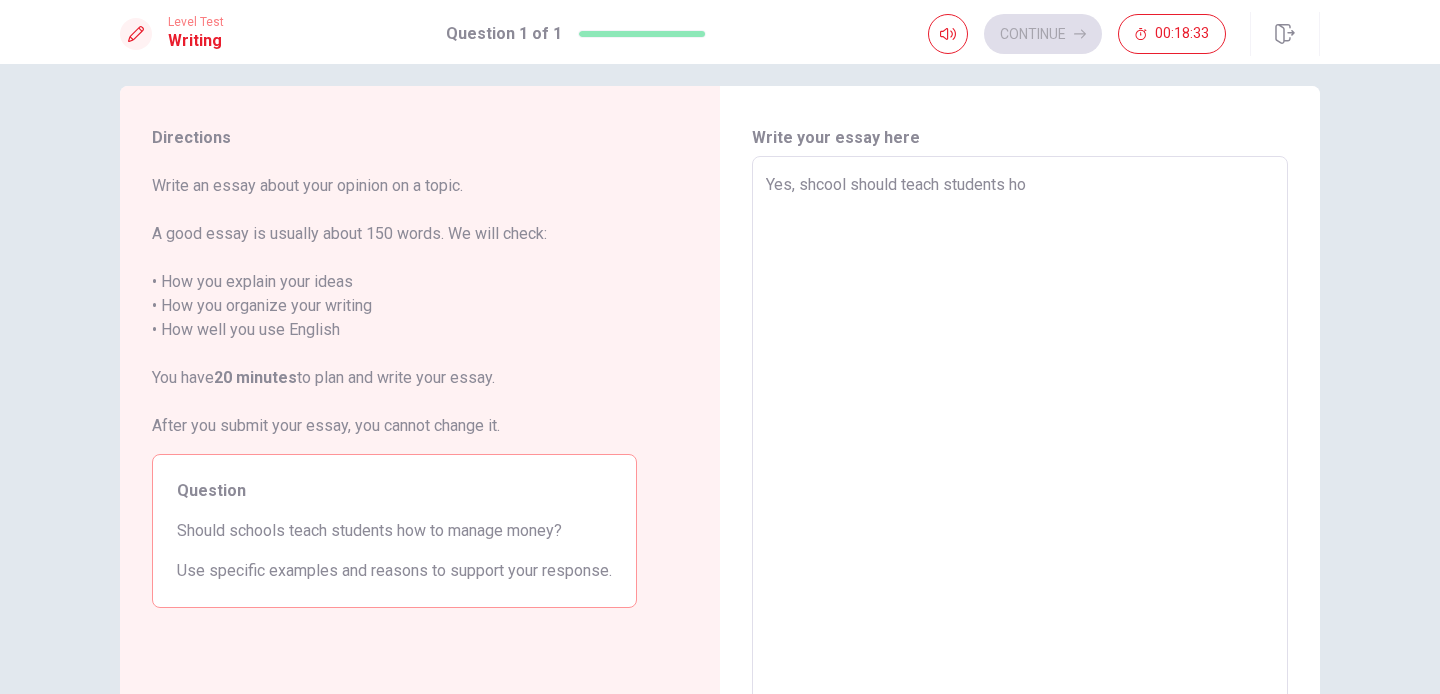 type on "x" 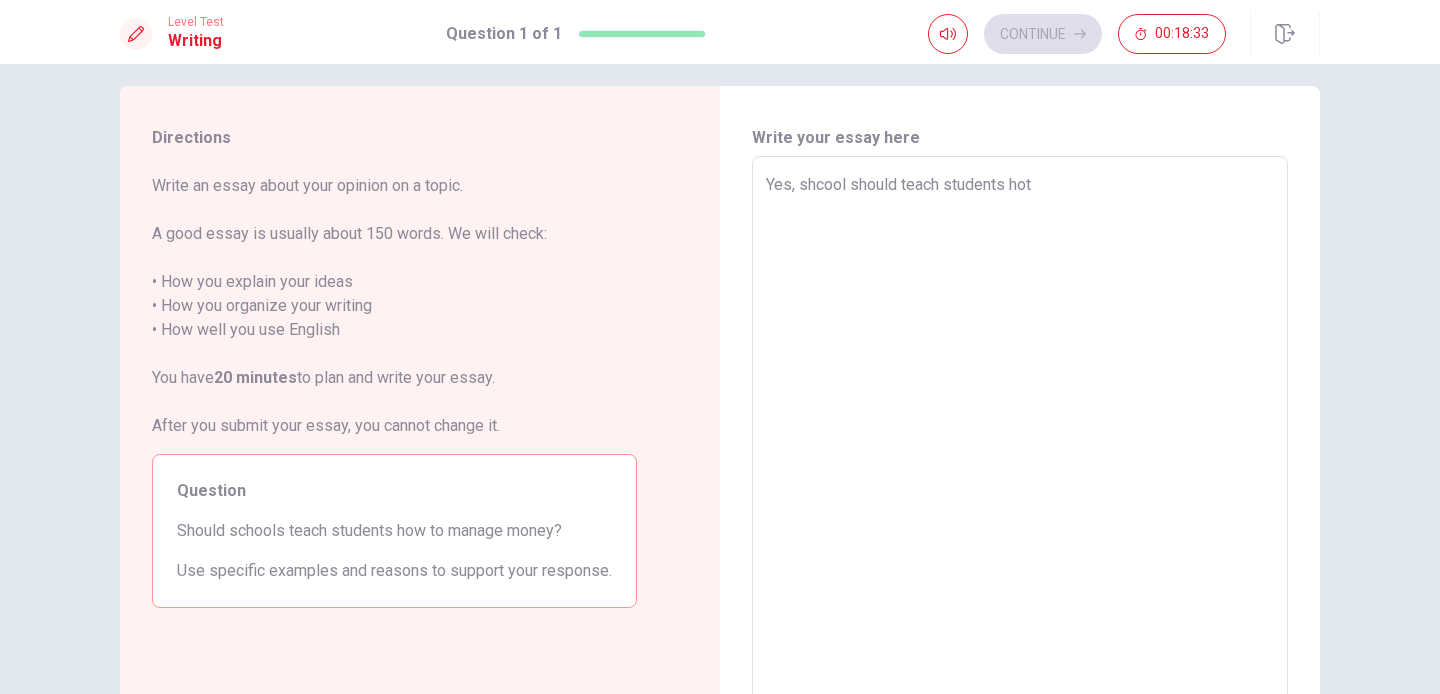 type on "x" 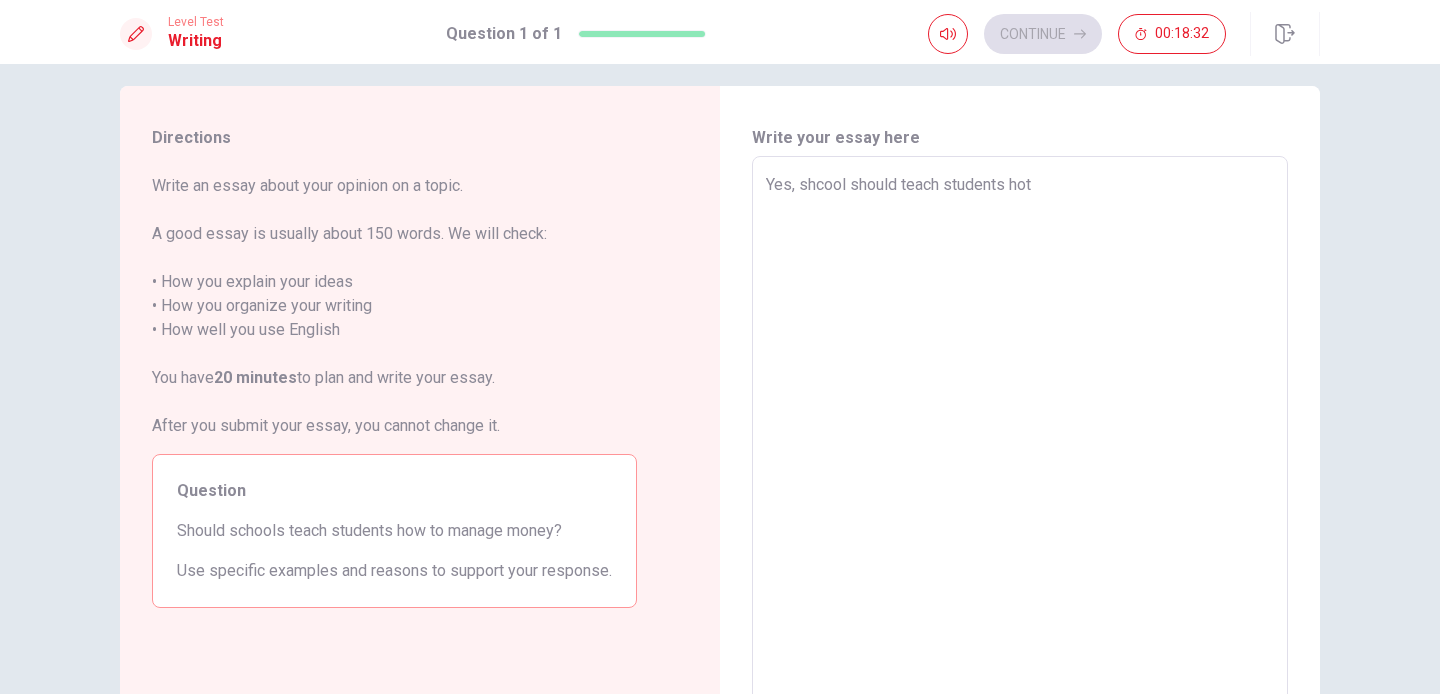 type on "Yes, shcool should teach students hot" 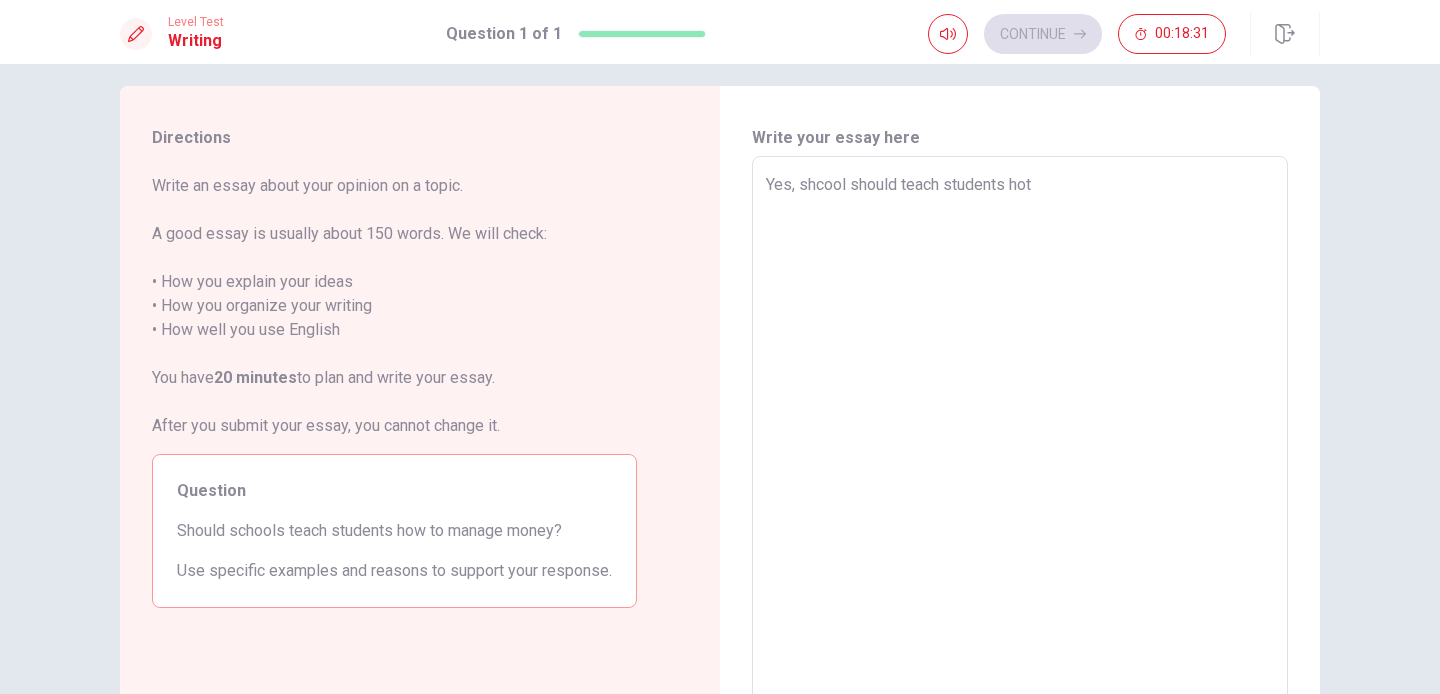 type on "Yes, shcool should teach students hot" 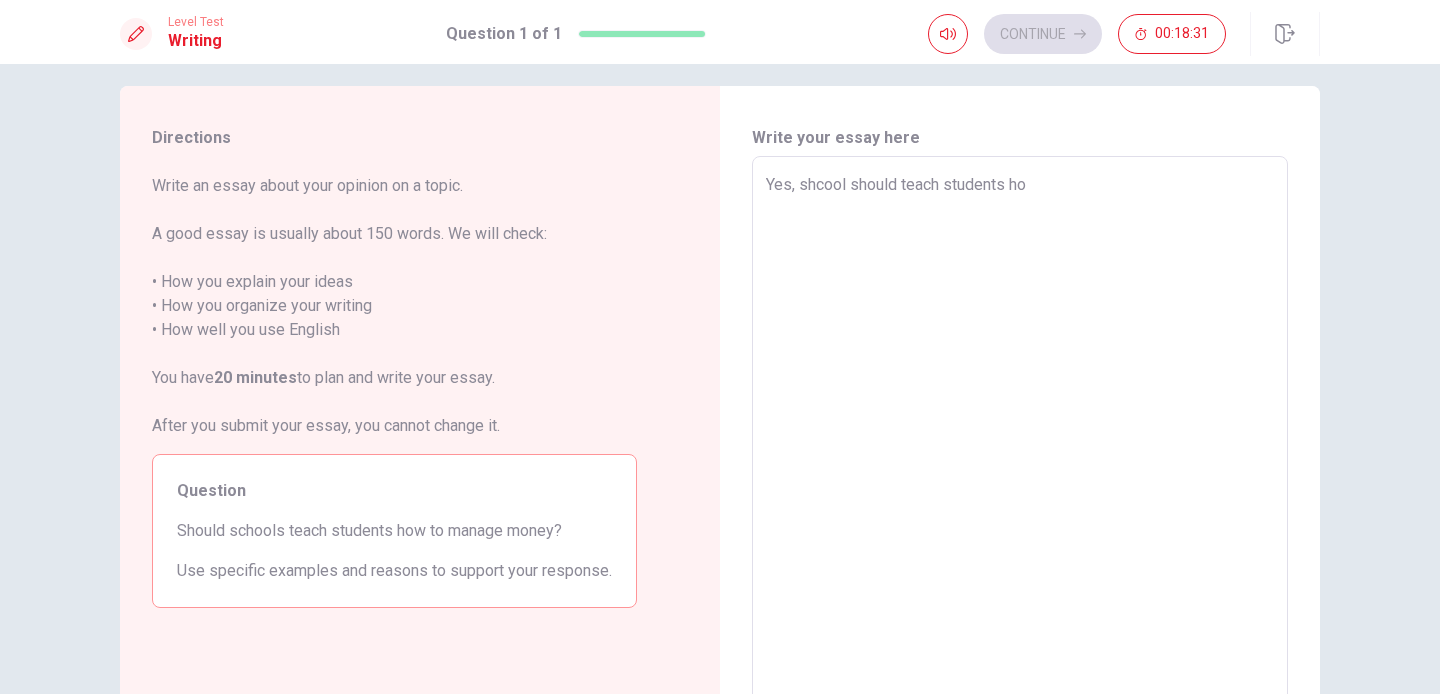 type on "x" 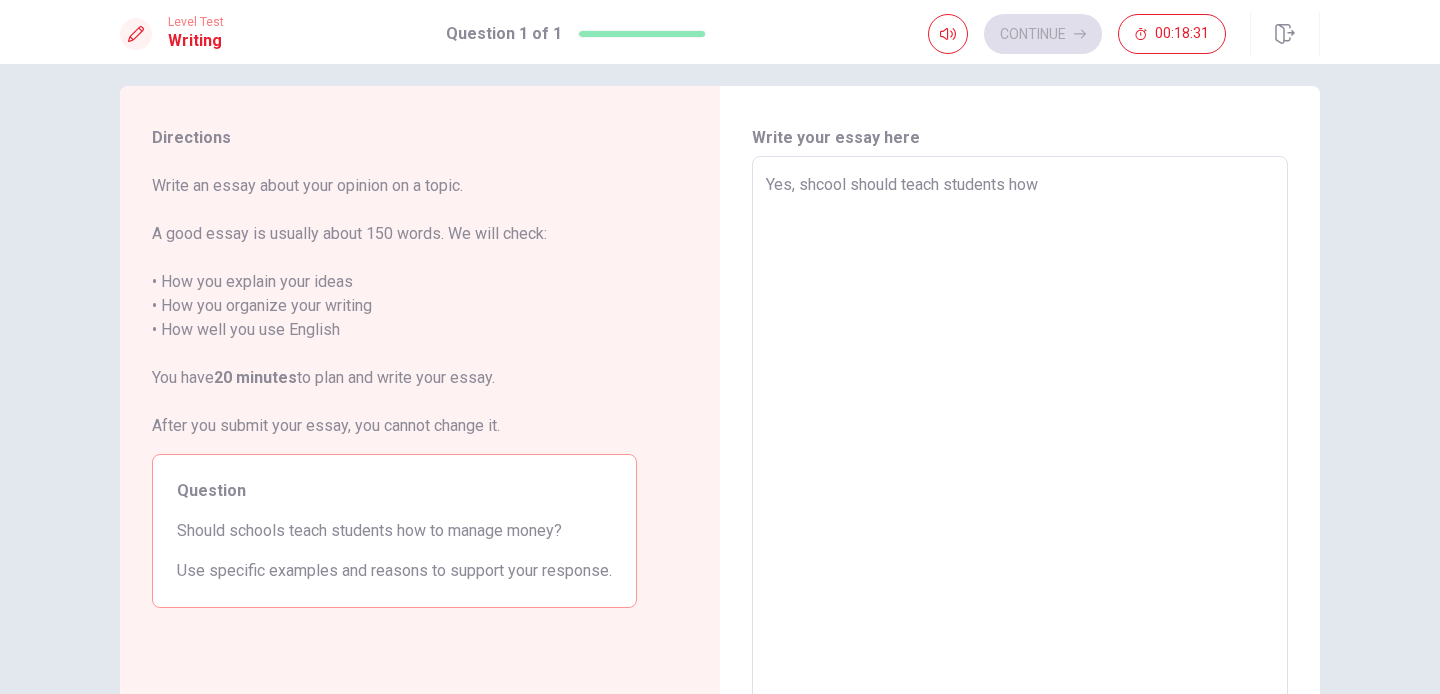 type on "x" 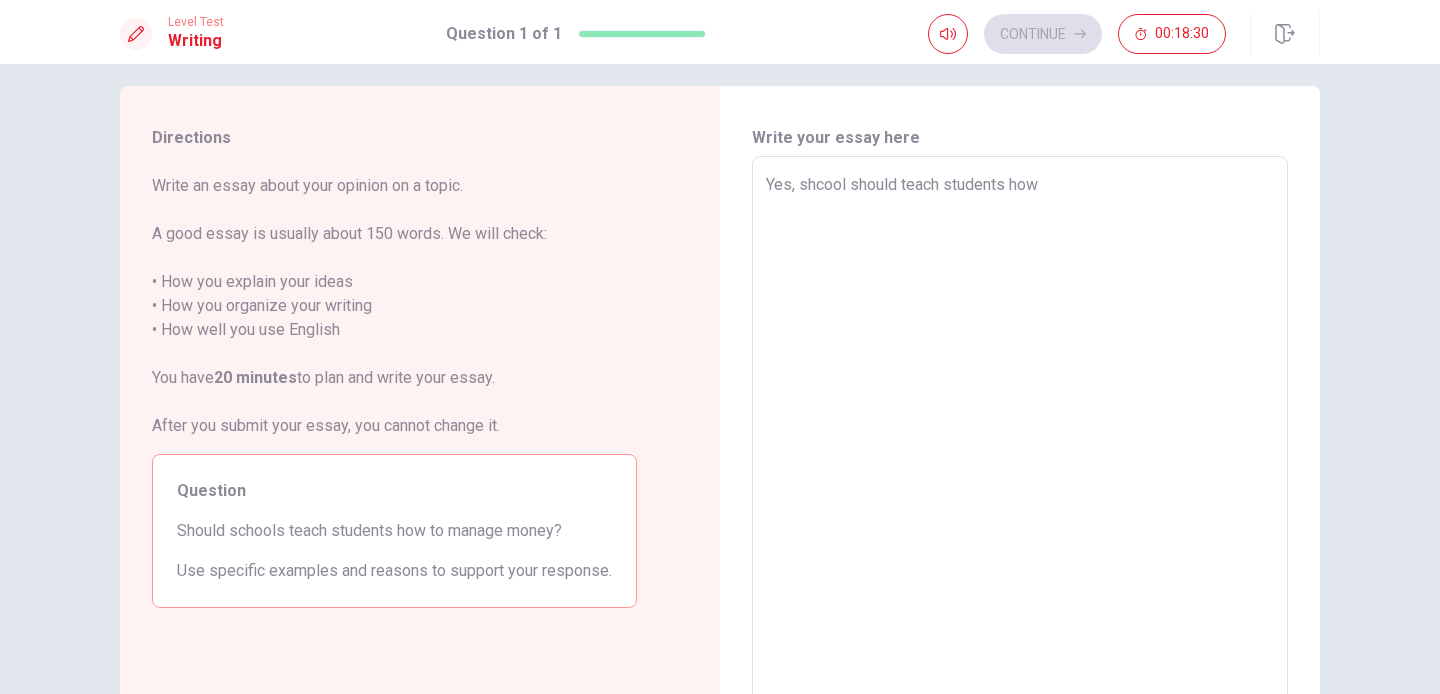 type on "Yes, shcool should teach students how" 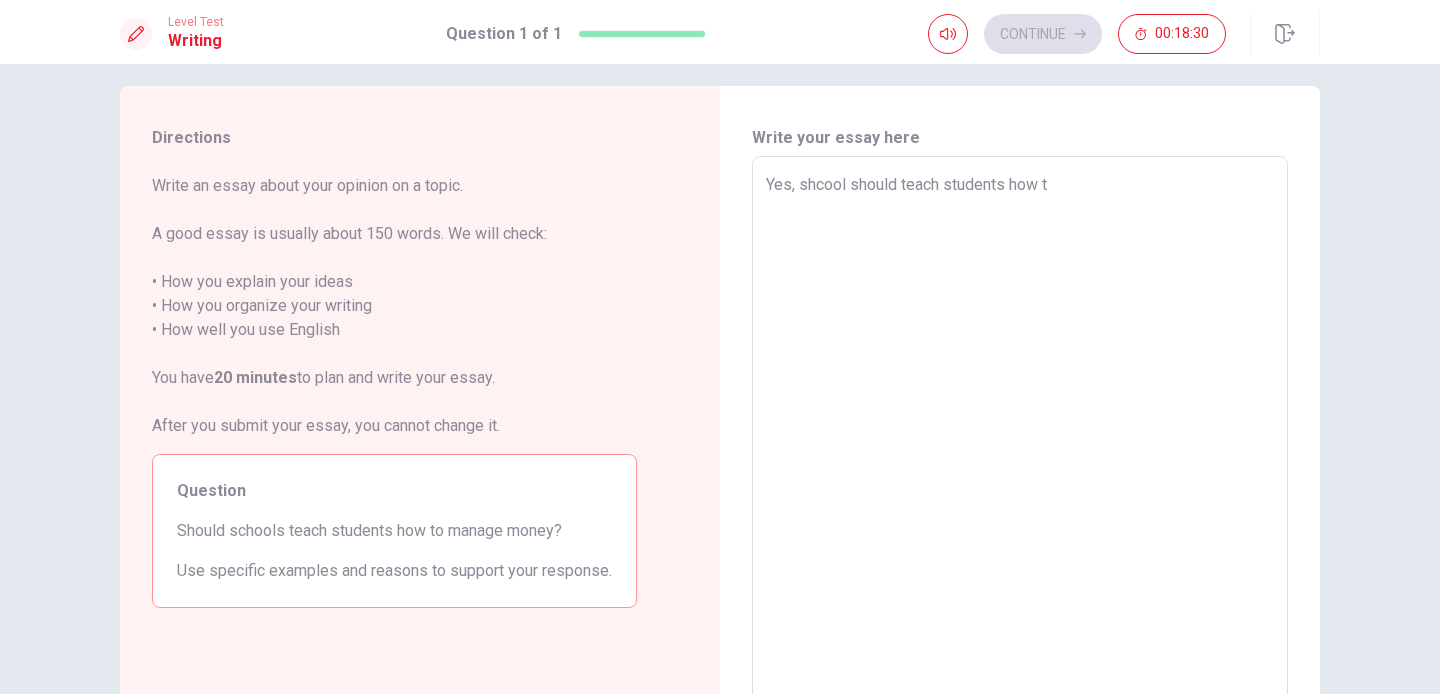 type on "x" 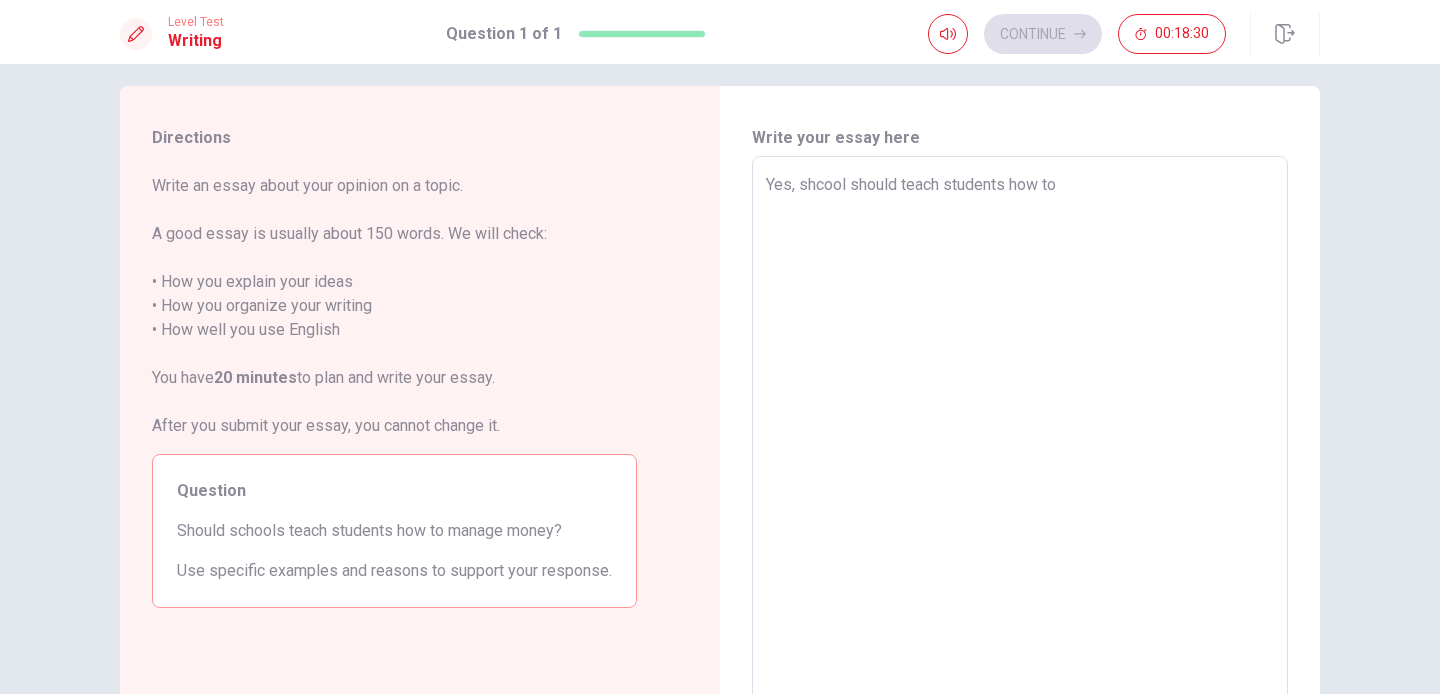 type on "x" 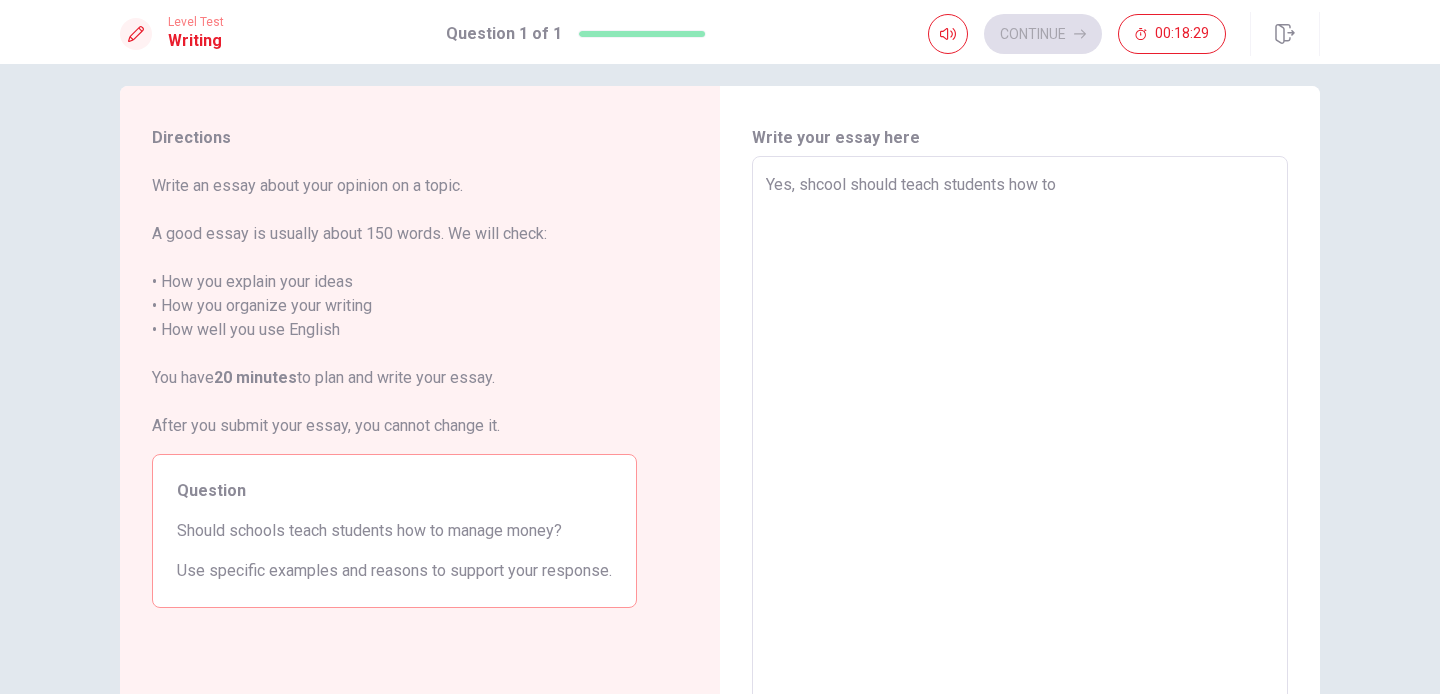 type on "Yes, shcool should teach students how to m" 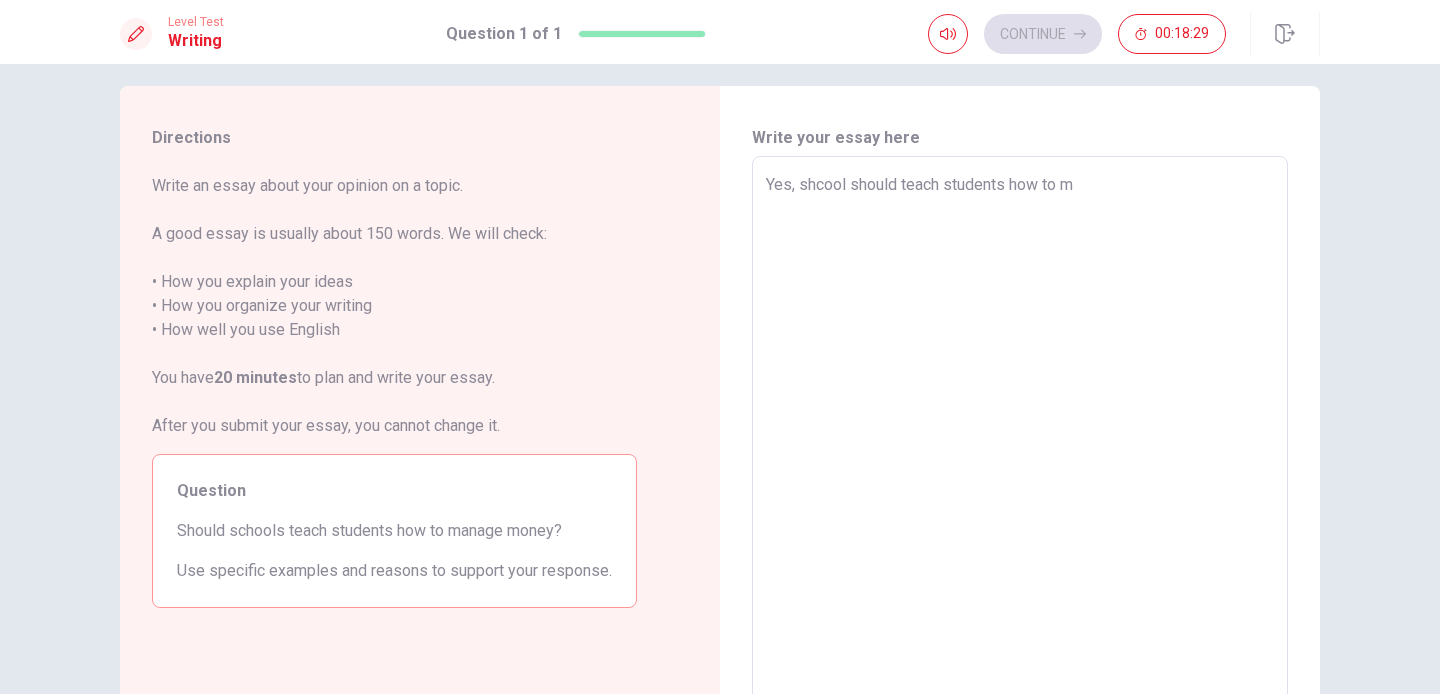 type on "x" 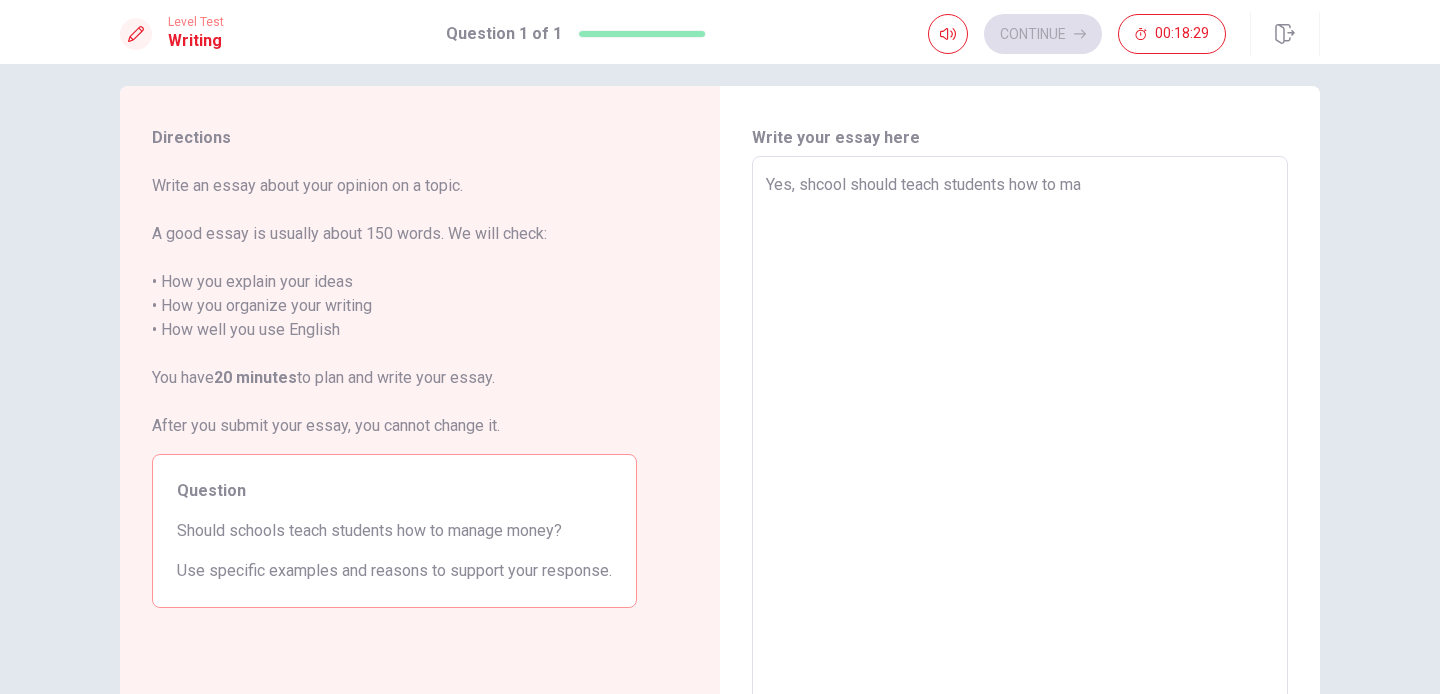 type on "x" 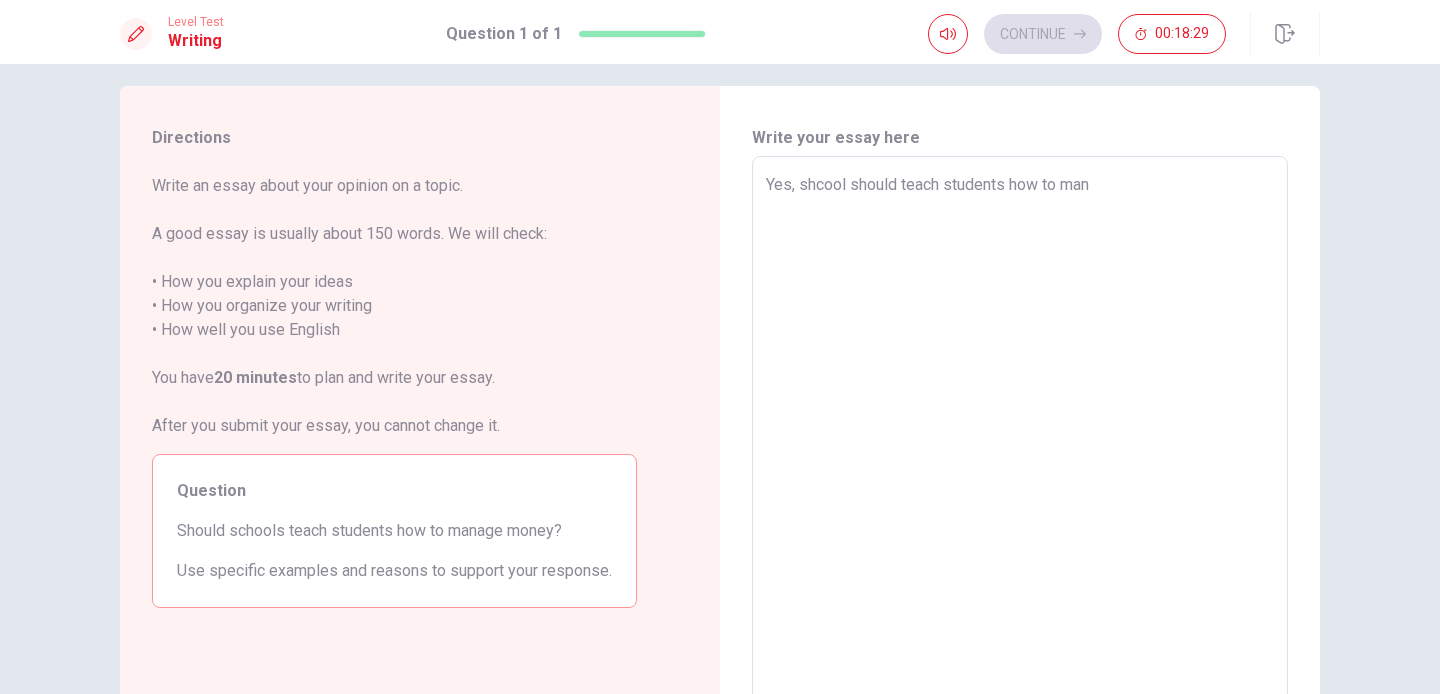 type on "x" 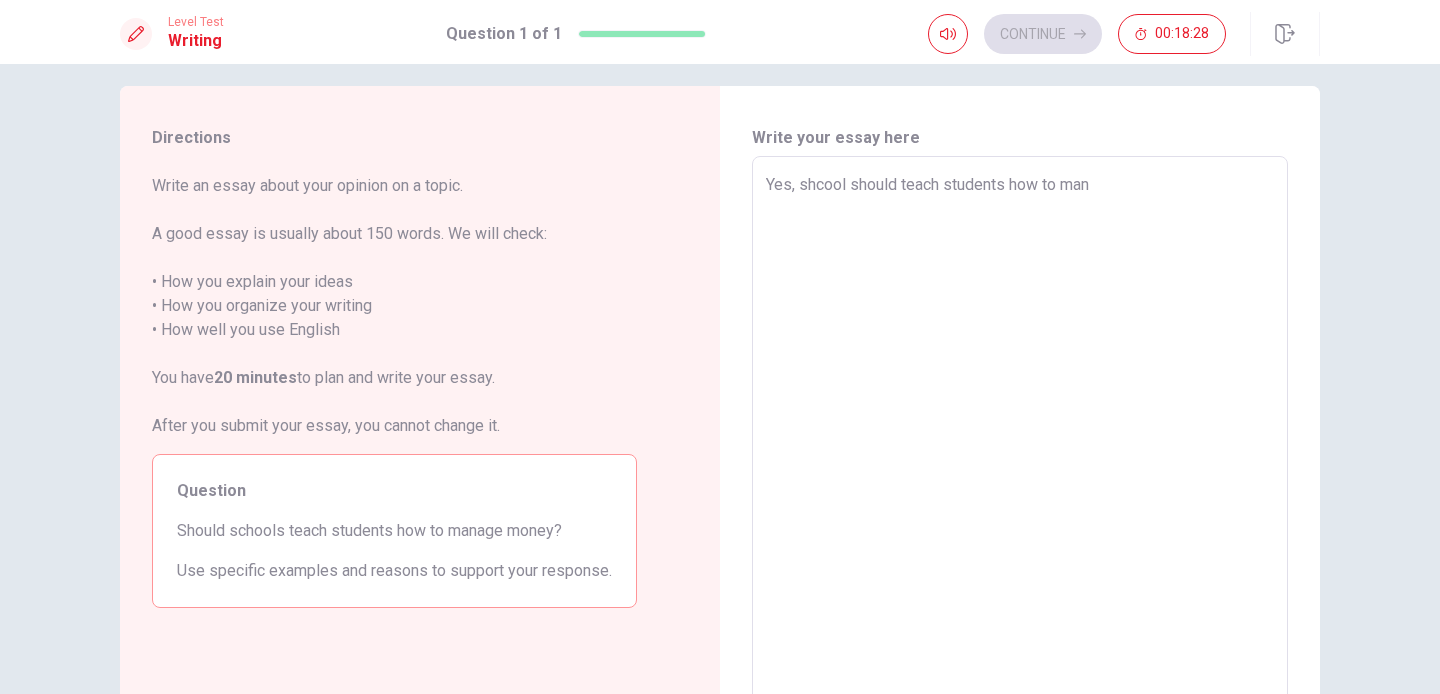 type on "Yes, shcool should teach students how to mana" 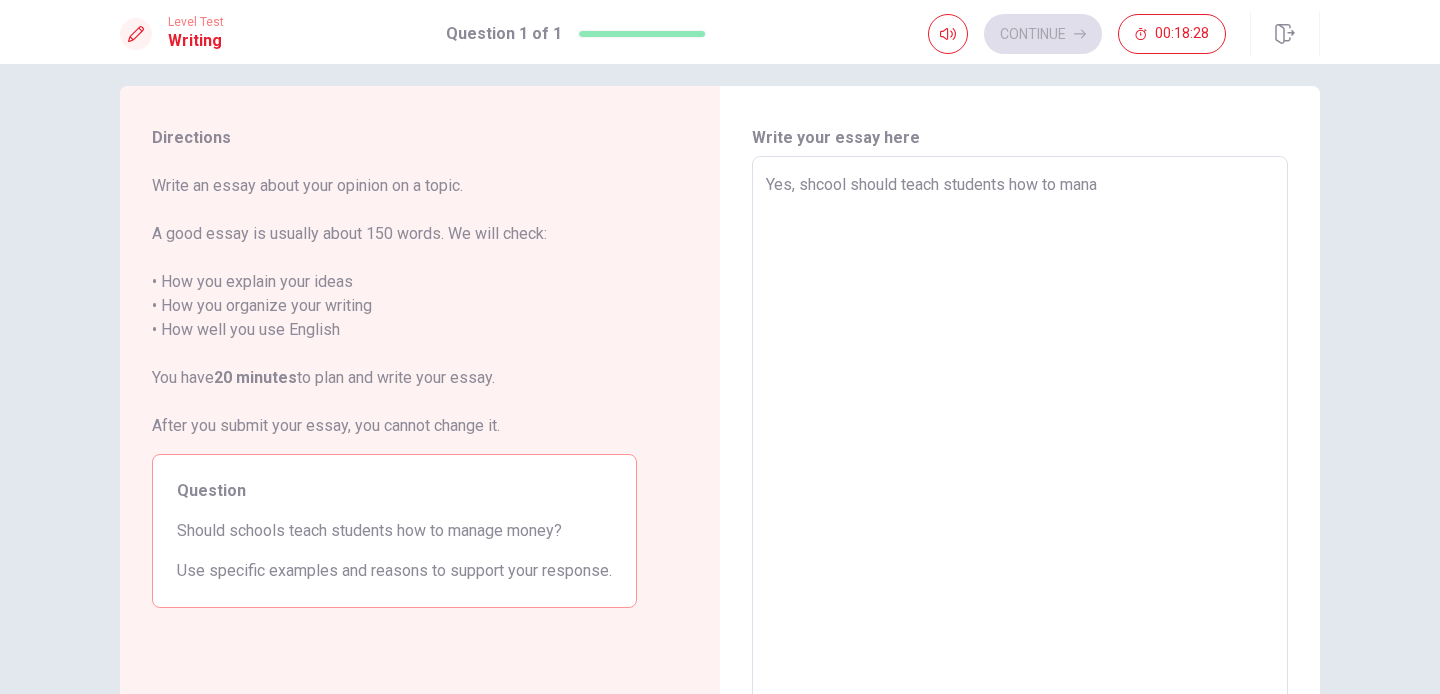 type on "x" 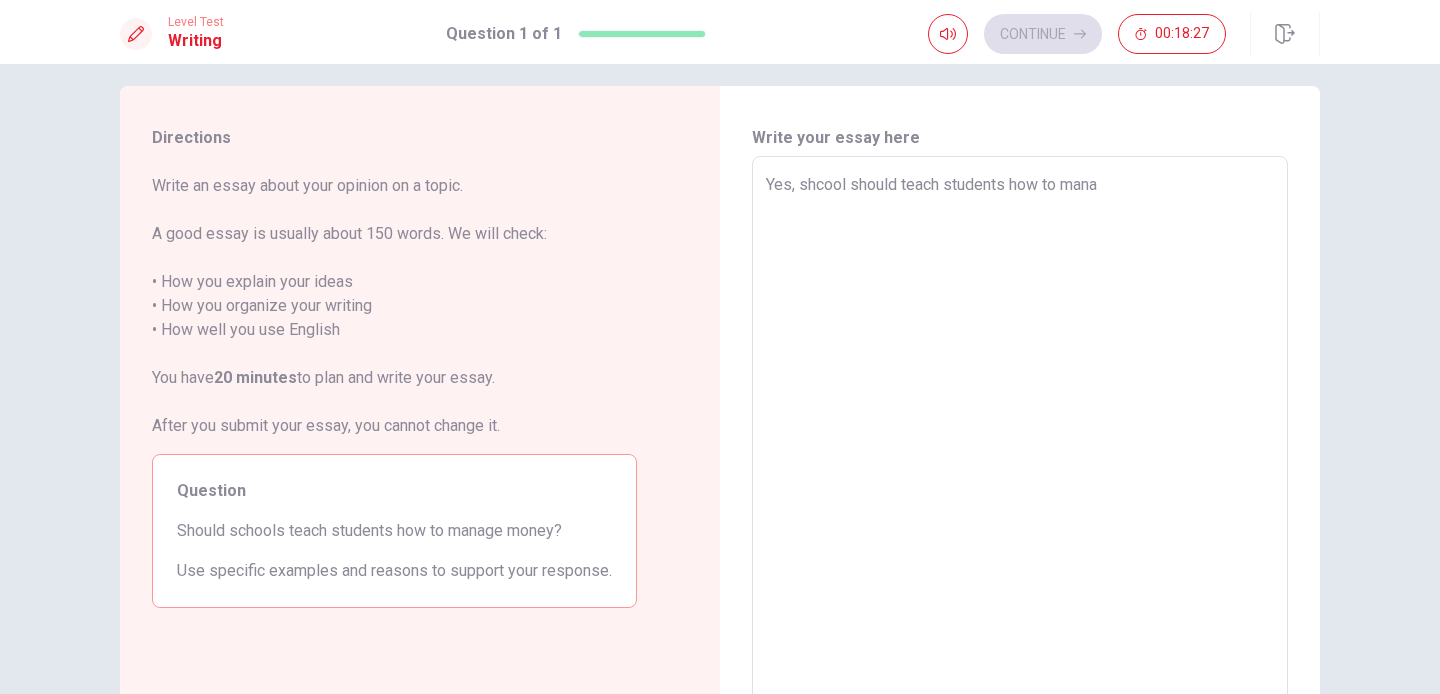 type on "Yes, shcool should teach students how to manag" 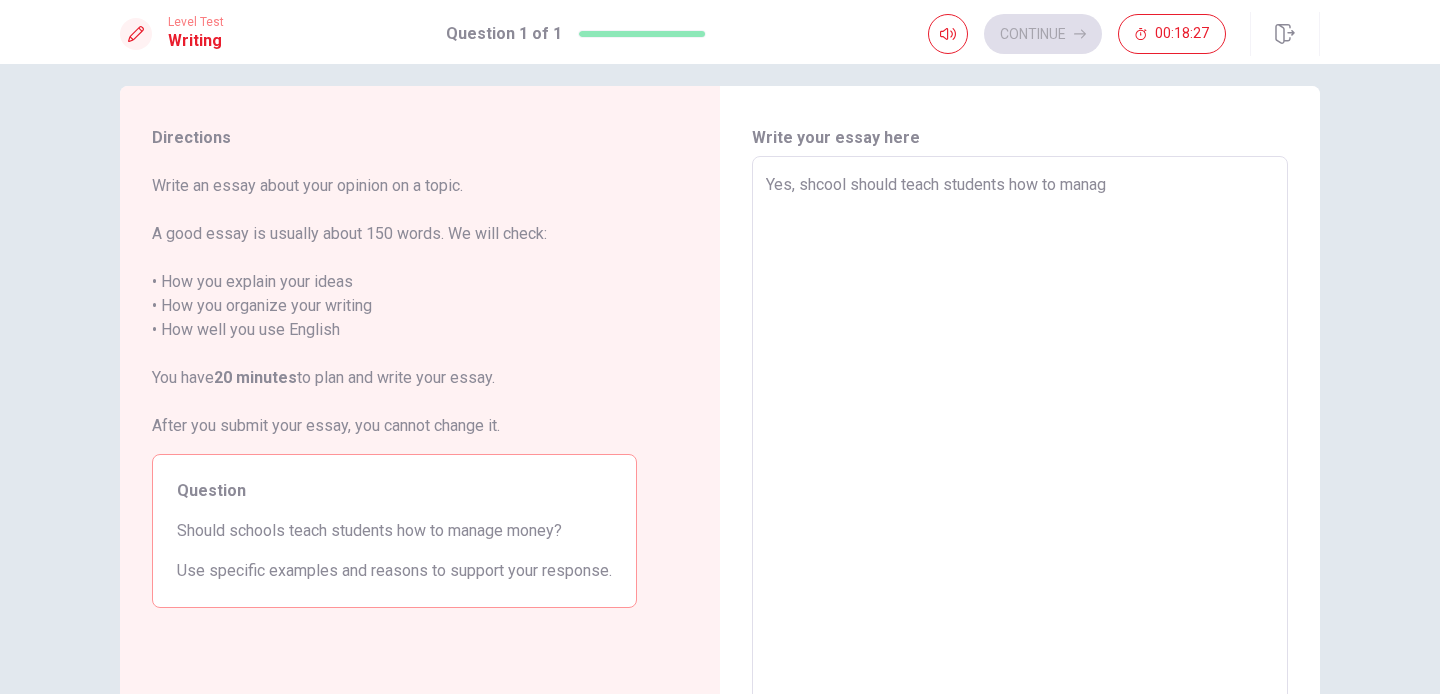 type on "x" 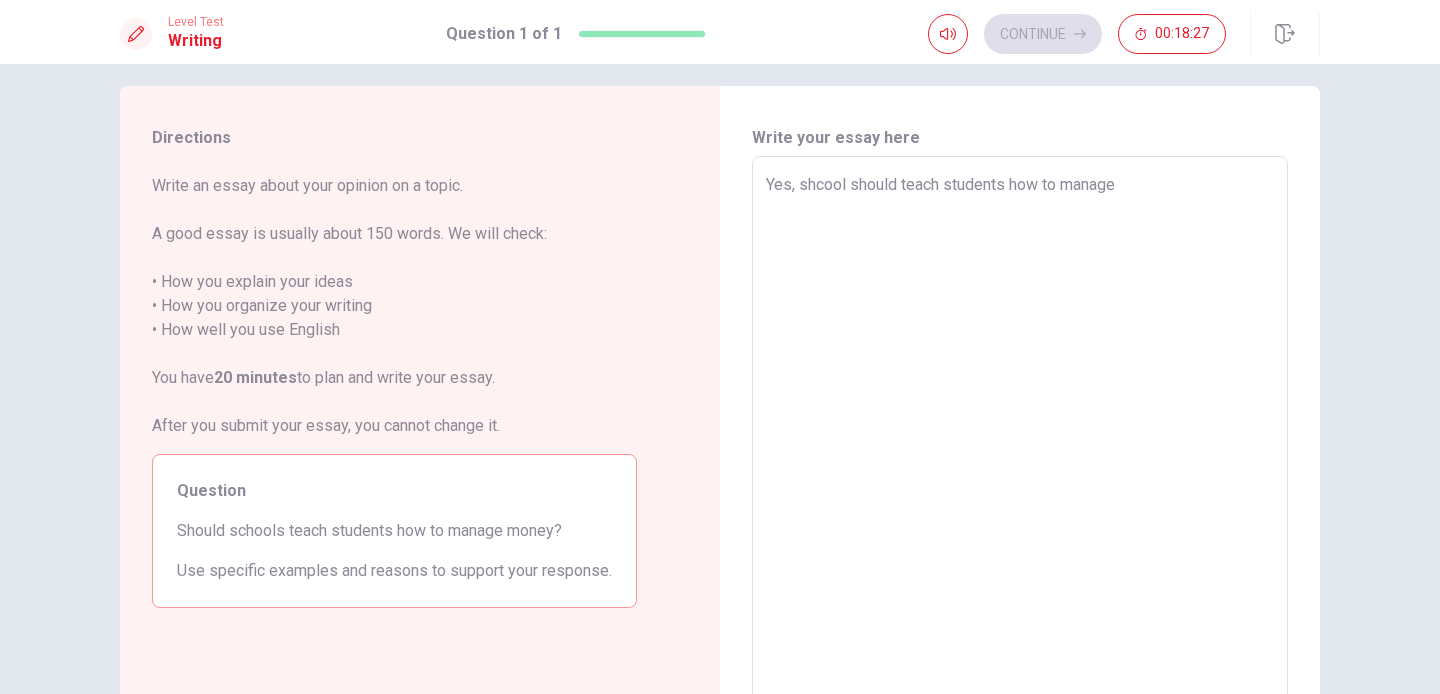 type on "x" 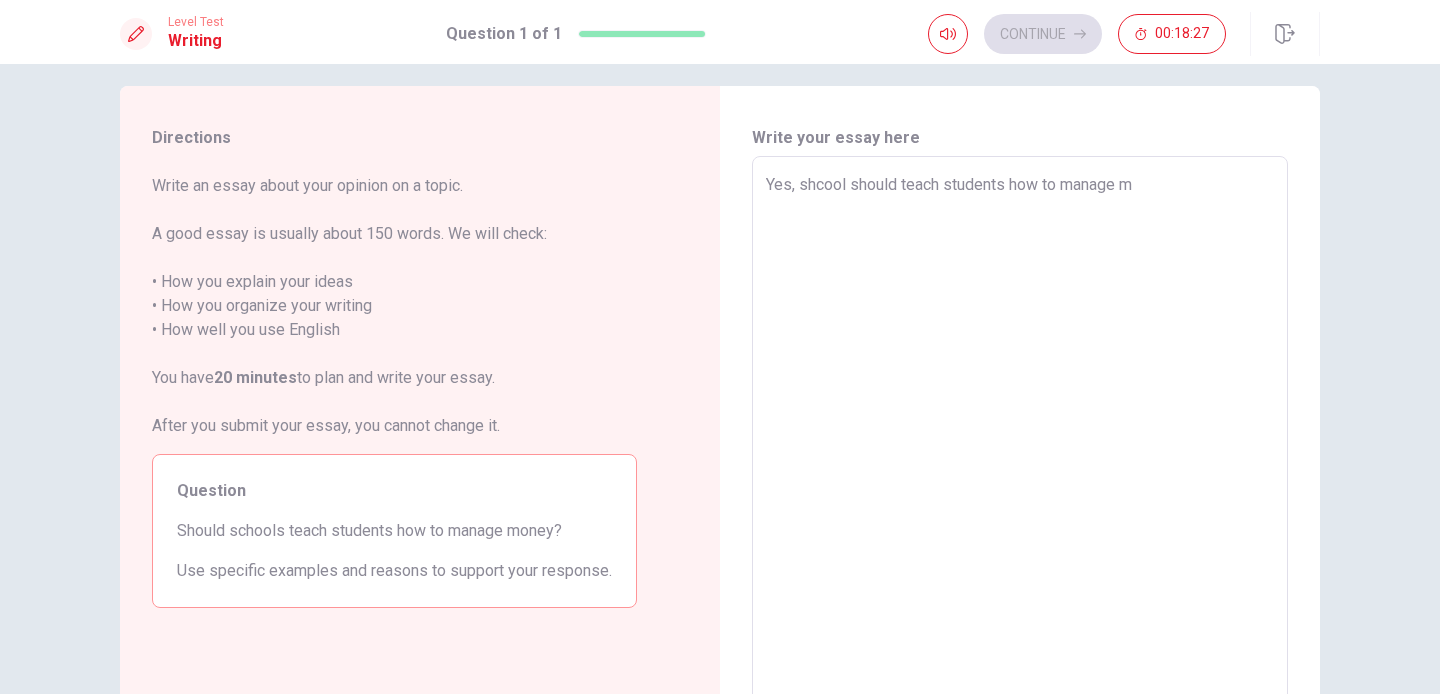 type on "x" 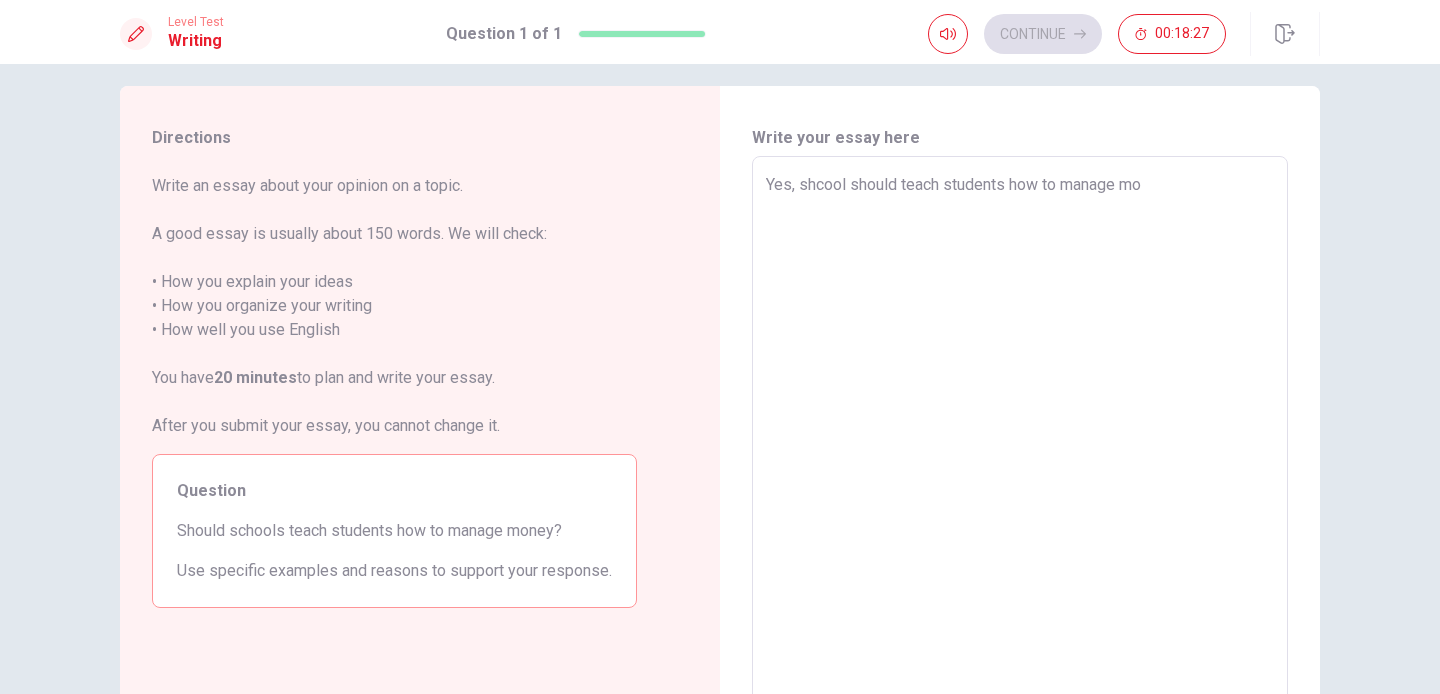 type on "x" 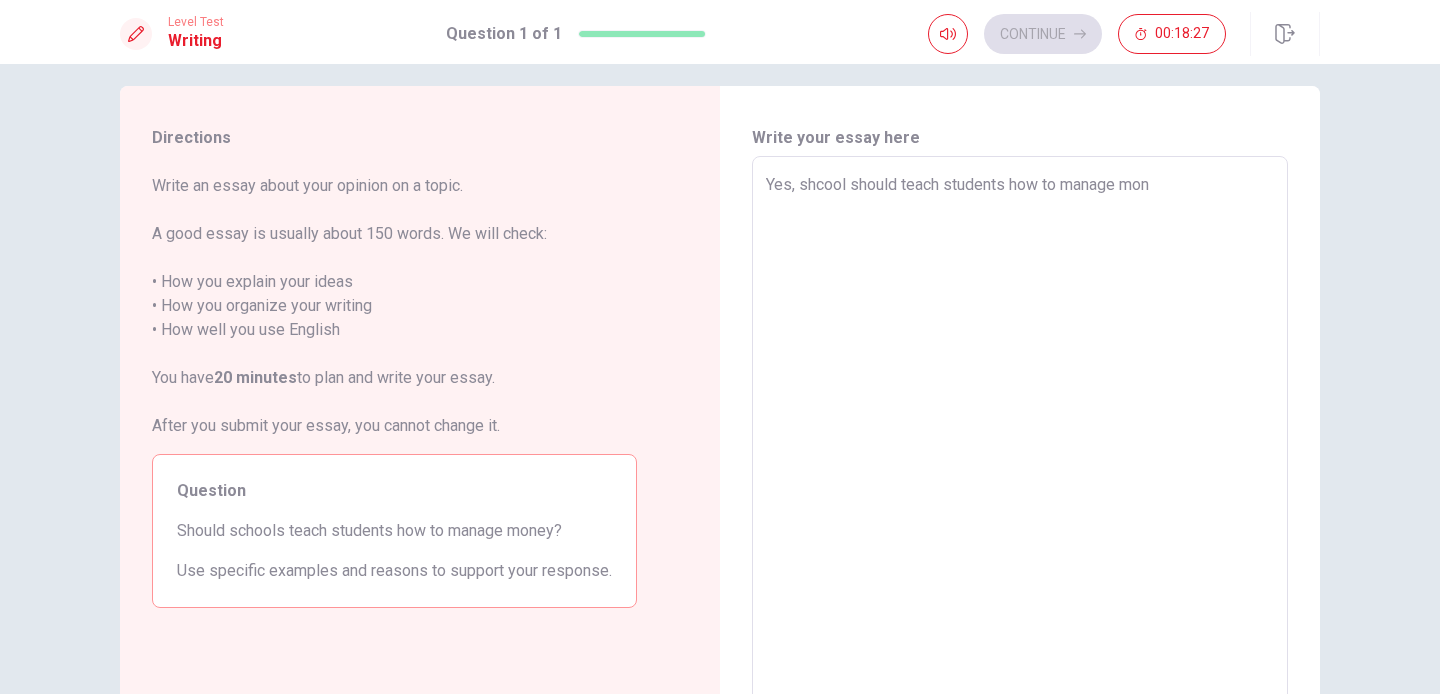 type on "x" 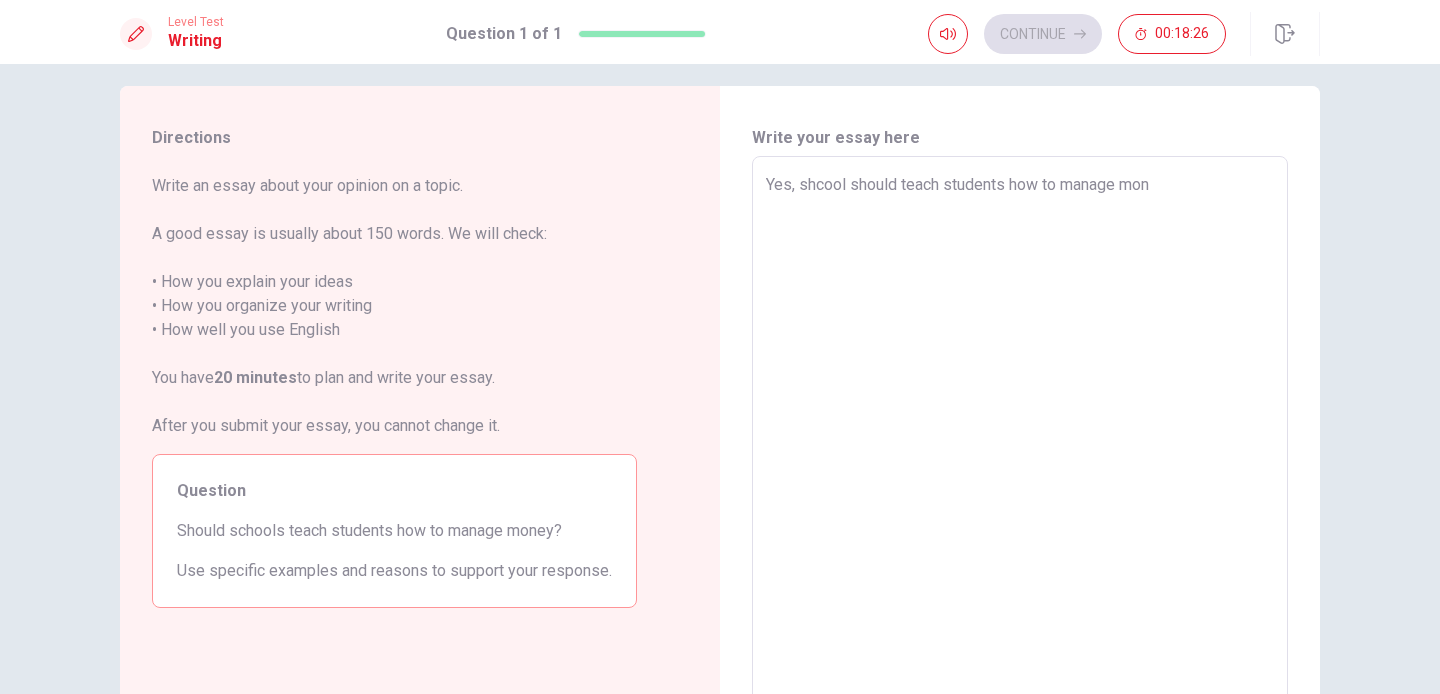 type on "Yes, shcool should teach students how to manage mone" 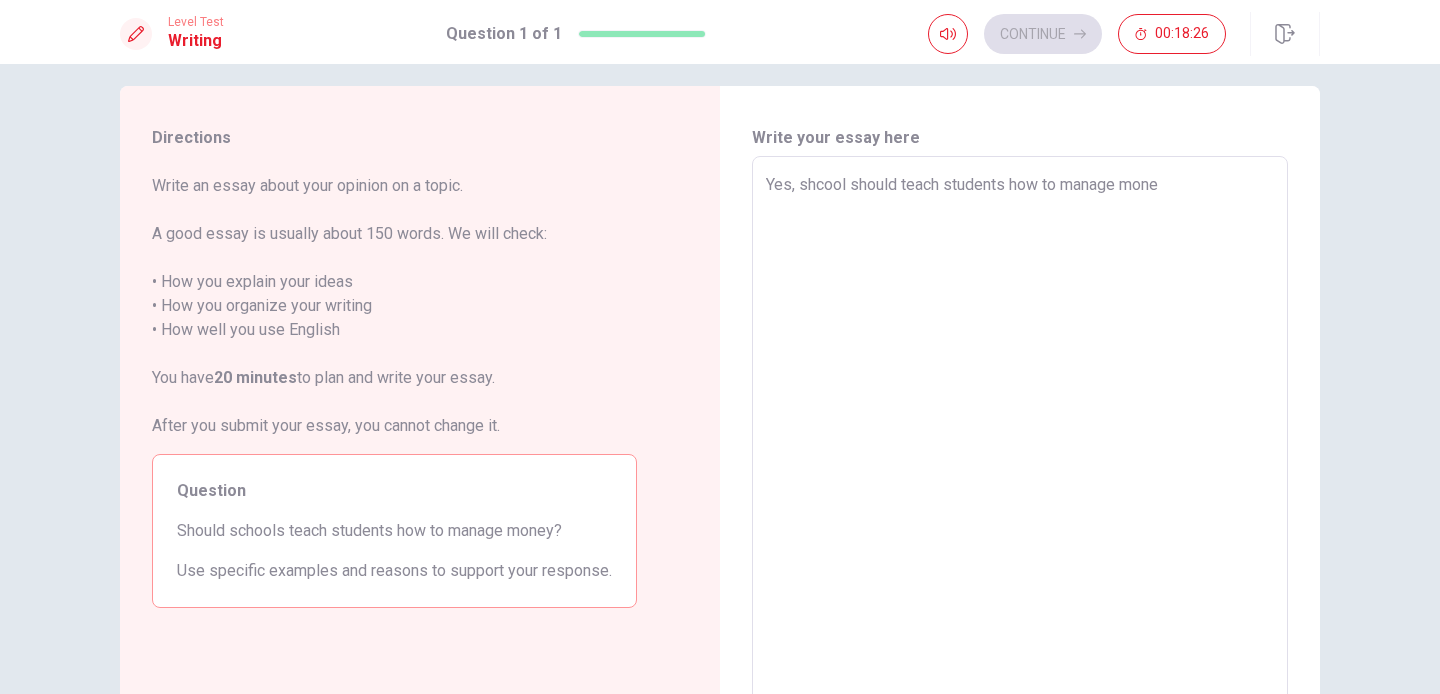 type on "x" 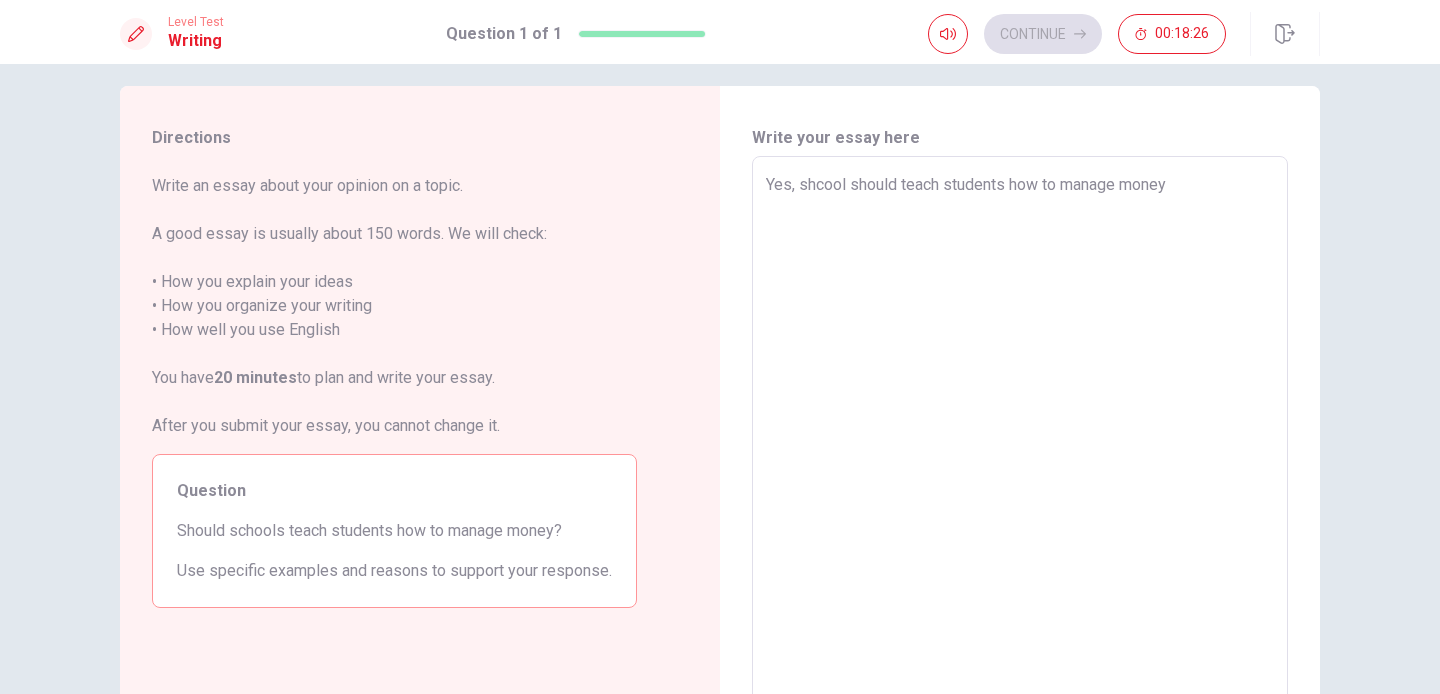 type on "x" 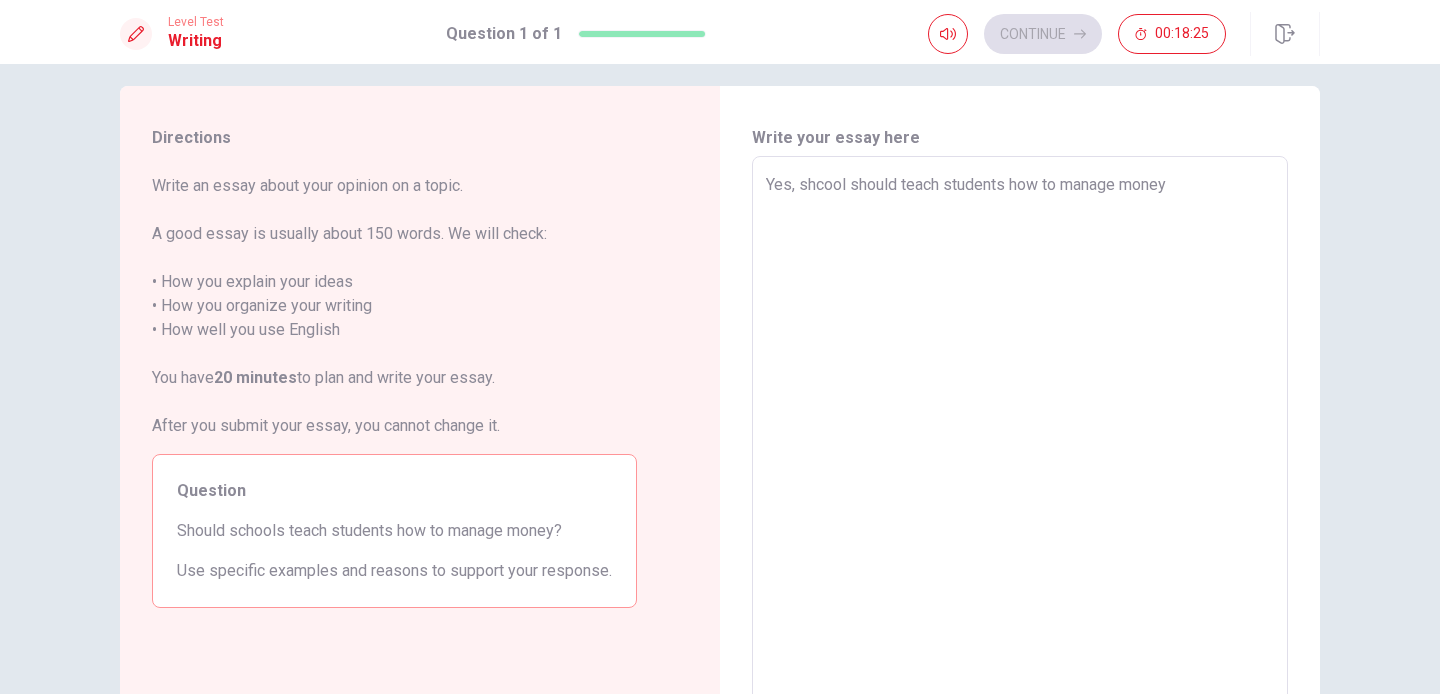 type on "Yes, shcool should teach students how to manage money," 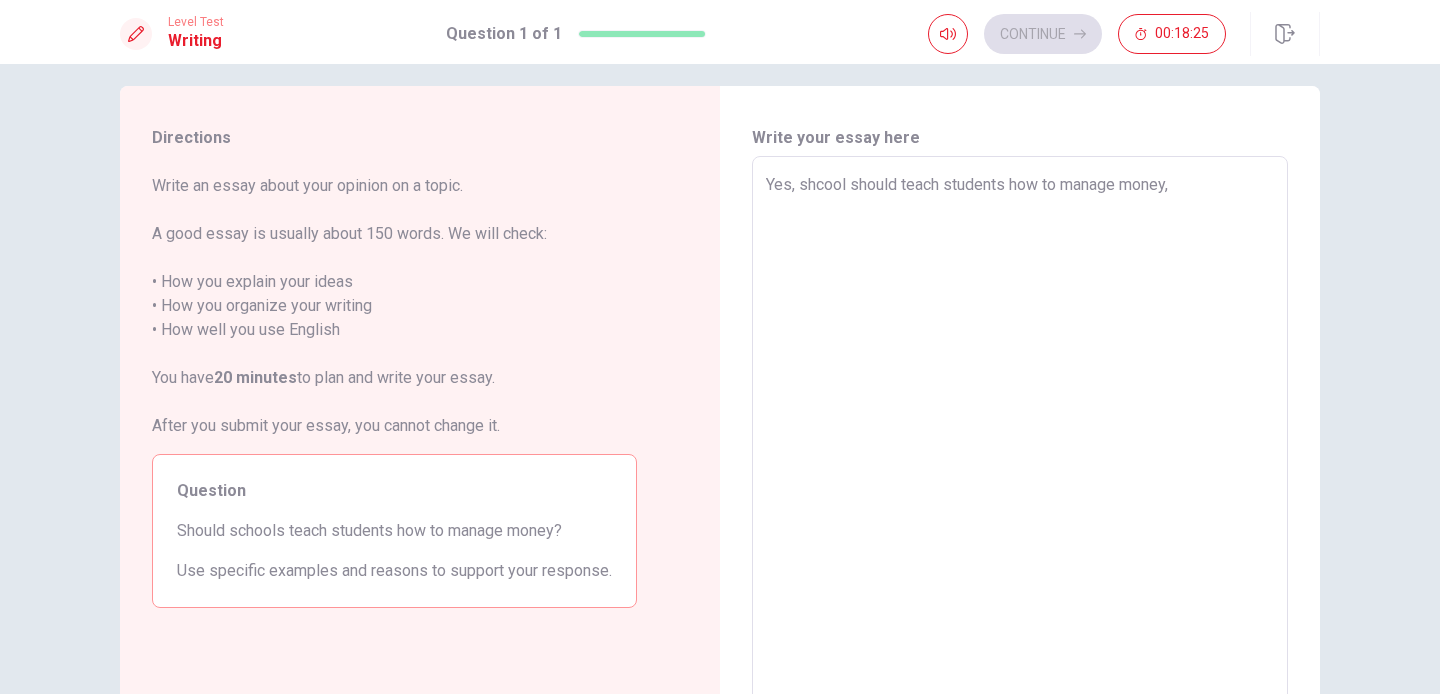 type on "x" 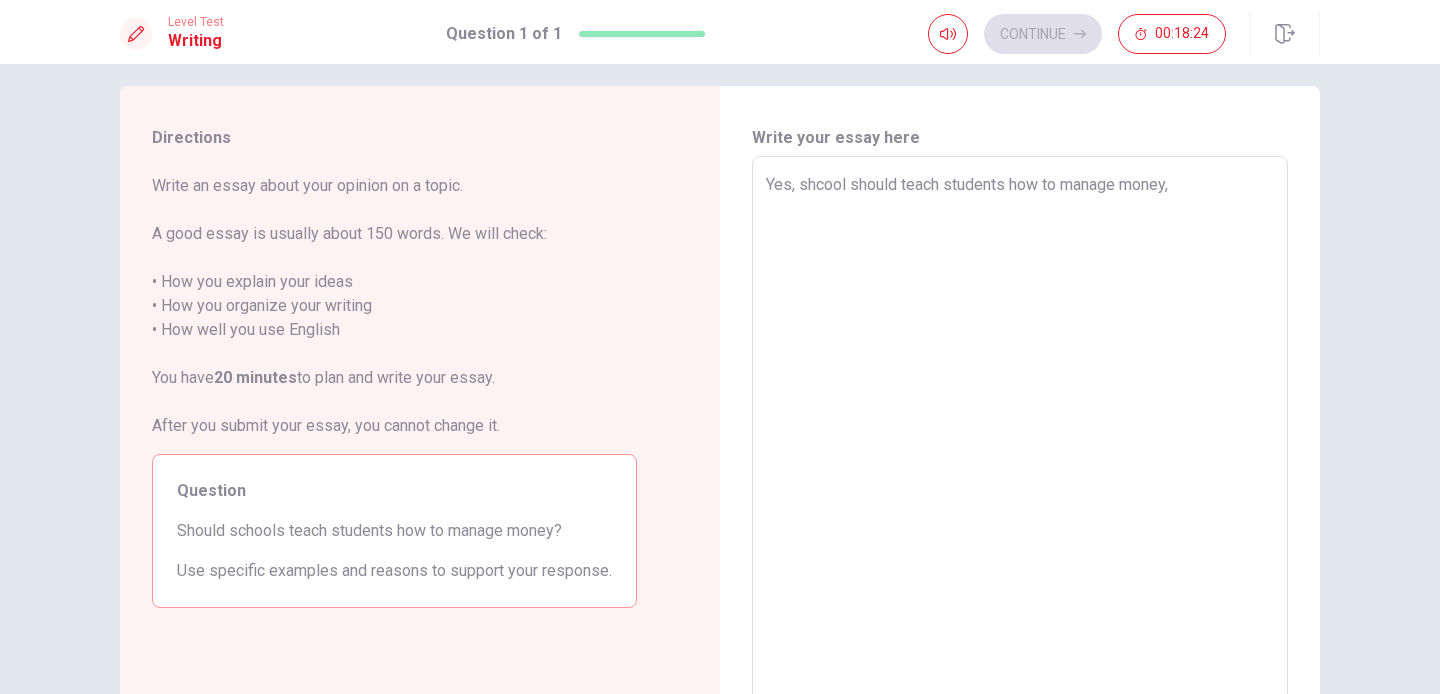 type on "Yes, shcool should teach students how to manage money, F" 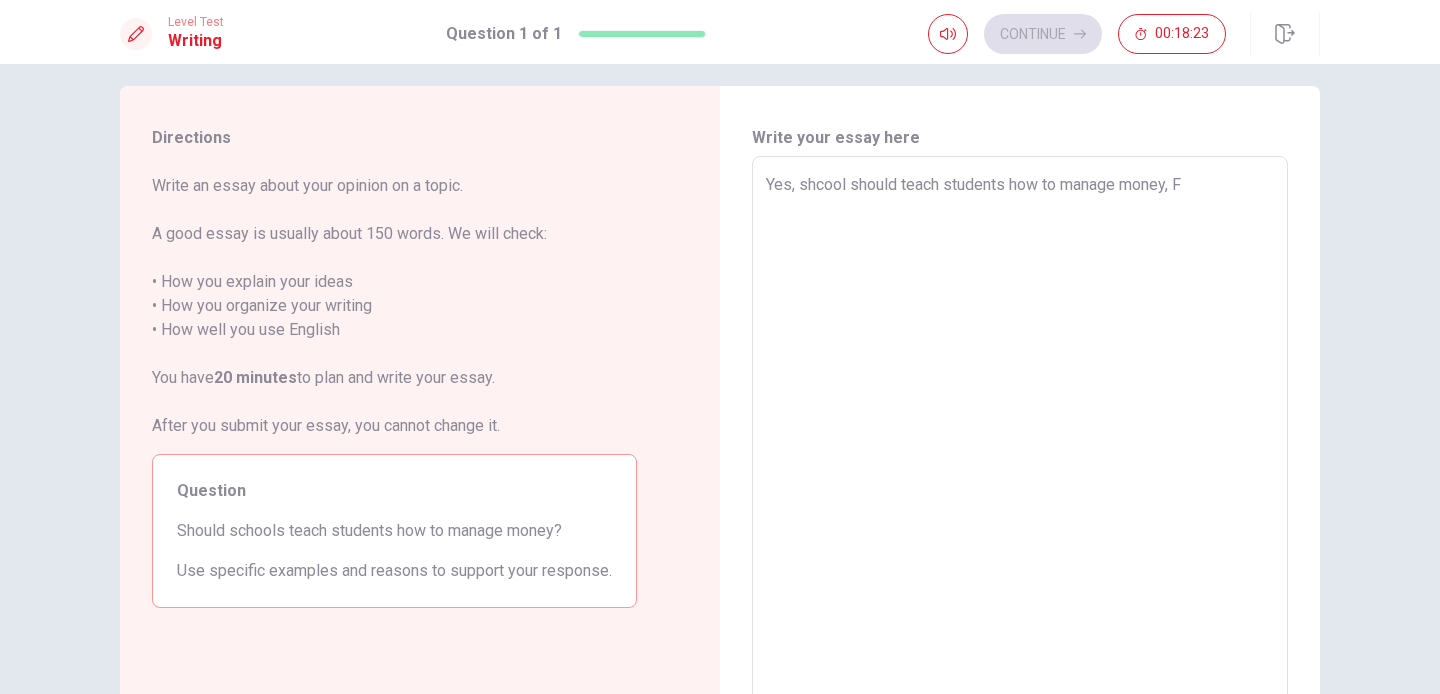 type on "x" 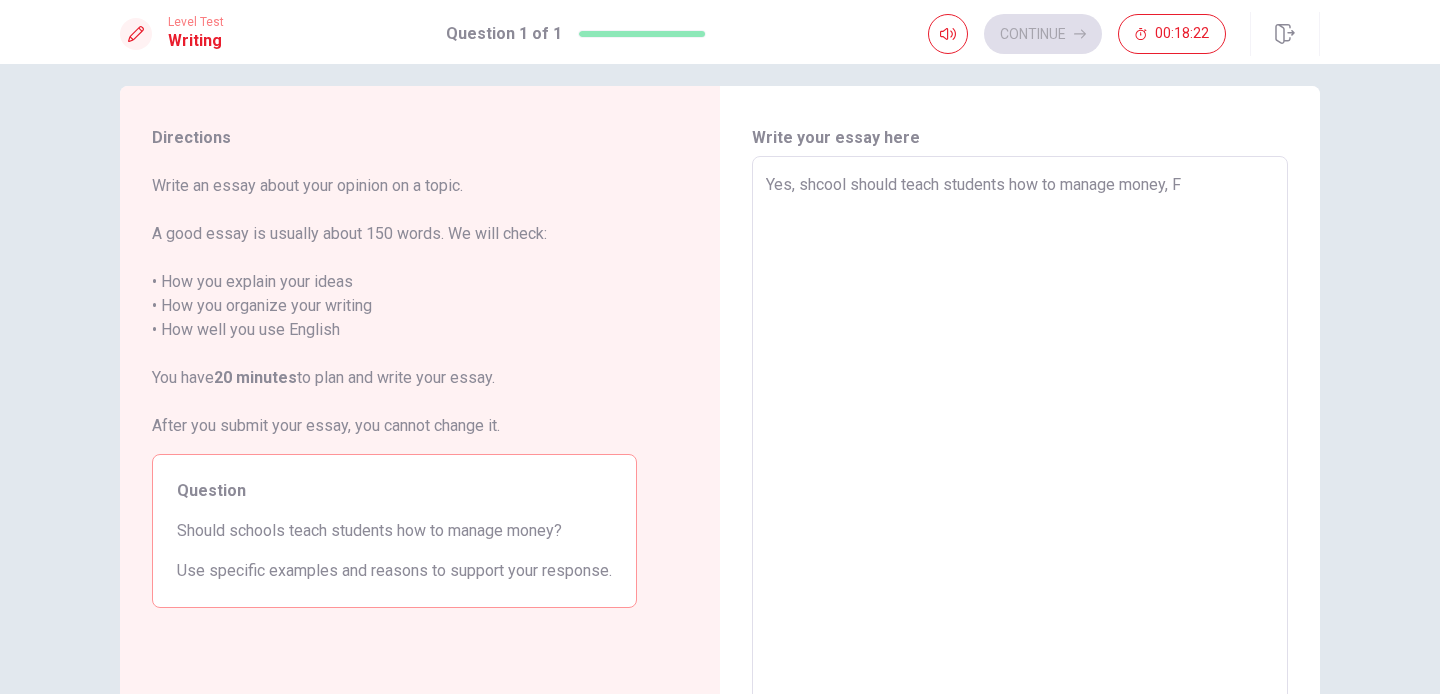 type on "Yes, shcool should teach students how to manage money, Fi" 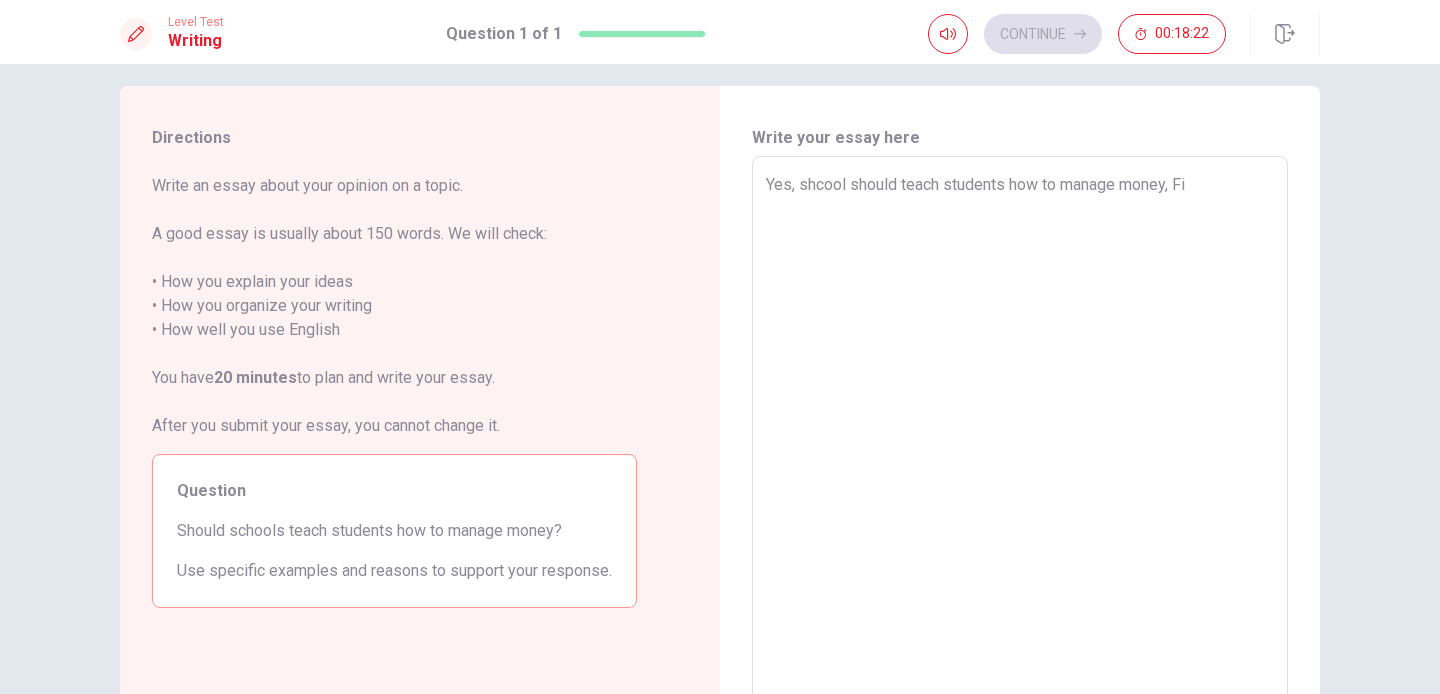 type on "x" 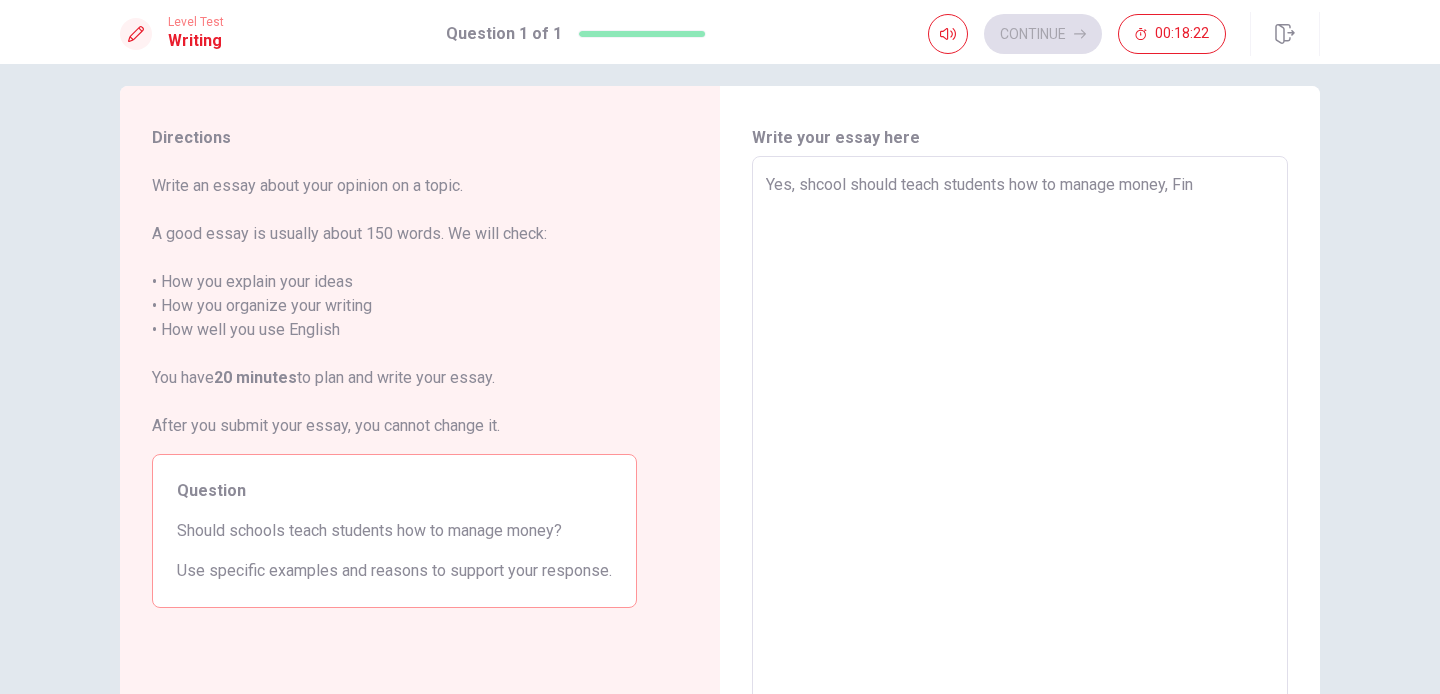 type on "x" 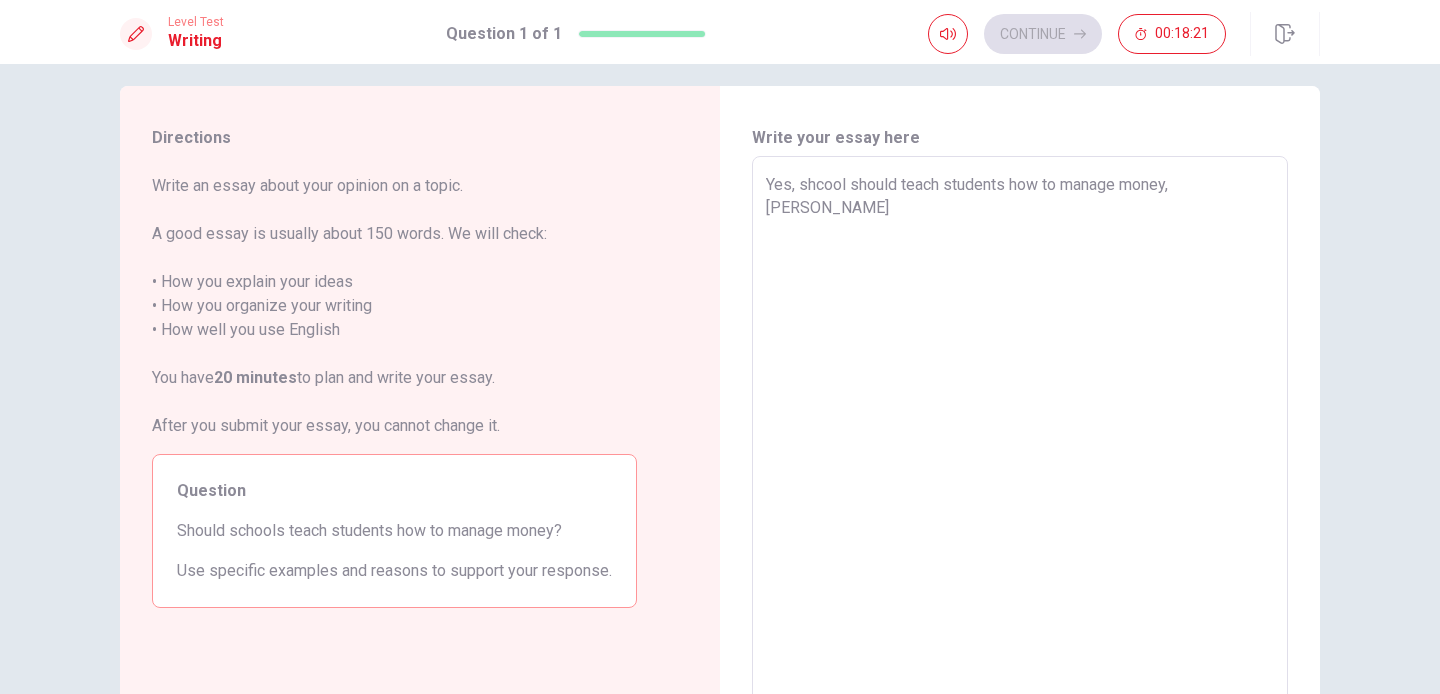 type on "x" 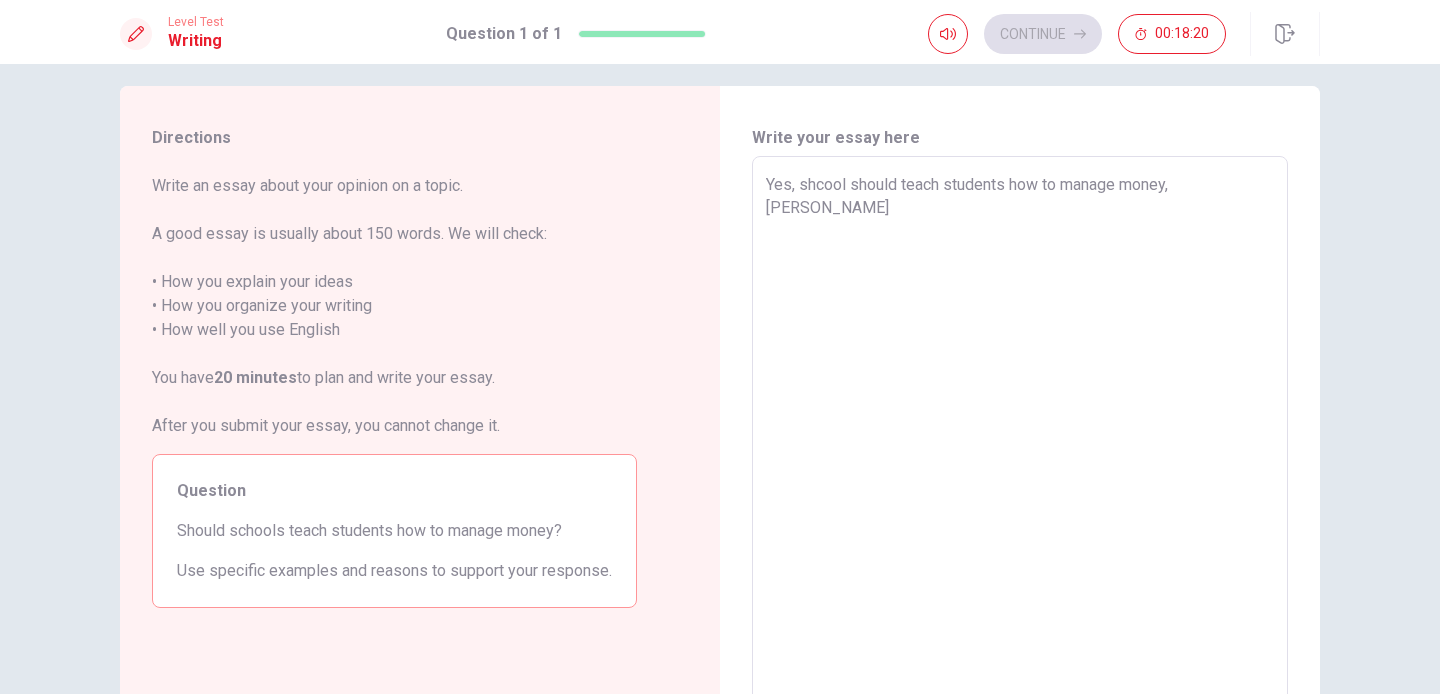 type on "Yes, shcool should teach students how to manage money, [PERSON_NAME]" 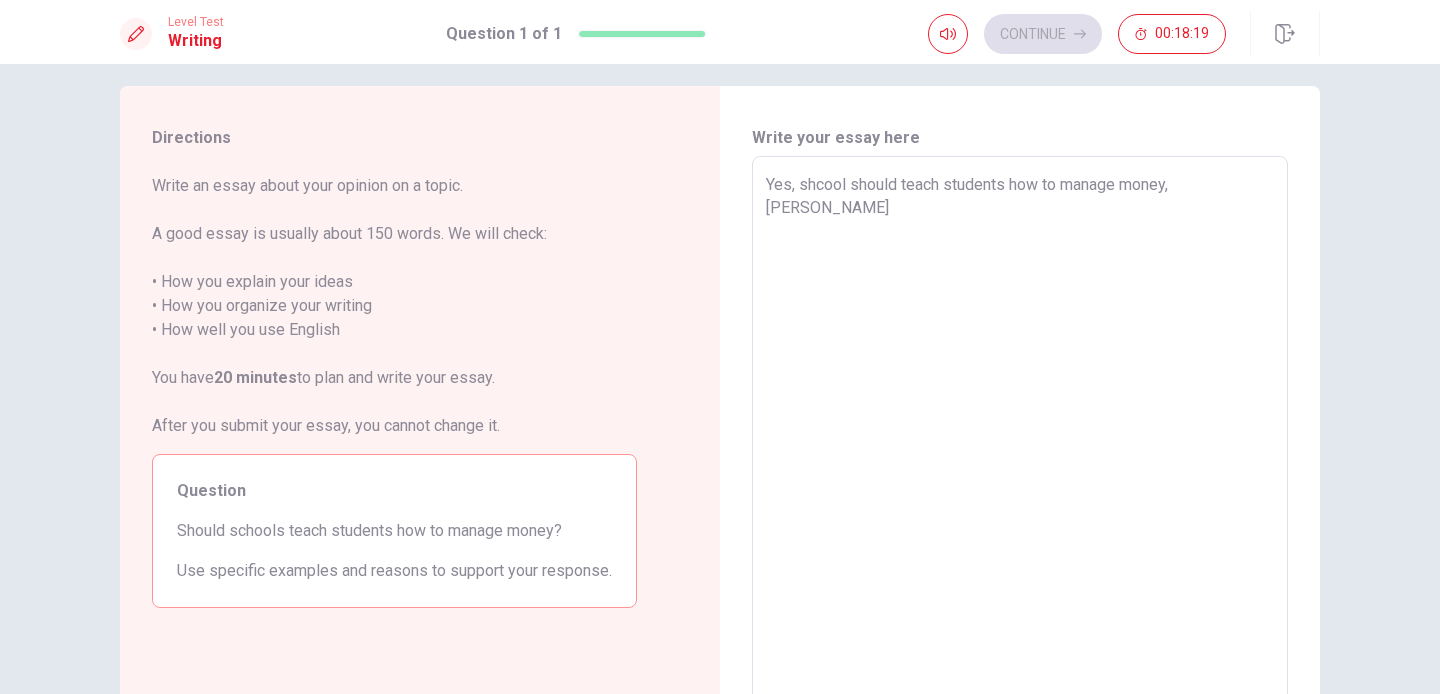 type on "x" 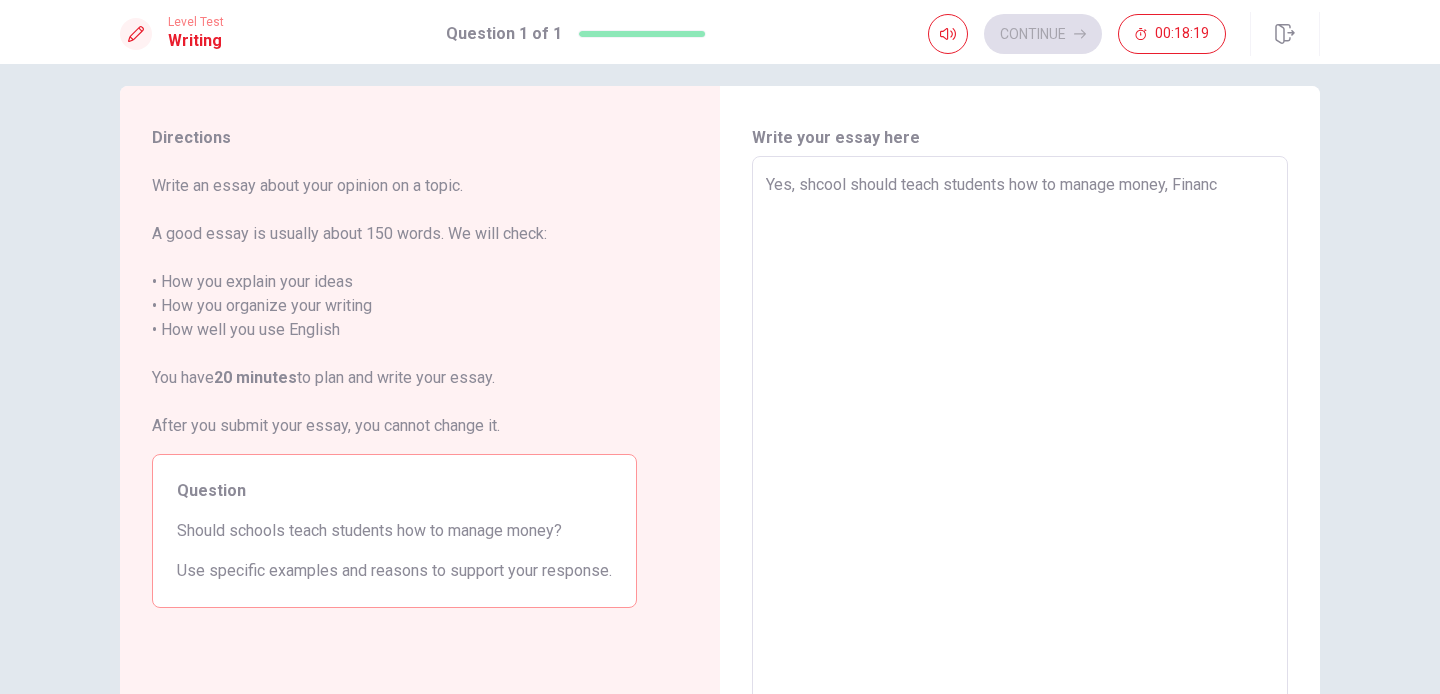 type on "x" 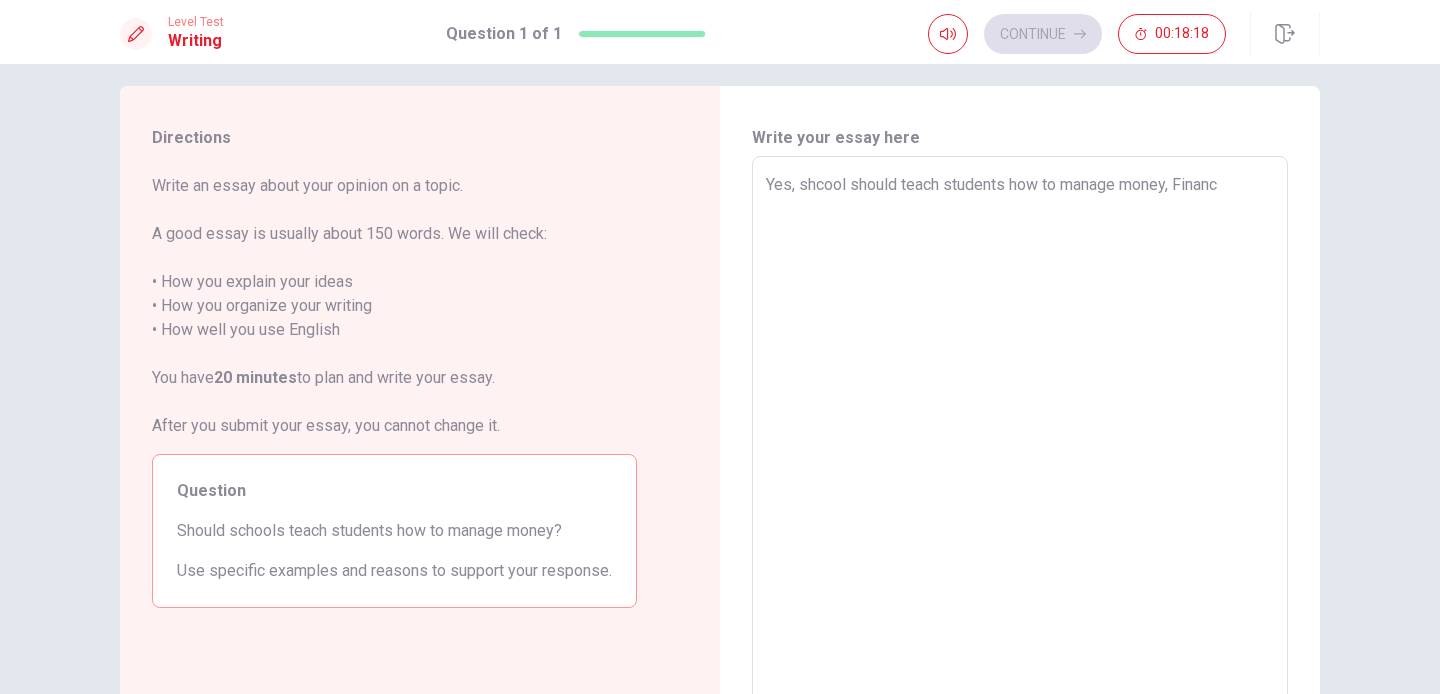 type on "Yes, shcool should teach students how to manage money, Financi" 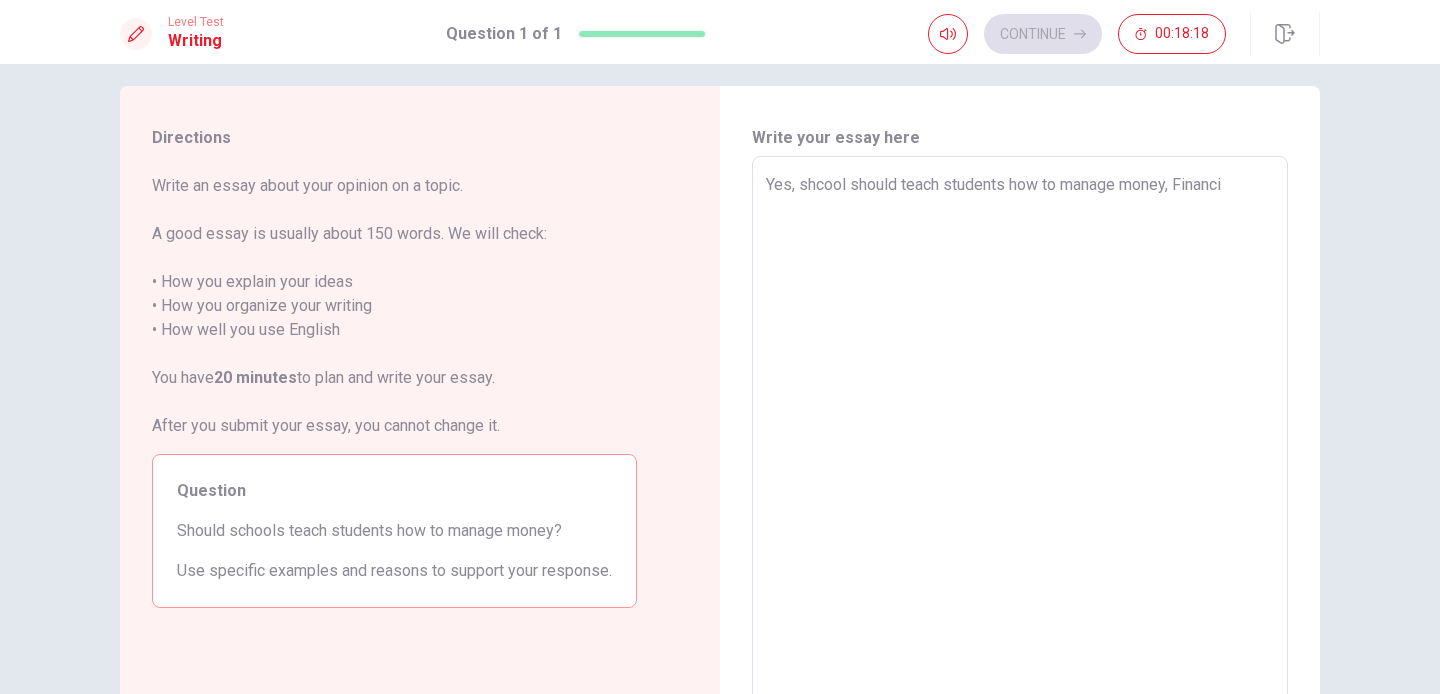 type on "x" 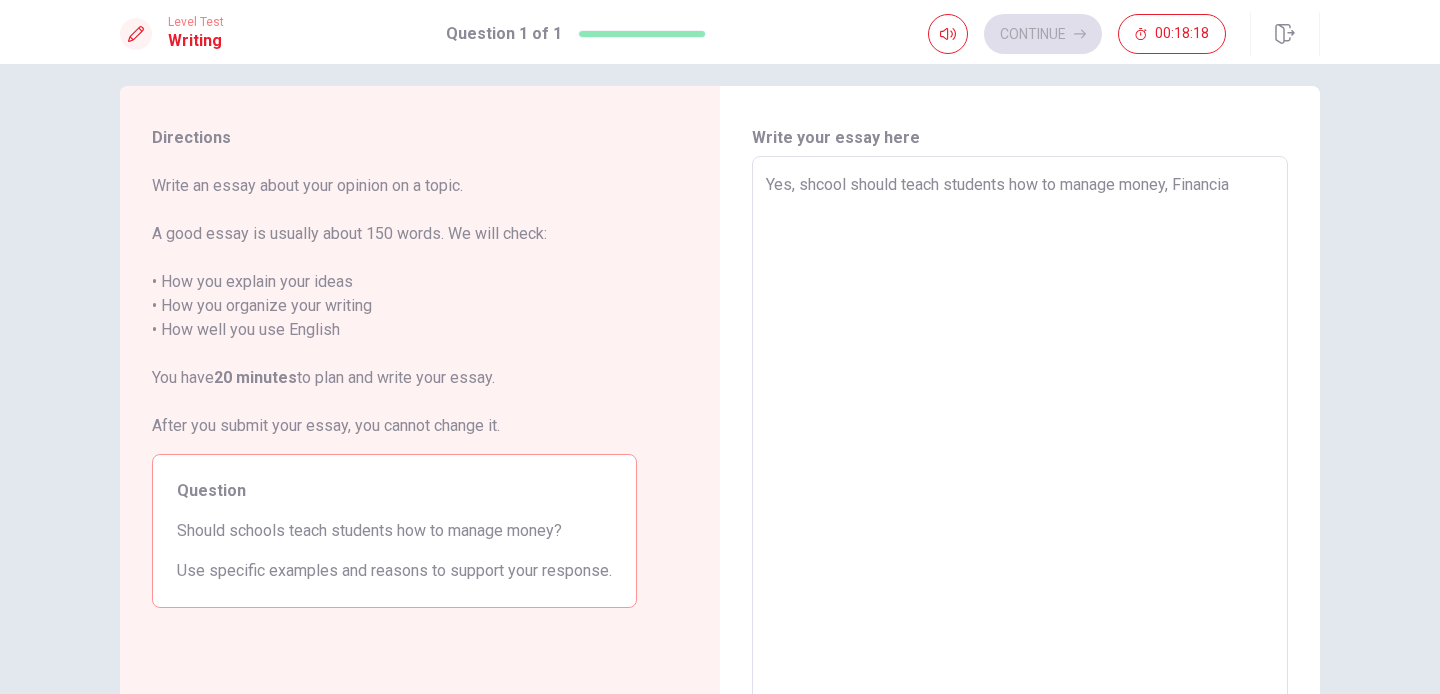 type on "x" 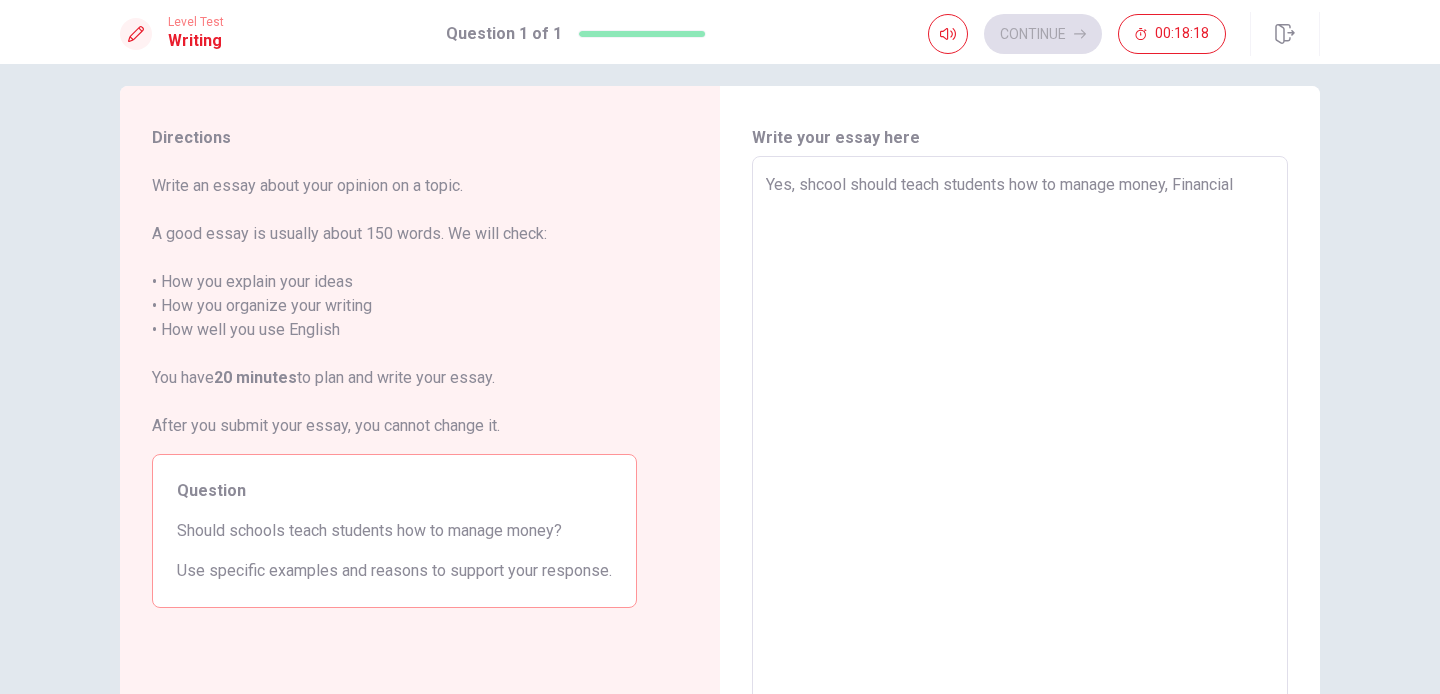 type on "x" 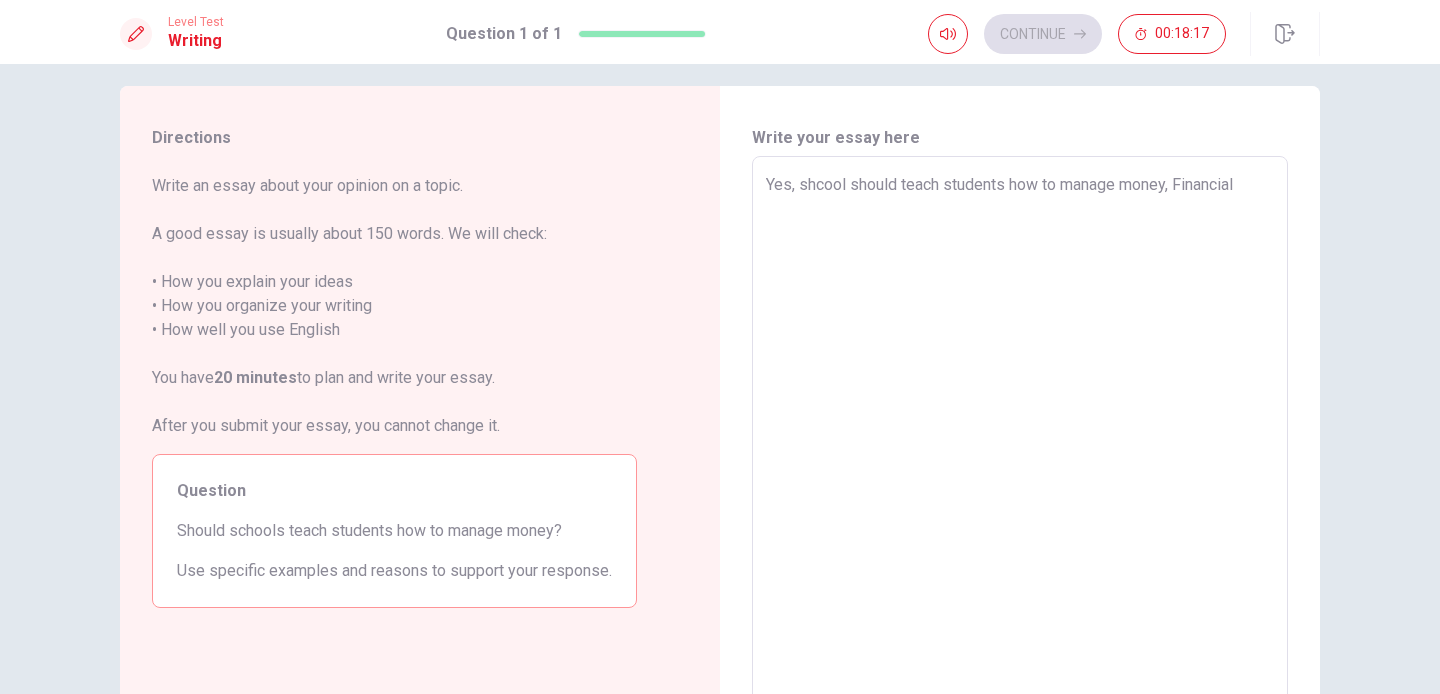 type on "Yes, shcool should teach students how to manage money, Financial l" 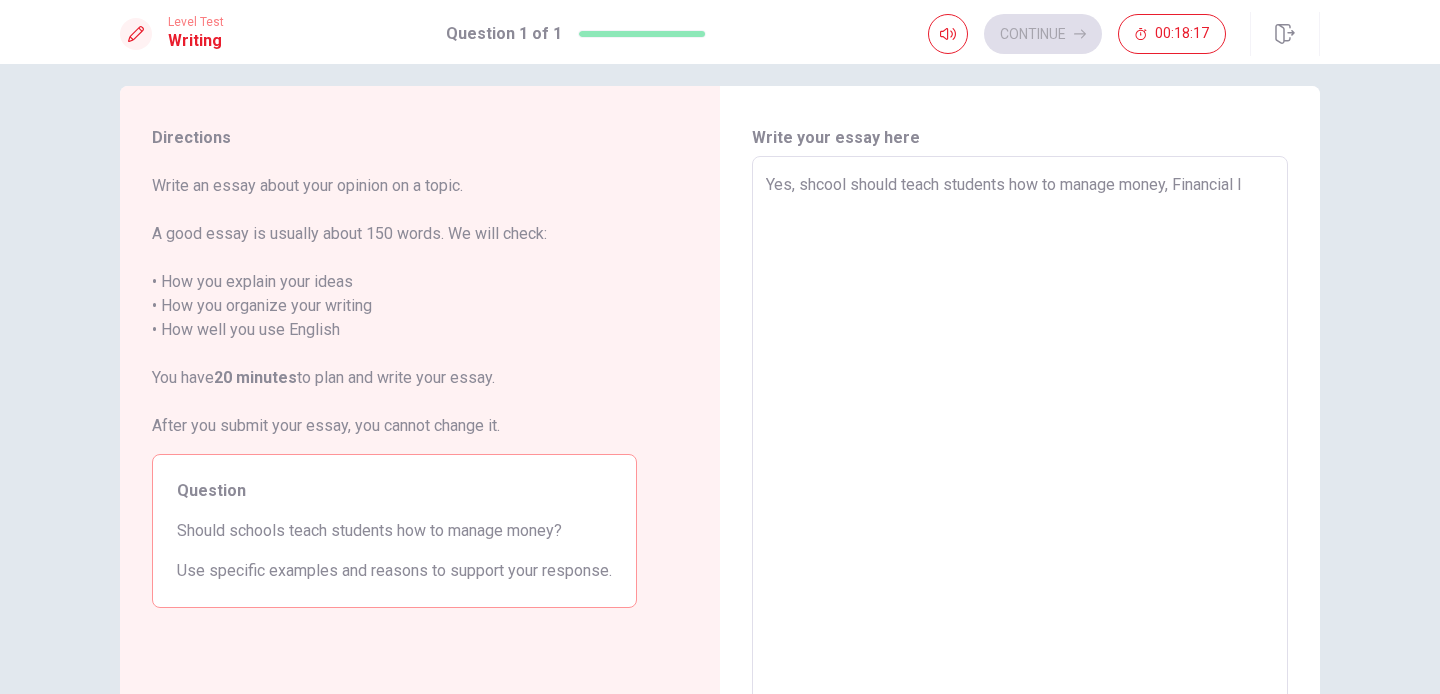 type on "x" 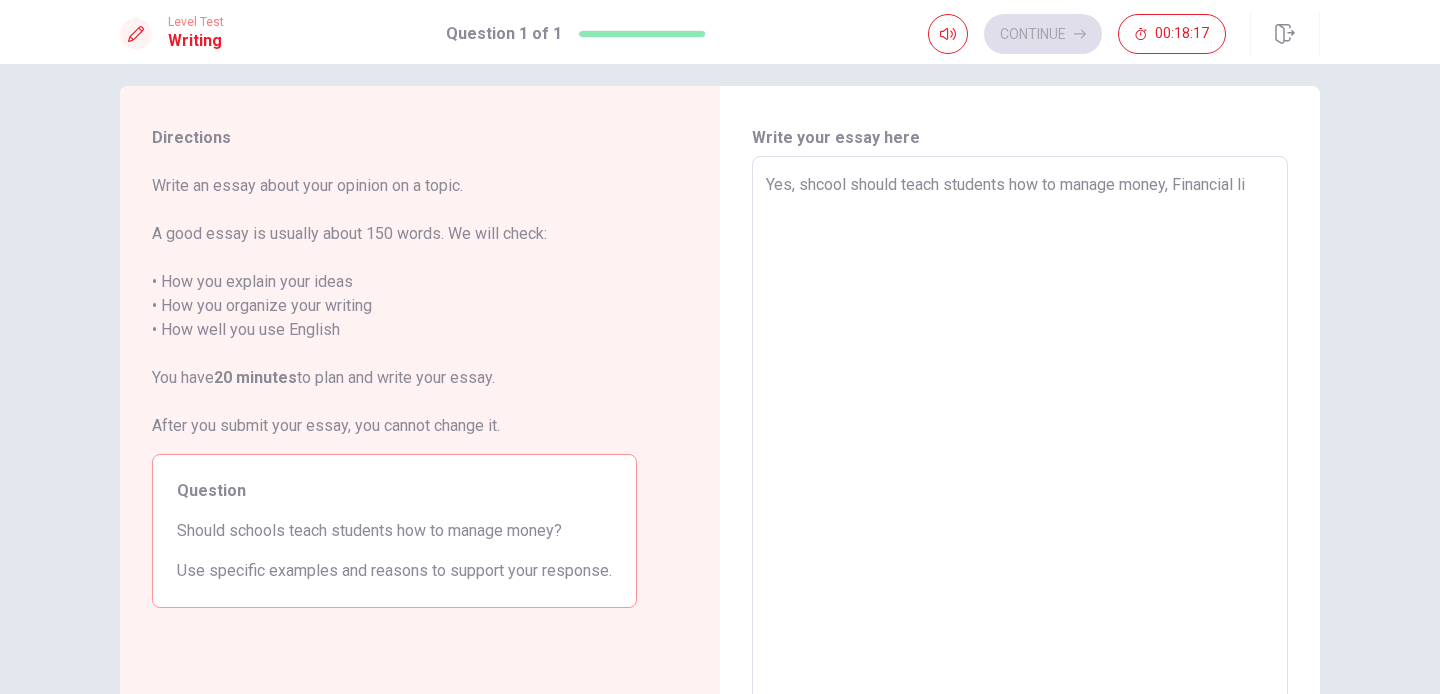 type on "x" 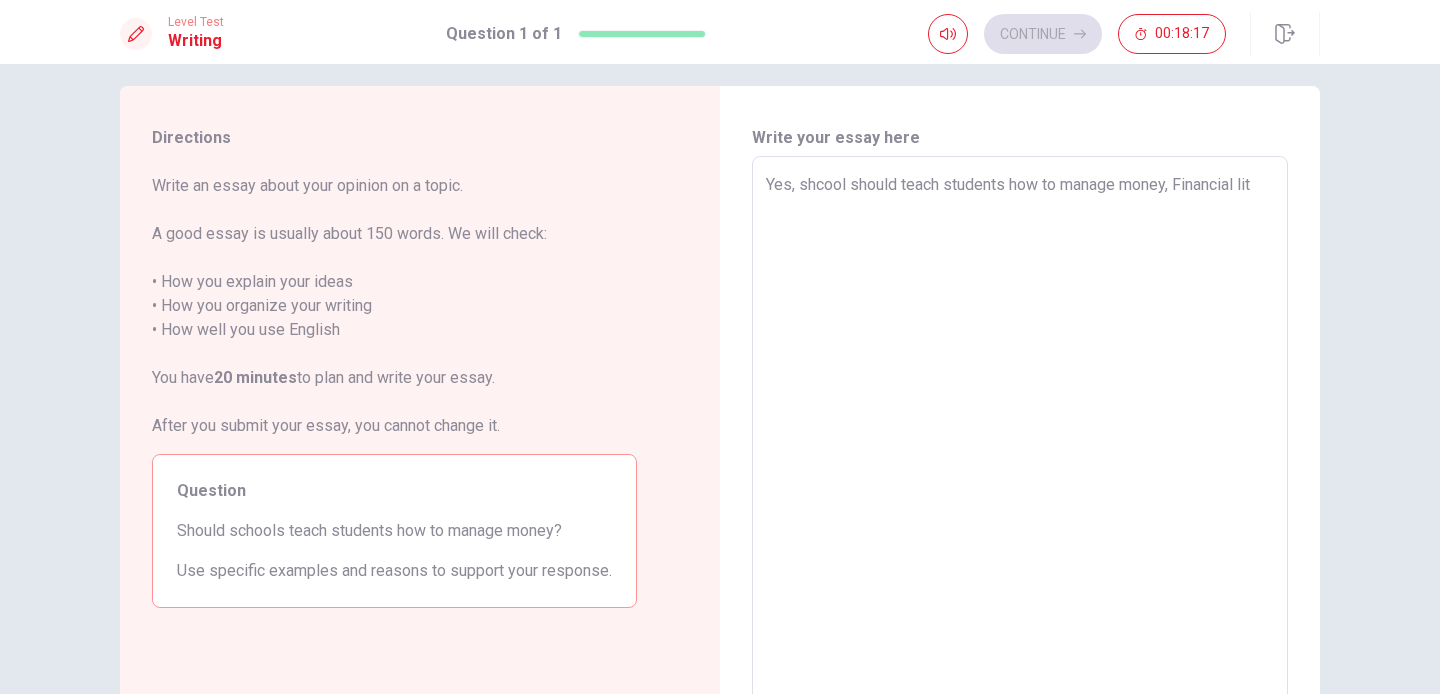 type on "x" 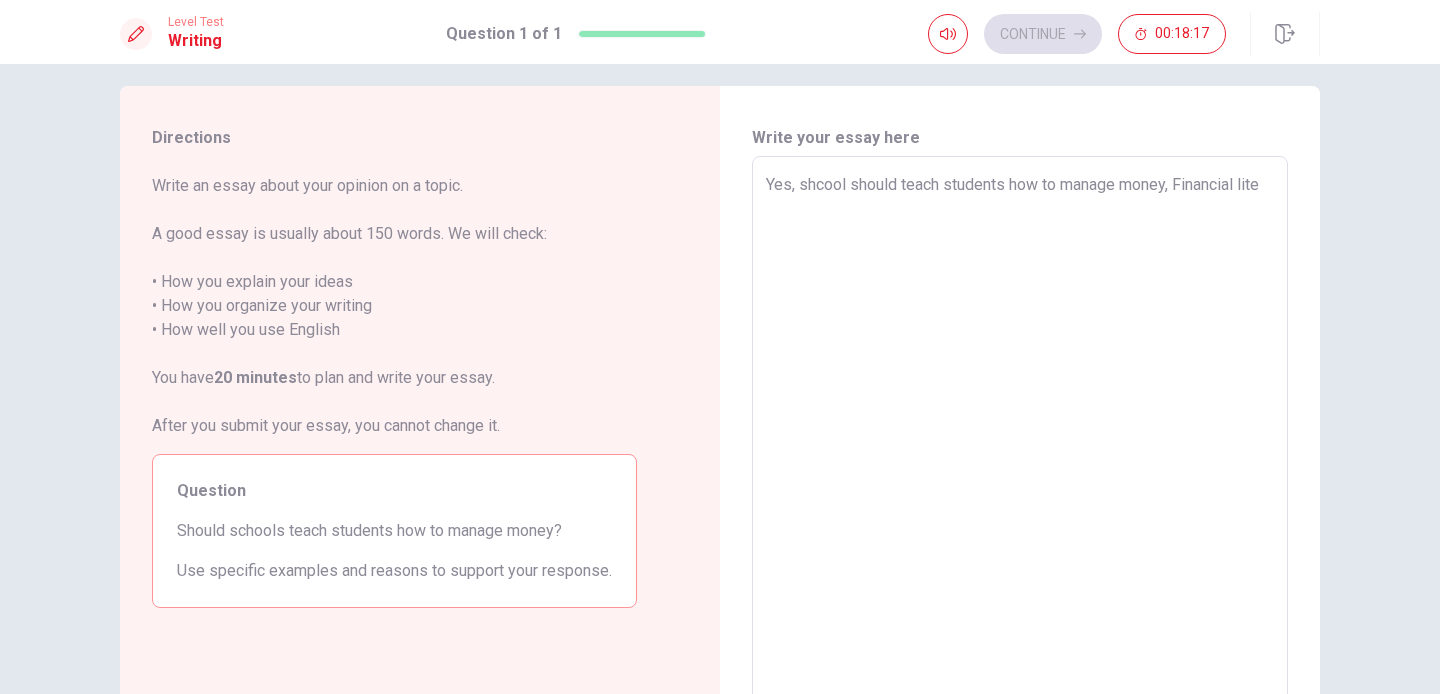 type on "x" 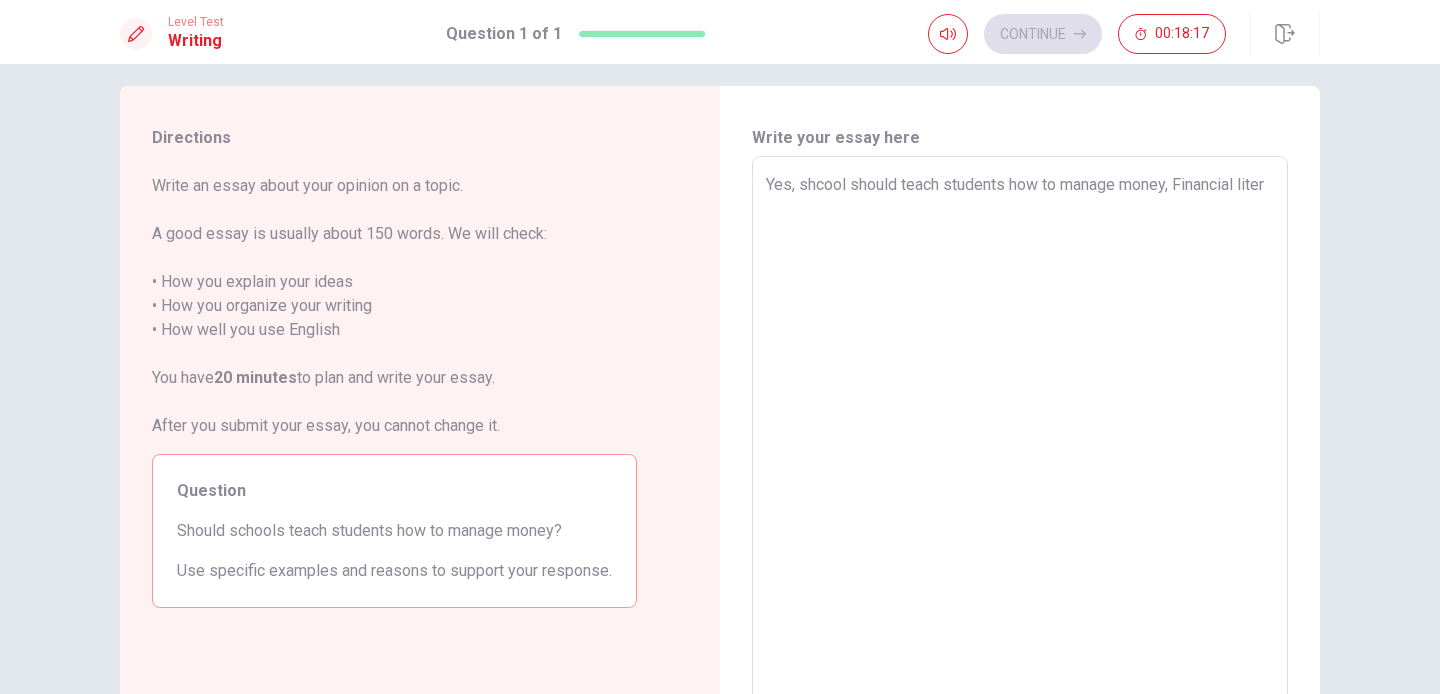 type on "x" 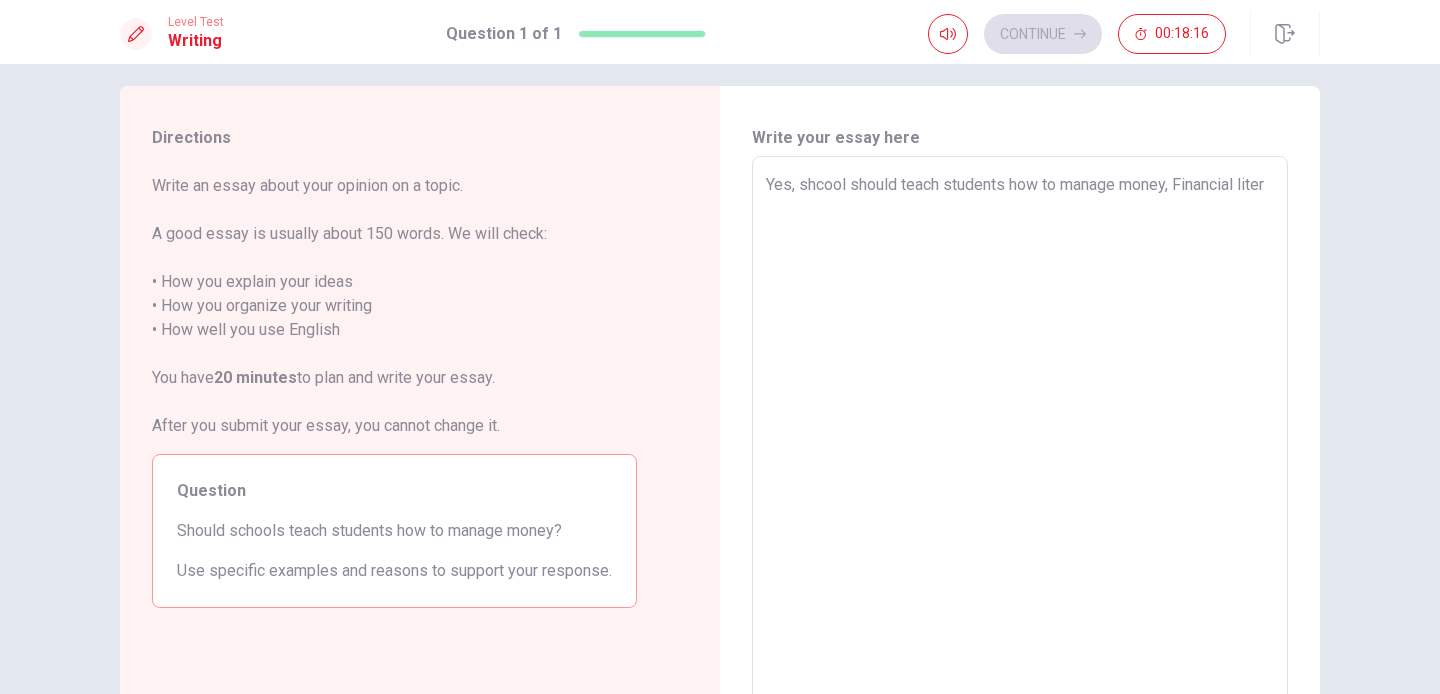 type on "Yes, shcool should teach students how to manage money, Financial litera" 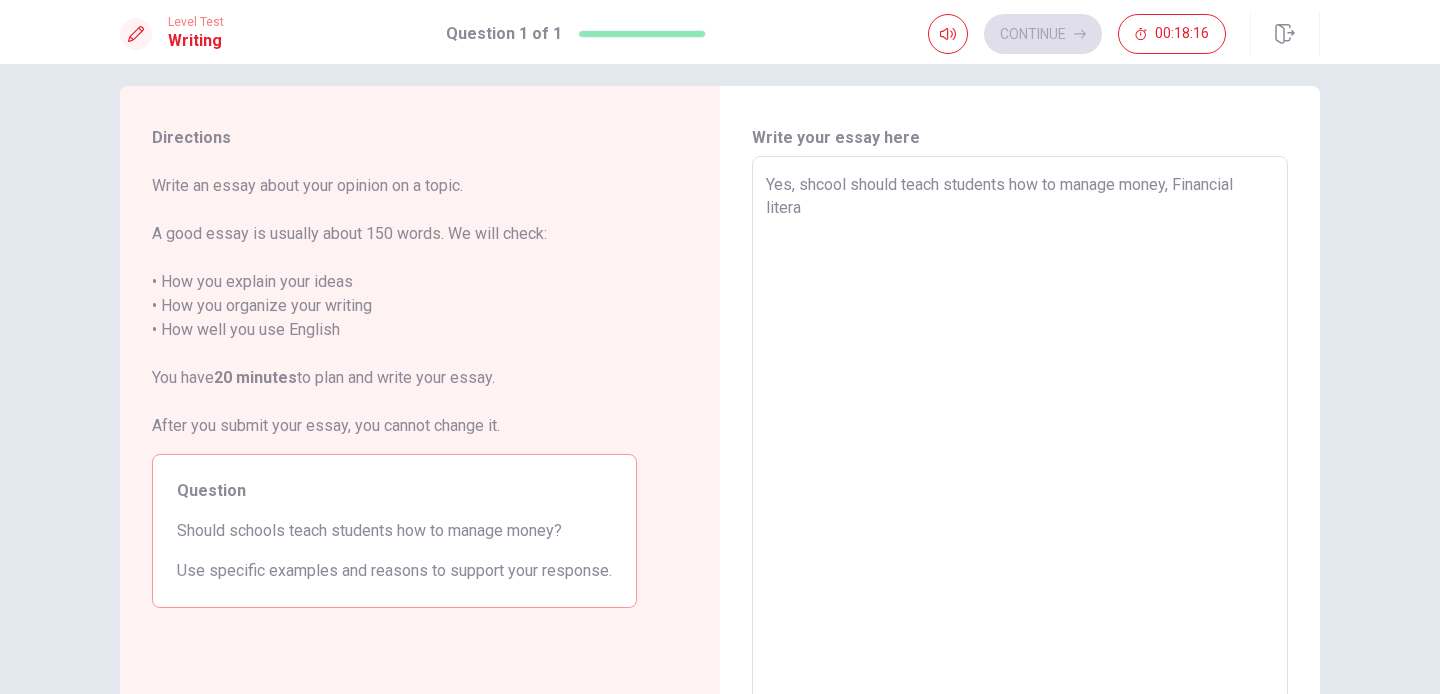 type on "x" 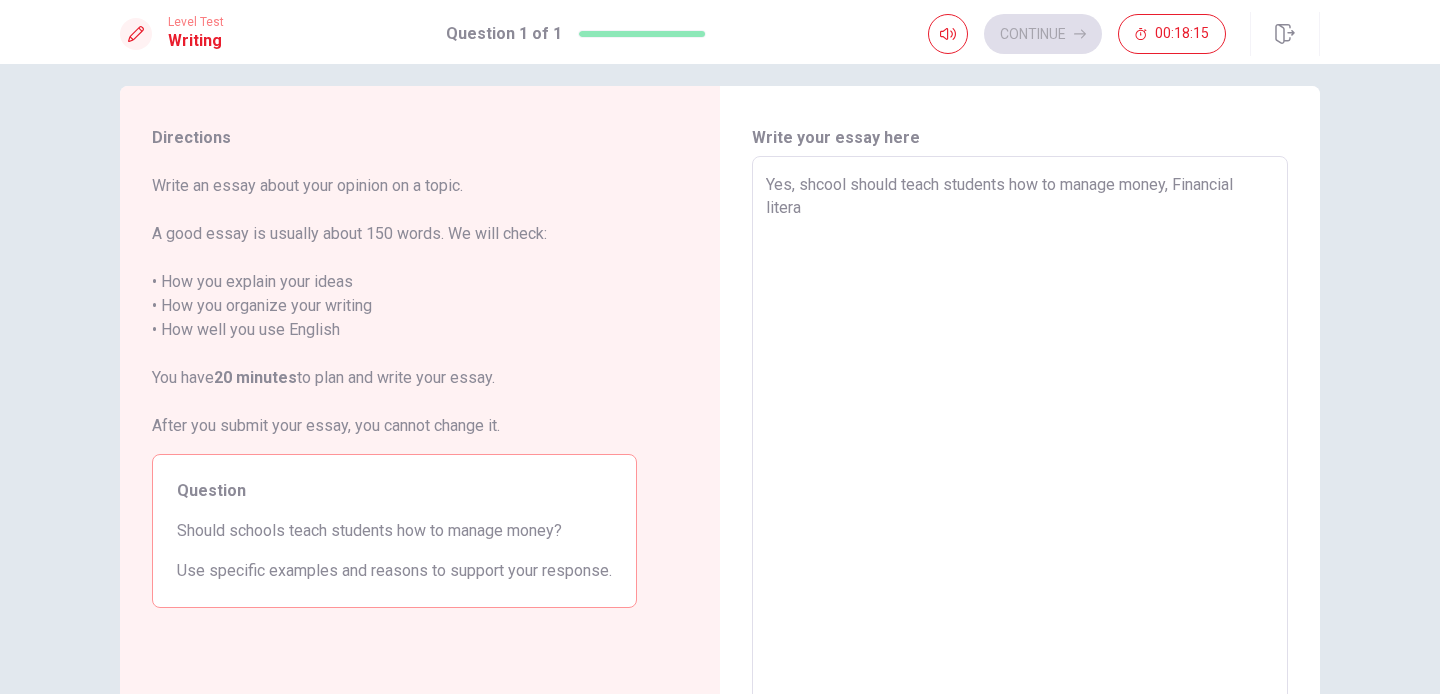 type on "Yes, shcool should teach students how to manage money, Financial literac" 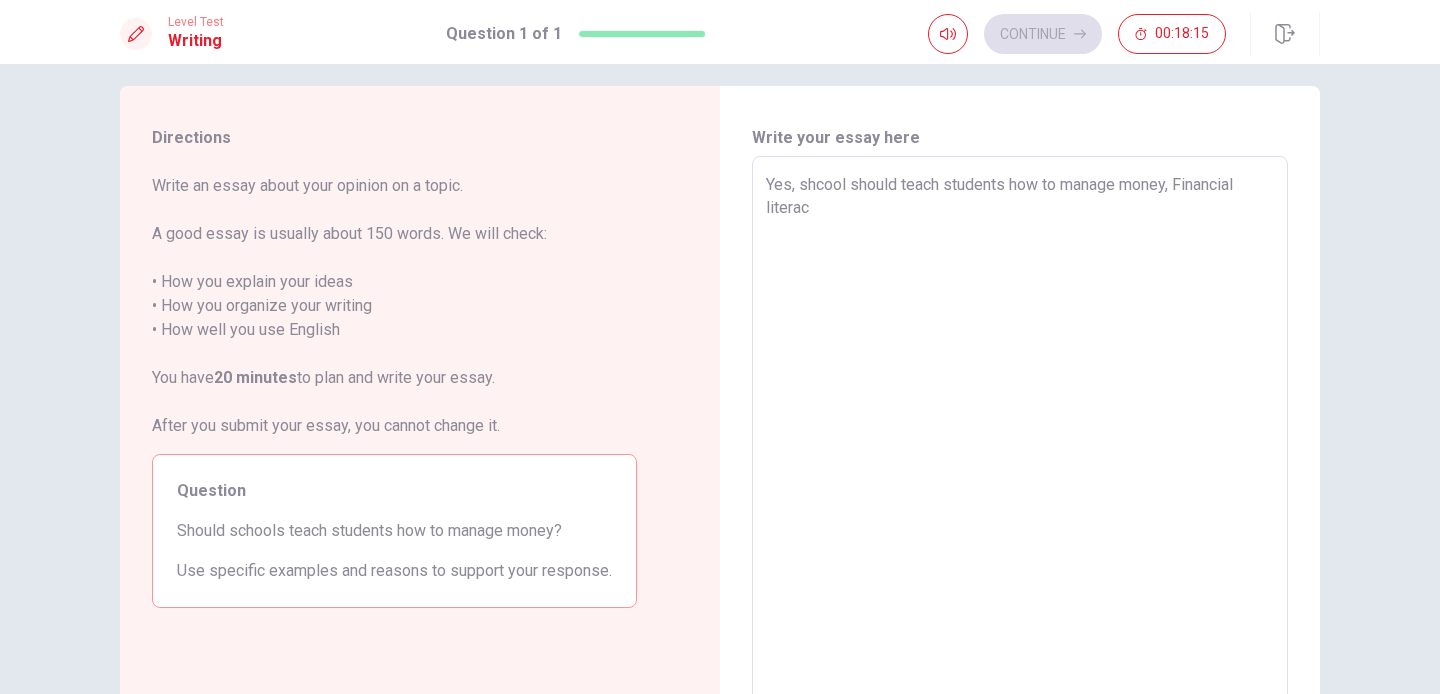 type on "x" 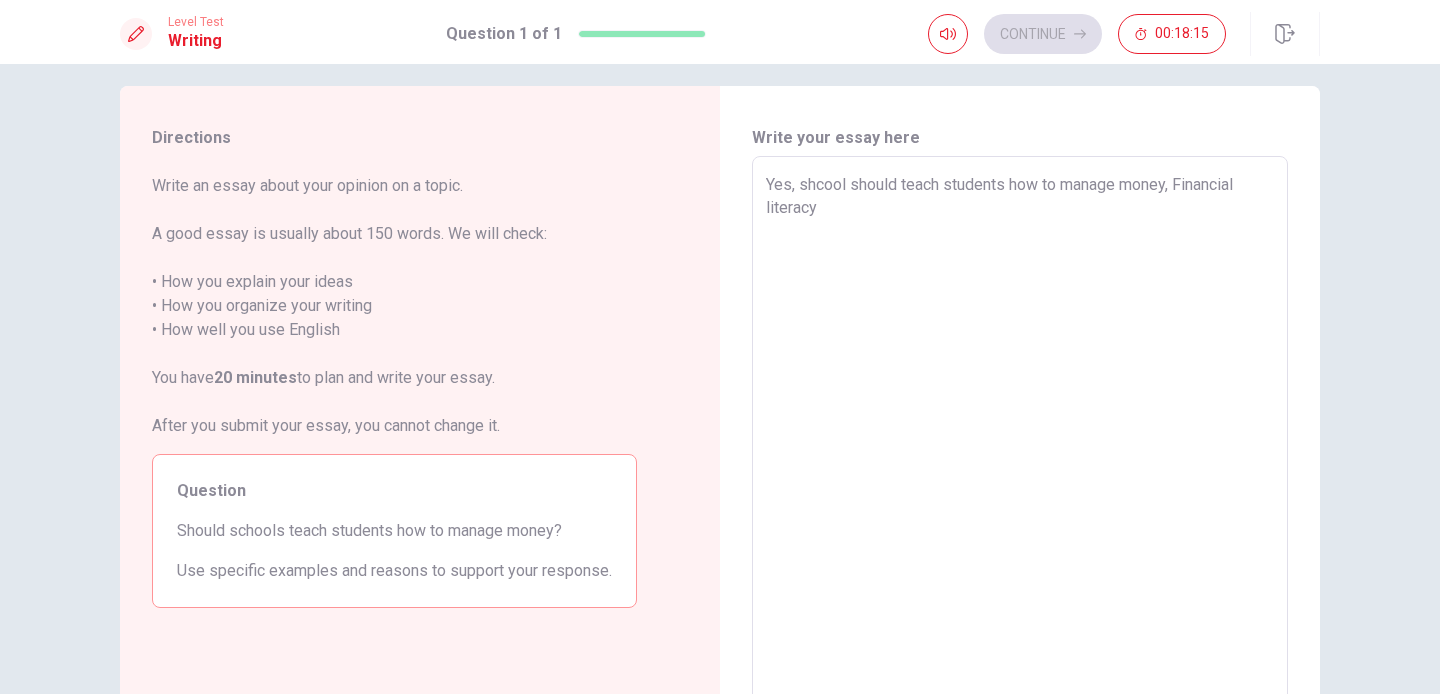 type on "x" 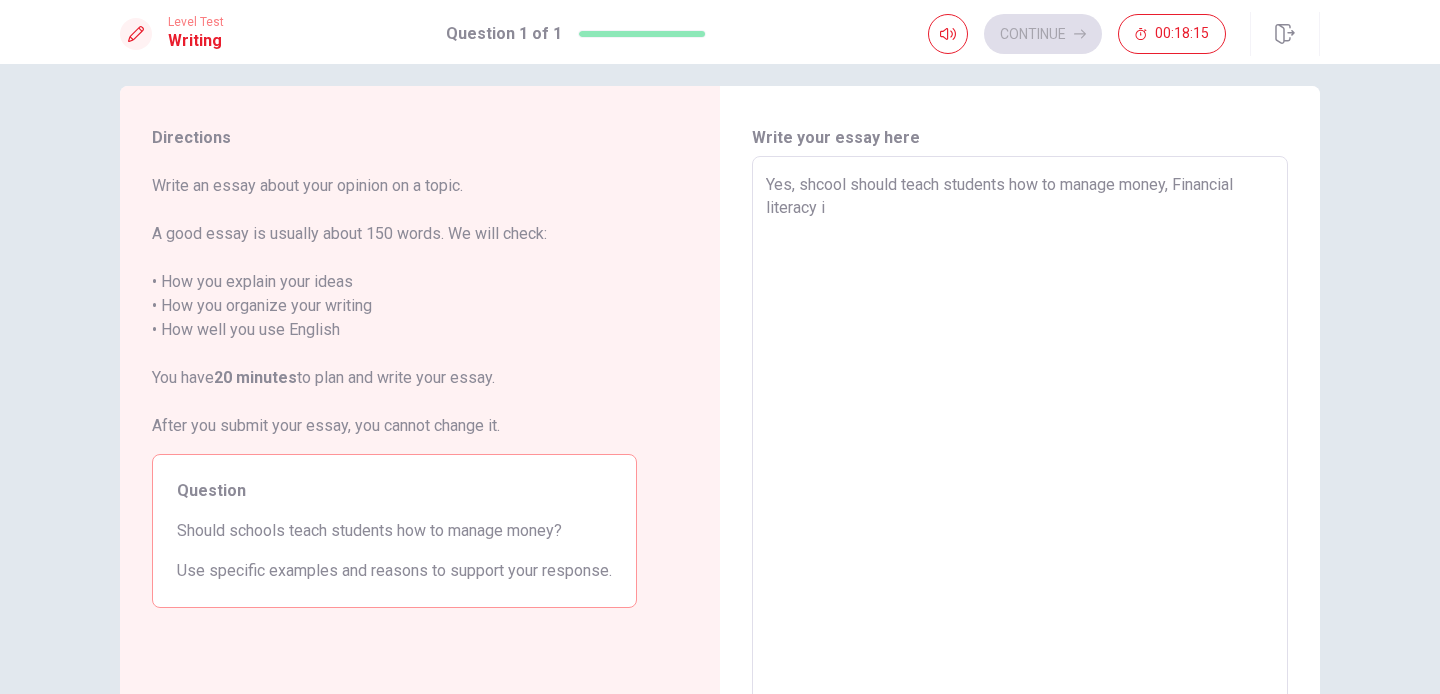 type on "x" 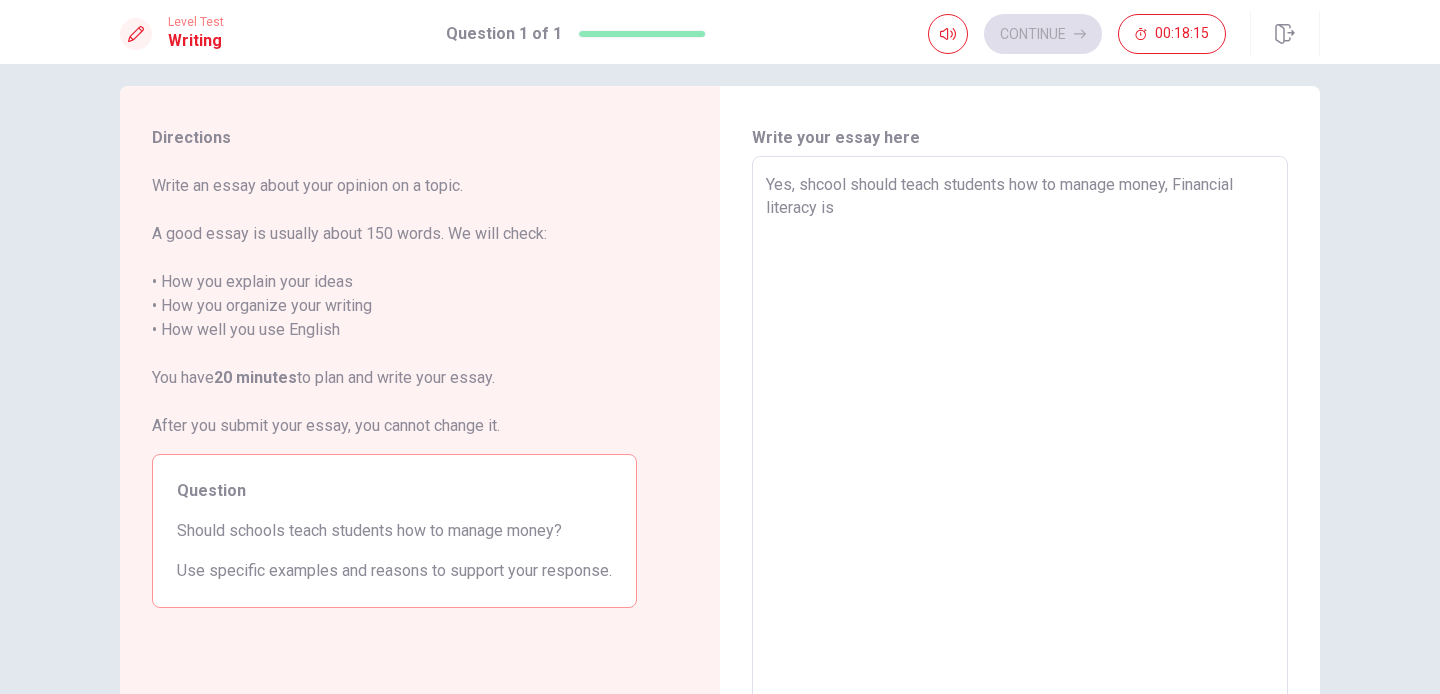 type on "Yes, shcool should teach students how to manage money, Financial literacy is" 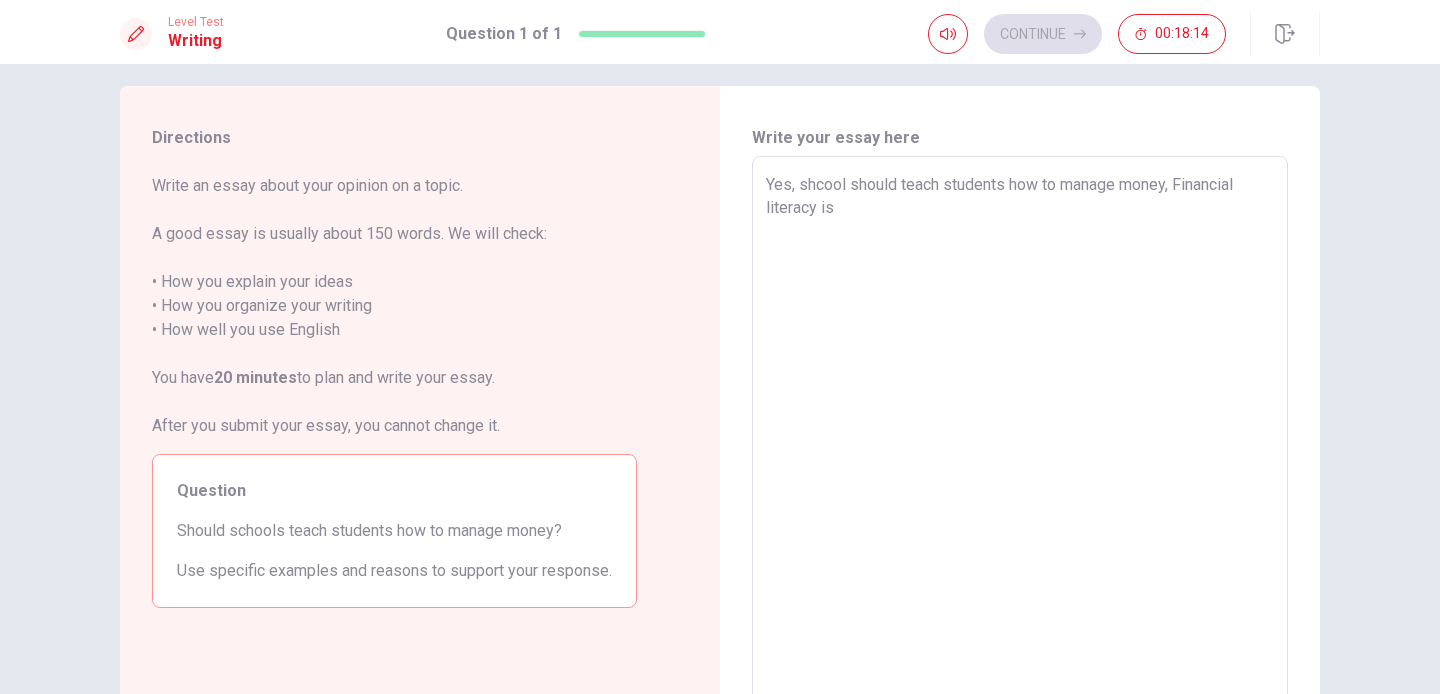 type on "Yes, shcool should teach students how to manage money, Financial literacy is a" 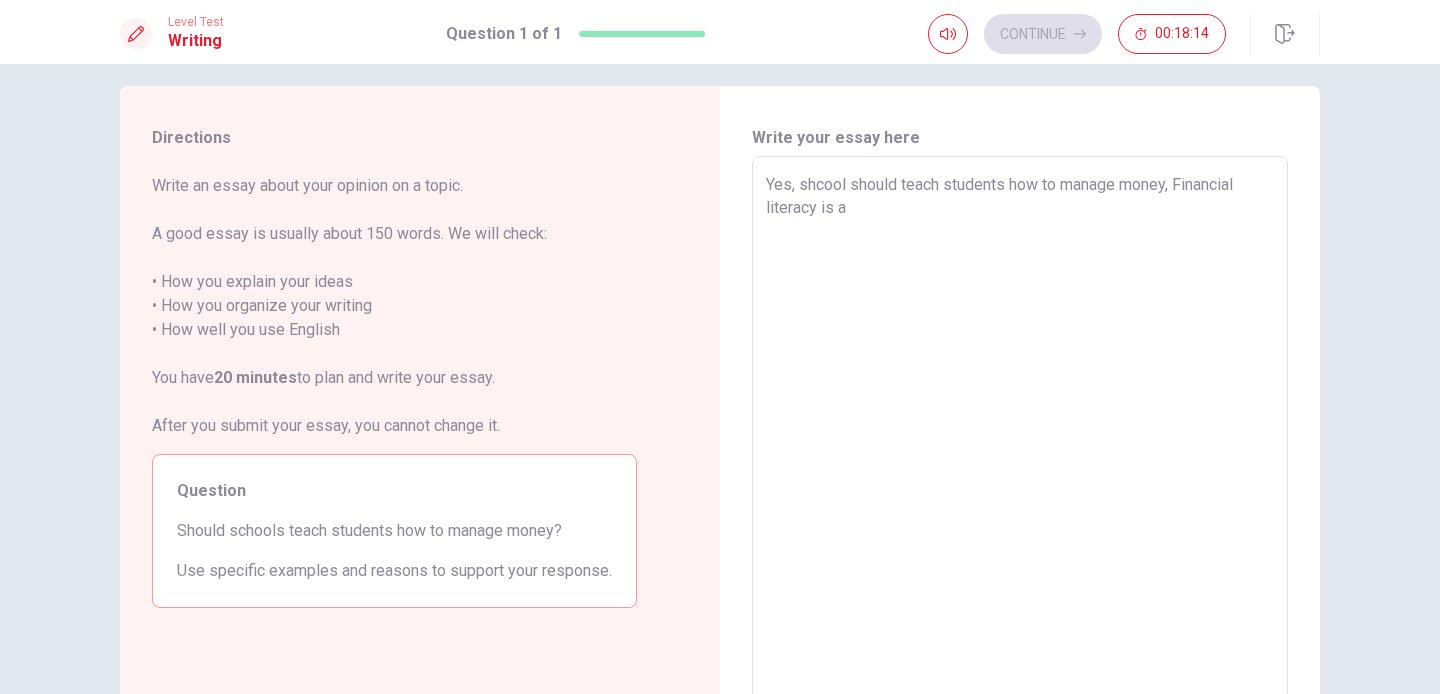 type on "x" 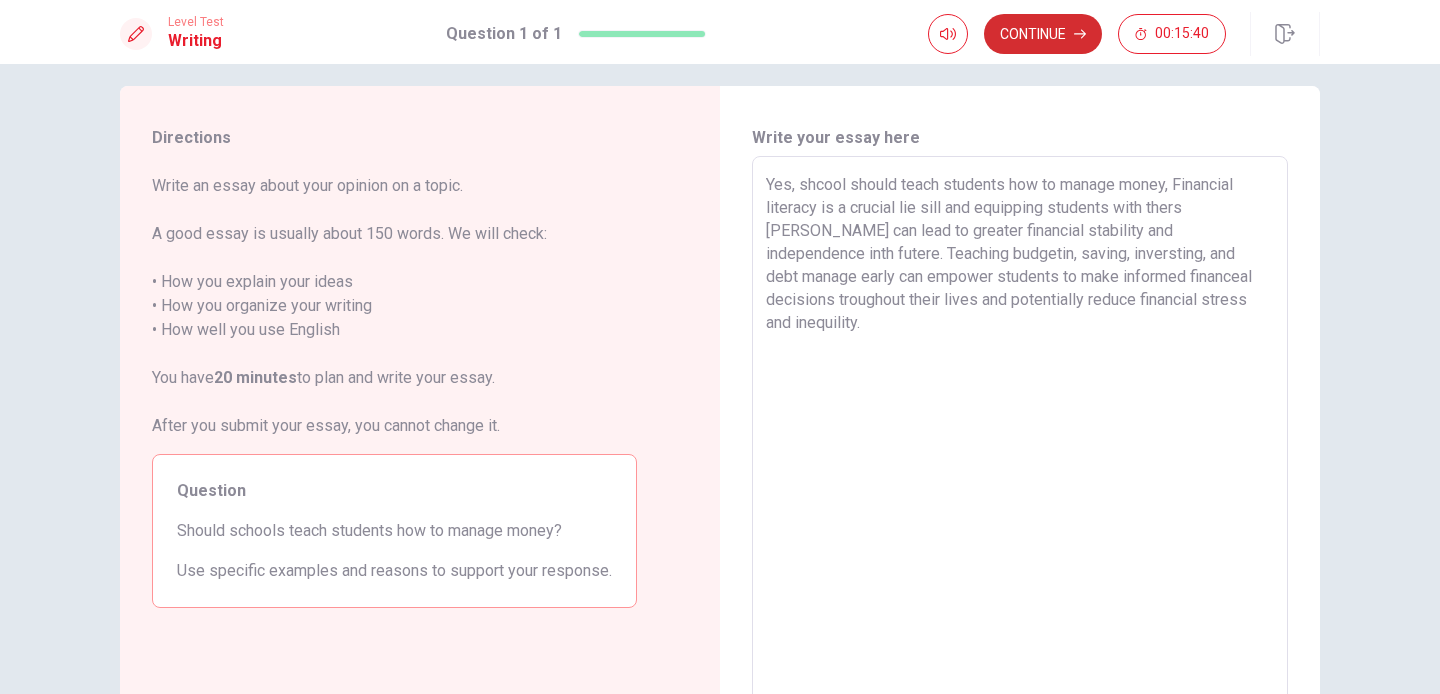 click on "Continue" at bounding box center (1043, 34) 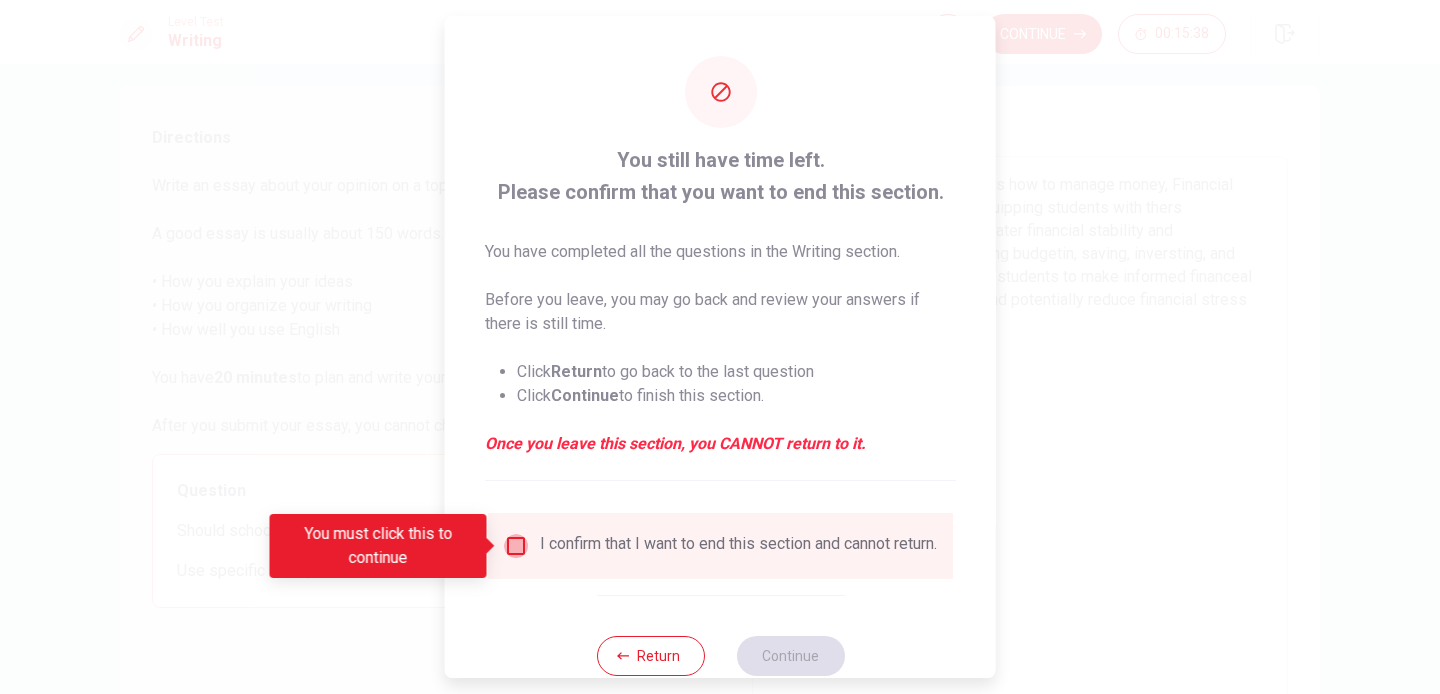 click at bounding box center [516, 546] 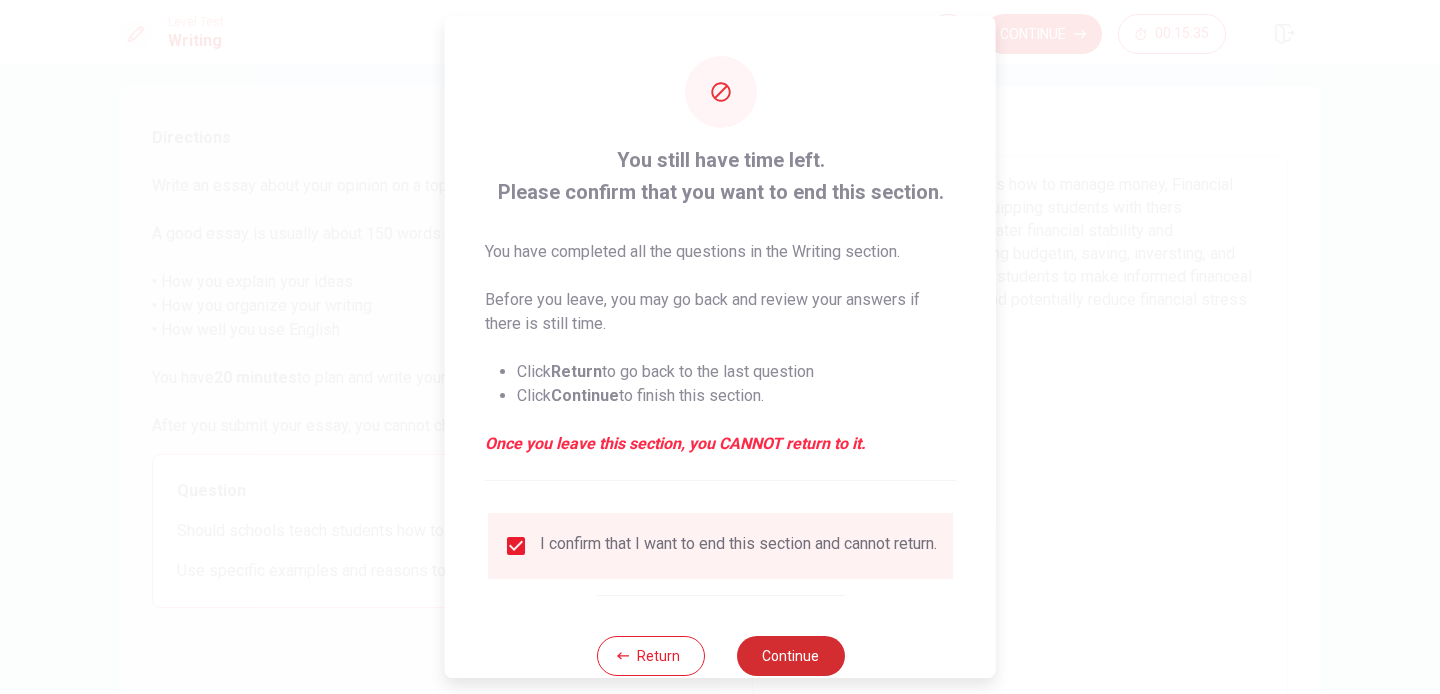 click on "Continue" at bounding box center [790, 656] 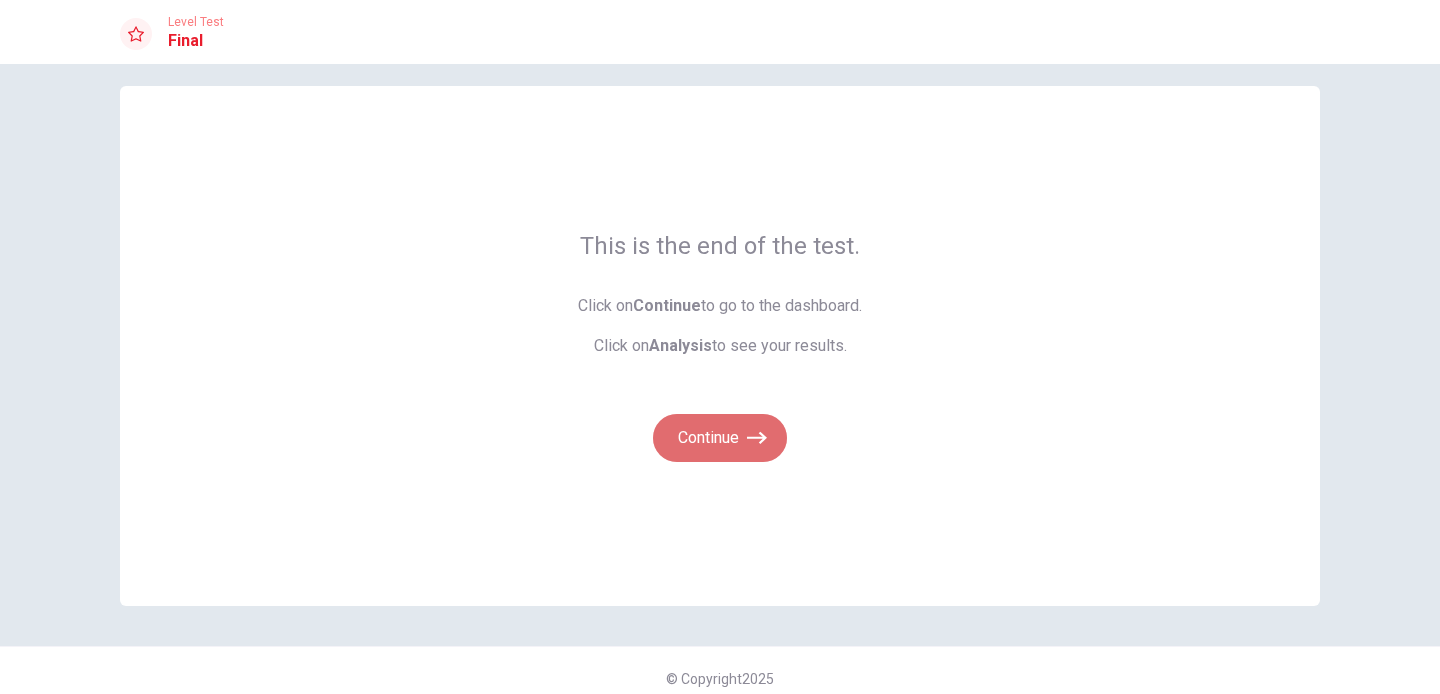 click on "Continue" at bounding box center (720, 438) 